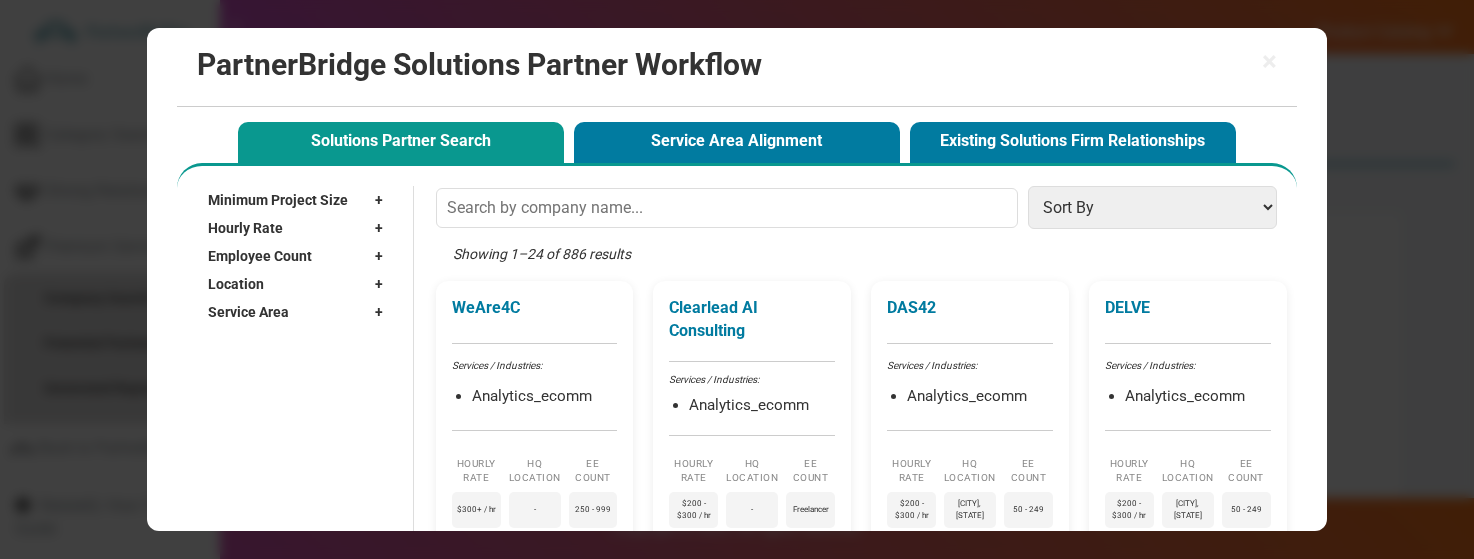 scroll, scrollTop: 329, scrollLeft: 0, axis: vertical 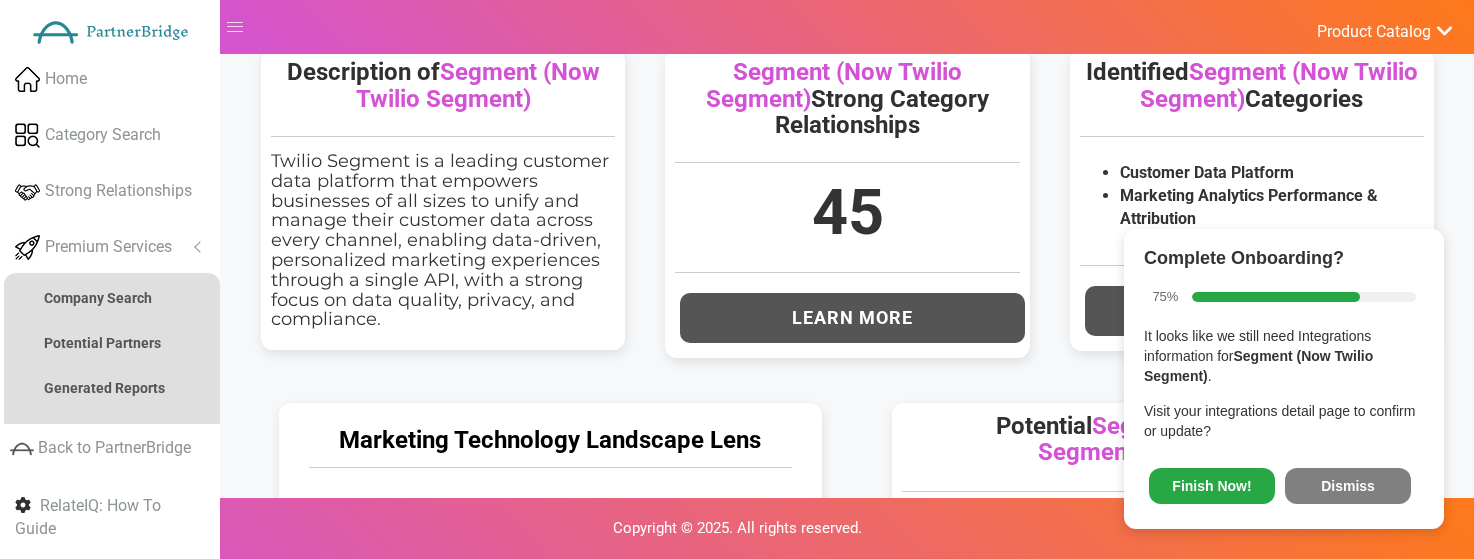 click on "Complete Onboarding?
75%
It looks like we still need Integrations information for  Segment (Now Twilio Segment) .
Visit your integrations detail page to confirm or update?
Finish Now!
Dismiss" at bounding box center (1284, 379) 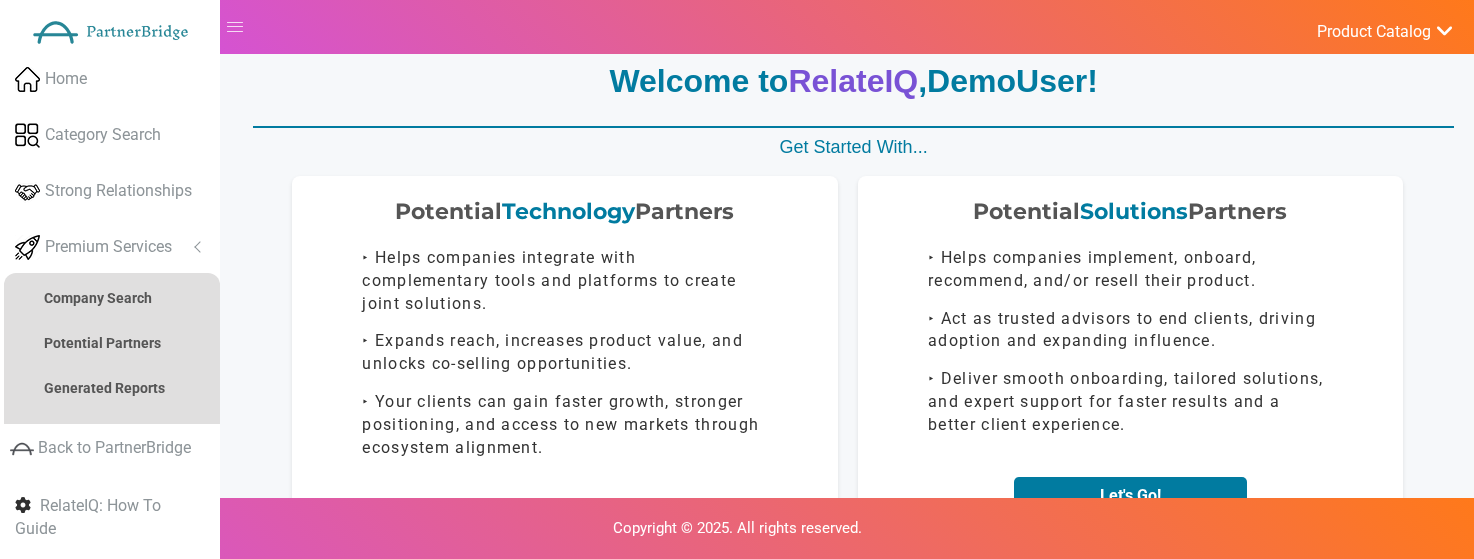 scroll, scrollTop: 0, scrollLeft: 0, axis: both 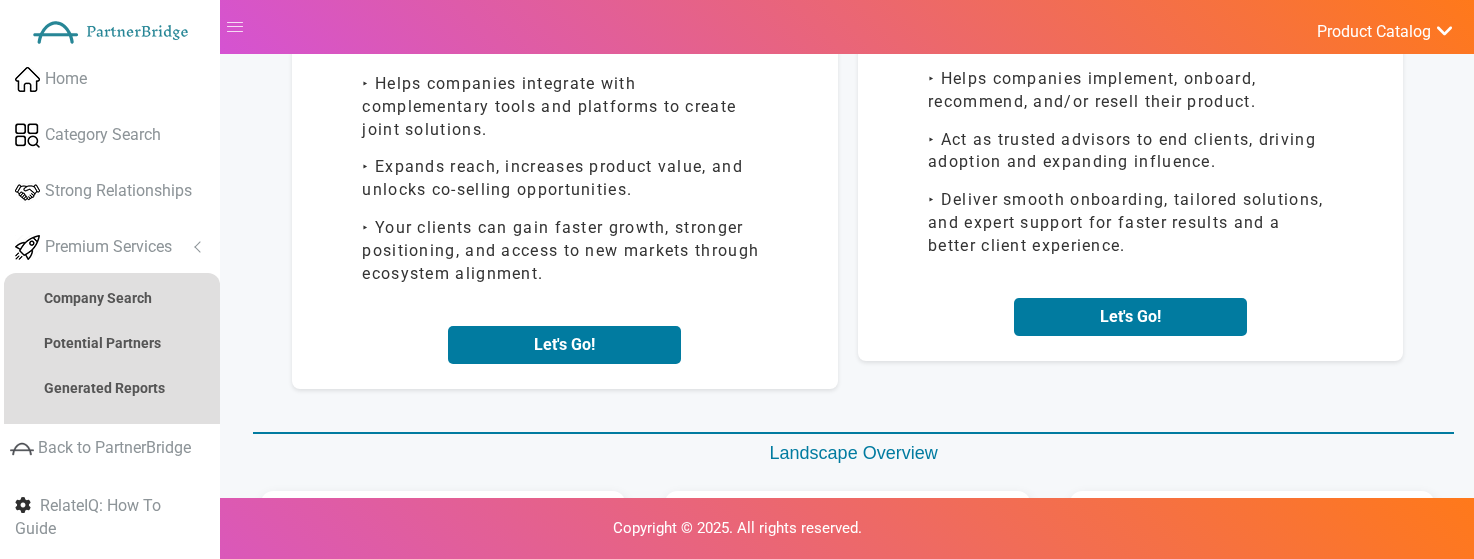 click on "Potential  Solutions  Partners
‣ Helps companies implement, onboard, recommend, and/or resell their product.
‣ Act as trusted advisors to end clients, driving adoption and expanding influence.
‣ Deliver smooth onboarding, tailored solutions, and expert support for faster results and a better client experience.
Let's Go!" at bounding box center [1131, 179] 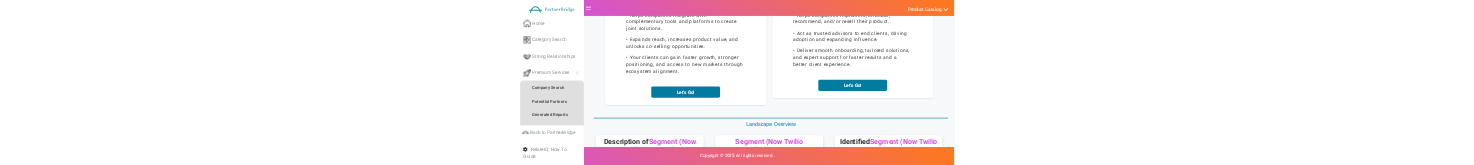 scroll, scrollTop: 245, scrollLeft: 0, axis: vertical 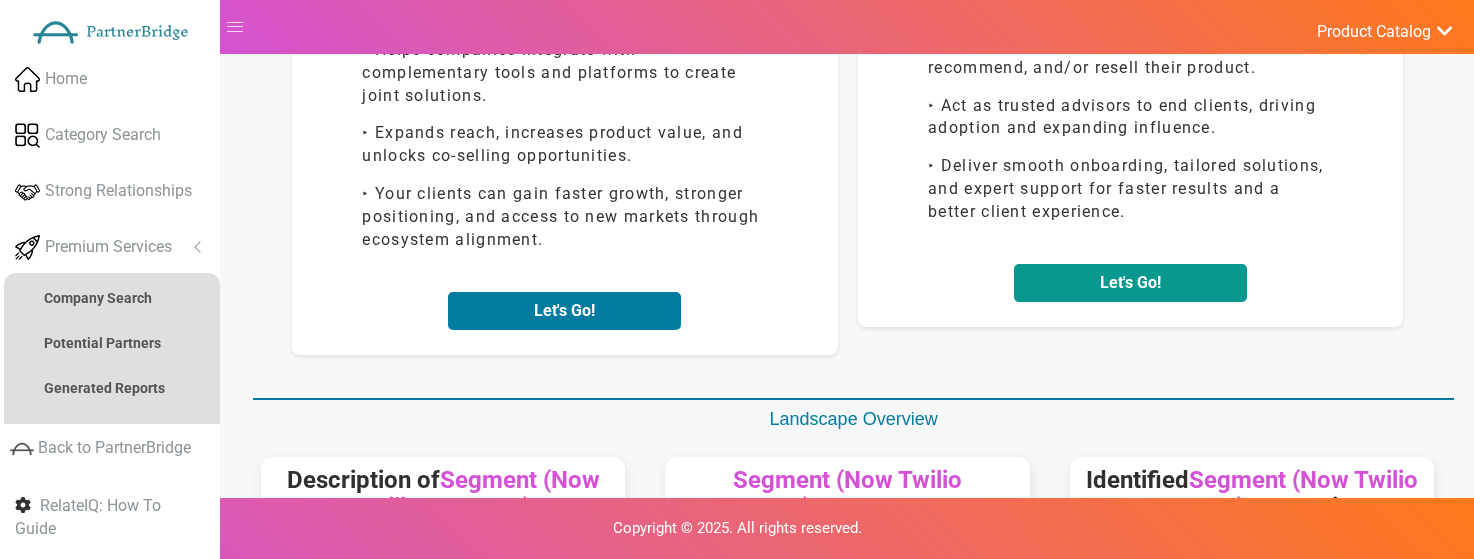 click on "Let's Go!" at bounding box center (1130, 283) 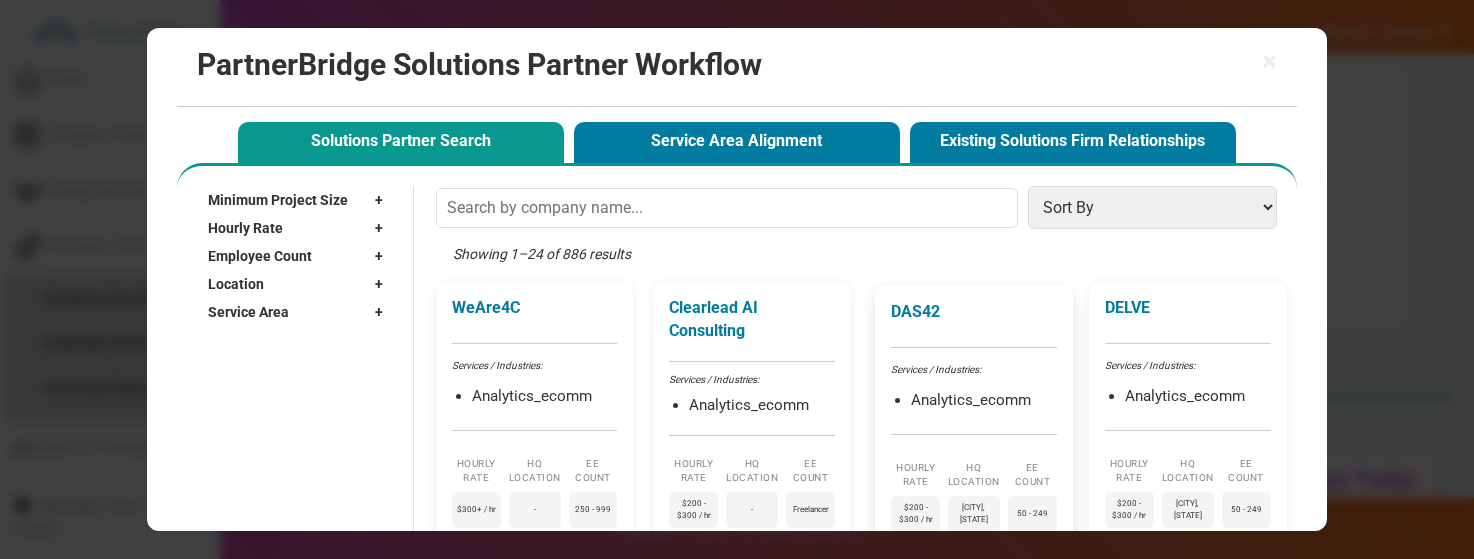 click on "DAS42
Services / Industries:
Analytics_ecomm
Hourly Rate
$200 - $300 / hr
HQ Location
New York, NY
EE Count
50 - 249" at bounding box center (974, 417) 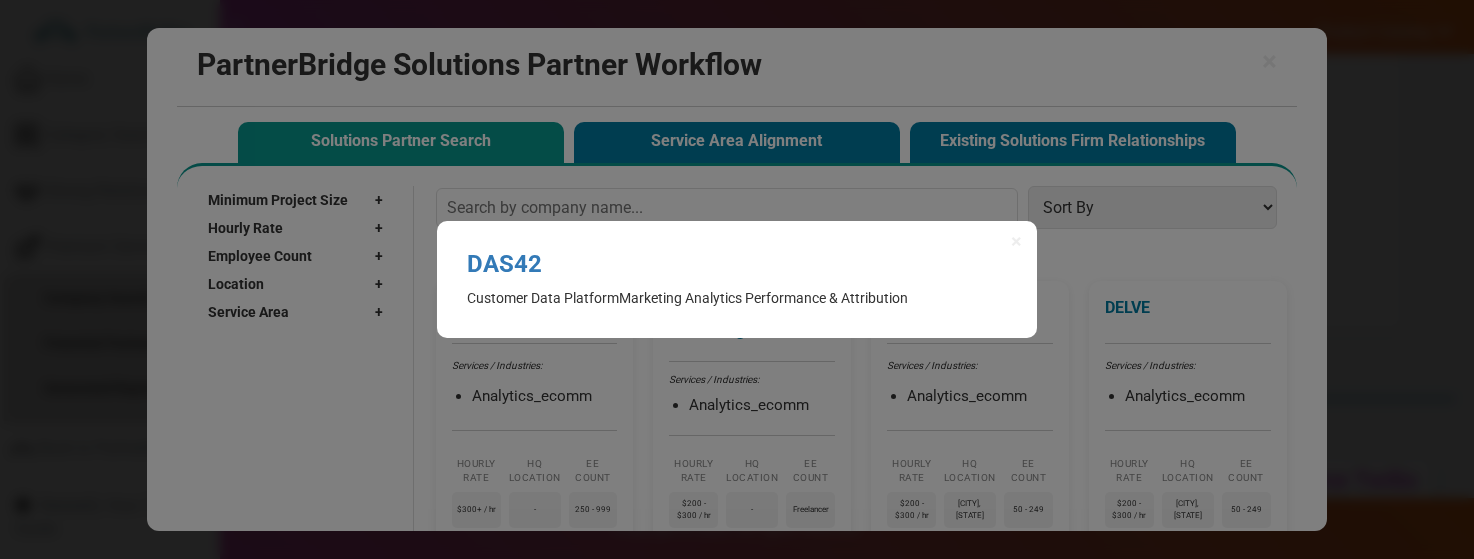 click on "Marketing Analytics Performance & Attribution" at bounding box center (763, 298) 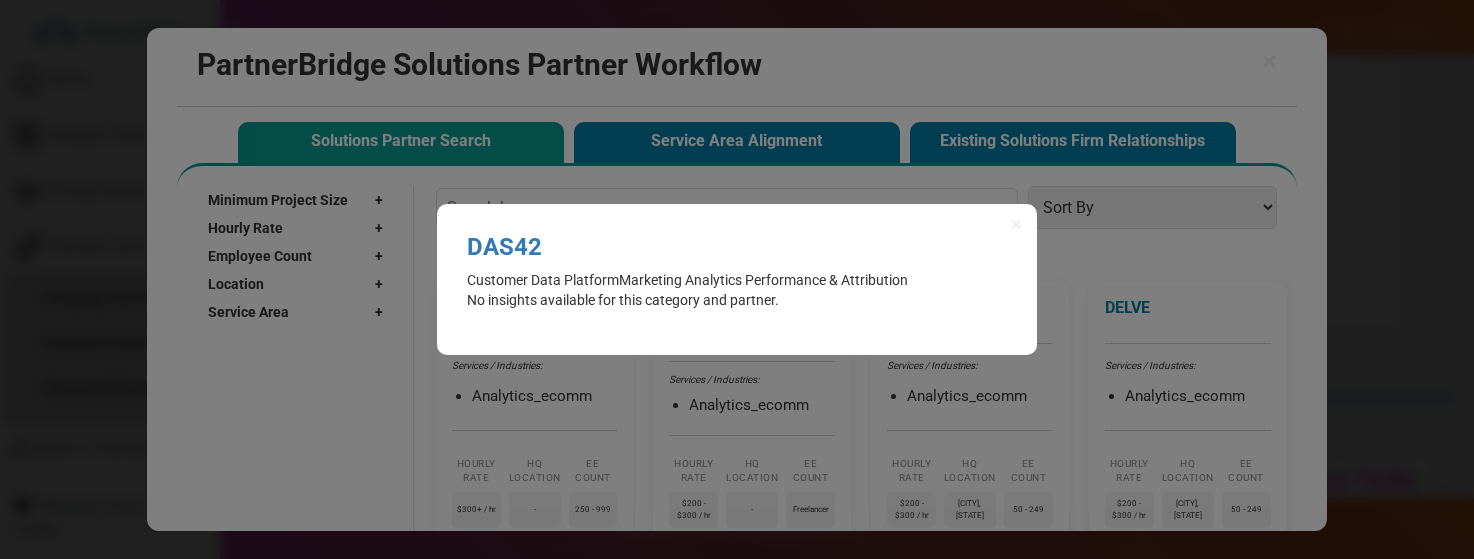 click on "Customer Data Platform" at bounding box center [543, 280] 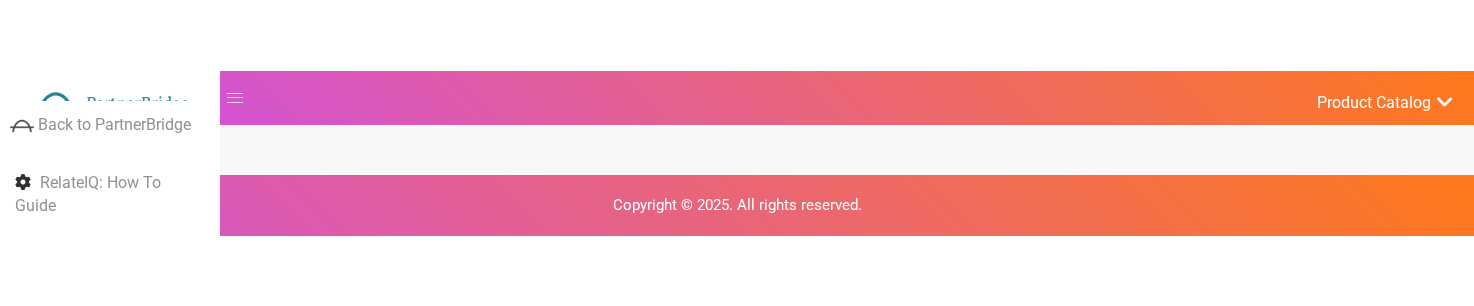 scroll, scrollTop: 243, scrollLeft: 0, axis: vertical 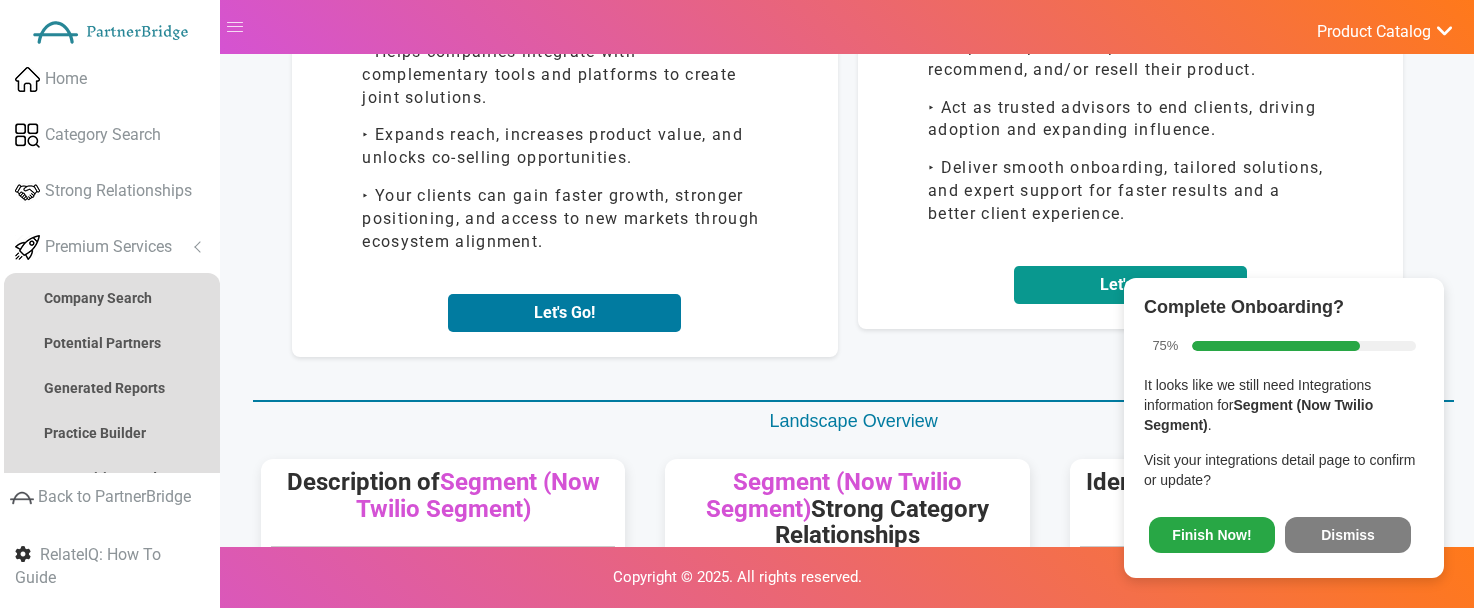 click on "Let's Go!" at bounding box center [1130, 285] 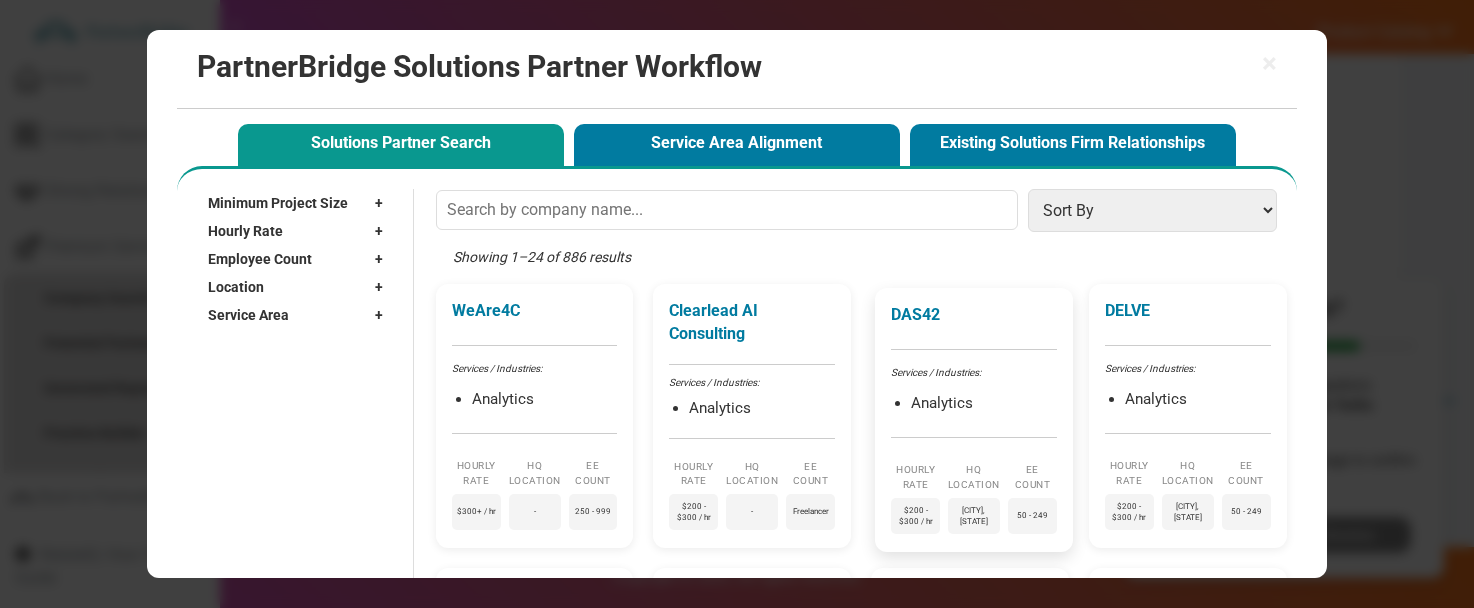 click on "[CITY], [STATE]" at bounding box center [974, 420] 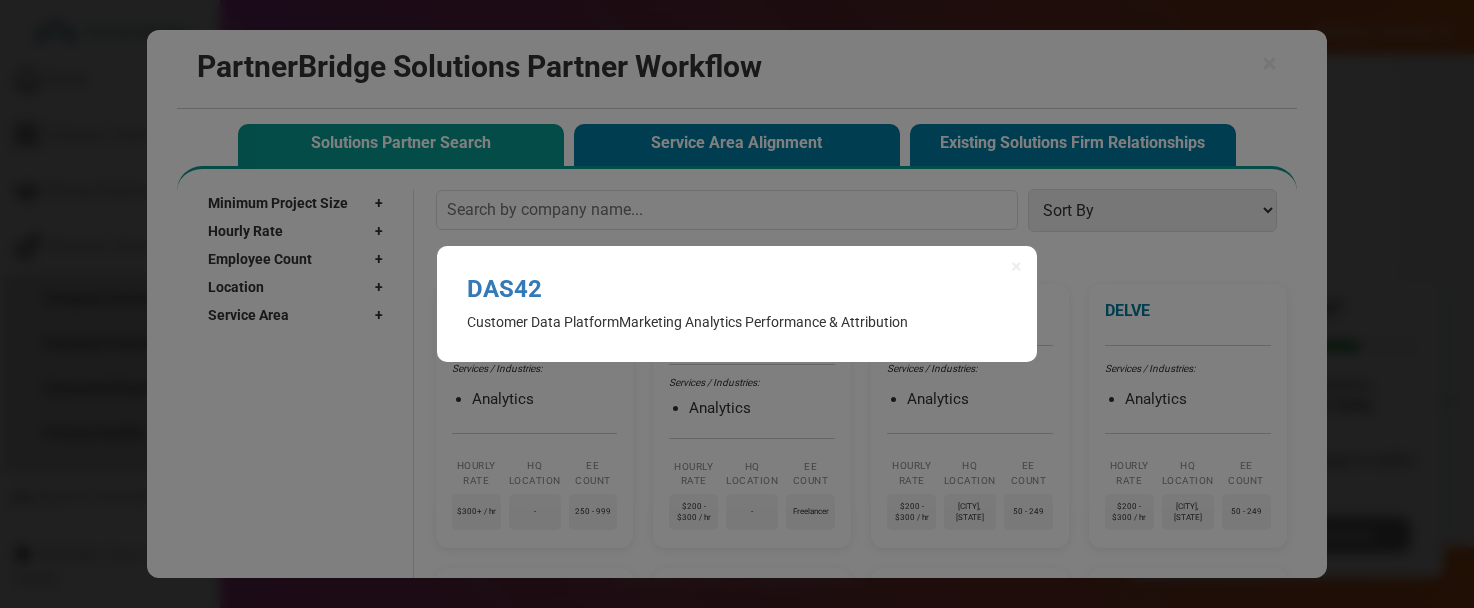 click on "Customer Data Platform" at bounding box center [543, 322] 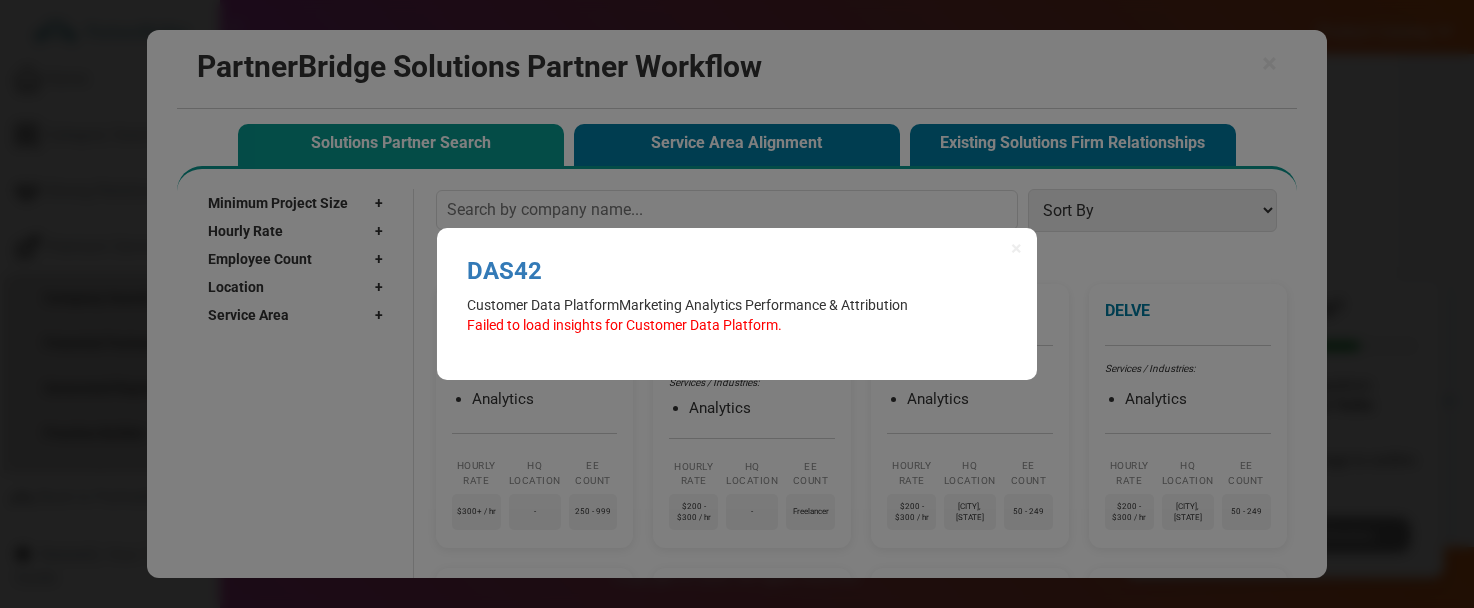 click on "×
DAS42
Analyzing partner match...
Customer Data Platform Marketing Analytics Performance & Attribution
Failed to load insights for Customer Data Platform." at bounding box center [737, 303] 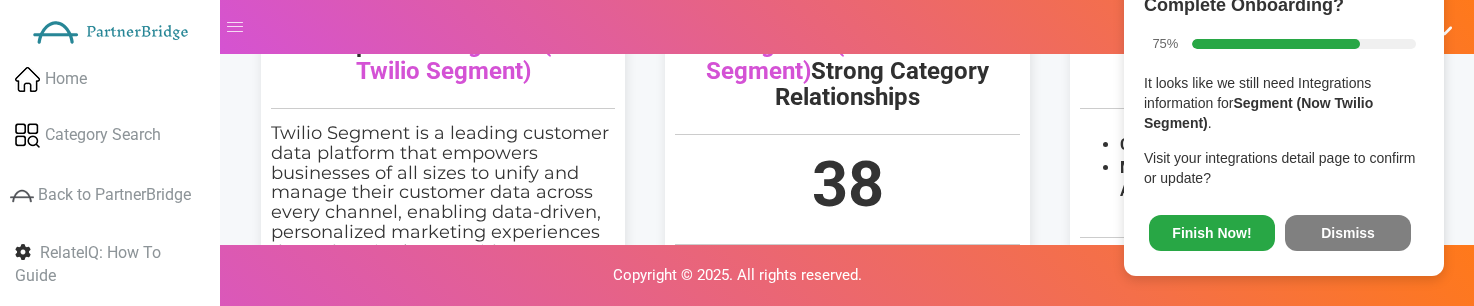 scroll, scrollTop: 645, scrollLeft: 0, axis: vertical 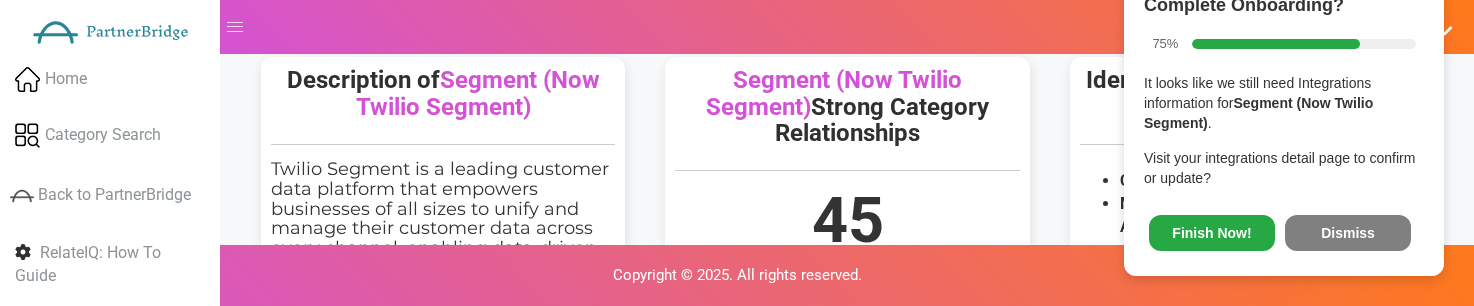 click on "Dismiss" at bounding box center [1348, 233] 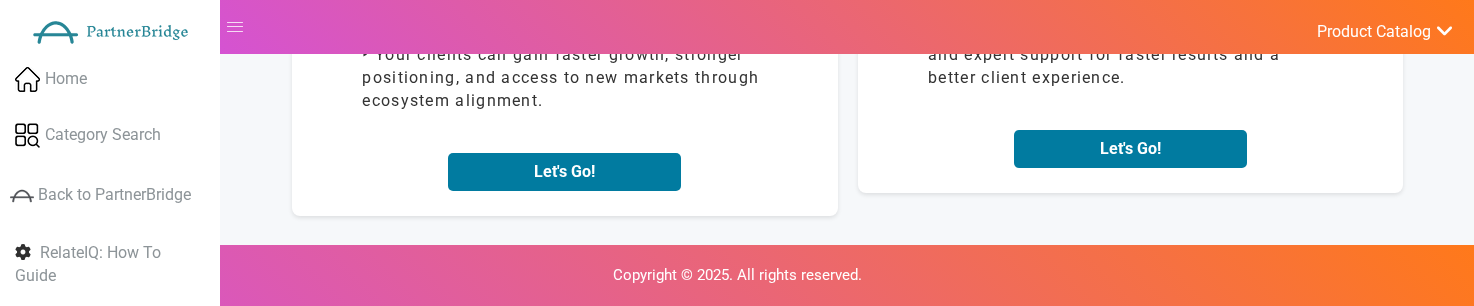 scroll, scrollTop: 369, scrollLeft: 0, axis: vertical 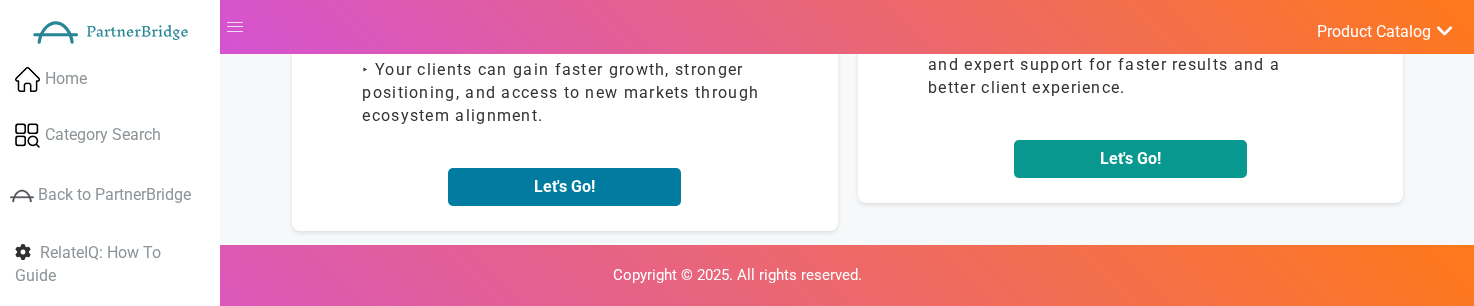 click on "Let's Go!" at bounding box center (1130, 159) 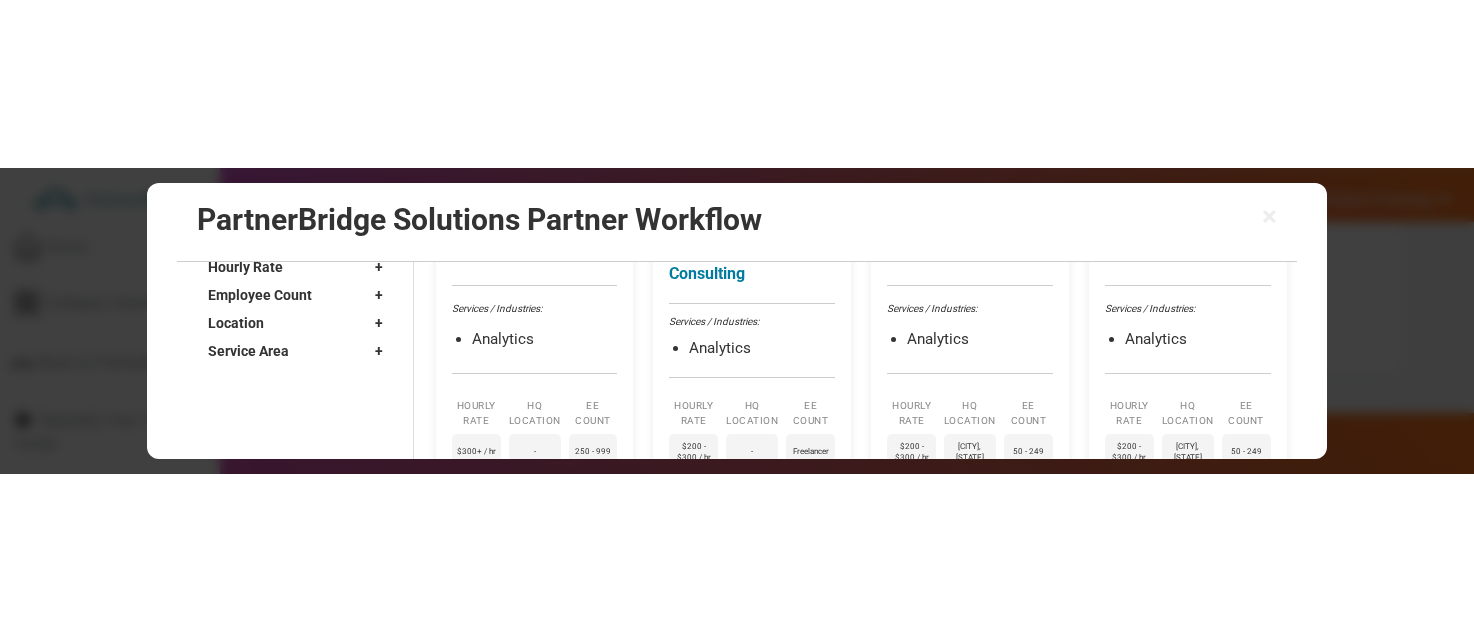 scroll, scrollTop: 226, scrollLeft: 0, axis: vertical 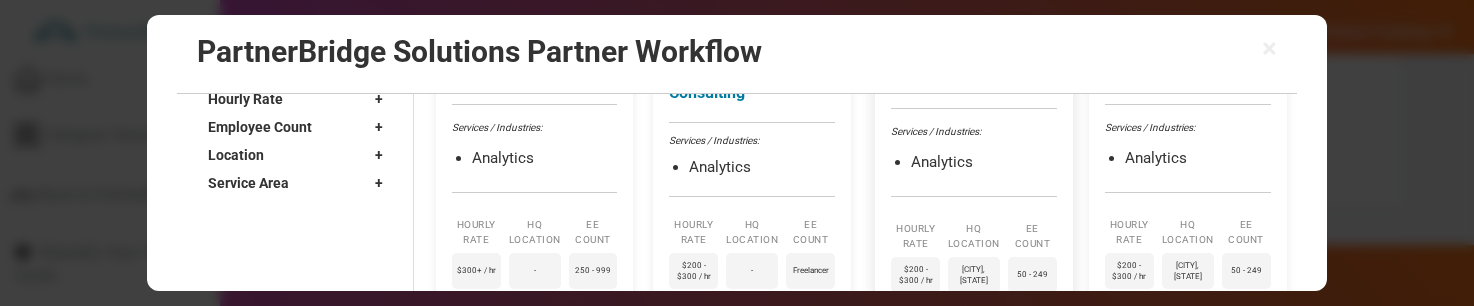click on "DAS42
Services / Industries:
Analytics
Hourly Rate
$200 - $300 / hr
HQ Location
New York, NY
EE Count
50 - 249" at bounding box center (974, 179) 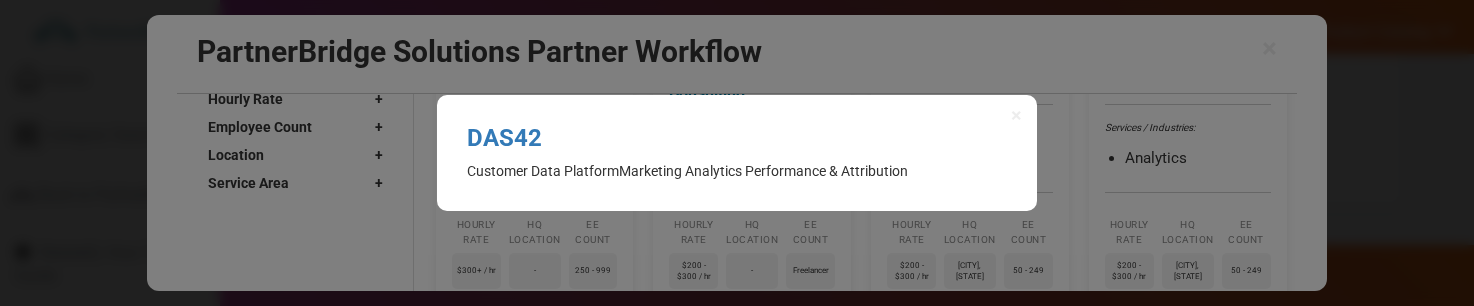 click on "Customer Data Platform" at bounding box center (543, 171) 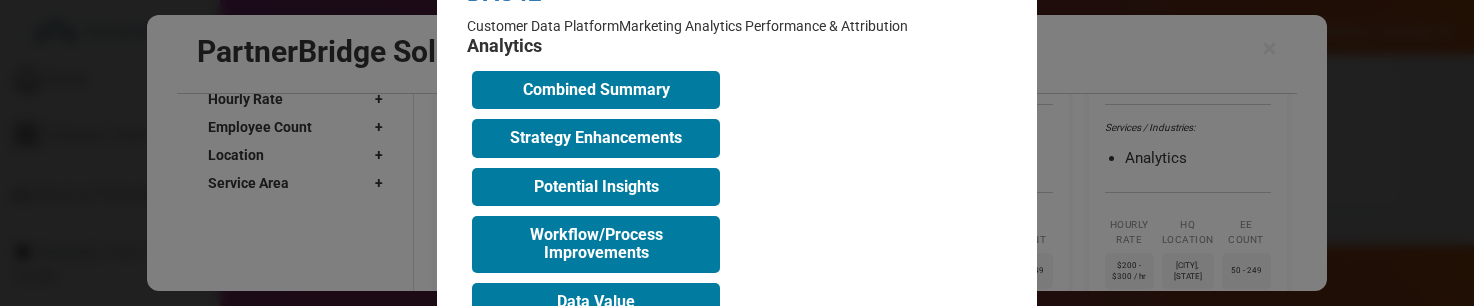 click on "Analytics Combined Summary Aligning Customer Data Platforms (CDPs) with Analytics services creates a powerful synergy that allows organizations to harness a unified view of customer behaviors and preferences. This integration enhances personalization and marketing effectiveness by
Strategy Enhancements
Personalized Marketing Strategies : By leveraging the unified customer data from CDPs, analytics services can craft highly personalized marketing campaigns tailored to individual user profiles, leading to increased engagement and conversion rates.
Customer Segmentation and Targeting : Implementing advanced analytics within a CDP context enables precise segmentation of customer data, allowing businesses to identify and target high-value customer segments more effectively.
Predictive Analytics for Customer Retention
Potential Insights
Customer Journey Mapping
Lifetime Value Prediction
Behavioral Triggers Identification
Cross-Sell and Upsell Opportunities
Campaign Performance Metrics" at bounding box center (737, 181) 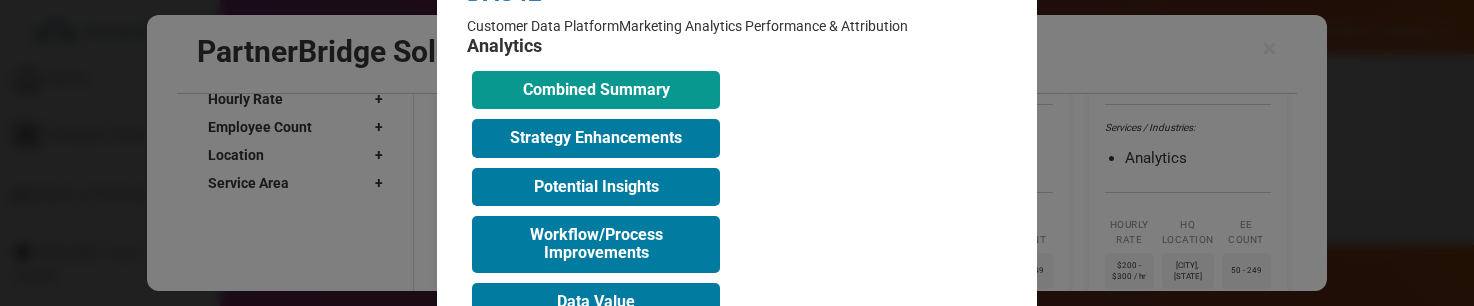 click on "Combined Summary" at bounding box center (596, 90) 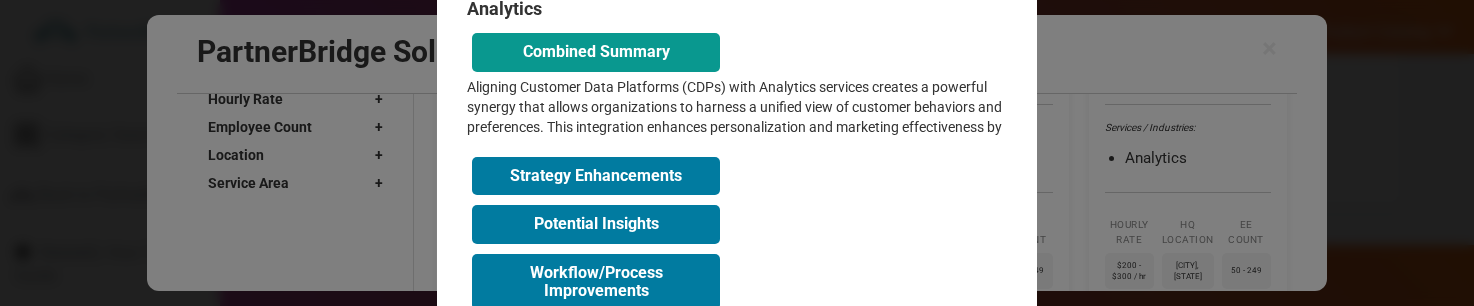 click on "Combined Summary" at bounding box center (596, 52) 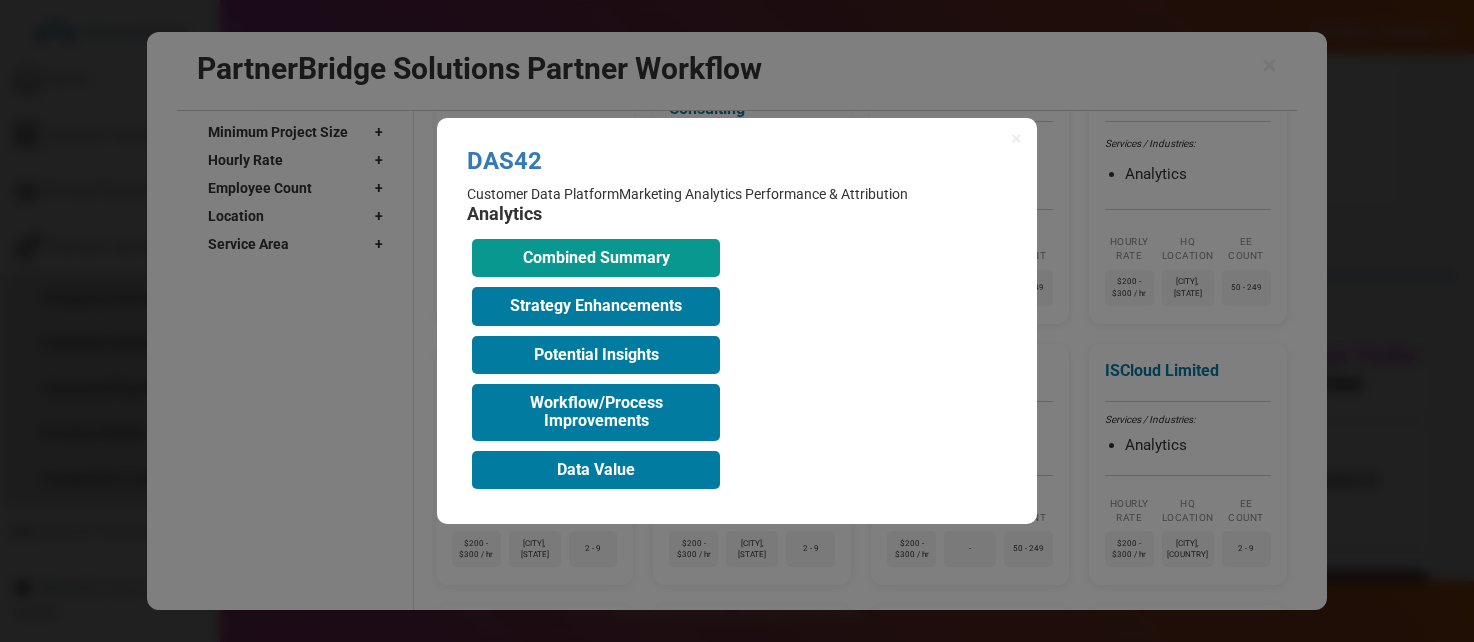 click on "Combined Summary" at bounding box center (596, 258) 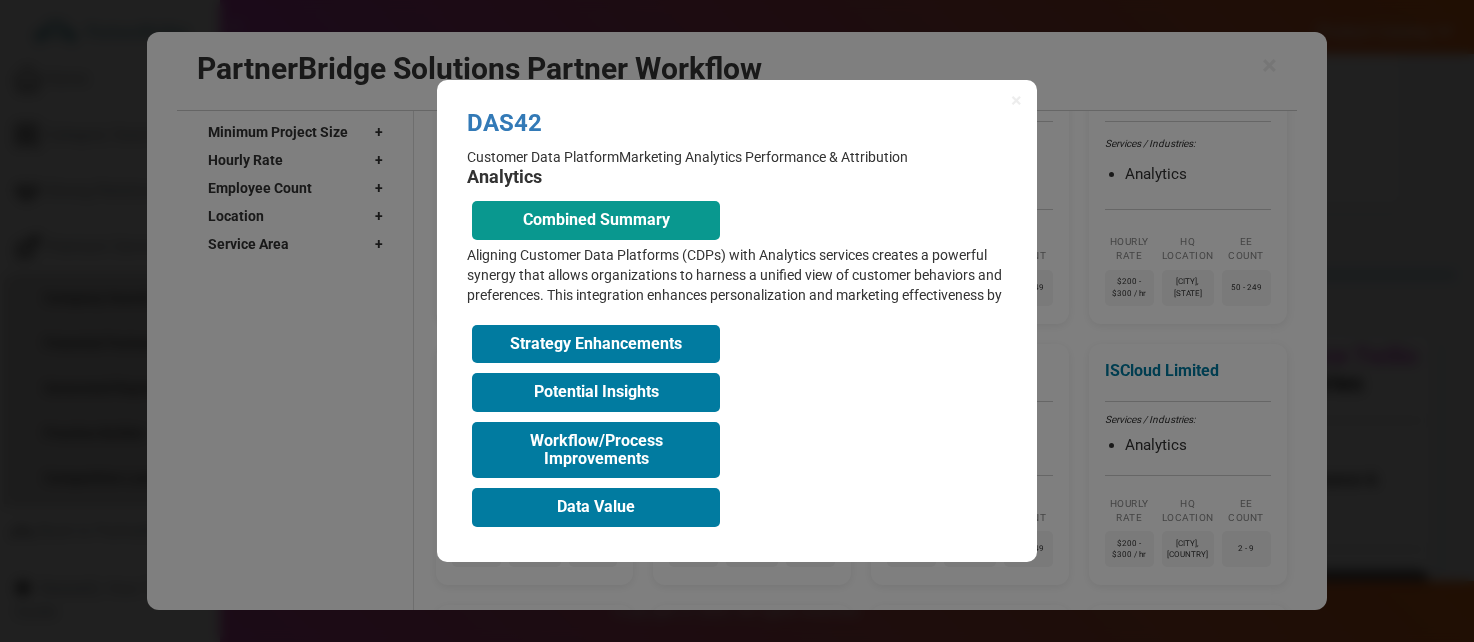 click on "Combined Summary" at bounding box center [596, 220] 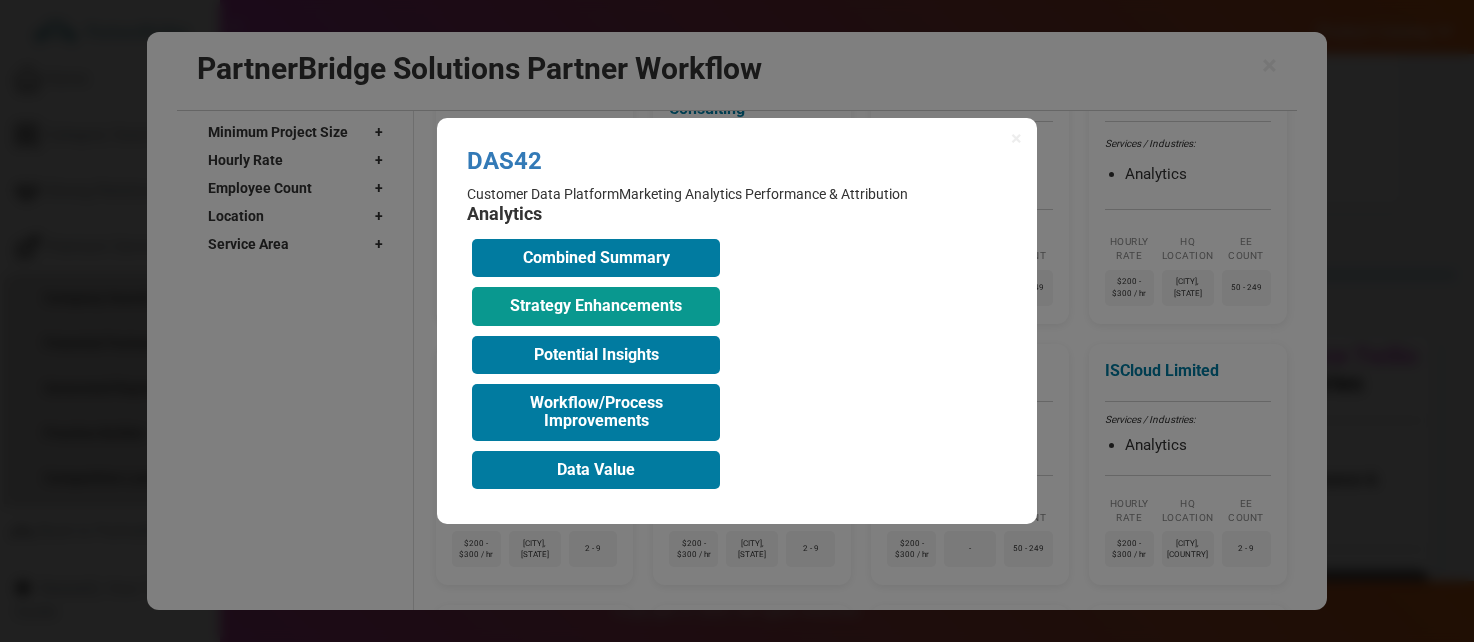 click on "Strategy Enhancements" at bounding box center [596, 306] 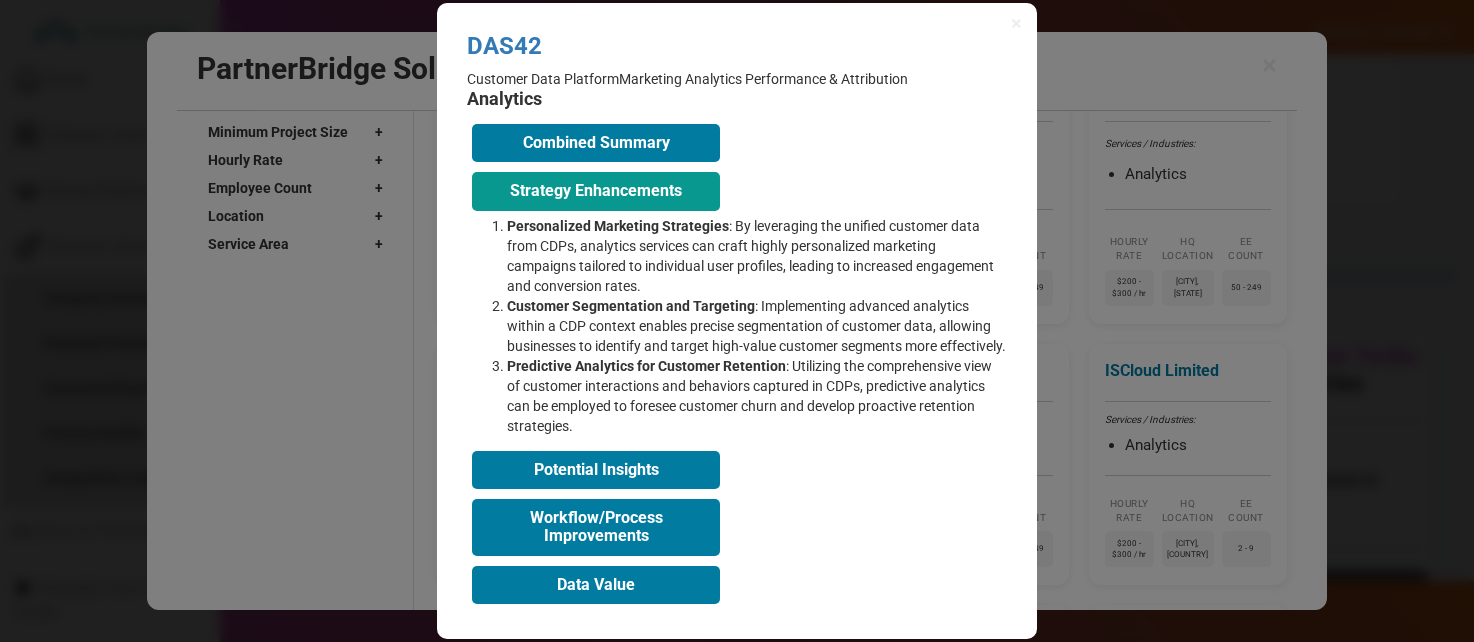 click on "Strategy Enhancements" at bounding box center [596, 191] 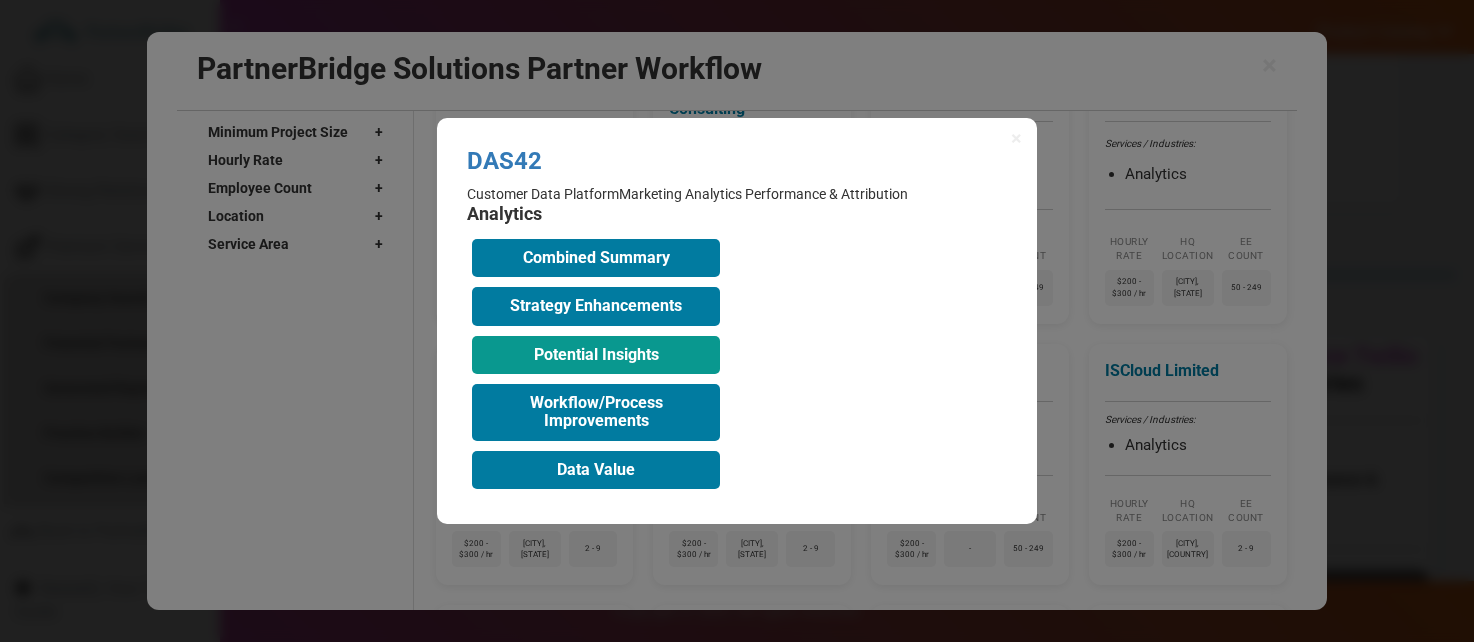 click on "Potential Insights" at bounding box center (596, 355) 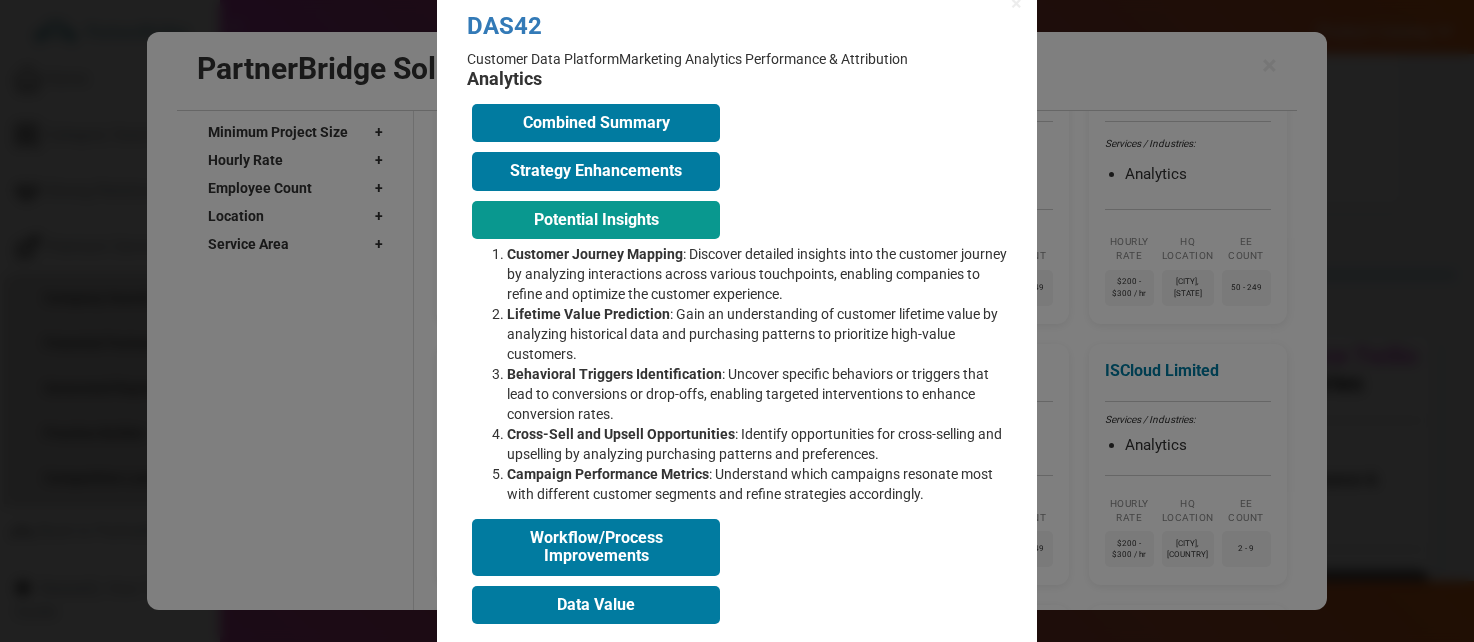 click on "Potential Insights" at bounding box center (596, 220) 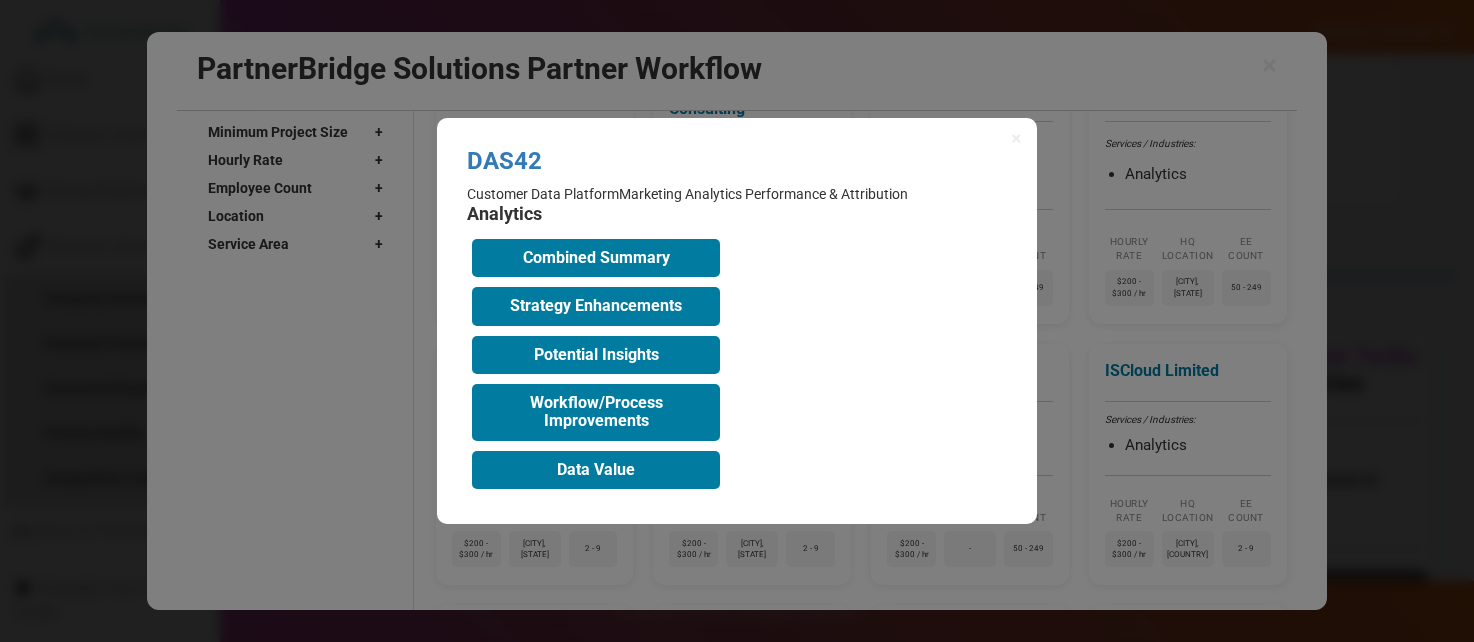 click on "Analytics Combined Summary Aligning Customer Data Platforms (CDPs) with Analytics services creates a powerful synergy that allows organizations to harness a unified view of customer behaviors and preferences. This integration enhances personalization and marketing effectiveness by
Strategy Enhancements
Personalized Marketing Strategies : By leveraging the unified customer data from CDPs, analytics services can craft highly personalized marketing campaigns tailored to individual user profiles, leading to increased engagement and conversion rates.
Customer Segmentation and Targeting : Implementing advanced analytics within a CDP context enables precise segmentation of customer data, allowing businesses to identify and target high-value customer segments more effectively.
Predictive Analytics for Customer Retention
Potential Insights
Customer Journey Mapping
Lifetime Value Prediction
Behavioral Triggers Identification
Cross-Sell and Upsell Opportunities
Campaign Performance Metrics" at bounding box center [737, 349] 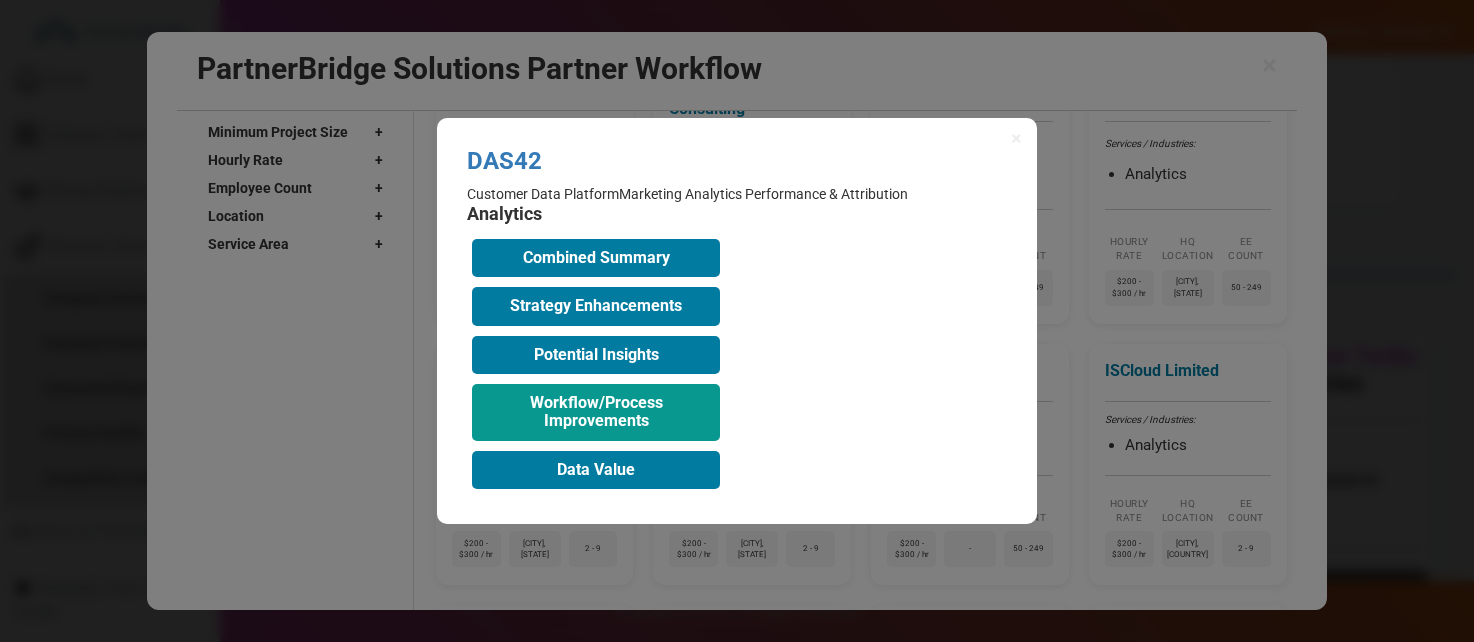 click on "Workflow/Process Improvements" at bounding box center (596, 412) 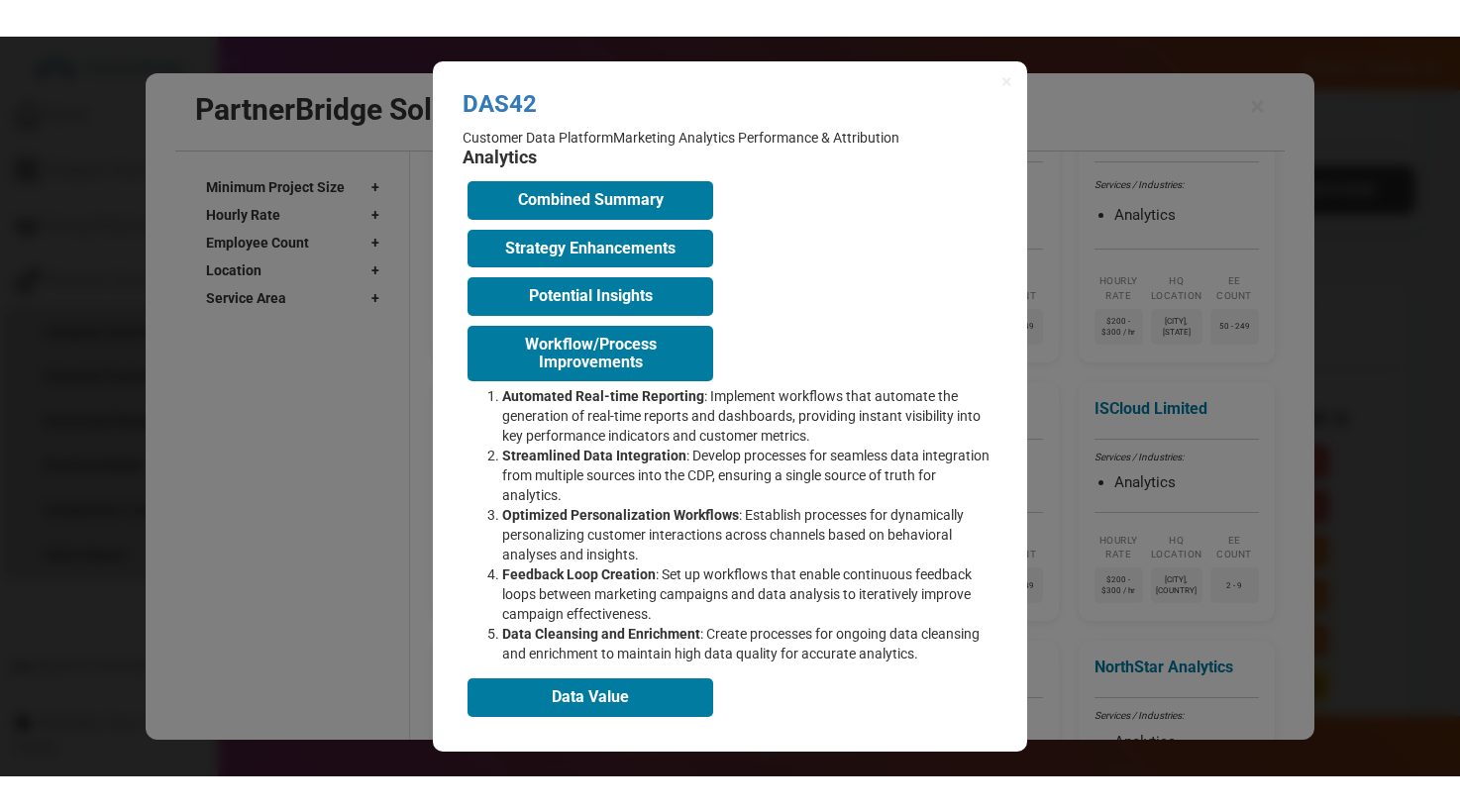 scroll, scrollTop: 785, scrollLeft: 0, axis: vertical 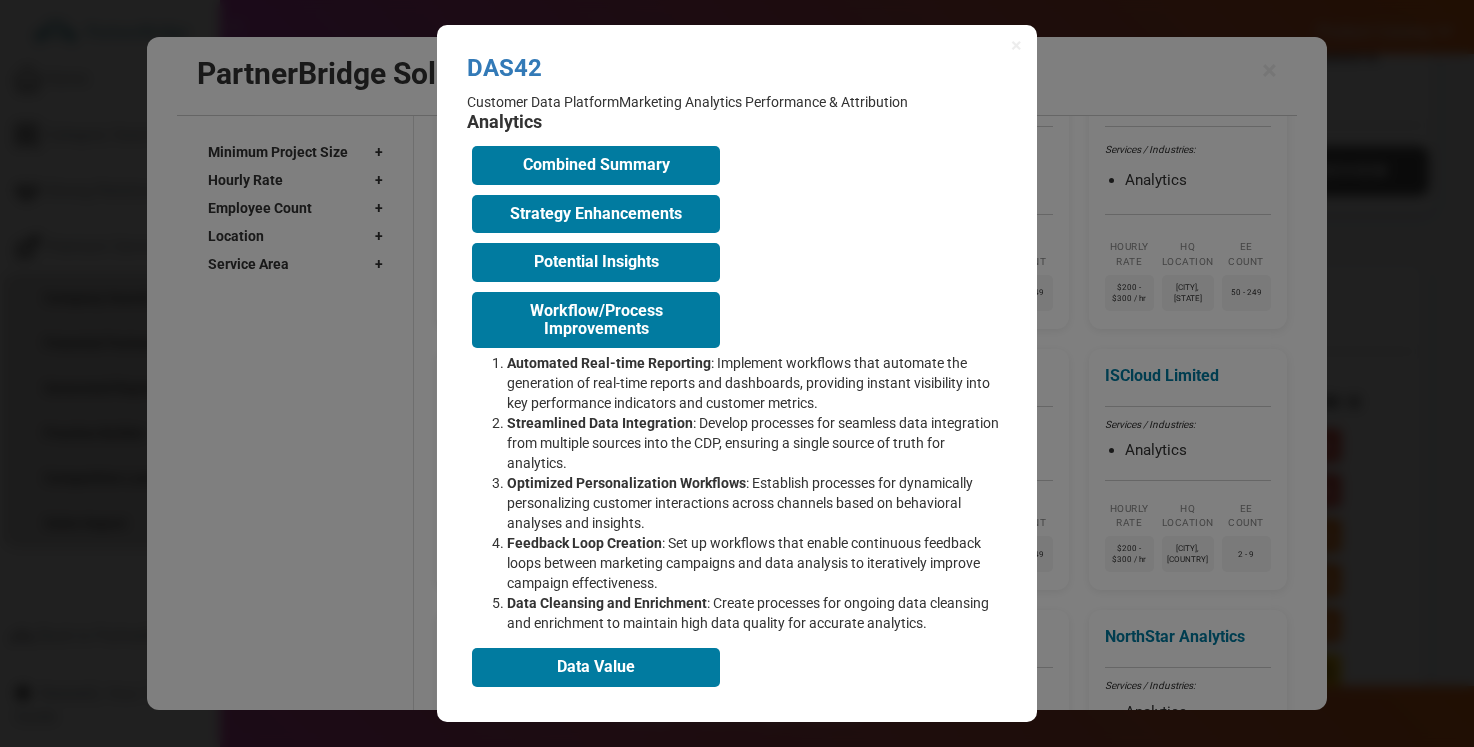 click on "Workflow/Process Improvements
Automated Real-time Reporting : Implement workflows that automate the generation of real-time reports and dashboards, providing instant visibility into key performance indicators and customer metrics.
Streamlined Data Integration : Develop processes for seamless data integration from multiple sources into the CDP, ensuring a single source of truth for analytics.
Optimized Personalization Workflows : Establish processes for dynamically personalizing customer interactions across channels based on behavioral analyses and insights.
Feedback Loop Creation : Set up workflows that enable continuous feedback loops between marketing campaigns and data analysis to iteratively improve campaign effectiveness.
Data Cleansing and Enrichment : Create processes for ongoing data cleansing and enrichment to maintain high data quality for accurate analytics." at bounding box center (737, 460) 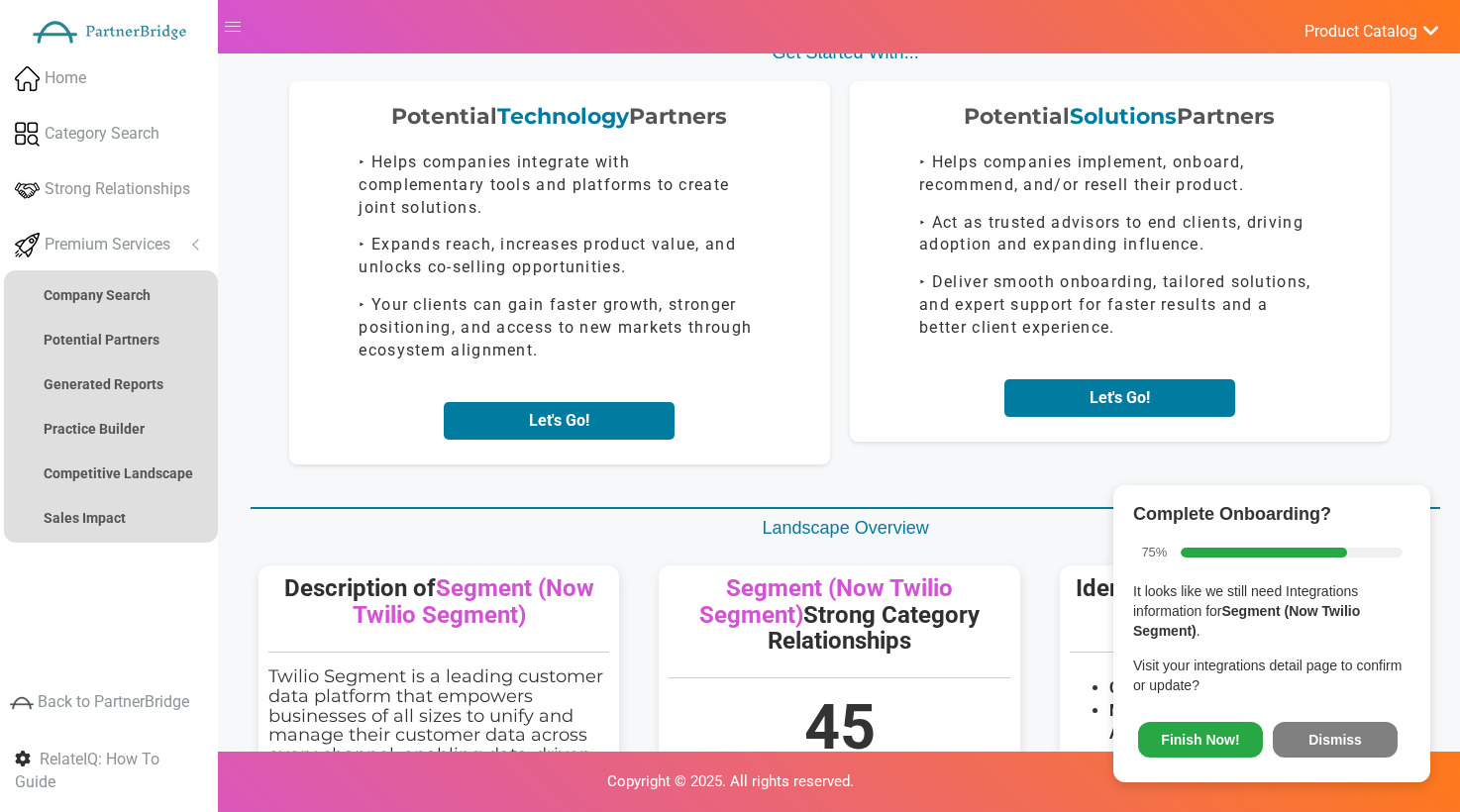 scroll, scrollTop: 67, scrollLeft: 0, axis: vertical 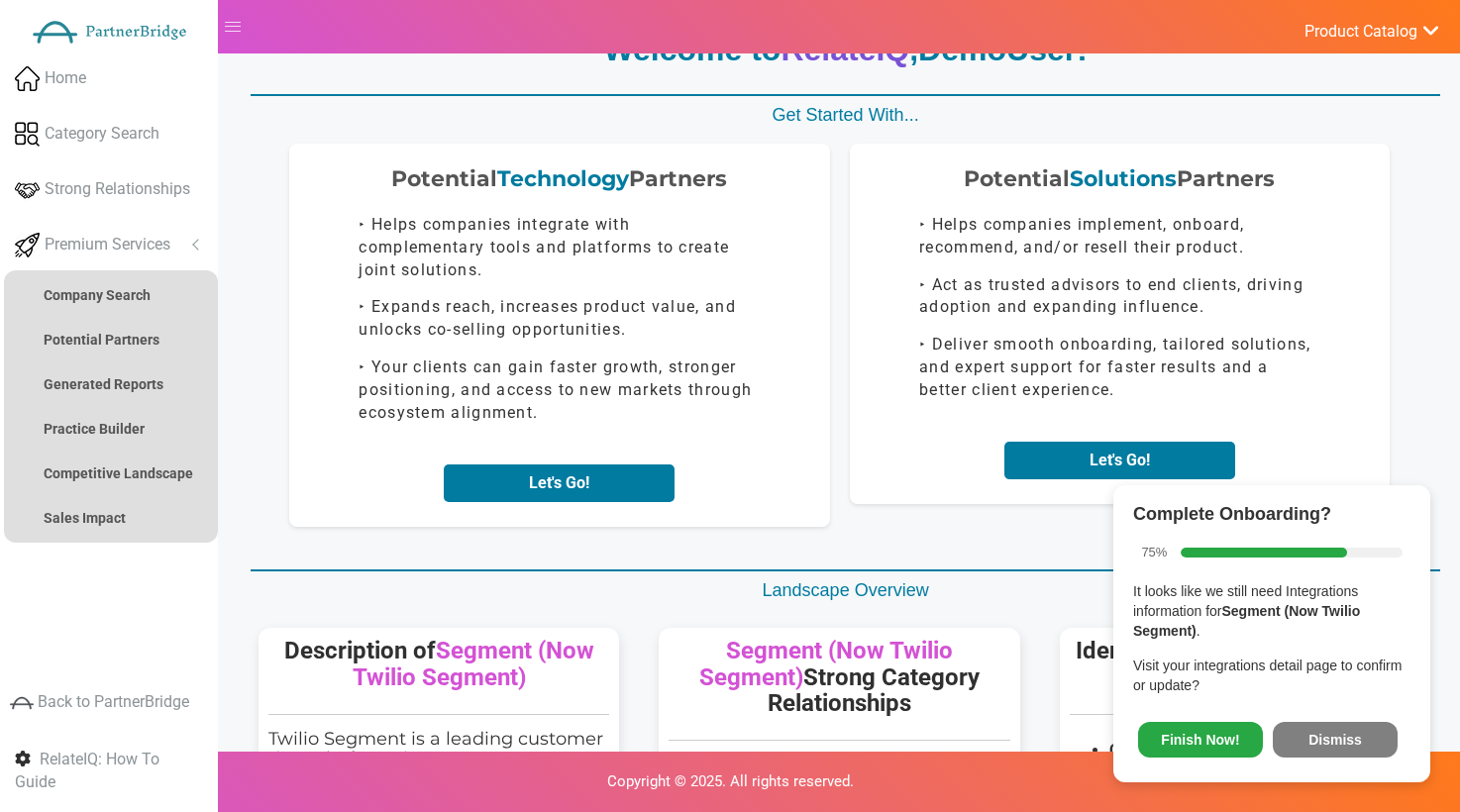 click on "Dismiss" at bounding box center (1335, 740) 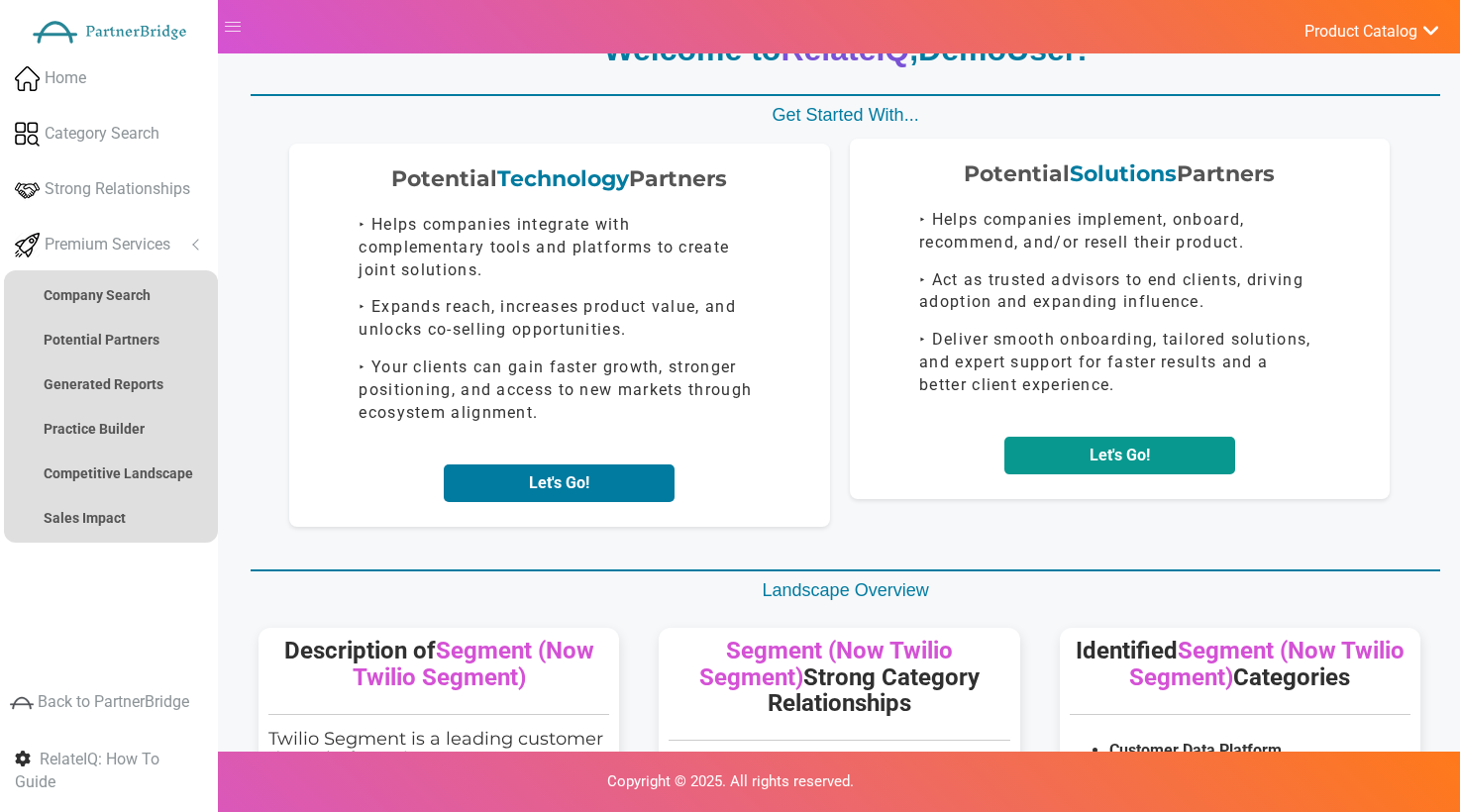 click on "Let's Go!" at bounding box center [1119, 456] 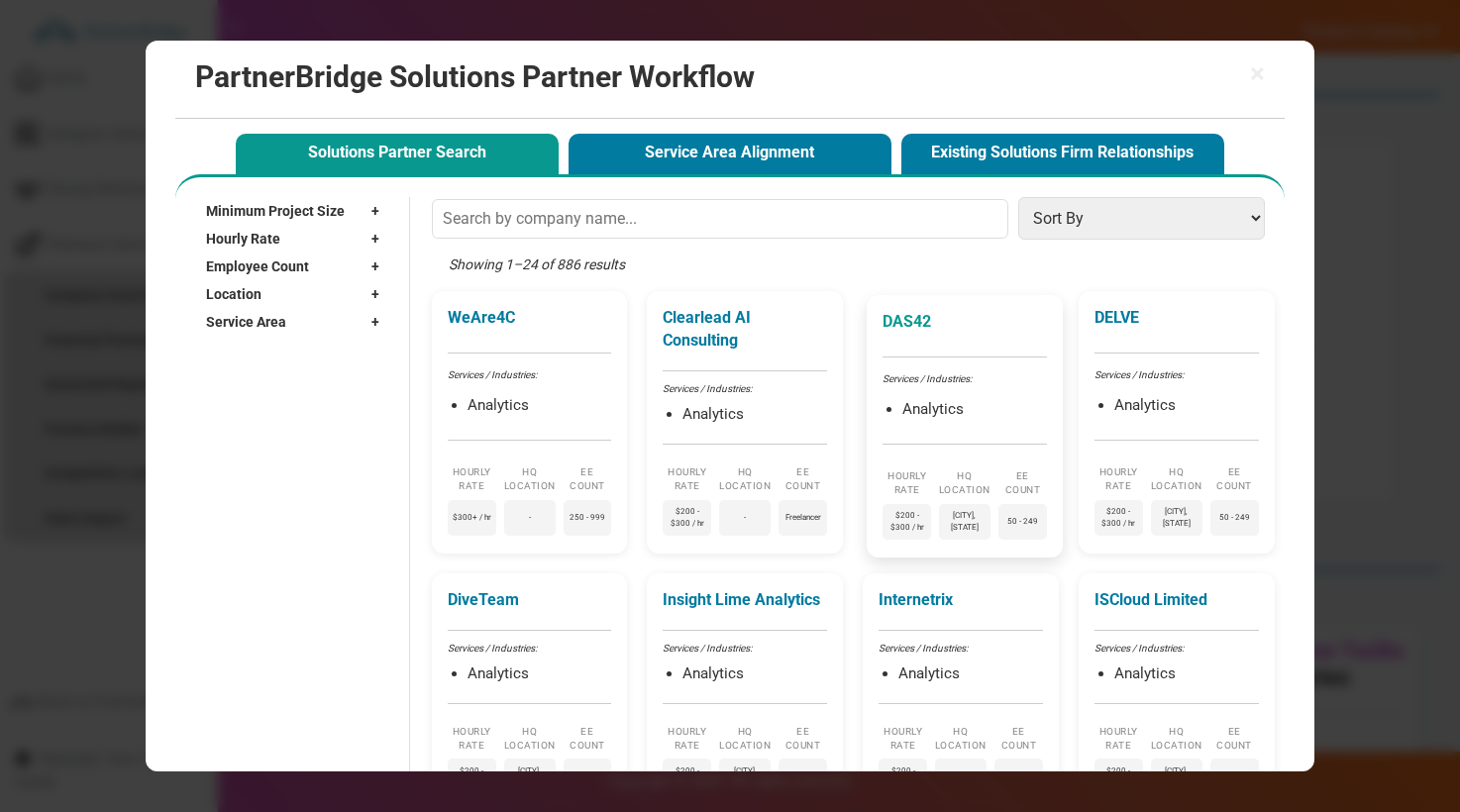 click on "DAS42" at bounding box center (965, 322) 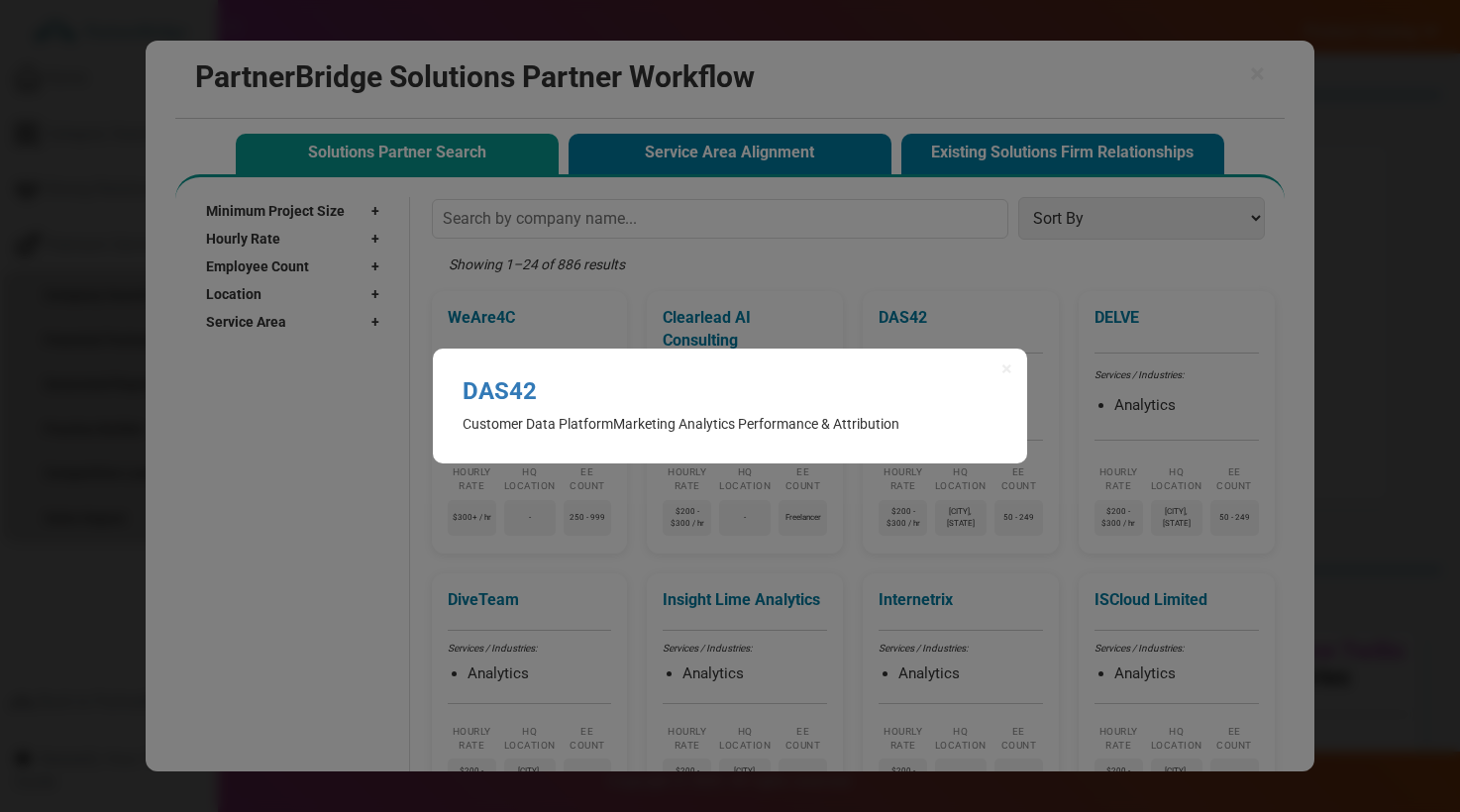 click on "Customer Data Platform" at bounding box center (538, 424) 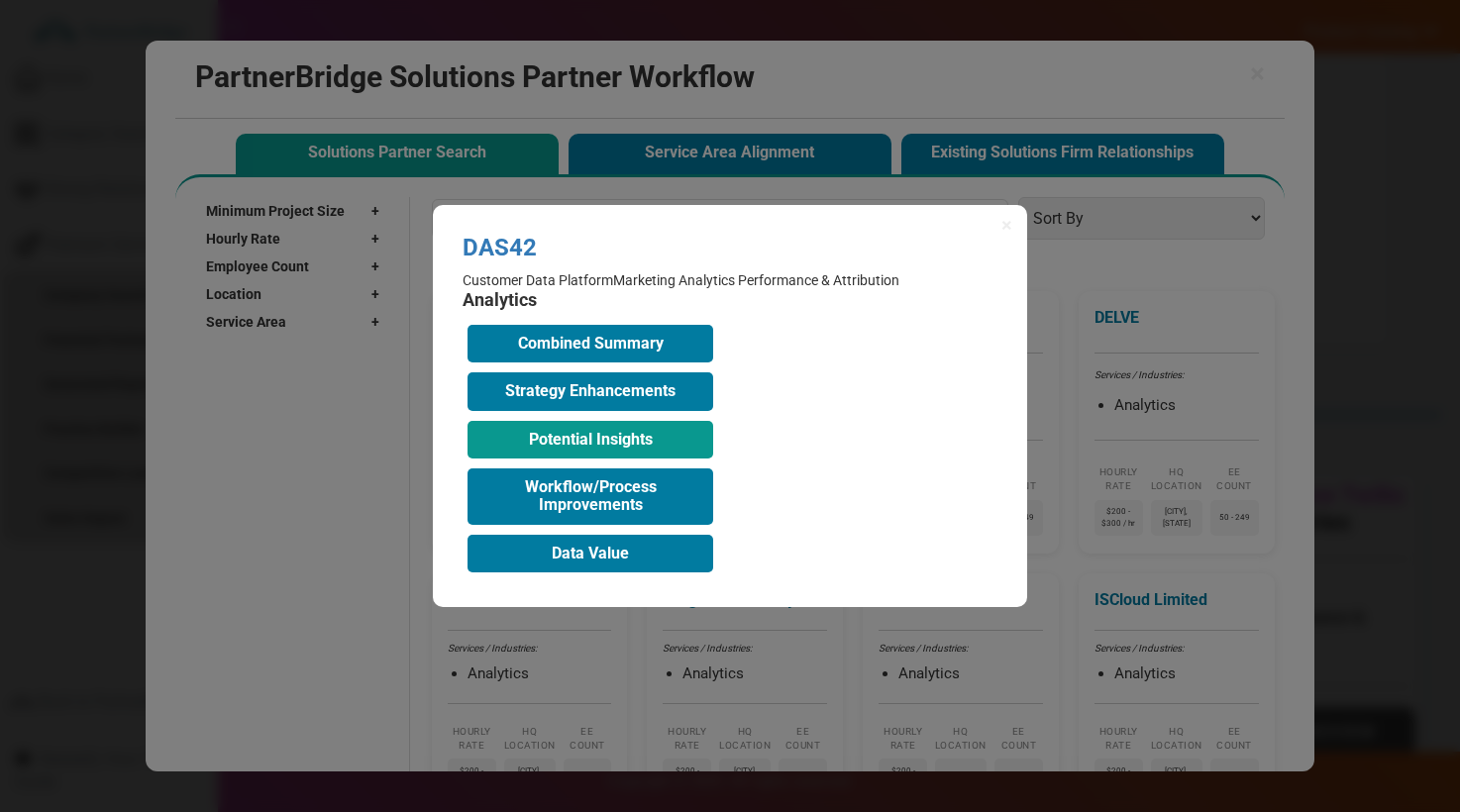 scroll, scrollTop: 277, scrollLeft: 0, axis: vertical 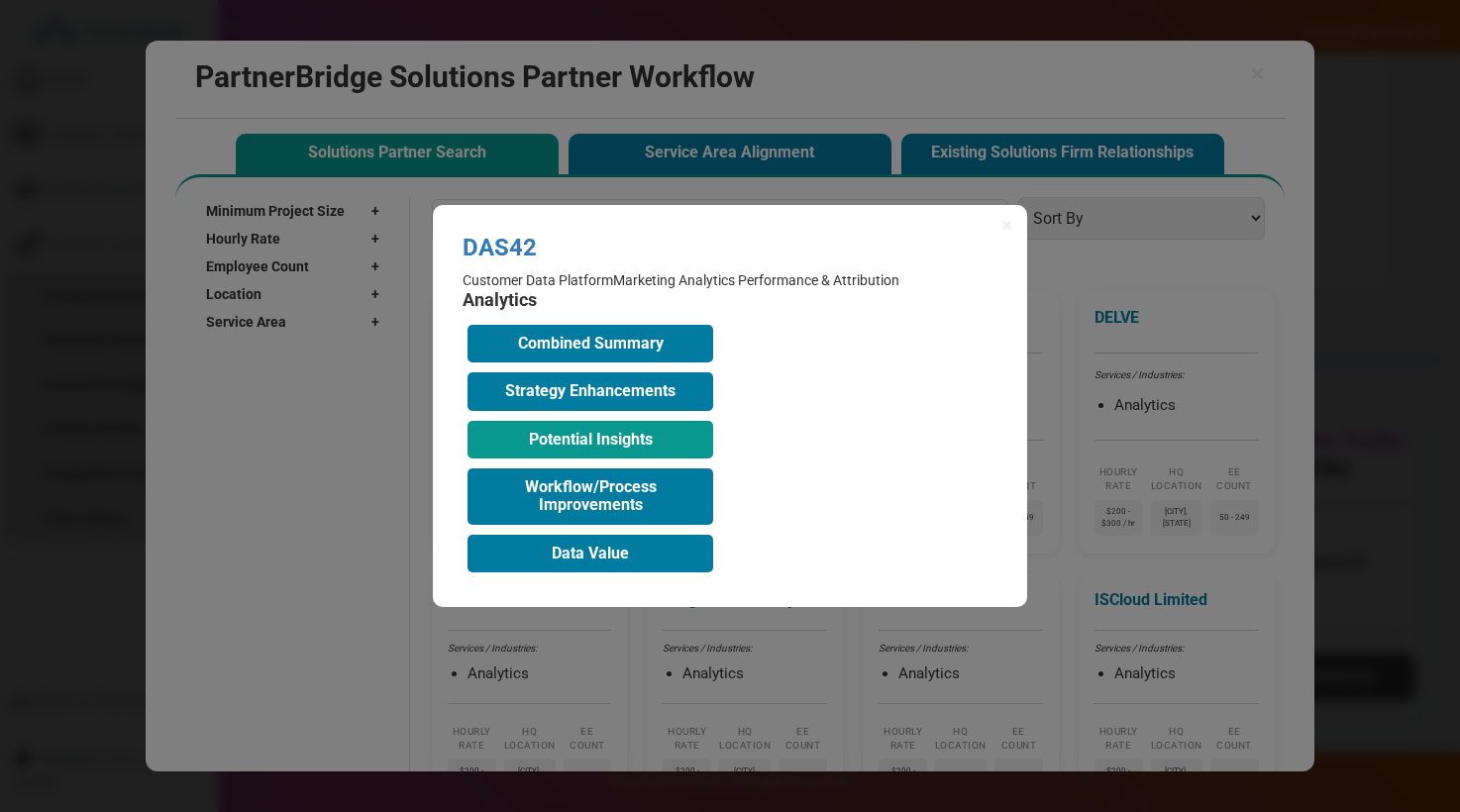 click on "Potential Insights" at bounding box center (590, 440) 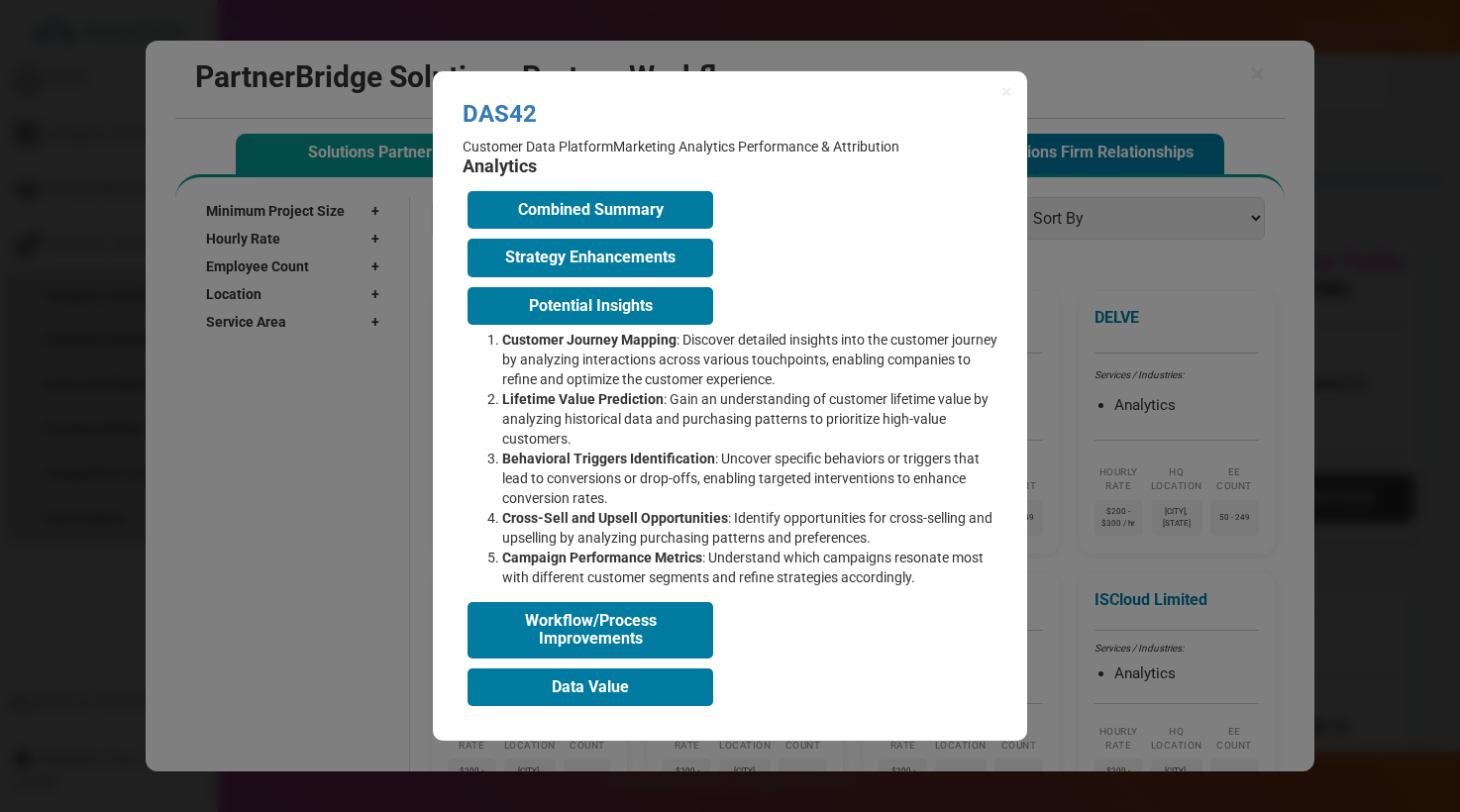 scroll, scrollTop: 454, scrollLeft: 0, axis: vertical 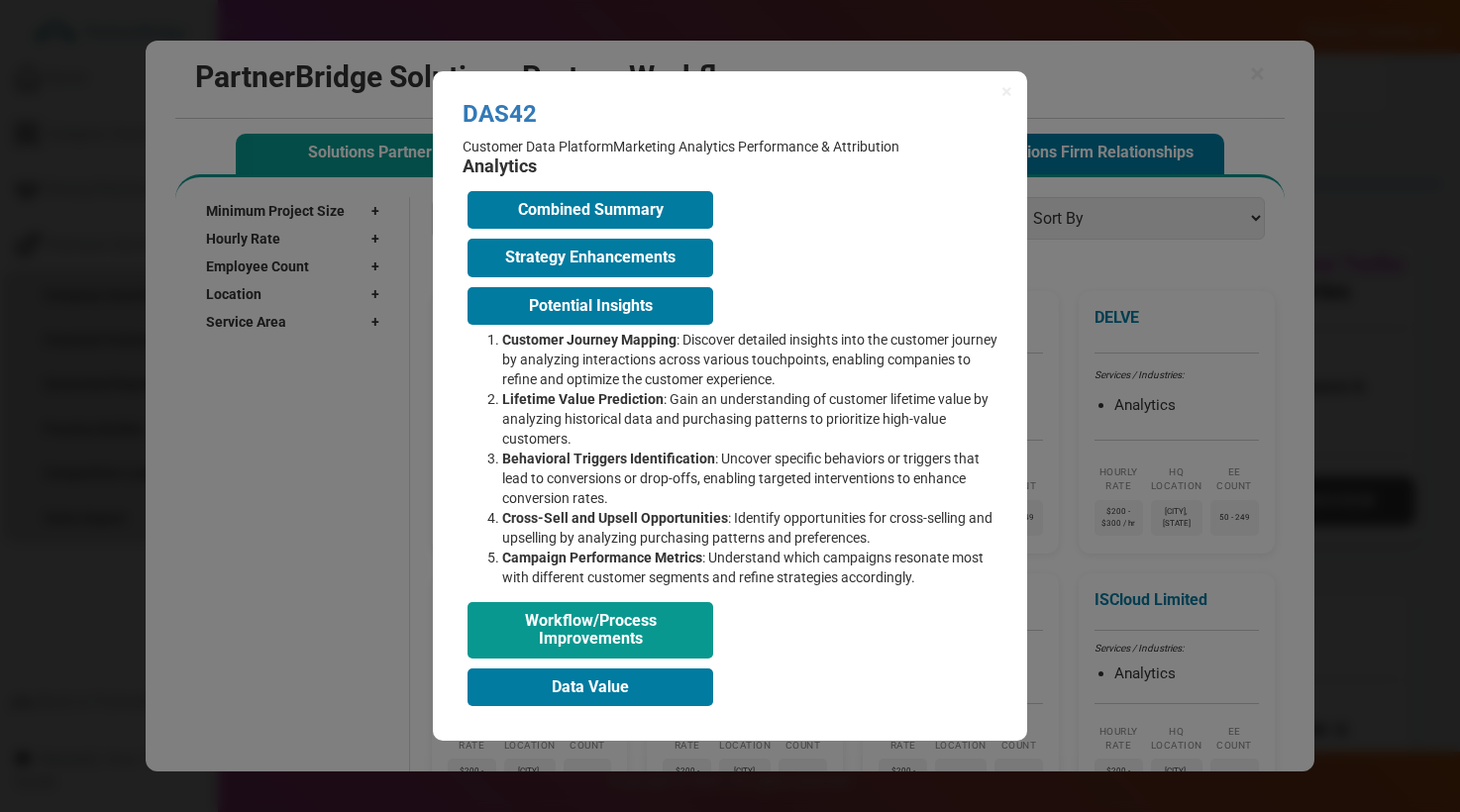 click on "Workflow/Process Improvements" at bounding box center [590, 630] 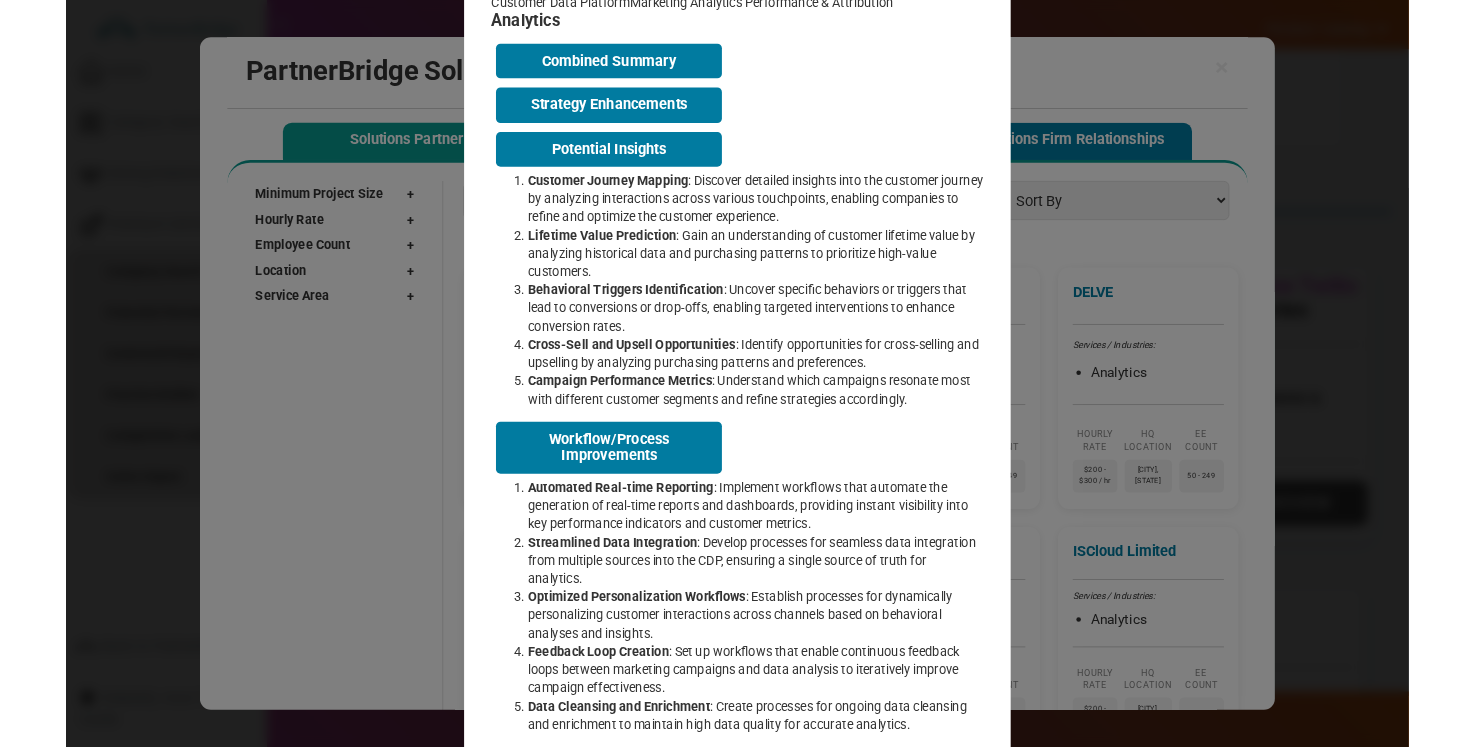 scroll, scrollTop: 418, scrollLeft: 0, axis: vertical 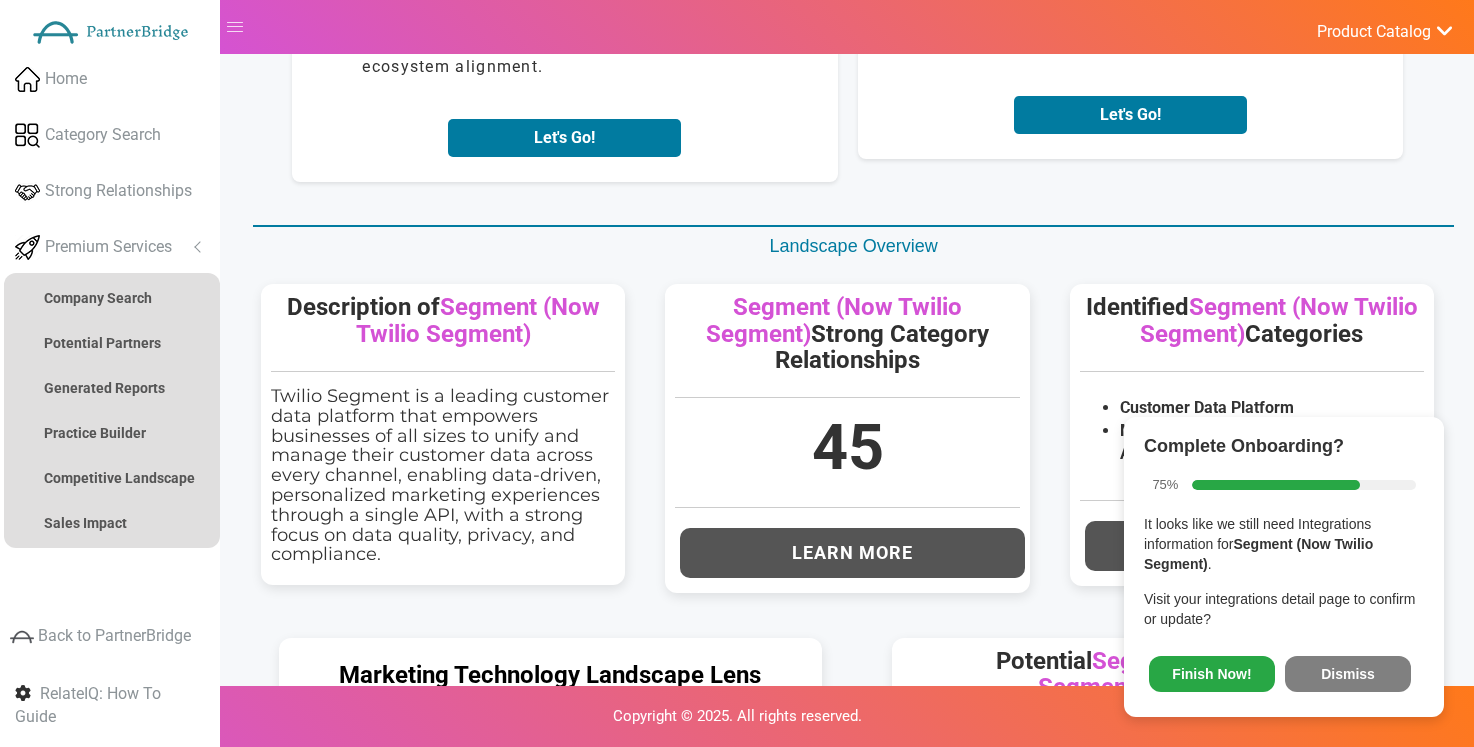 click on "Dismiss" at bounding box center [1348, 674] 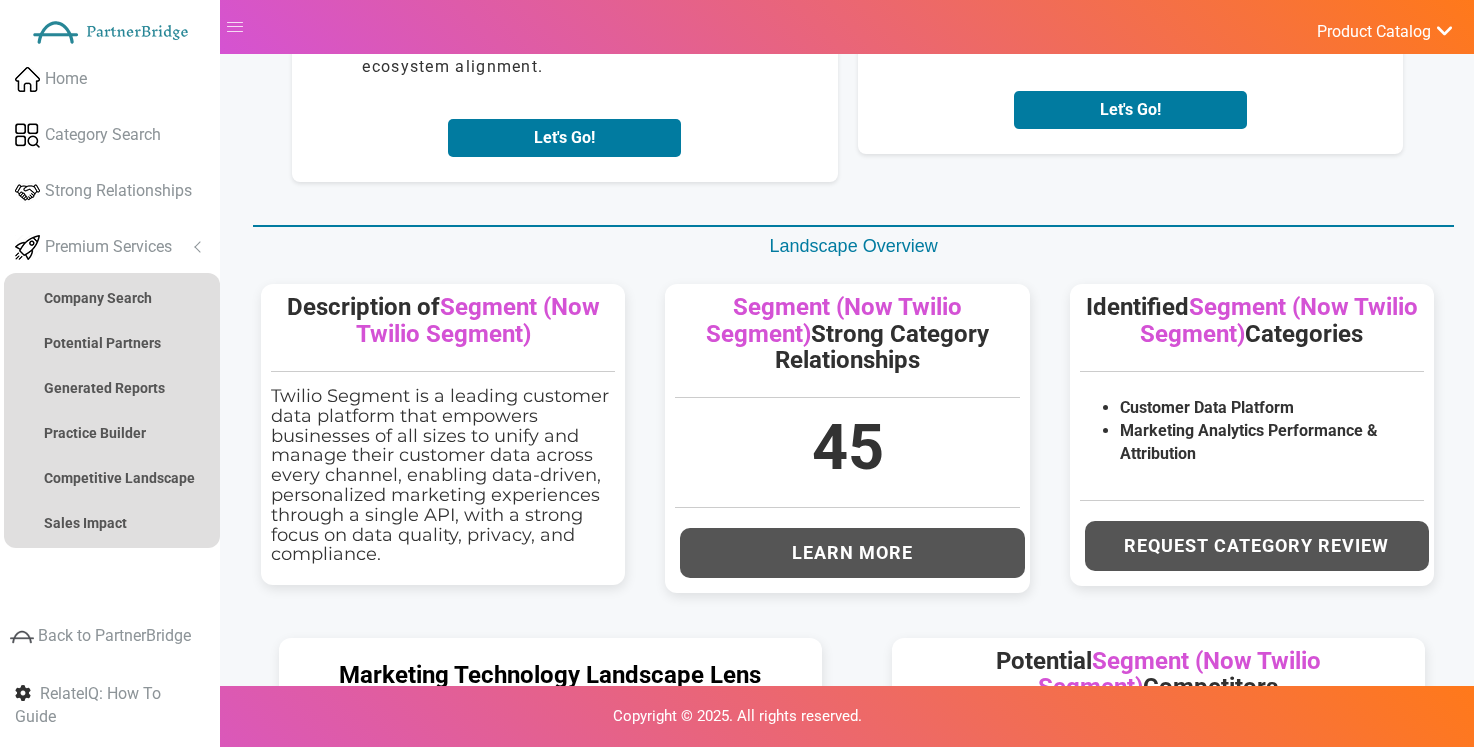 click on "Let's Go!" at bounding box center (1131, 110) 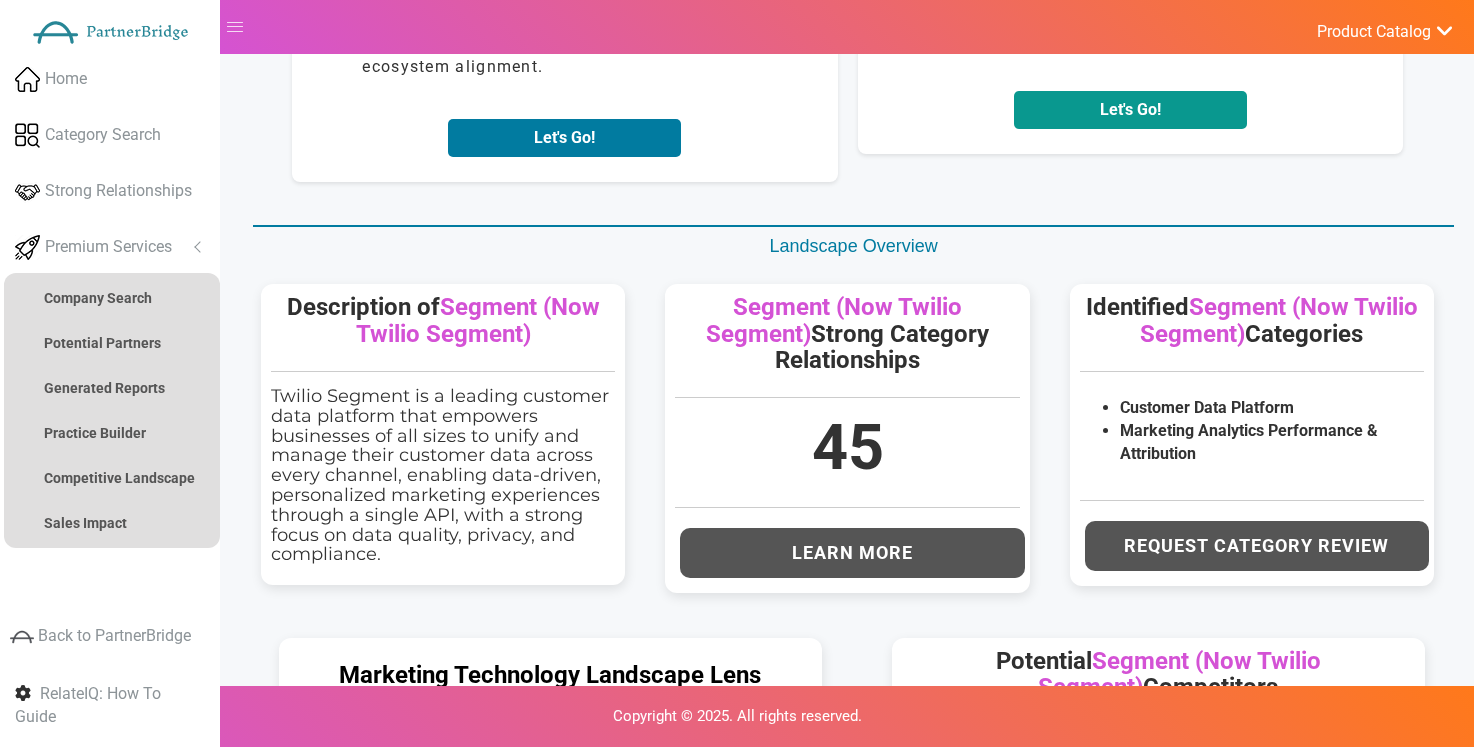 click on "Let's Go!" at bounding box center (1130, 110) 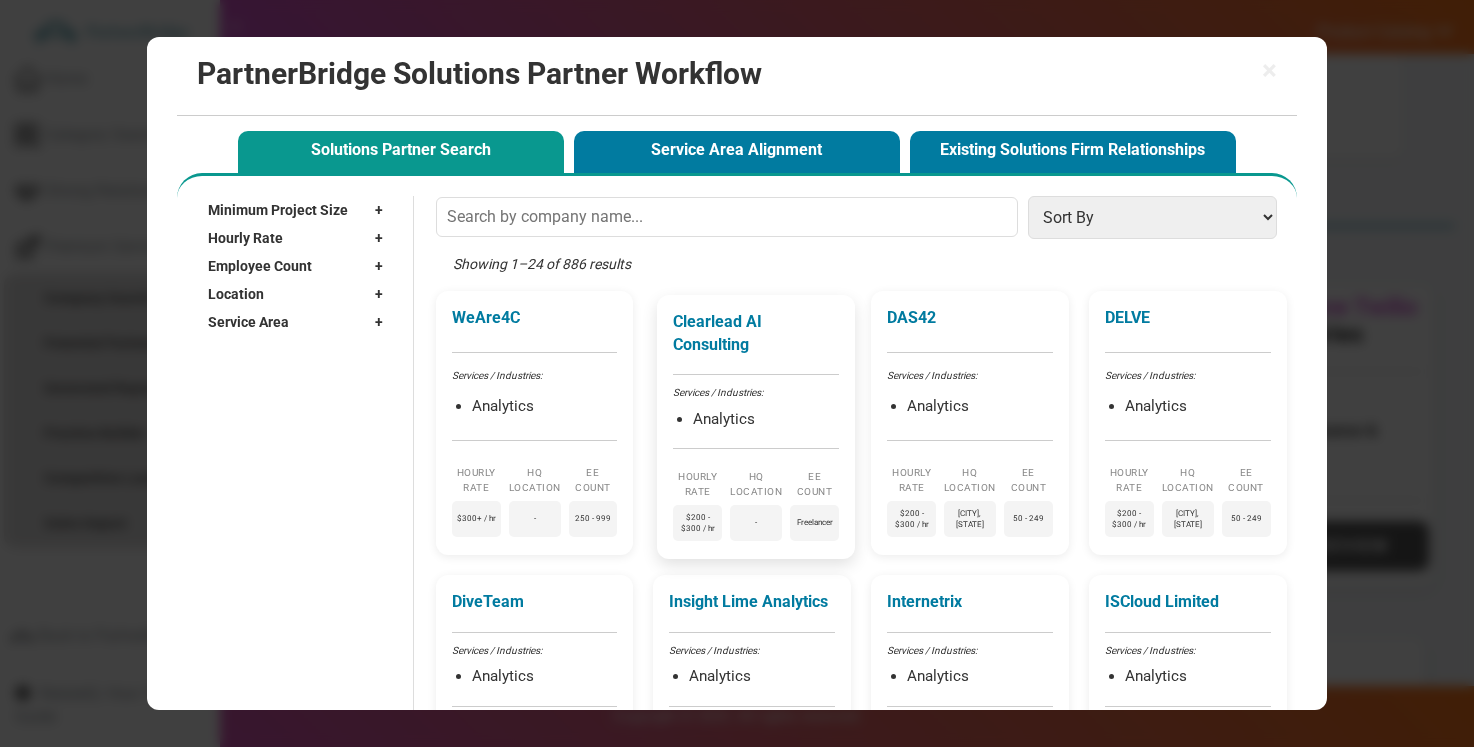 click on "Clearlead AI Consulting
Services / Industries:
Analytics
Hourly Rate
$200 - $300 / hr
HQ Location
-
EE Count
Freelancer" at bounding box center [756, 427] 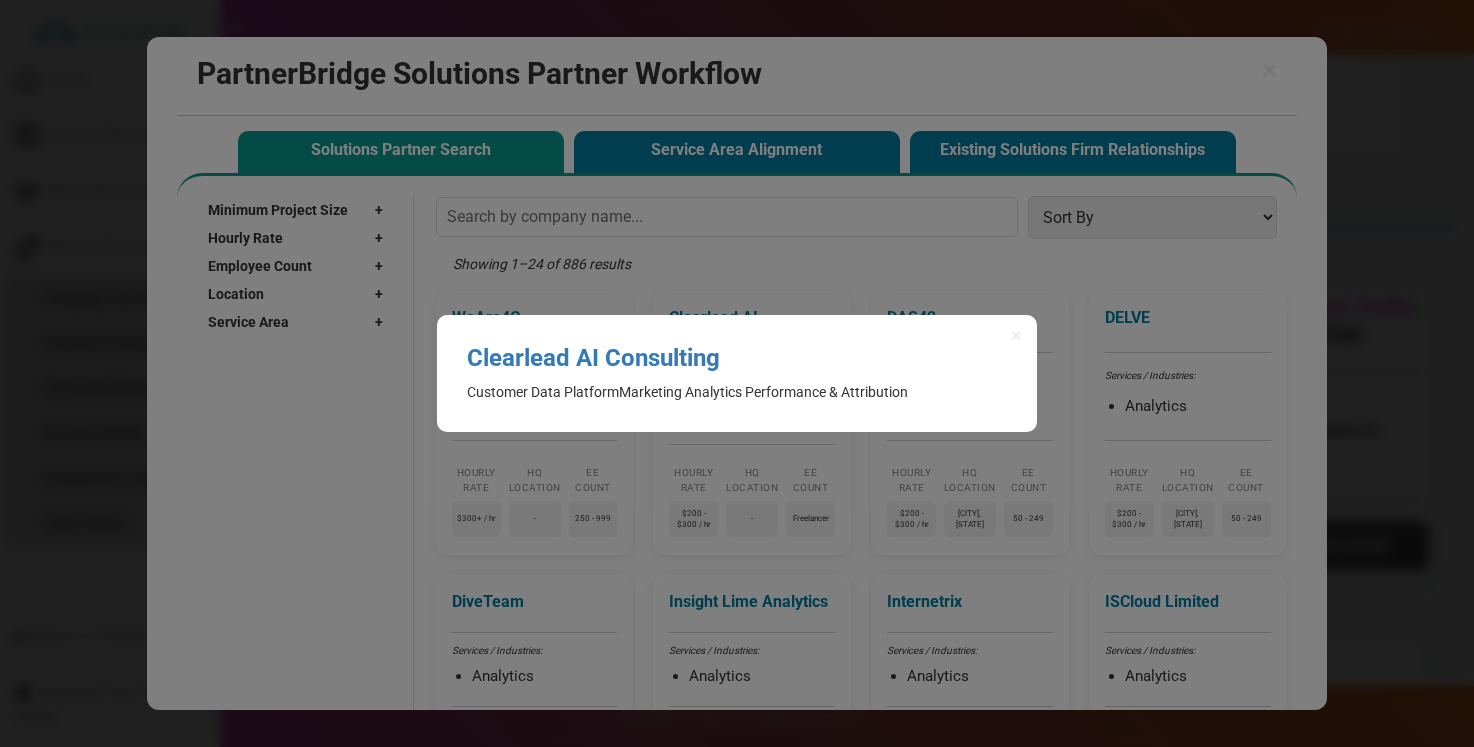 click on "Customer Data Platform" at bounding box center [543, 392] 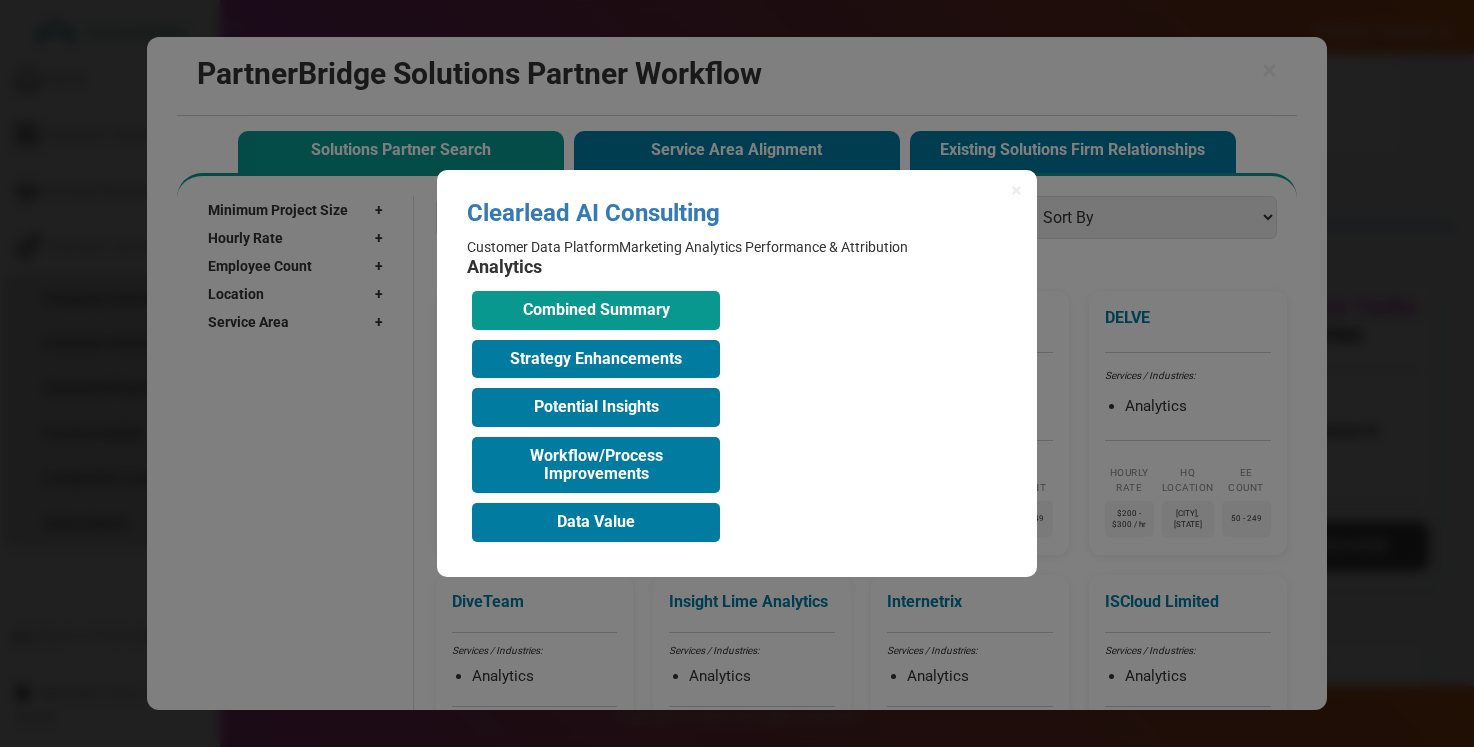 click on "Combined Summary" at bounding box center [596, 310] 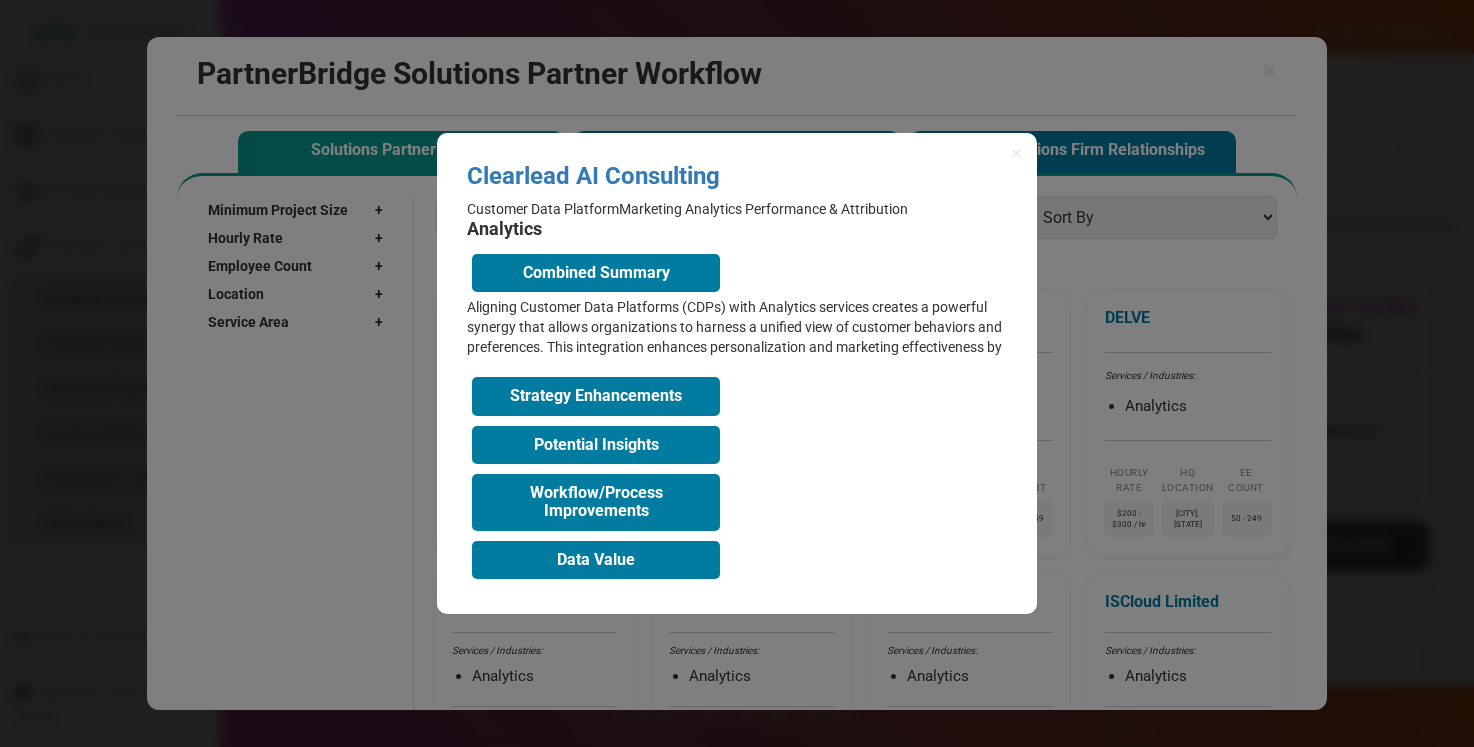 scroll, scrollTop: 0, scrollLeft: 0, axis: both 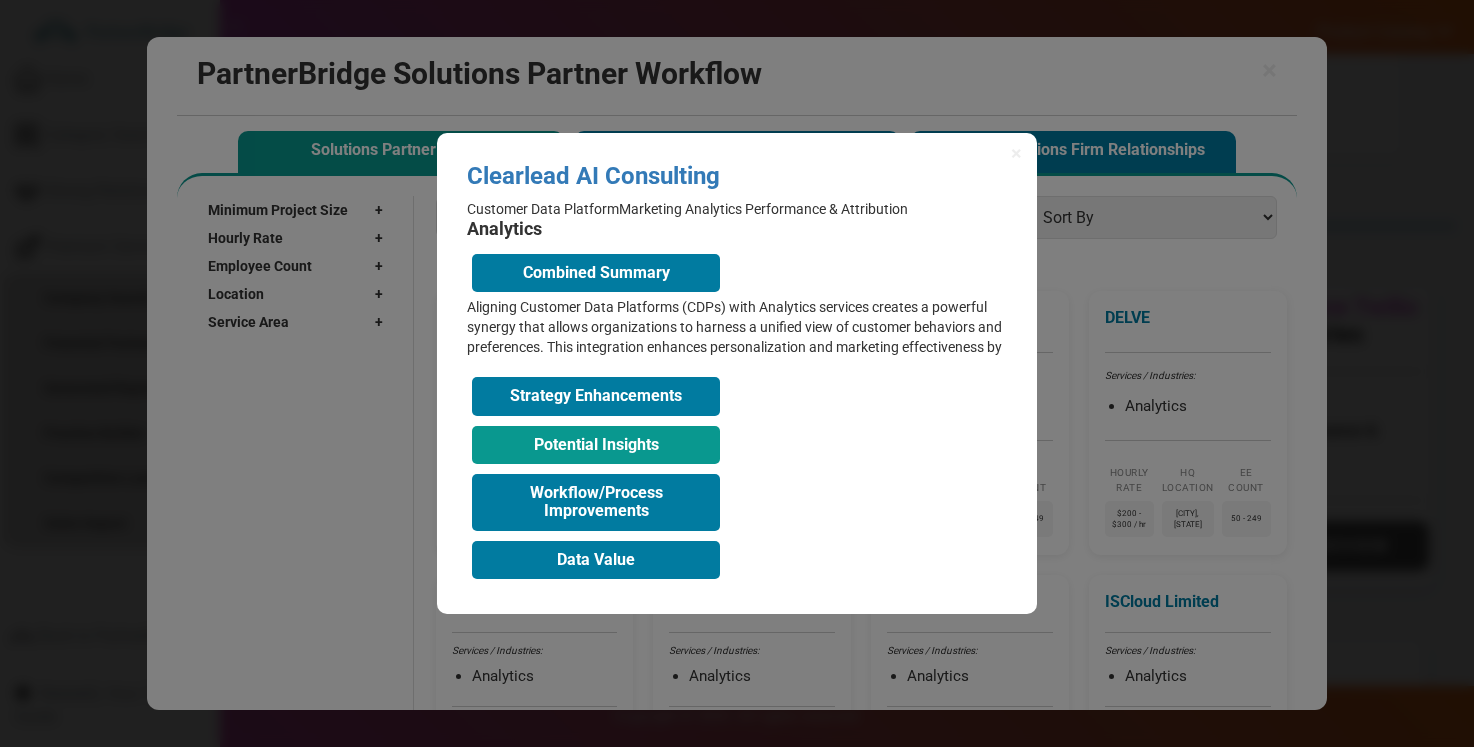 click on "Potential Insights" at bounding box center [596, 445] 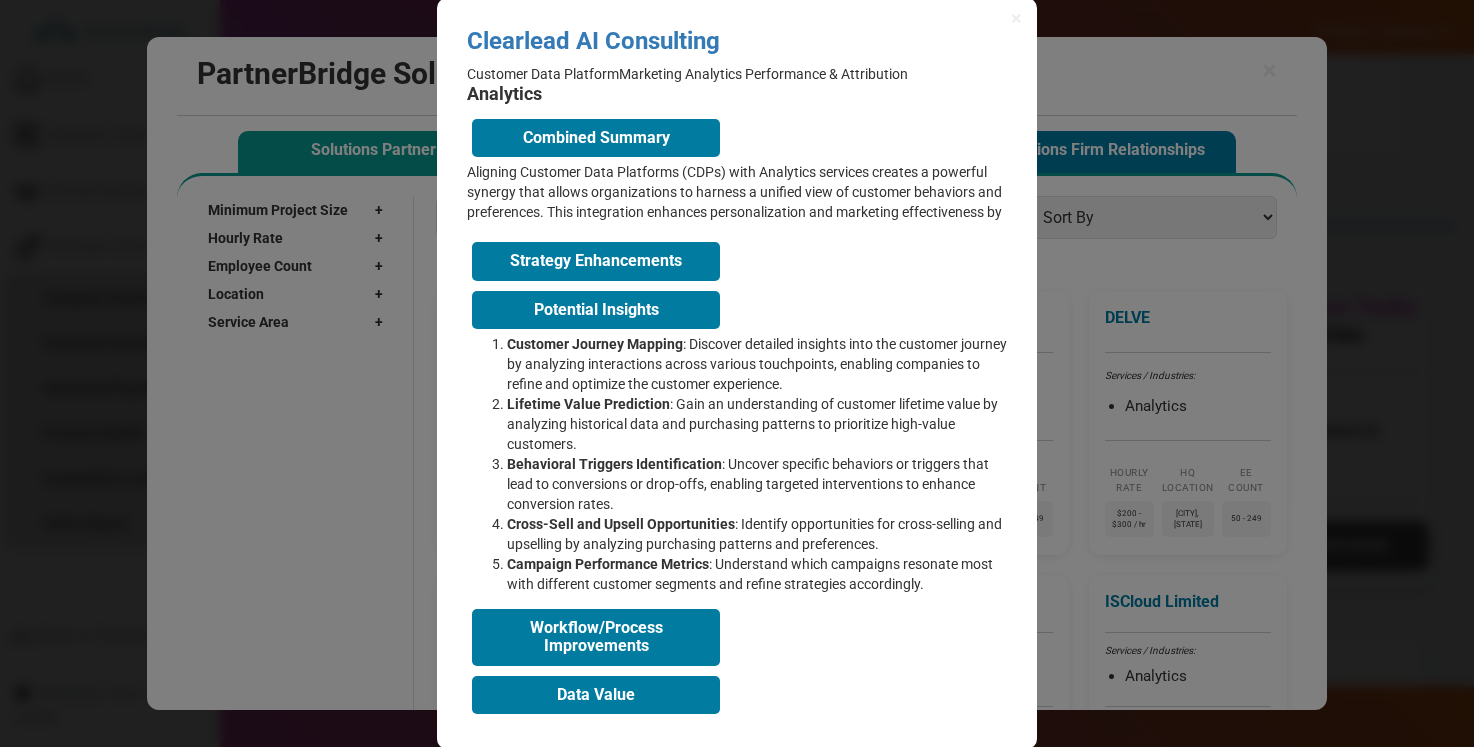 scroll, scrollTop: 0, scrollLeft: 0, axis: both 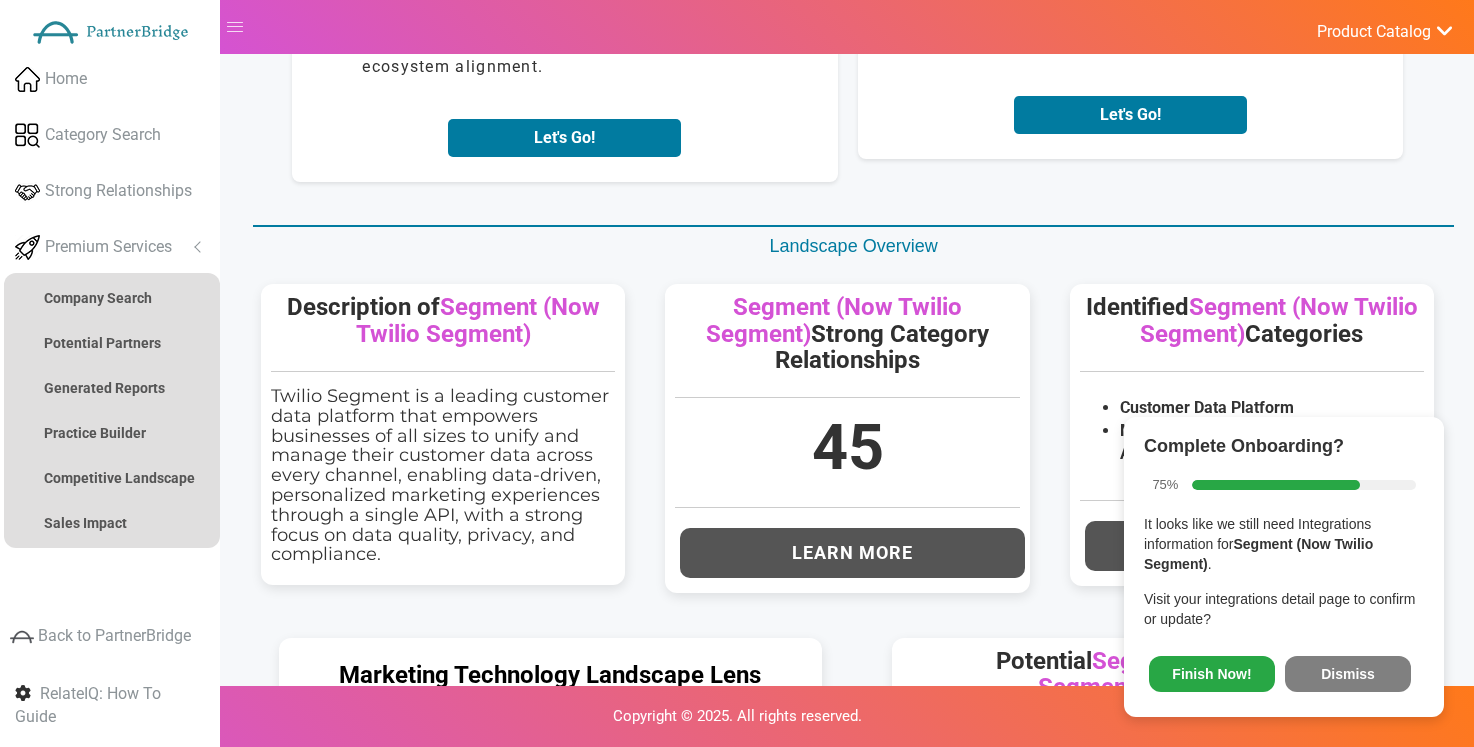 click on "Dismiss" at bounding box center [1348, 674] 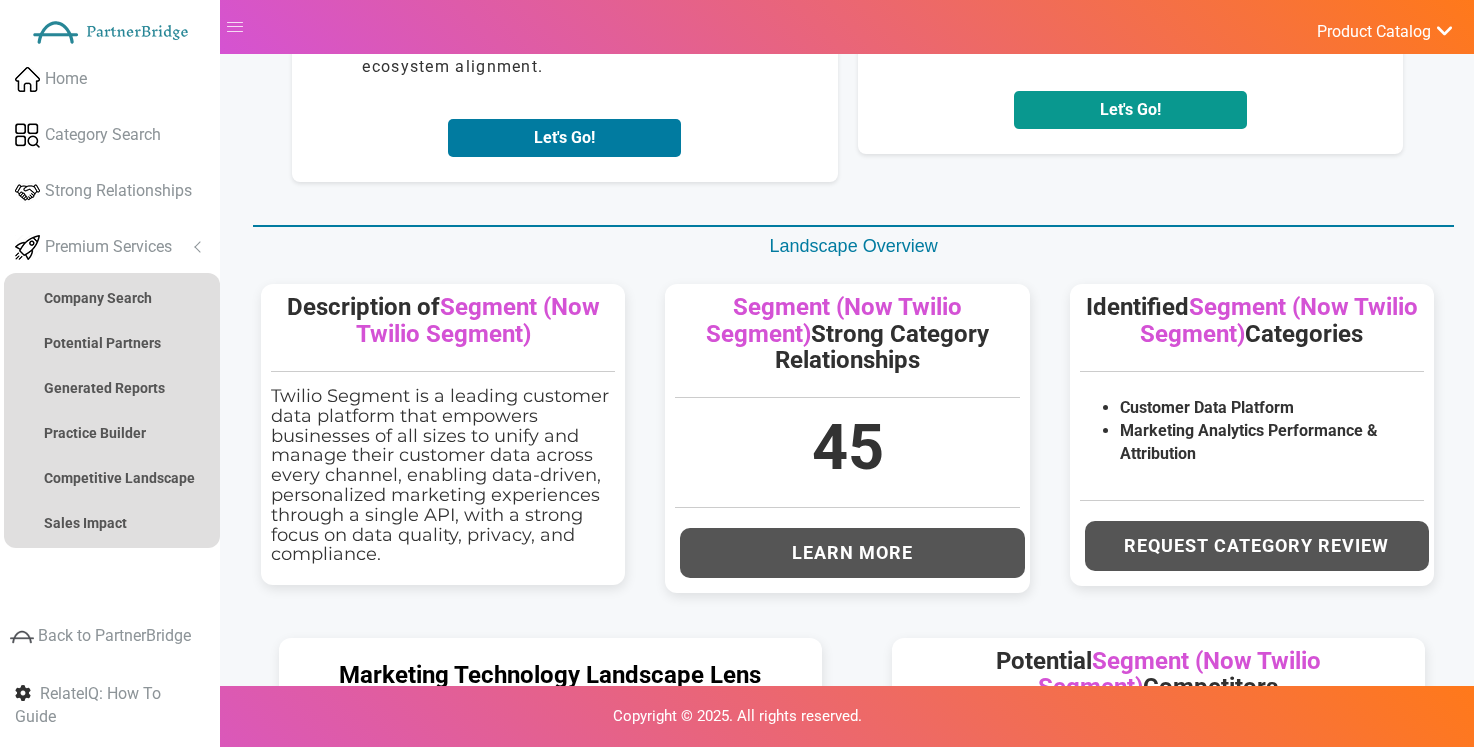 click on "Let's Go!" at bounding box center (1130, 110) 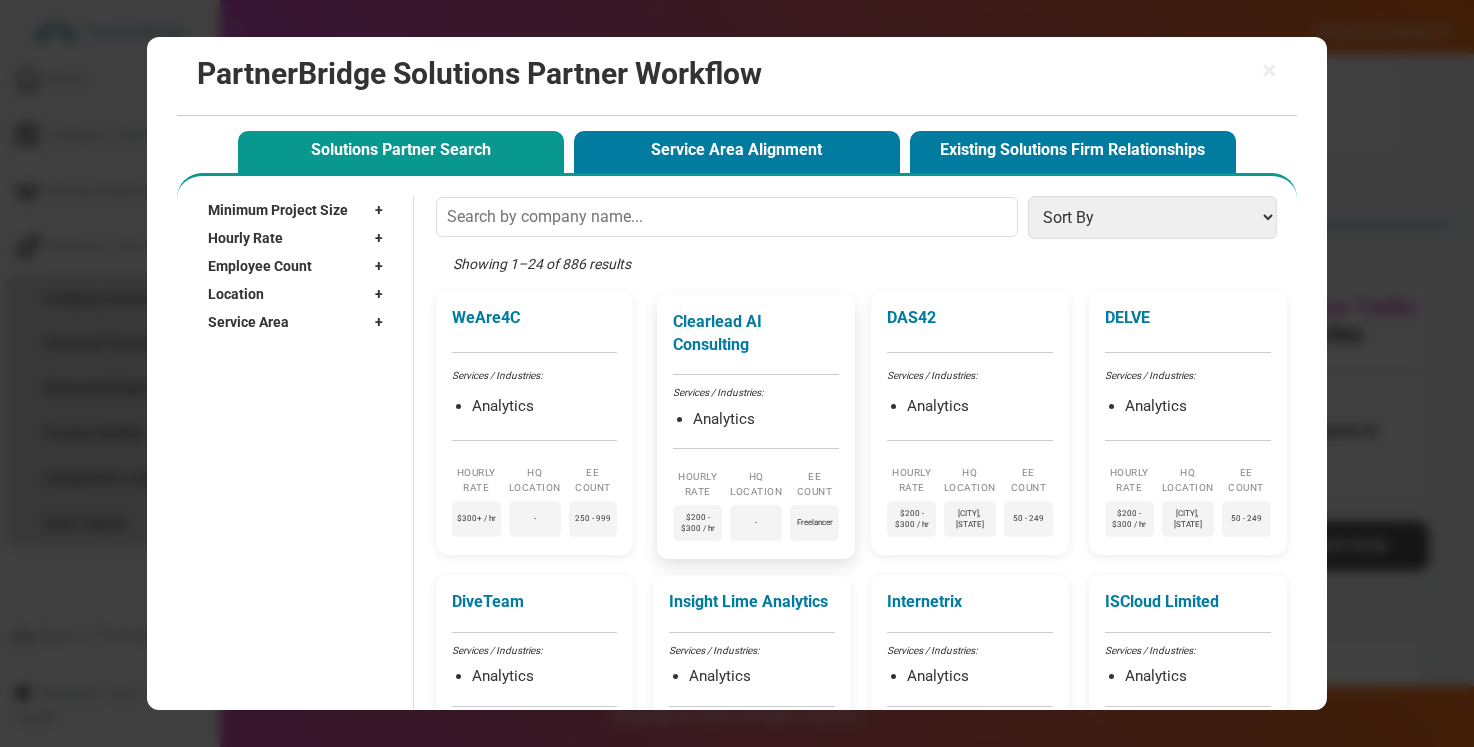 click on "Services / Industries:" at bounding box center (756, 393) 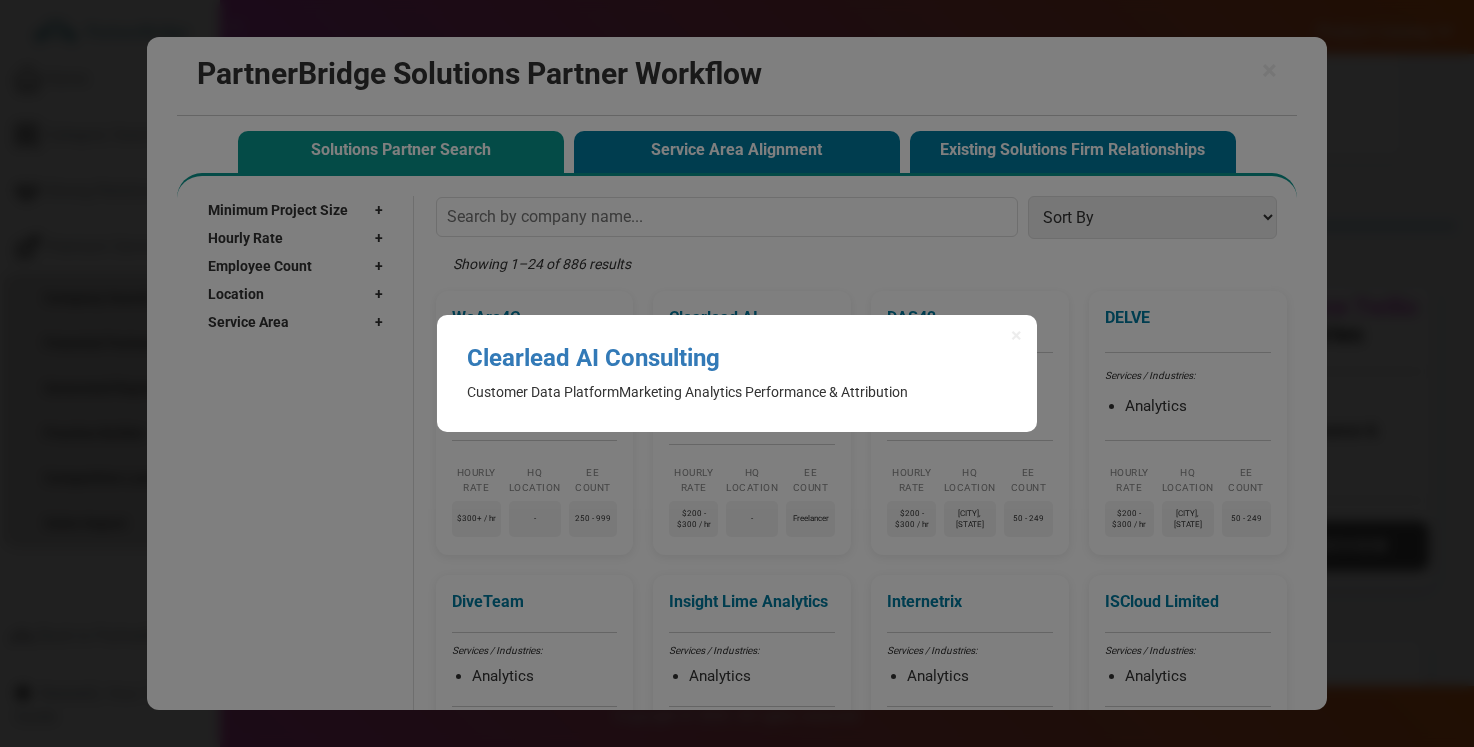 click on "Customer Data Platform Marketing Analytics Performance & Attribution" at bounding box center [737, 392] 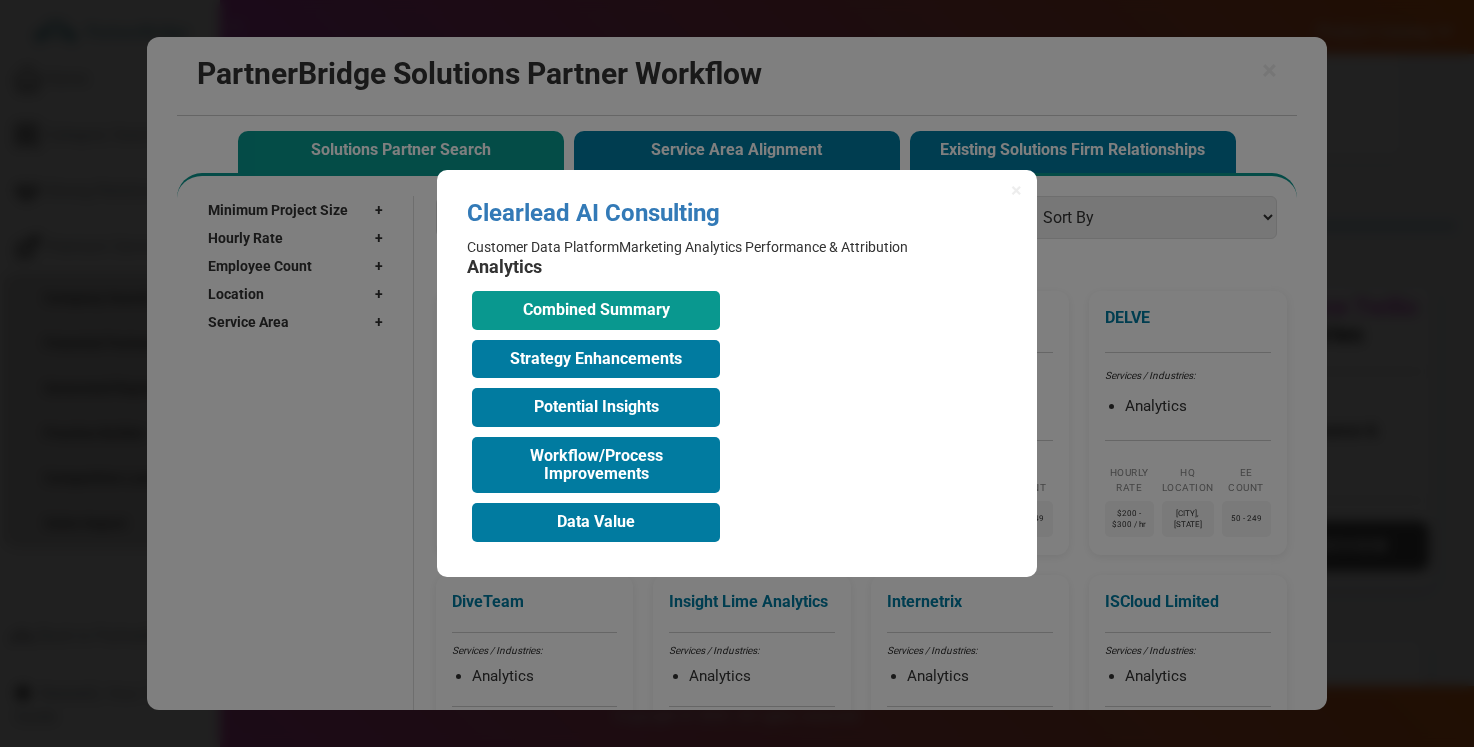 click on "Combined Summary" at bounding box center [596, 310] 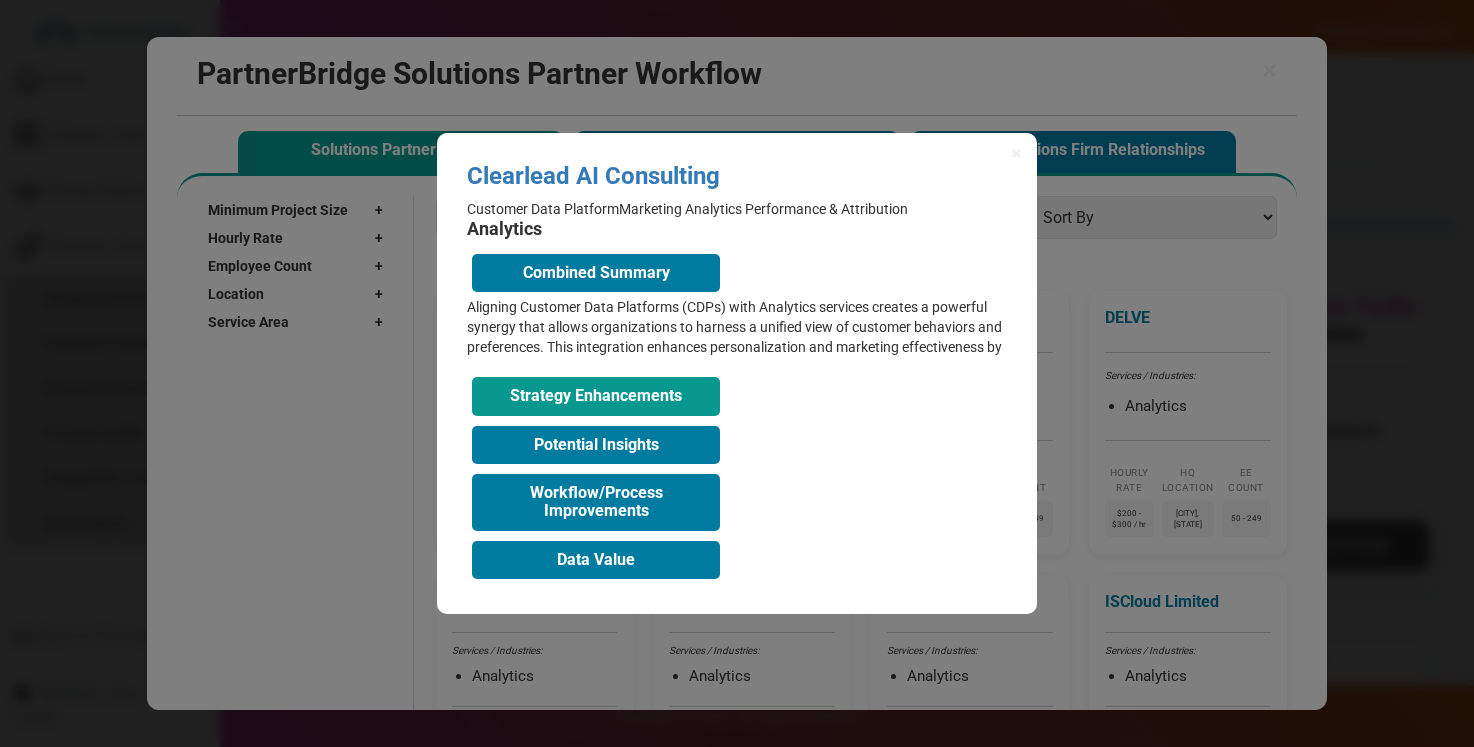 click on "Strategy Enhancements" at bounding box center [596, 396] 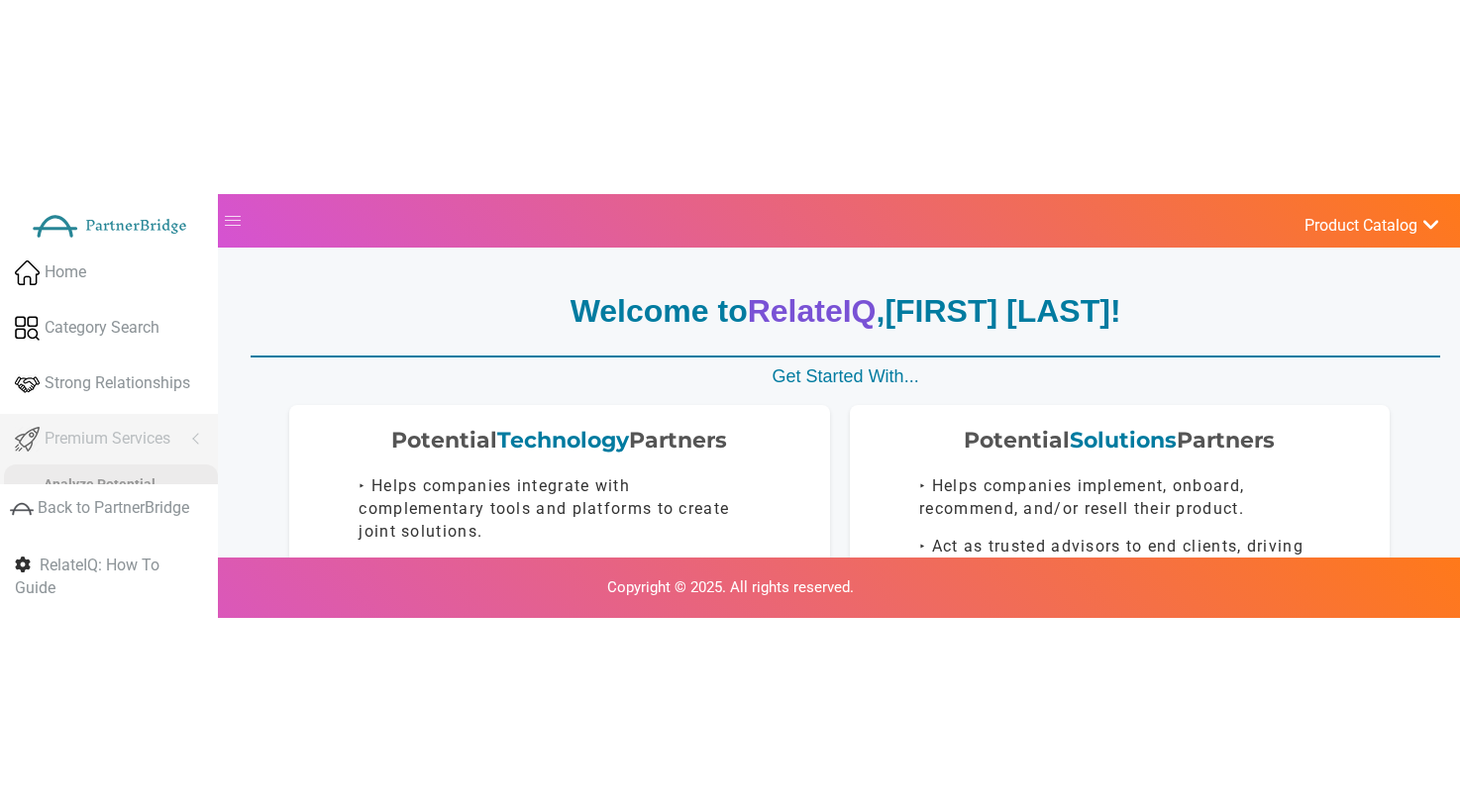 scroll, scrollTop: 414, scrollLeft: 0, axis: vertical 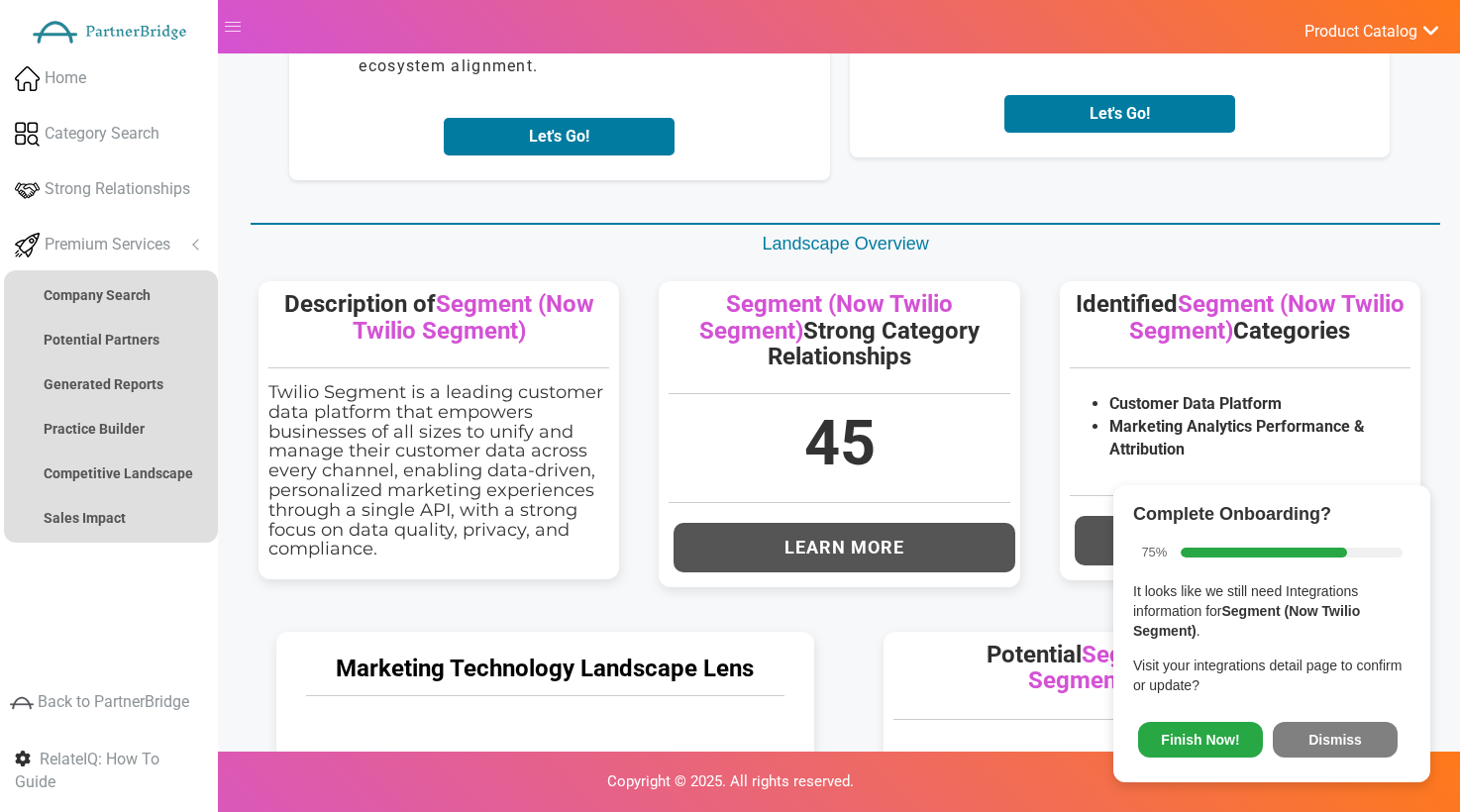 click on "Finish Now!
Dismiss" at bounding box center (1272, 736) 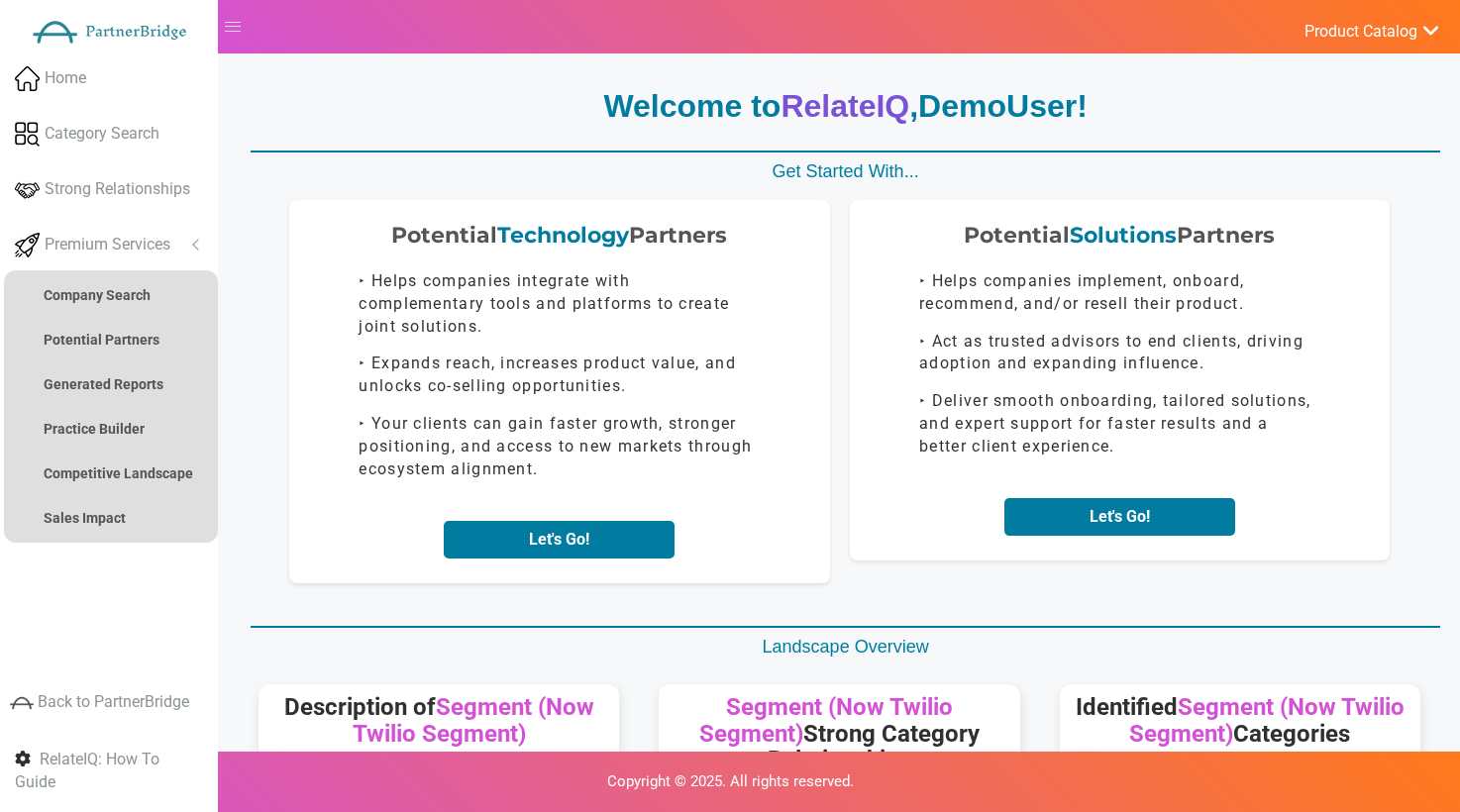 scroll, scrollTop: 0, scrollLeft: 0, axis: both 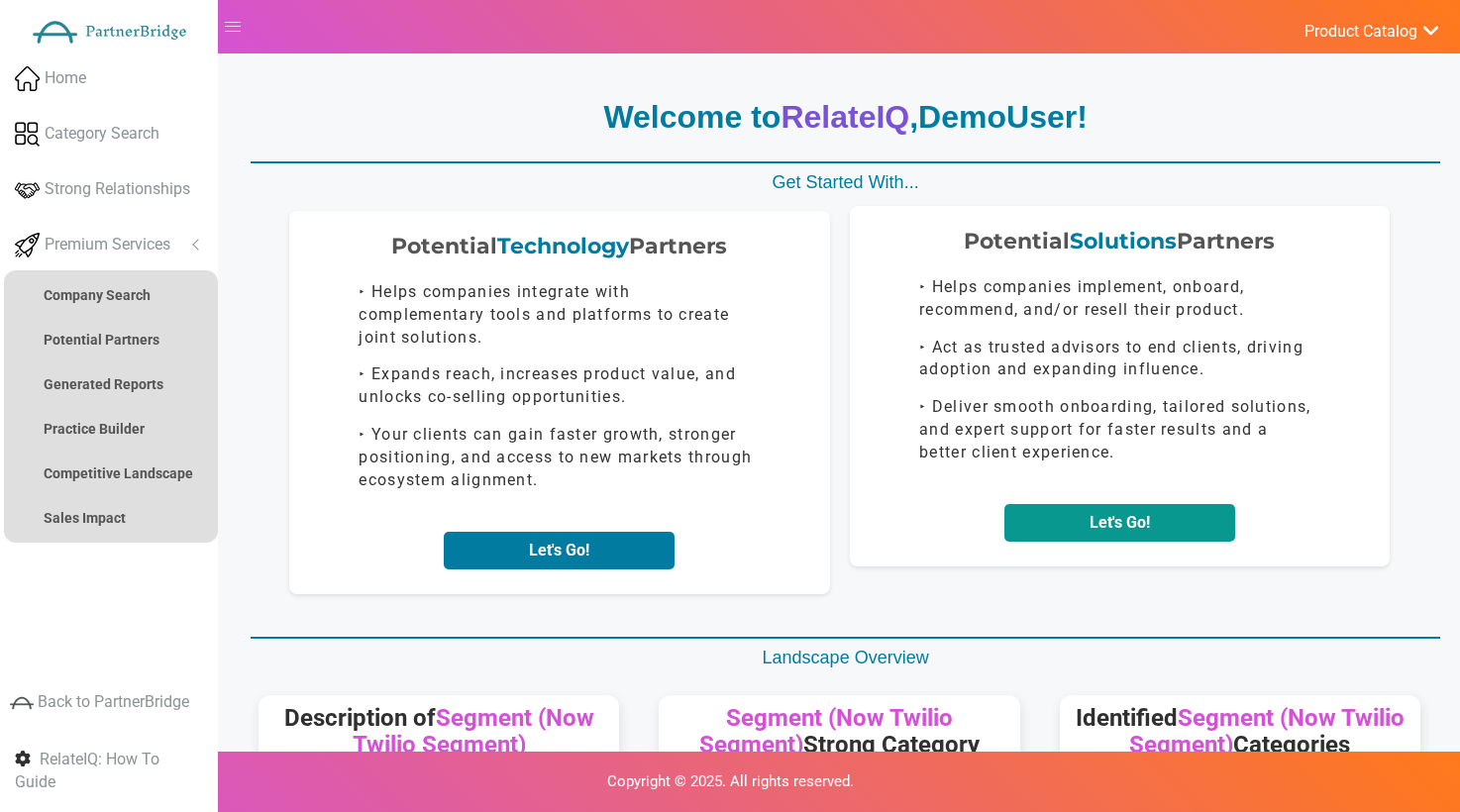 click on "Let's Go!" at bounding box center [1119, 523] 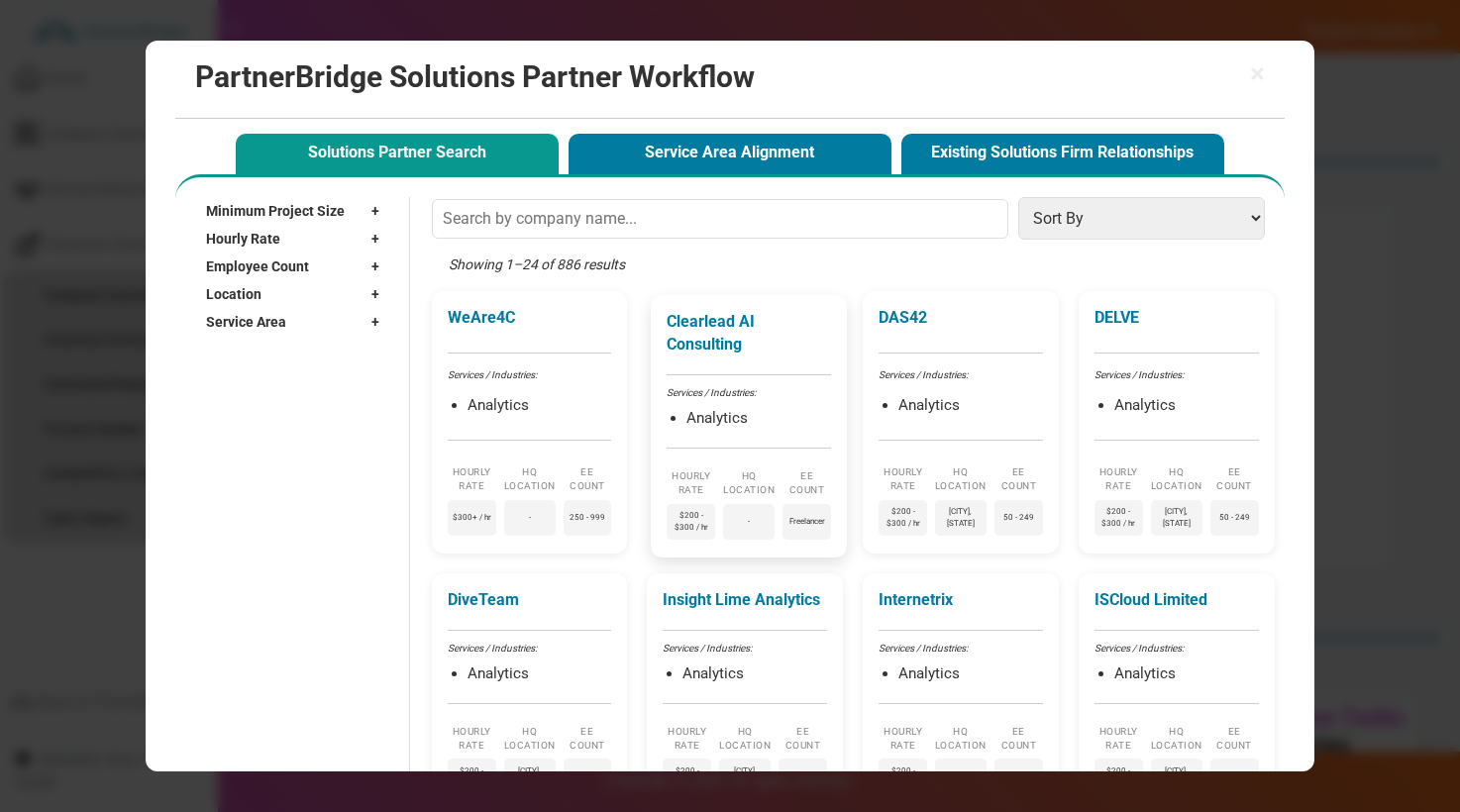 click on "Services / Industries:" at bounding box center (749, 393) 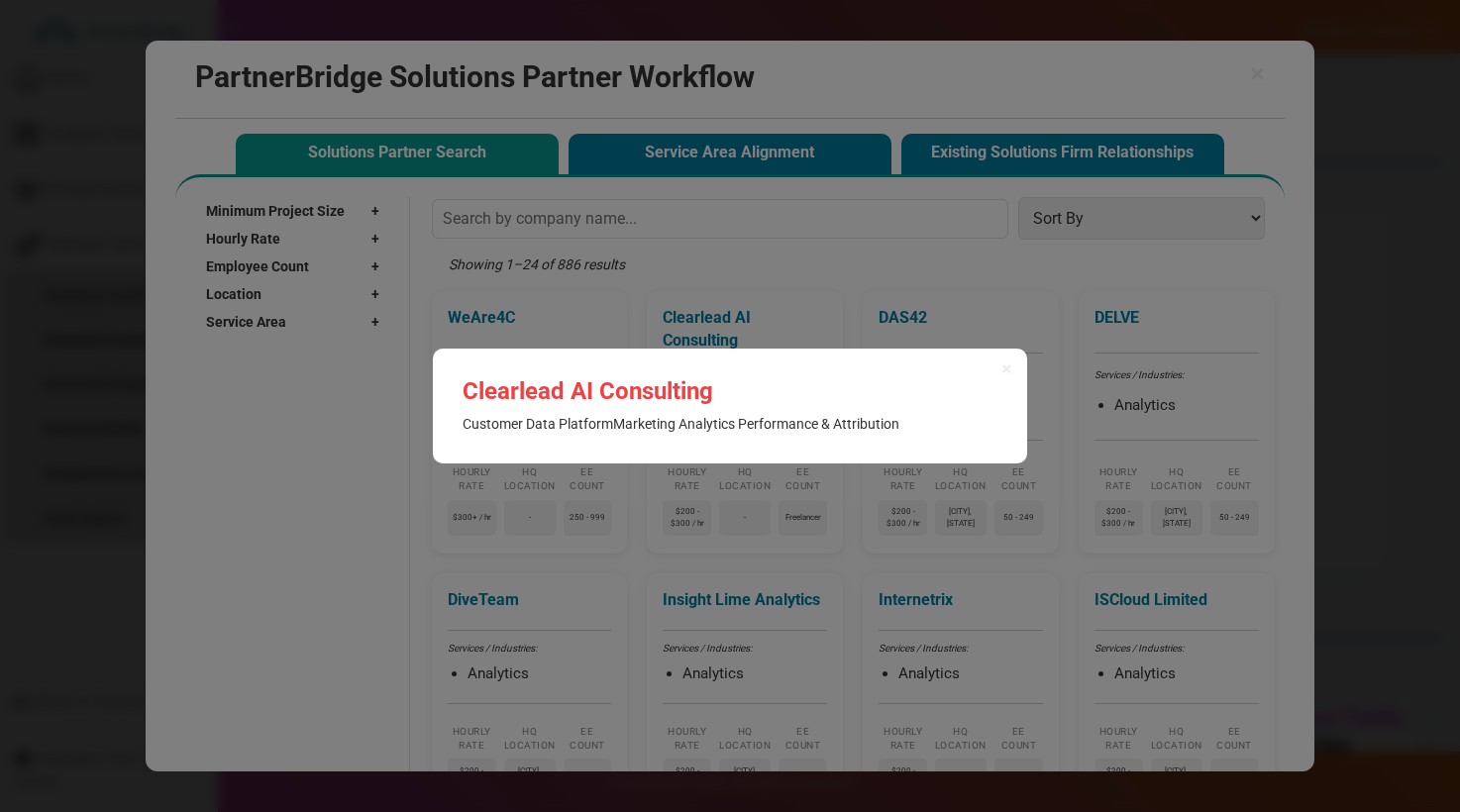 click on "Clearlead AI Consulting" at bounding box center (730, 391) 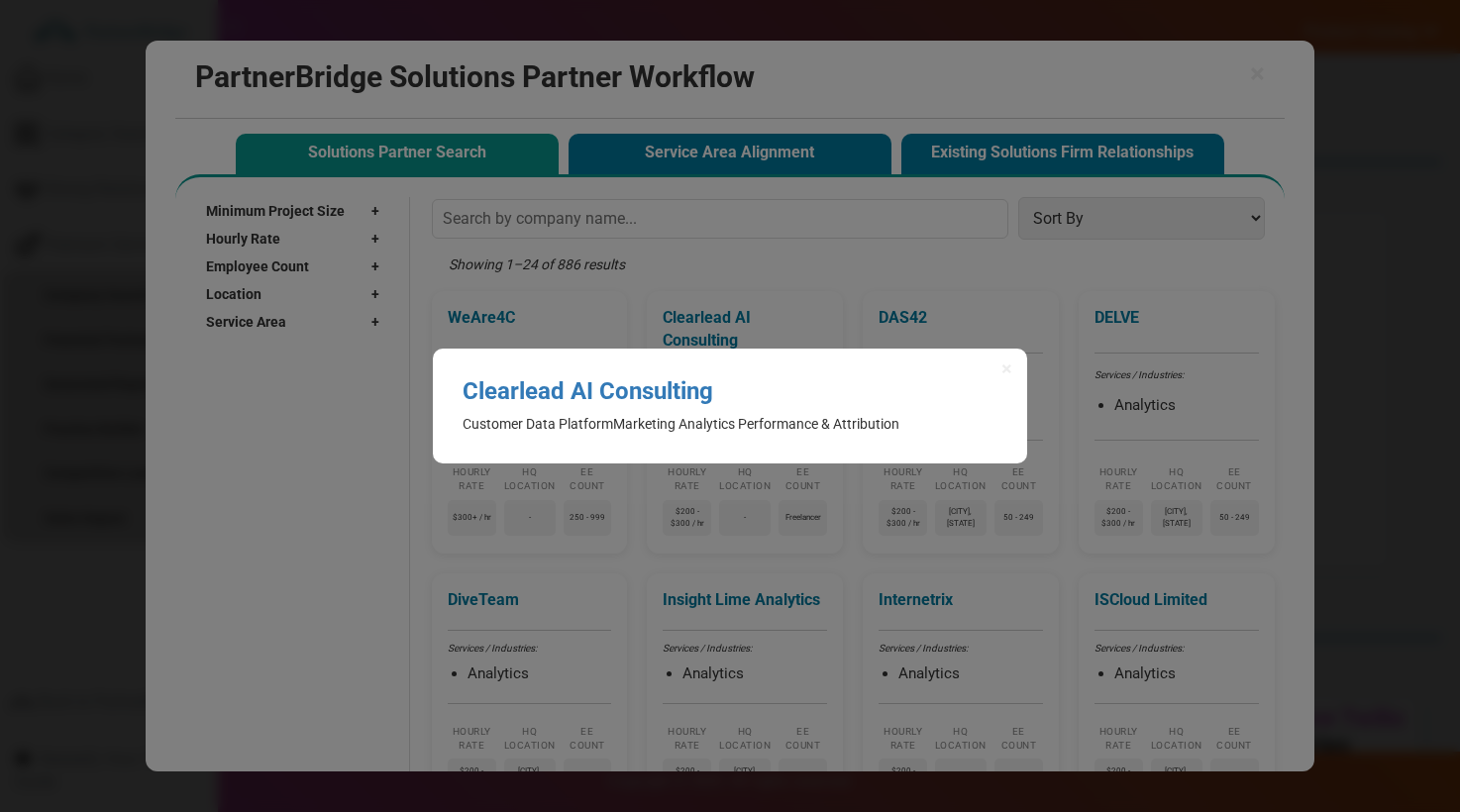 click on "Customer Data Platform" at bounding box center [538, 424] 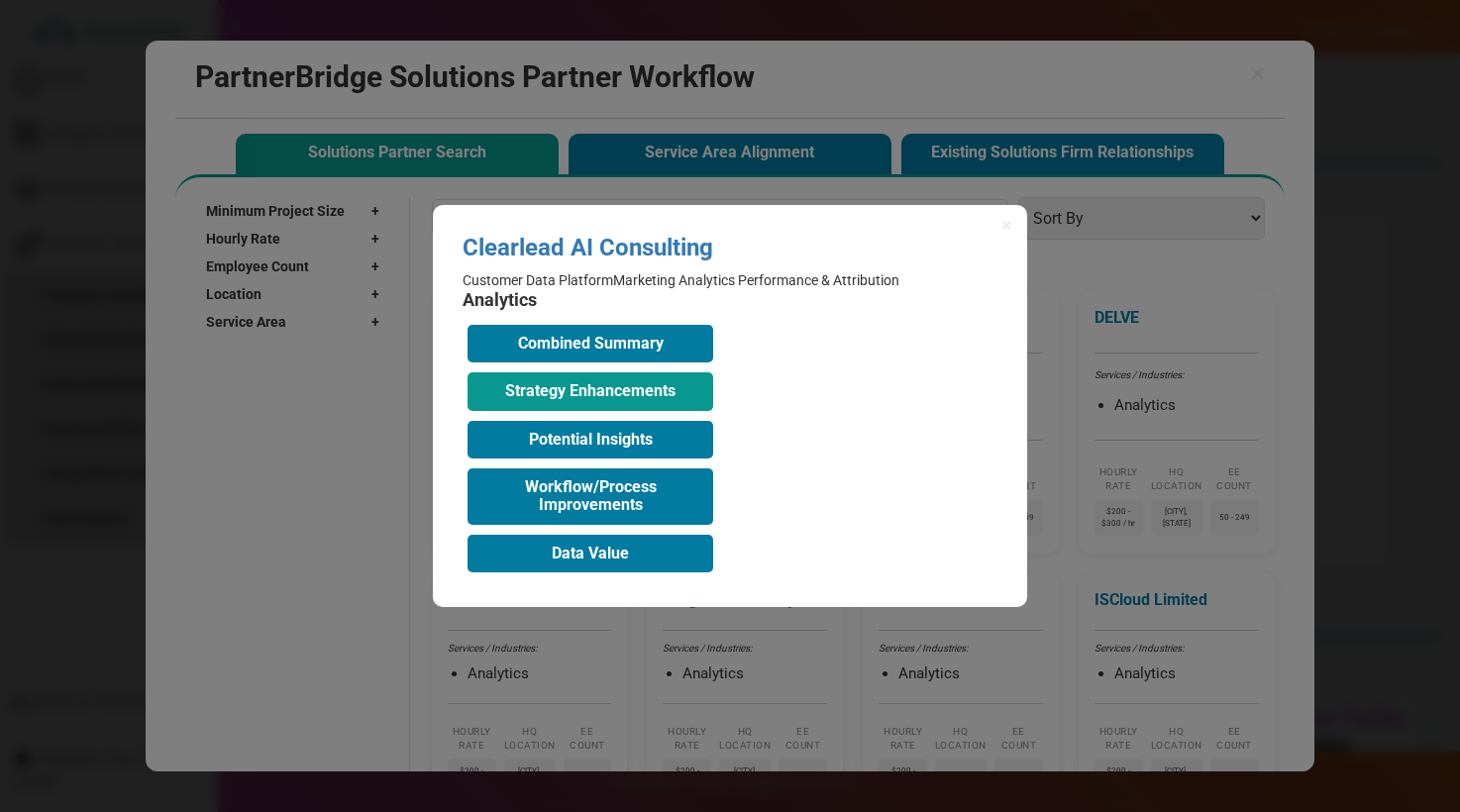 click on "Strategy Enhancements" at bounding box center (590, 391) 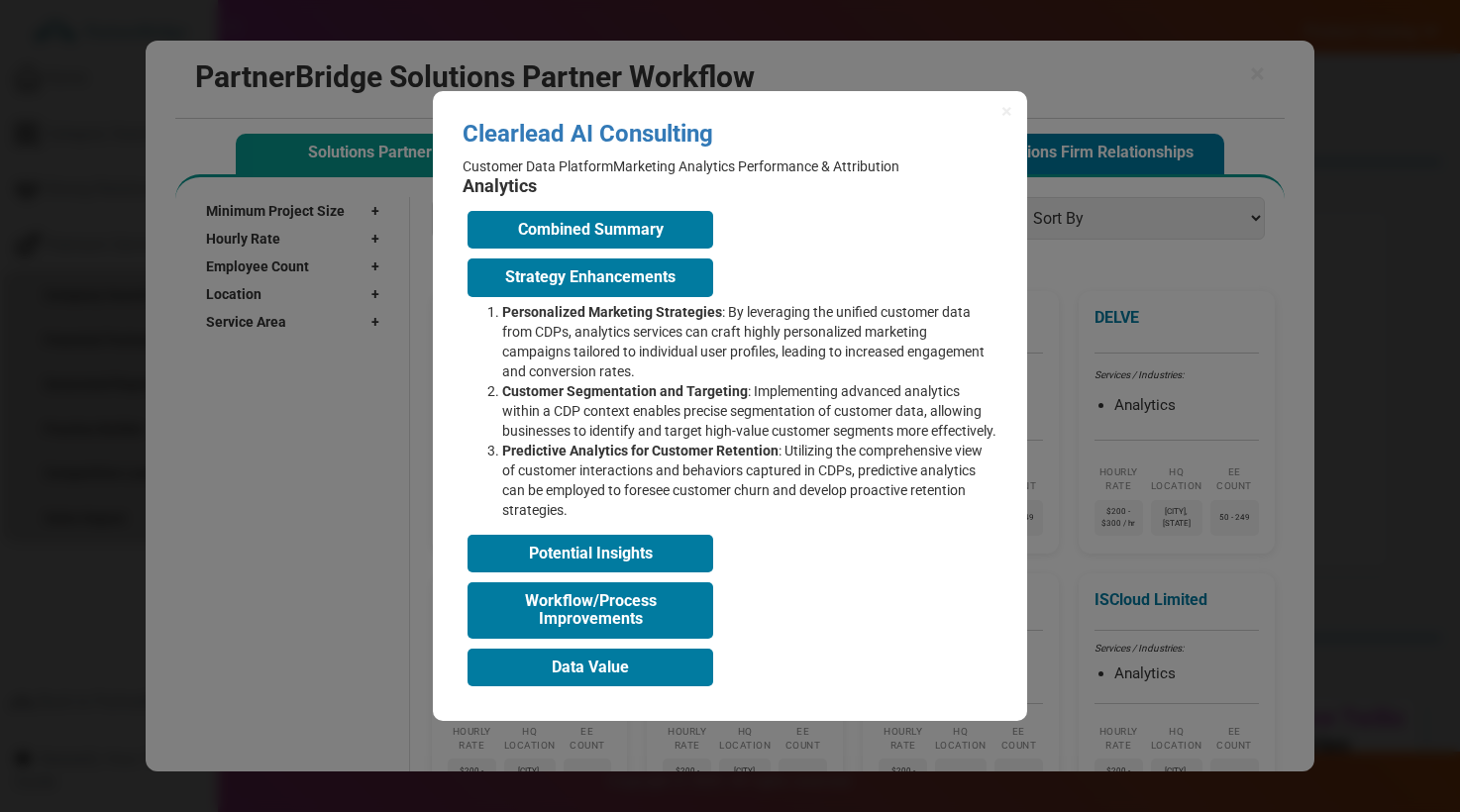 scroll, scrollTop: 0, scrollLeft: 0, axis: both 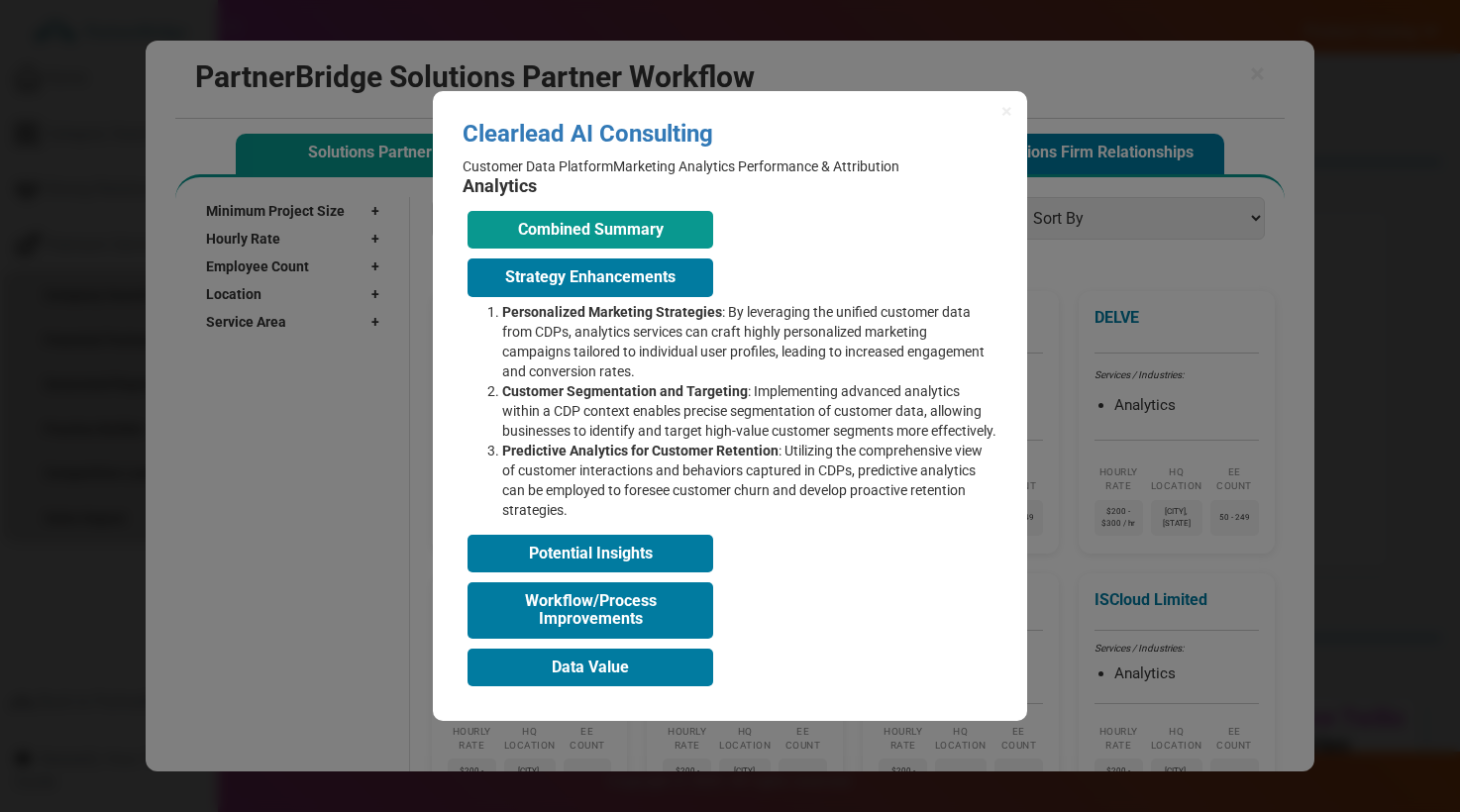click on "Combined Summary" at bounding box center [590, 230] 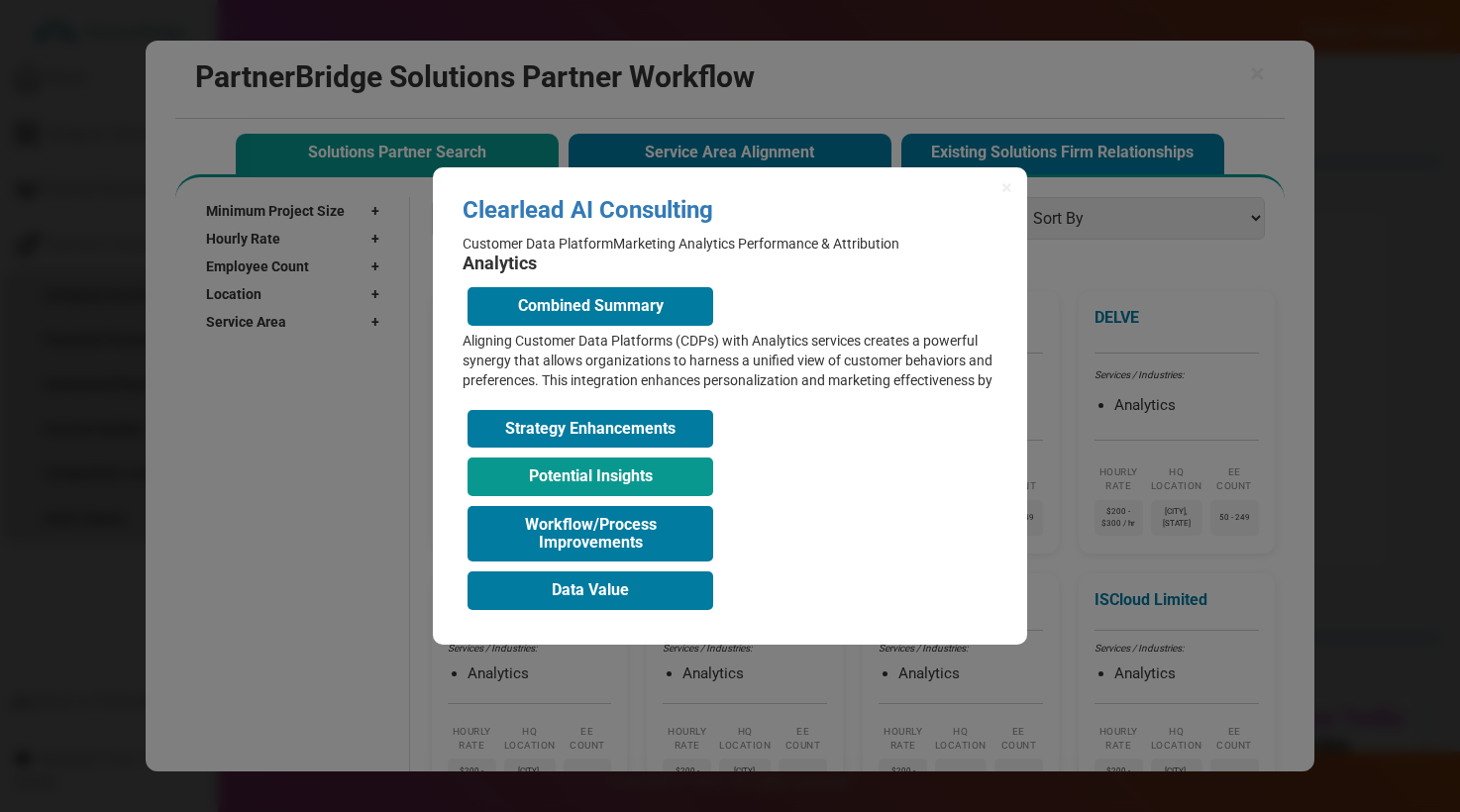 click on "Potential Insights" at bounding box center (590, 476) 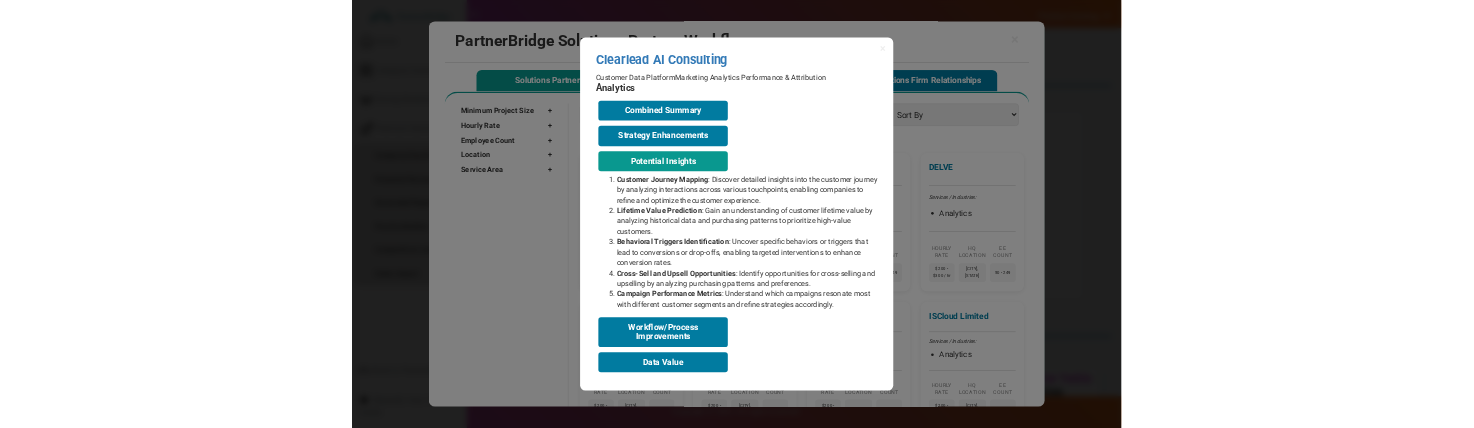scroll, scrollTop: 0, scrollLeft: 0, axis: both 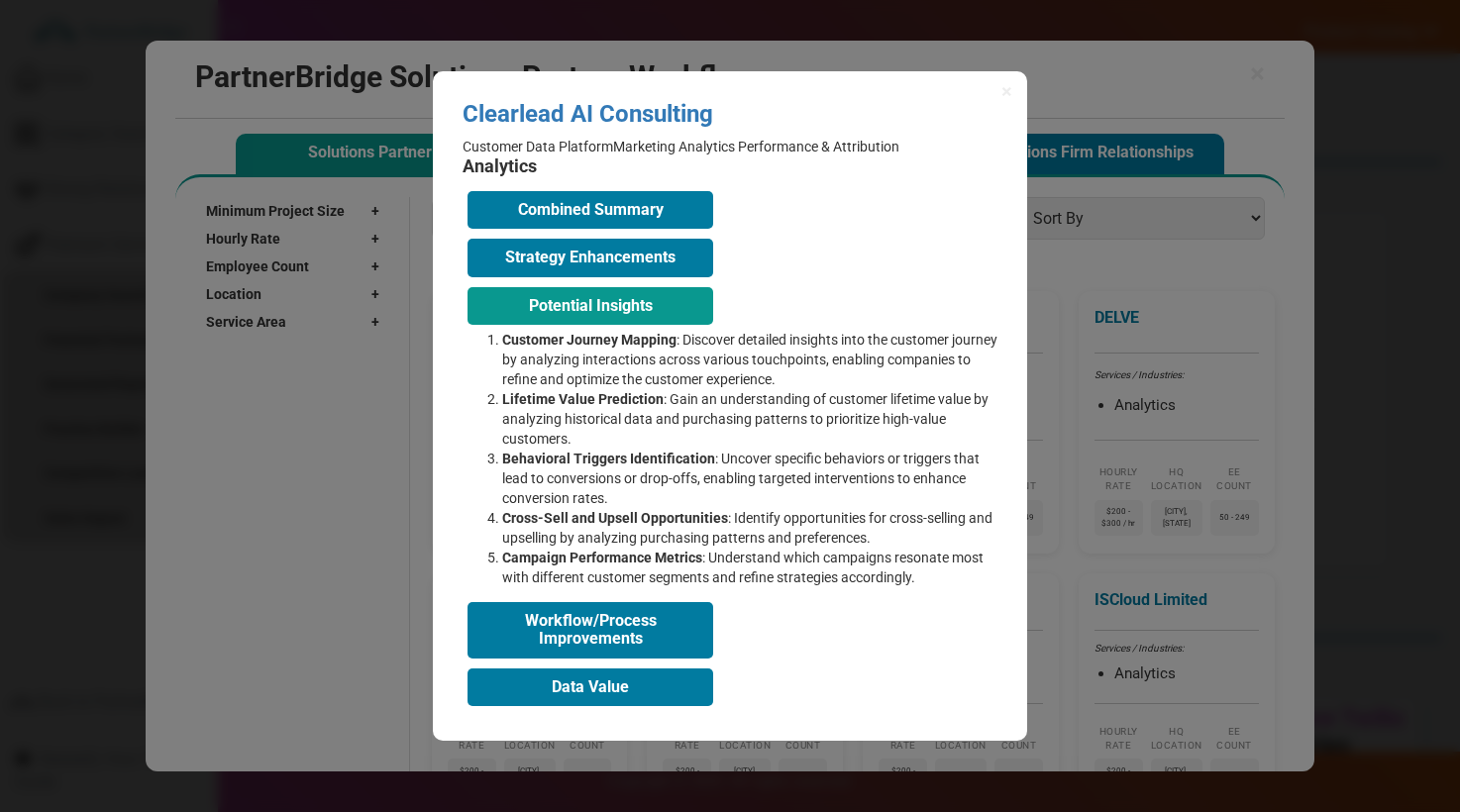 type 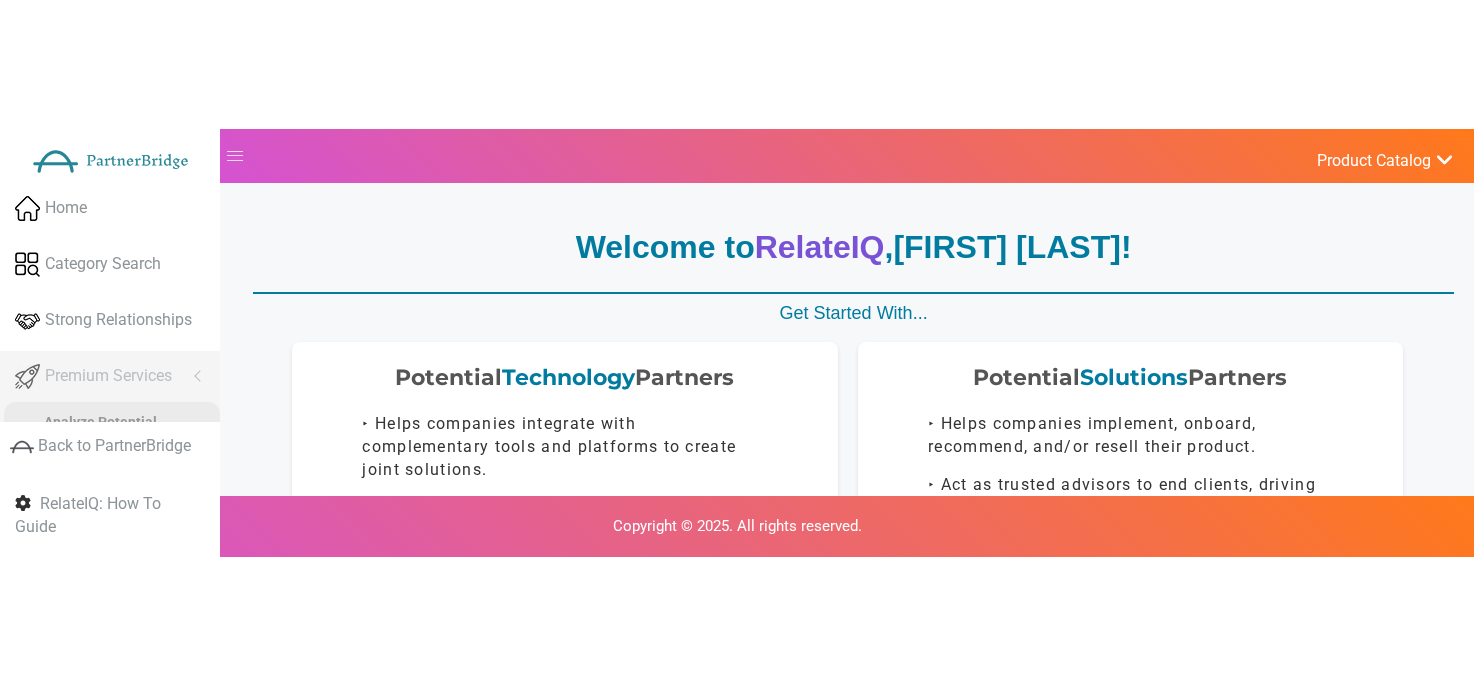 scroll, scrollTop: 0, scrollLeft: 0, axis: both 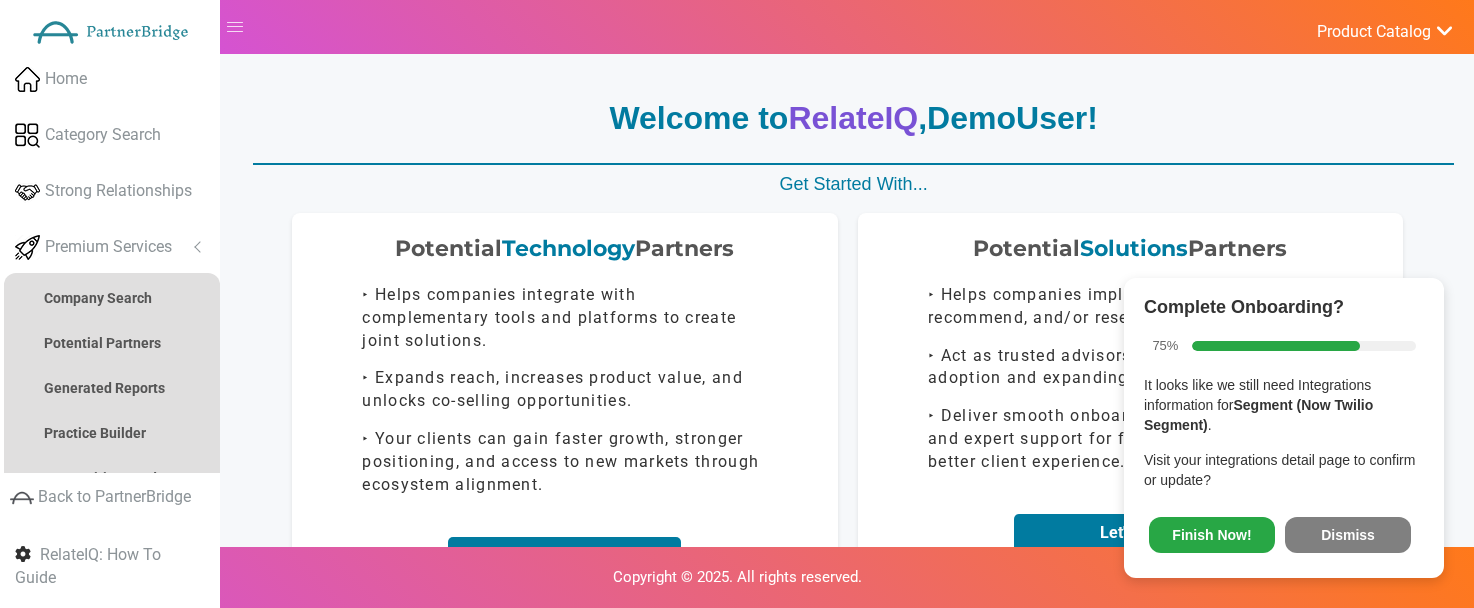 click on "Dismiss" at bounding box center [1348, 535] 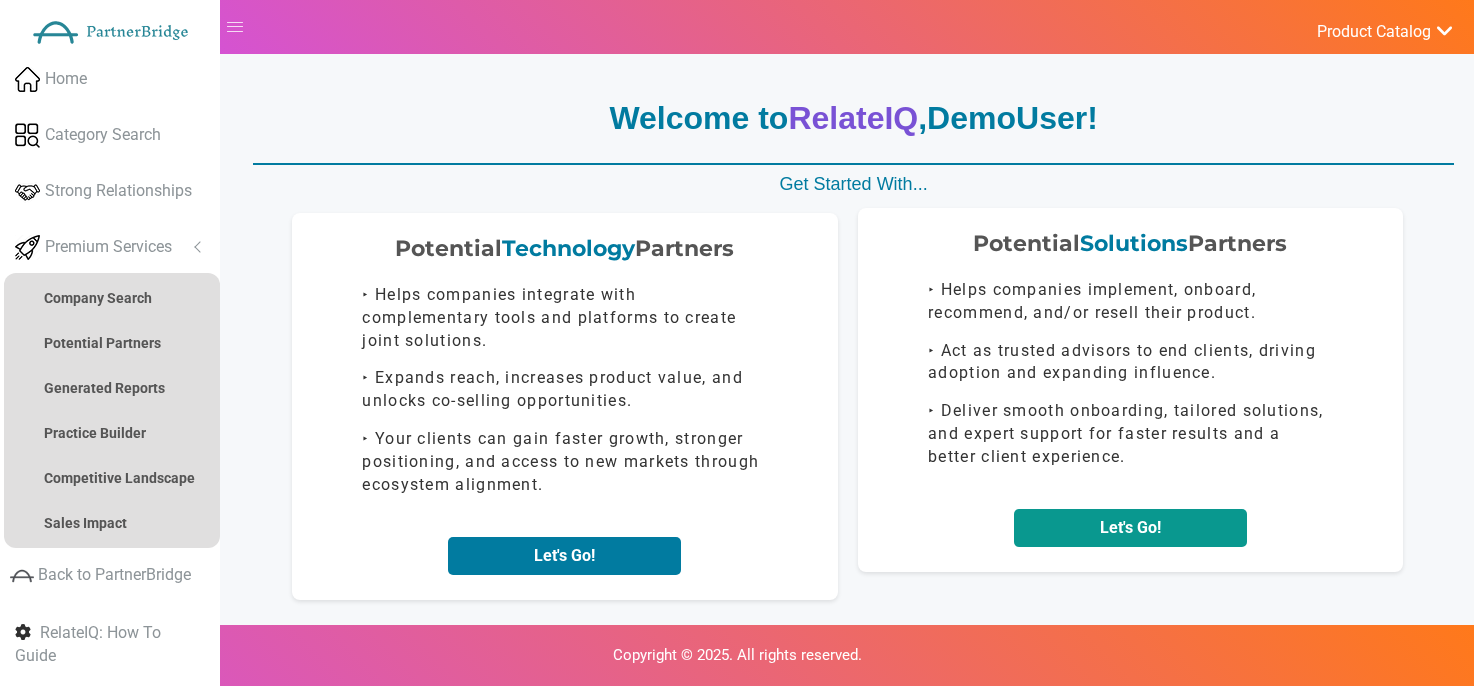click on "Let's Go!" at bounding box center [1130, 528] 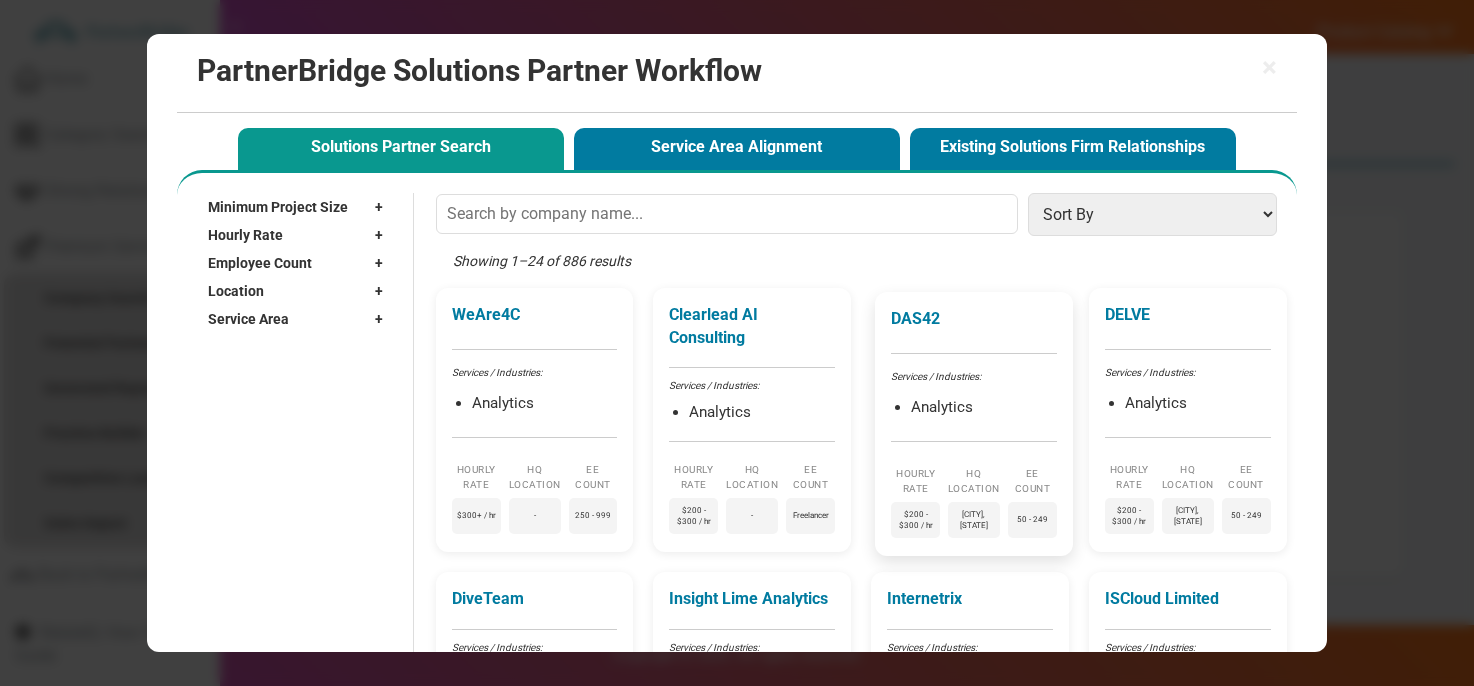 click on "[CITY], [STATE]" at bounding box center [974, 424] 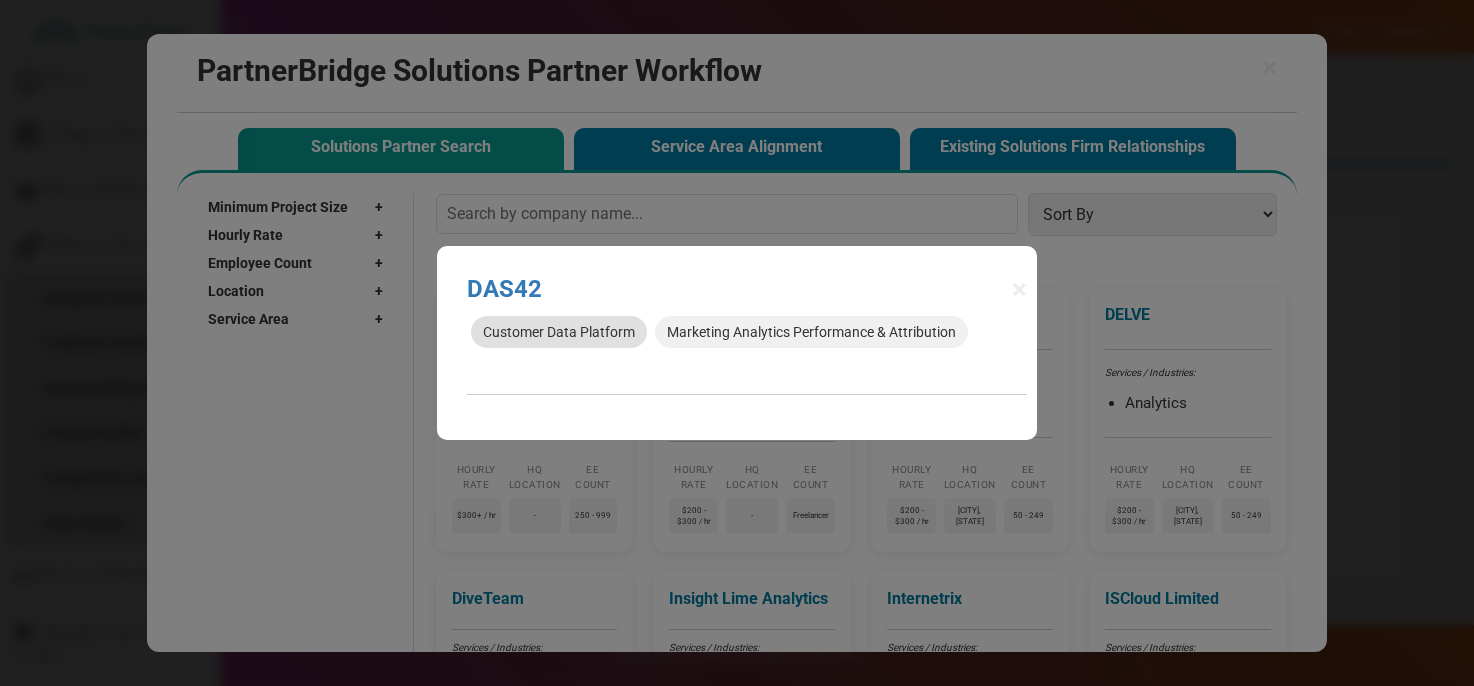 click on "Customer Data Platform" at bounding box center (559, 332) 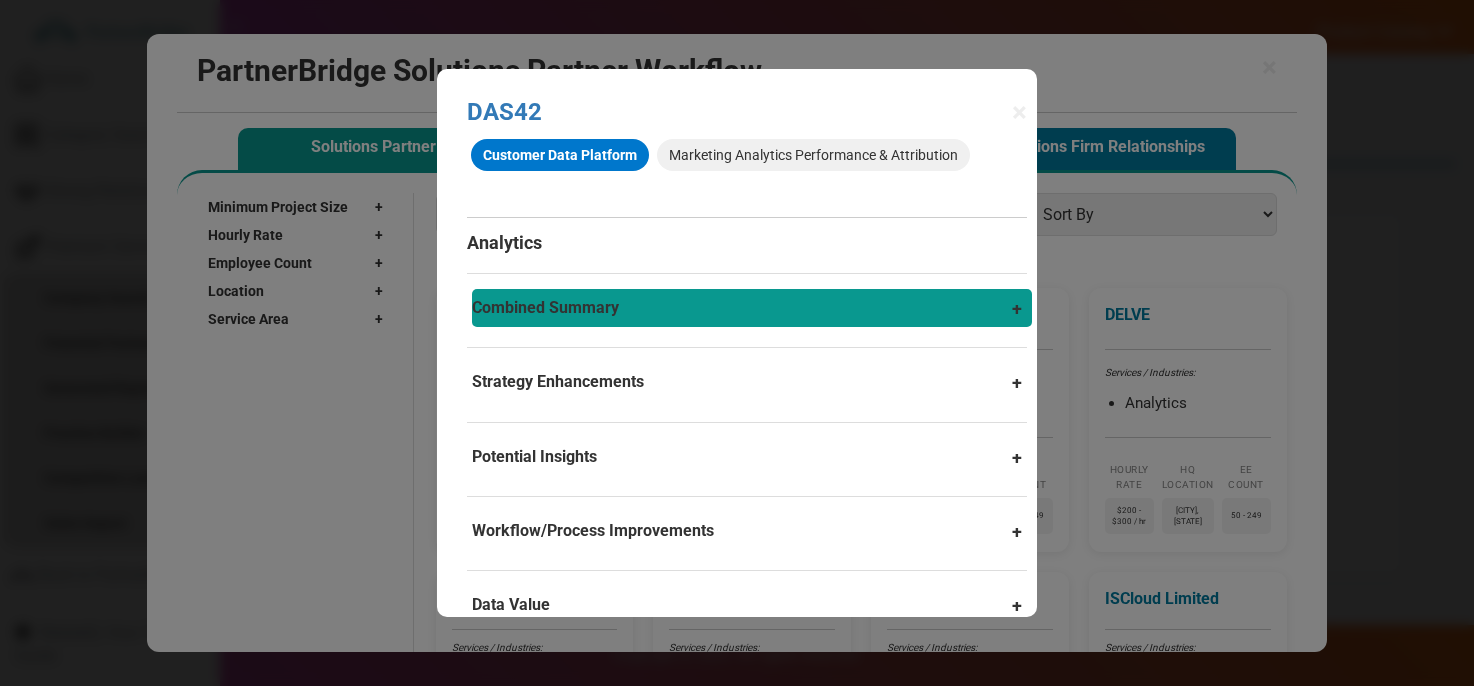 click on "Combined Summary" at bounding box center (752, 308) 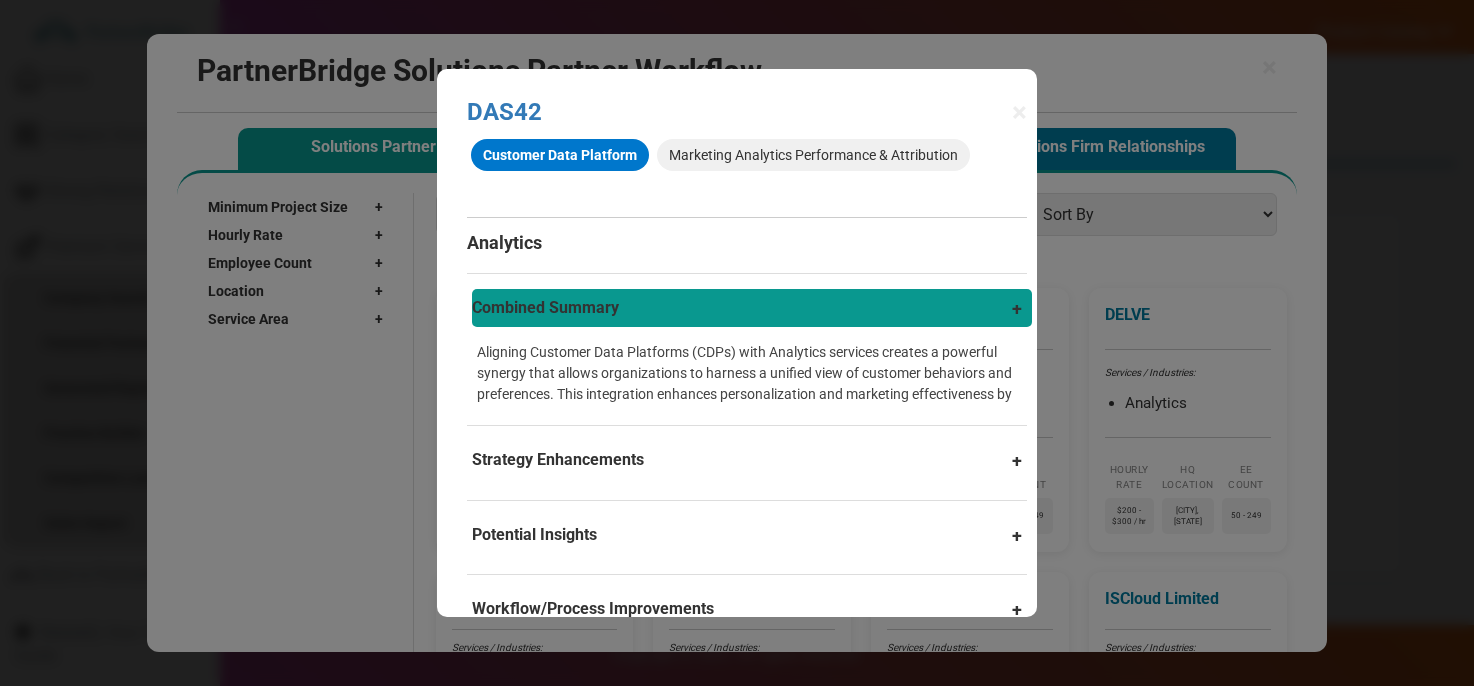 click on "Combined Summary" at bounding box center (752, 308) 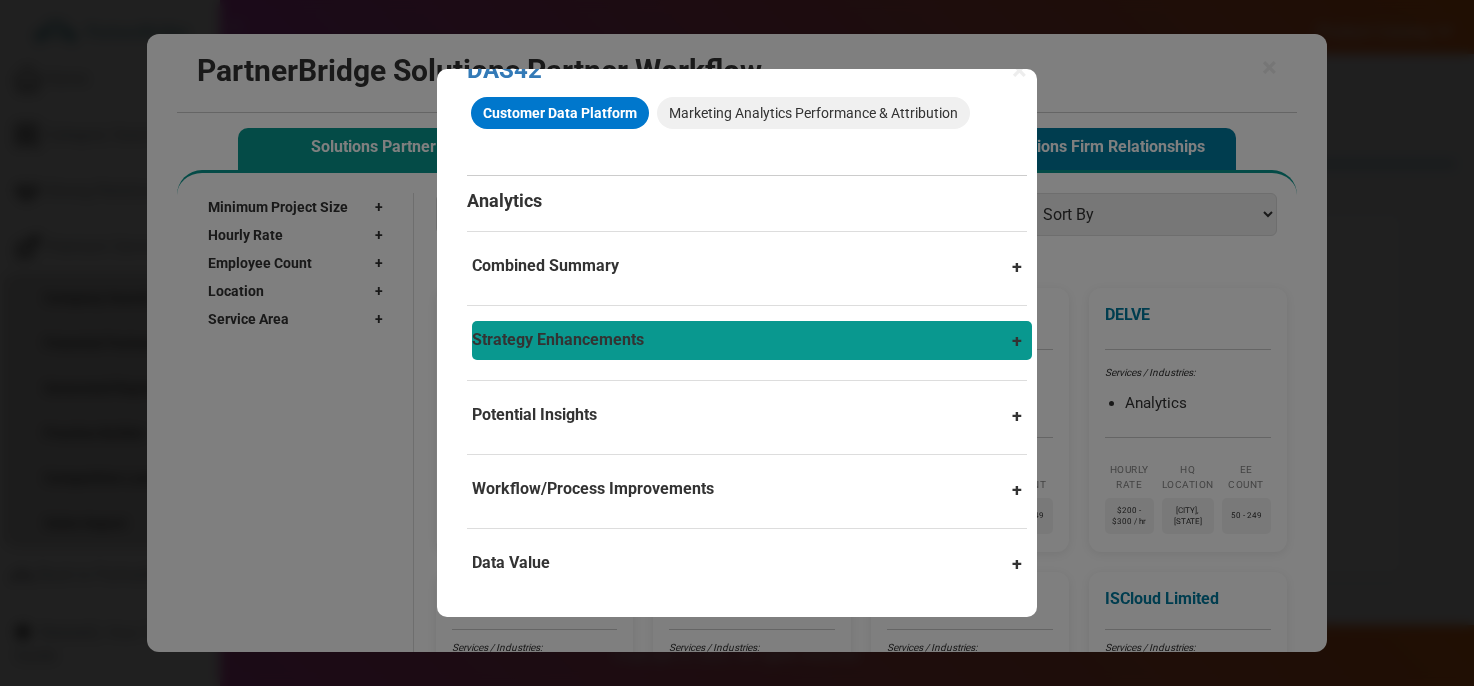 scroll, scrollTop: 0, scrollLeft: 0, axis: both 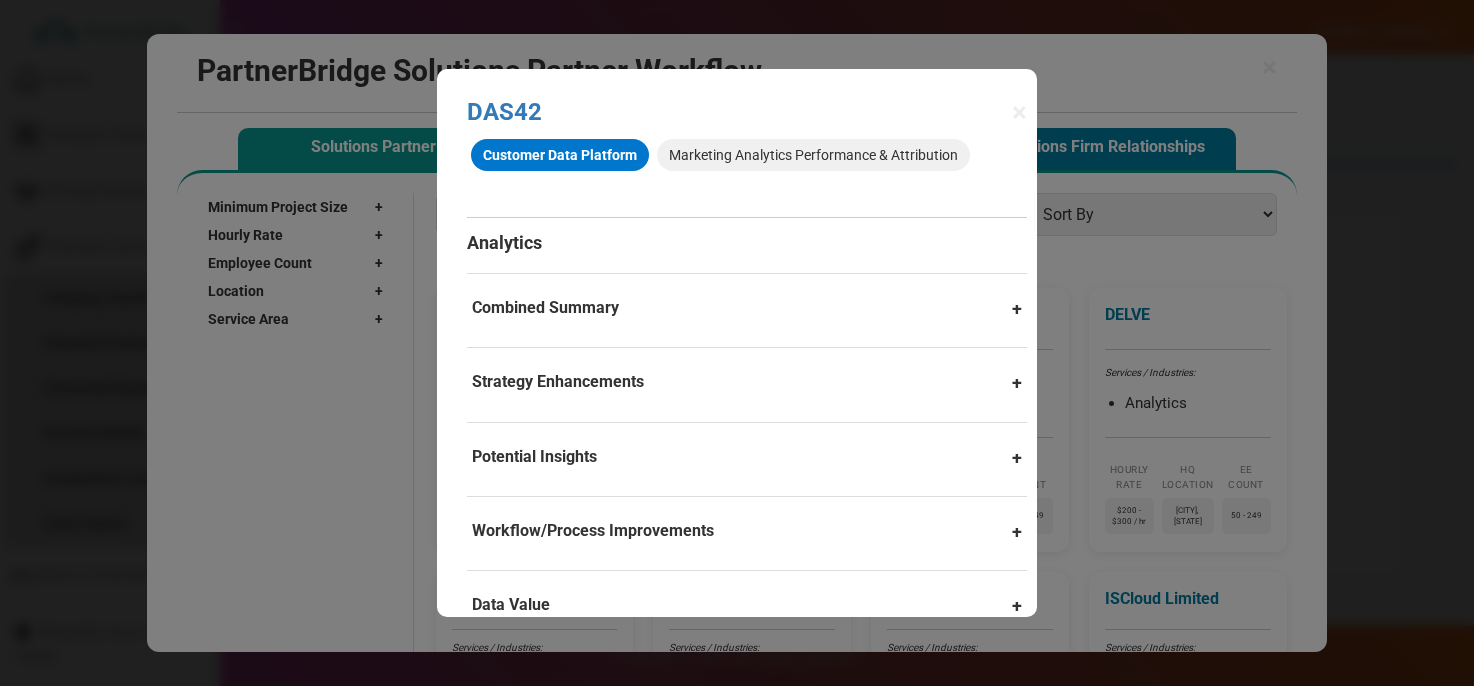 click on "Customer Data Platform Marketing Analytics Performance & Attribution
Analytics Combined Summary Aligning Customer Data Platforms (CDPs) with Analytics services creates a powerful synergy that allows organizations to harness a unified view of customer behaviors and preferences. This integration enhances personalization and marketing effectiveness by
Strategy Enhancements
Personalized Marketing Strategies : By leveraging the unified customer data from CDPs, analytics services can craft highly personalized marketing campaigns tailored to individual user profiles, leading to increased engagement and conversion rates.
Customer Segmentation and Targeting : Implementing advanced analytics within a CDP context enables precise segmentation of customer data, allowing businesses to identify and target high-value customer segments more effectively.
Predictive Analytics for Customer Retention
Potential Insights
Customer Journey Mapping
Lifetime Value Prediction" at bounding box center [747, 380] 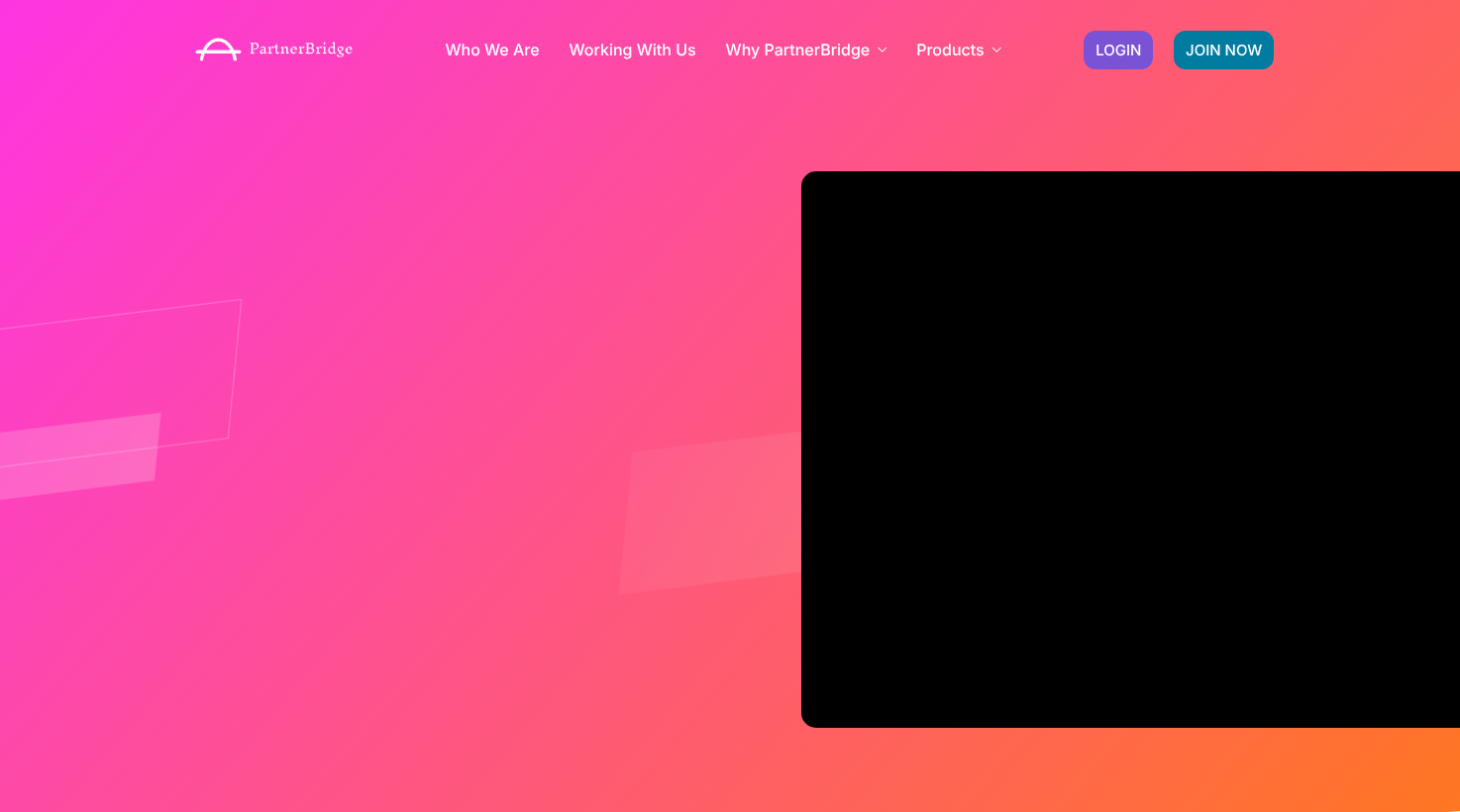 scroll, scrollTop: 0, scrollLeft: 0, axis: both 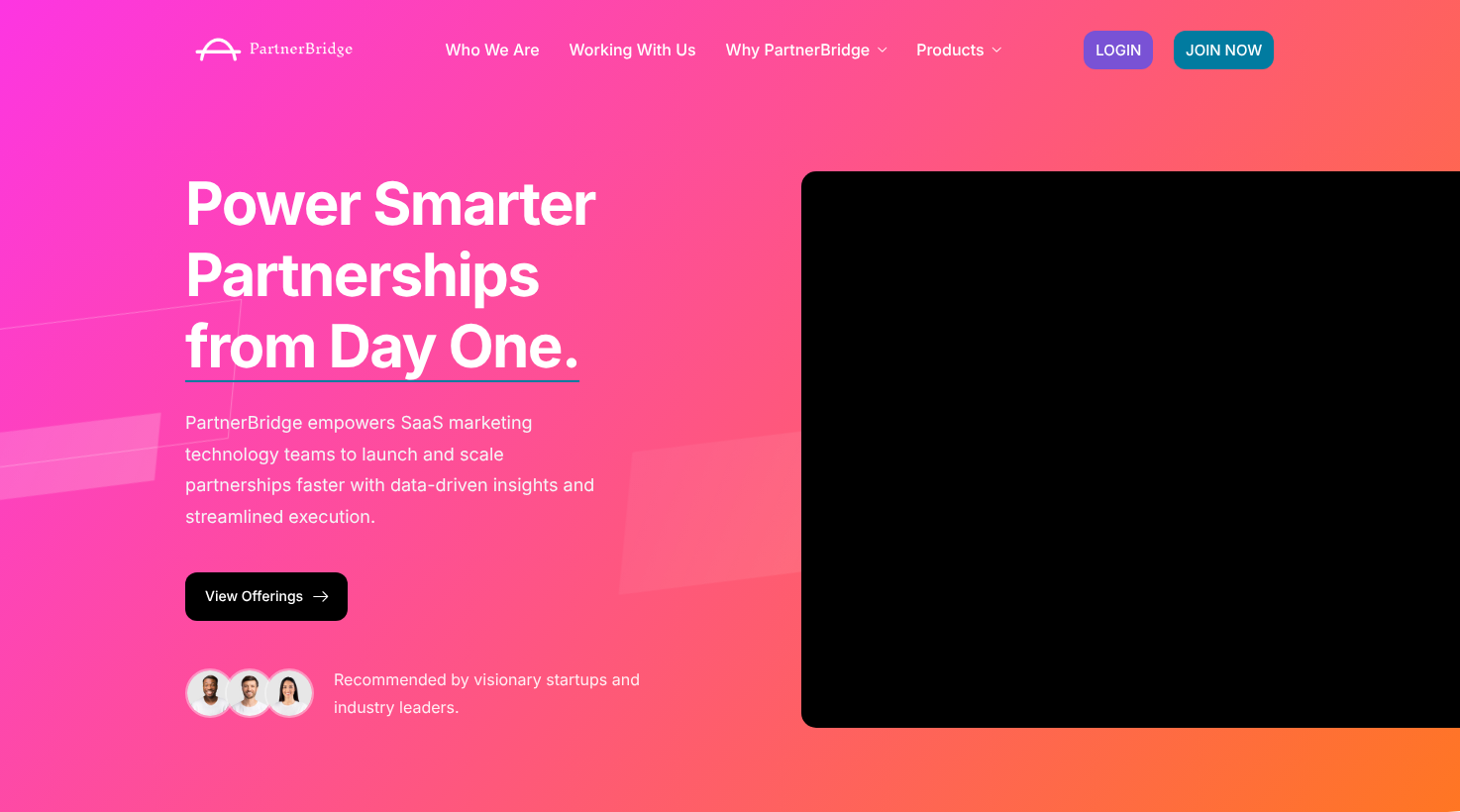 click on "JOIN NOW
LOGIN" at bounding box center (1179, 50) 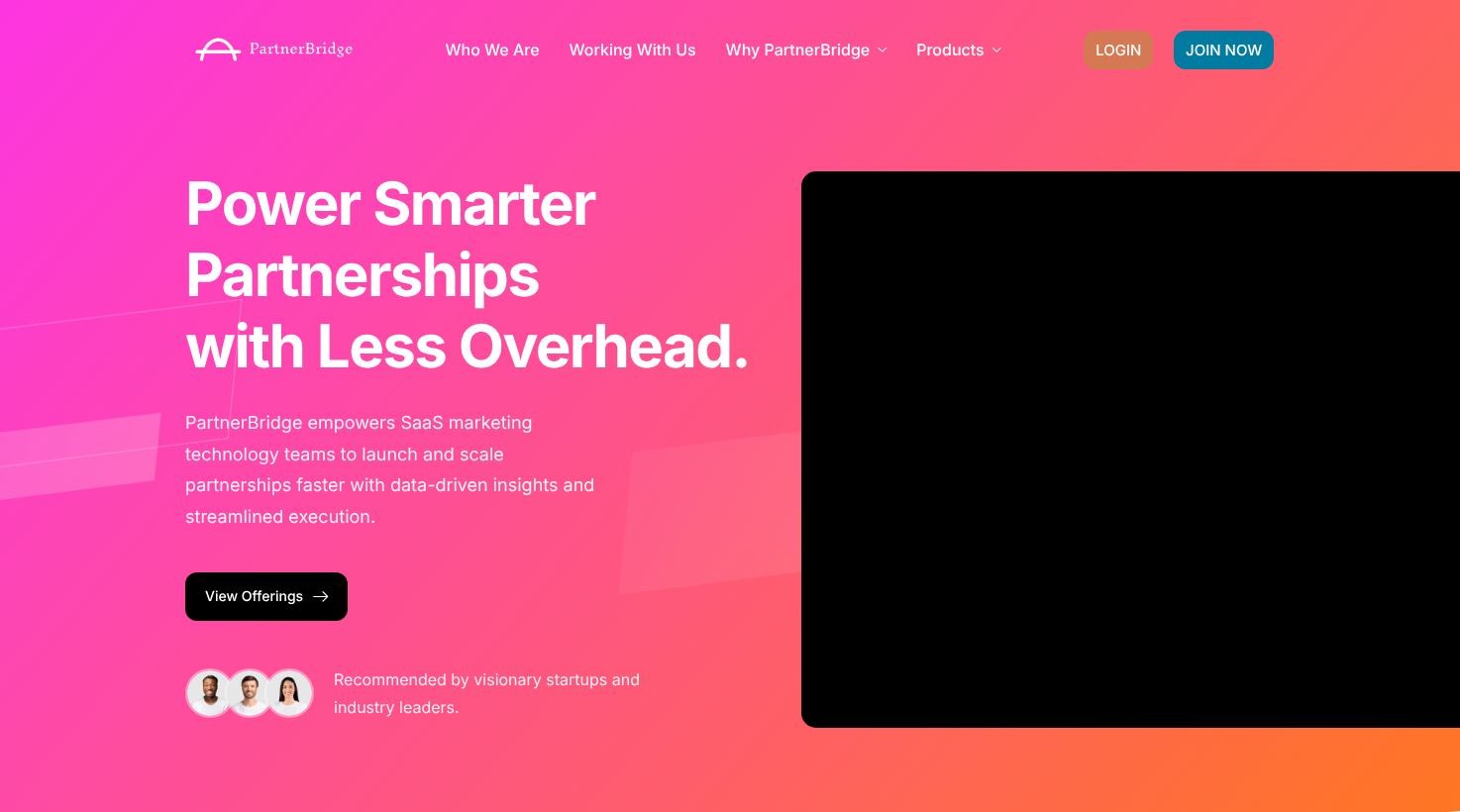 click on "LOGIN" at bounding box center [1118, 50] 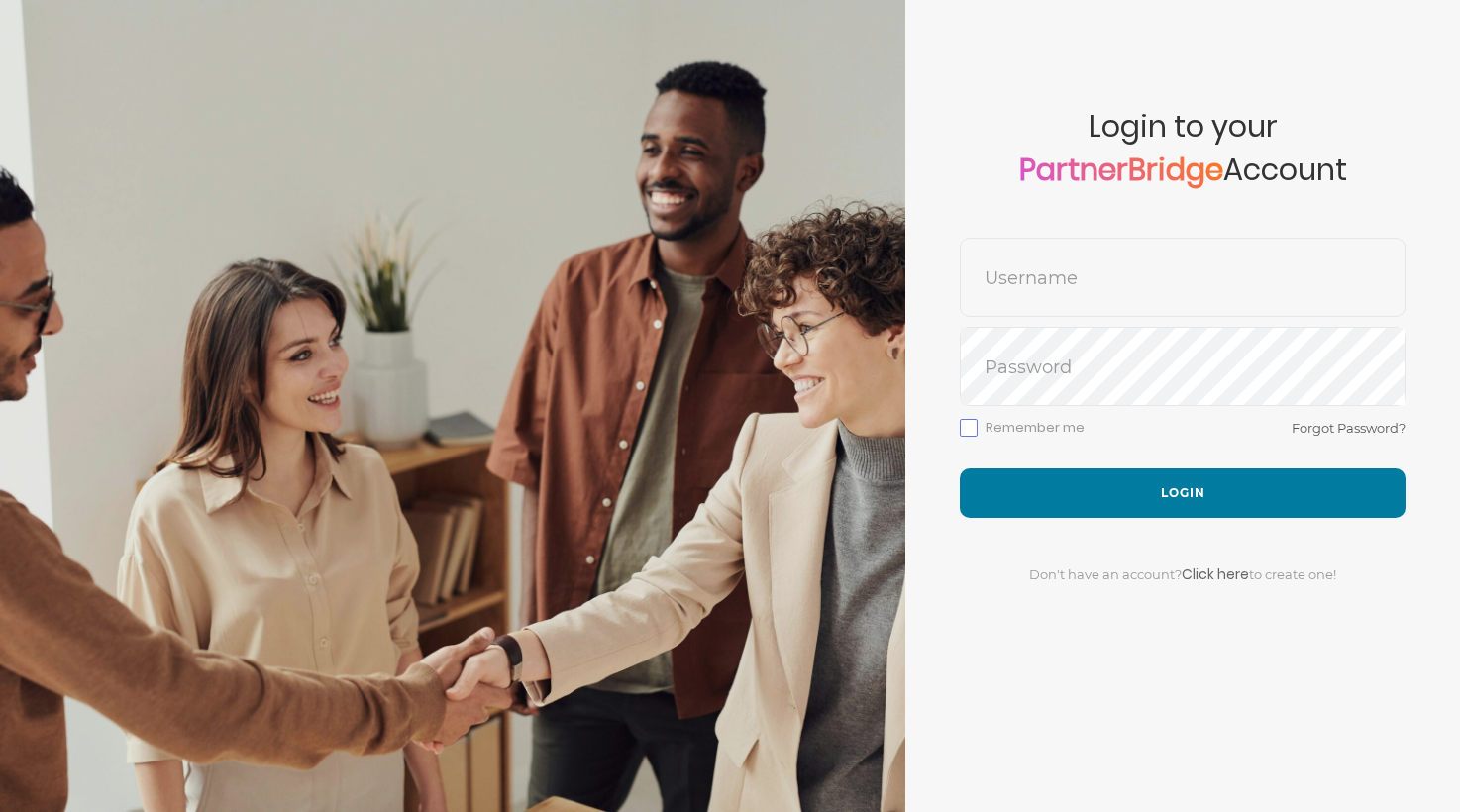 scroll, scrollTop: 0, scrollLeft: 0, axis: both 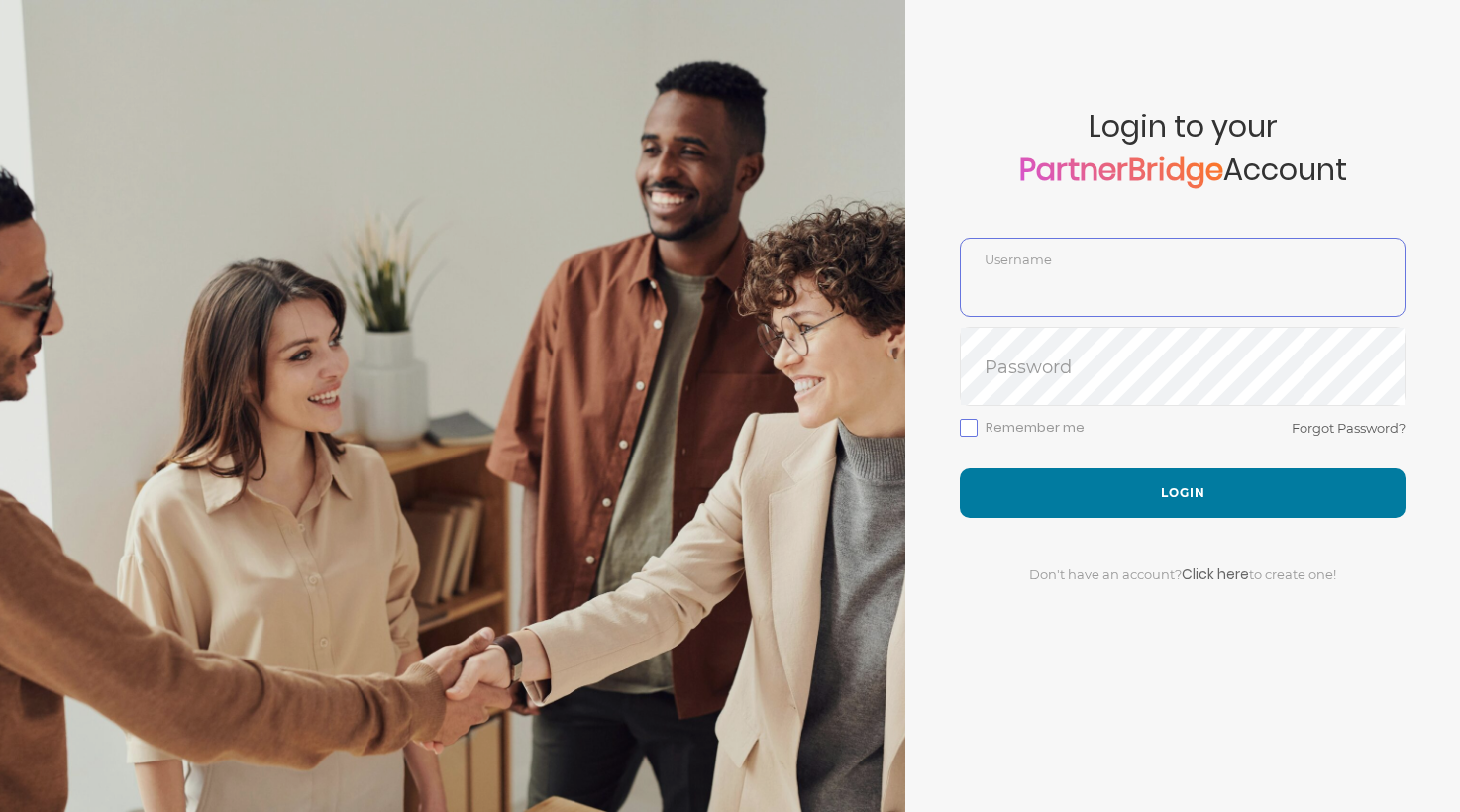 type on "DemoUser" 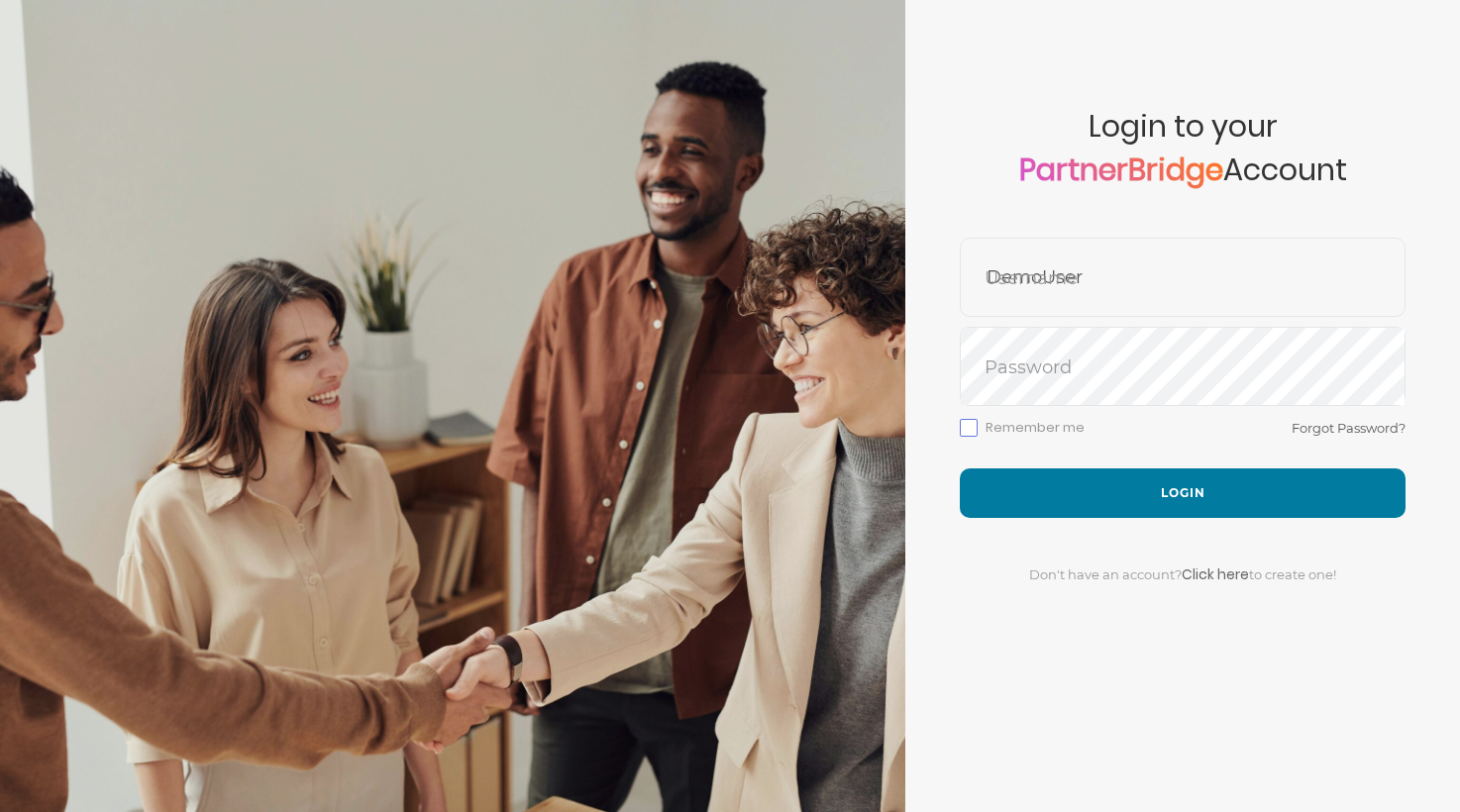 click on "Login to your  PartnerBridge  Account" at bounding box center (1183, 173) 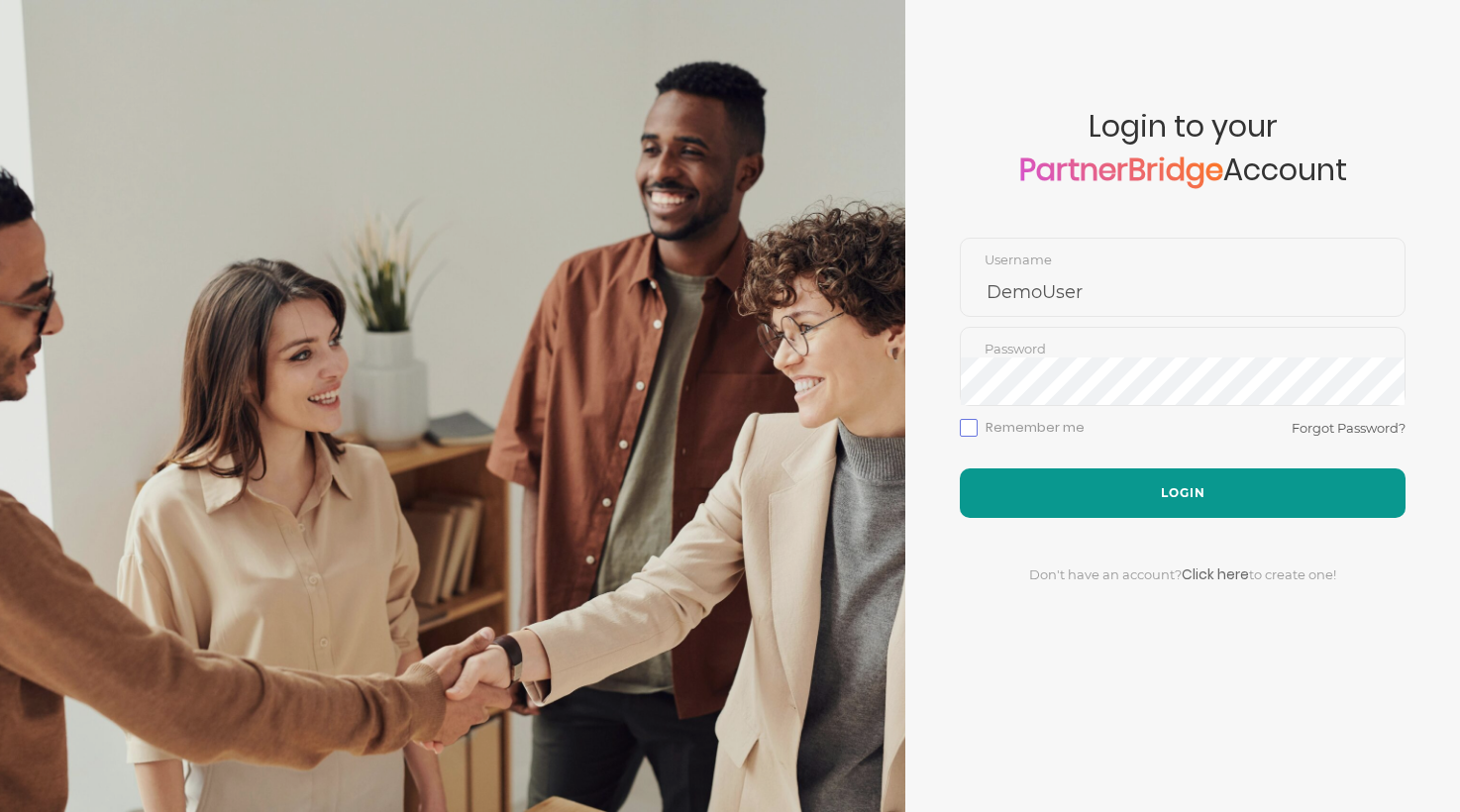 click on "Login" at bounding box center (1183, 493) 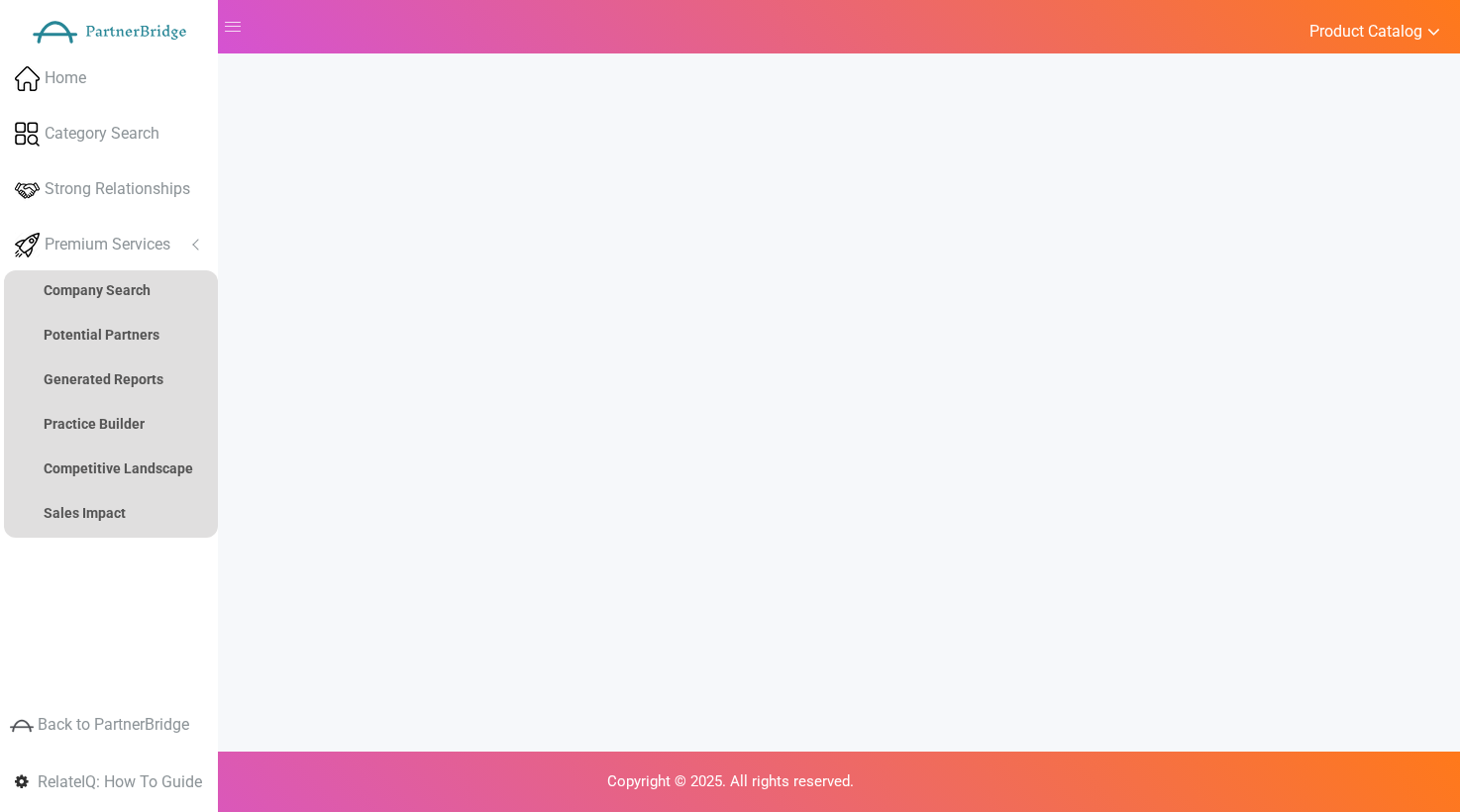 scroll, scrollTop: 0, scrollLeft: 0, axis: both 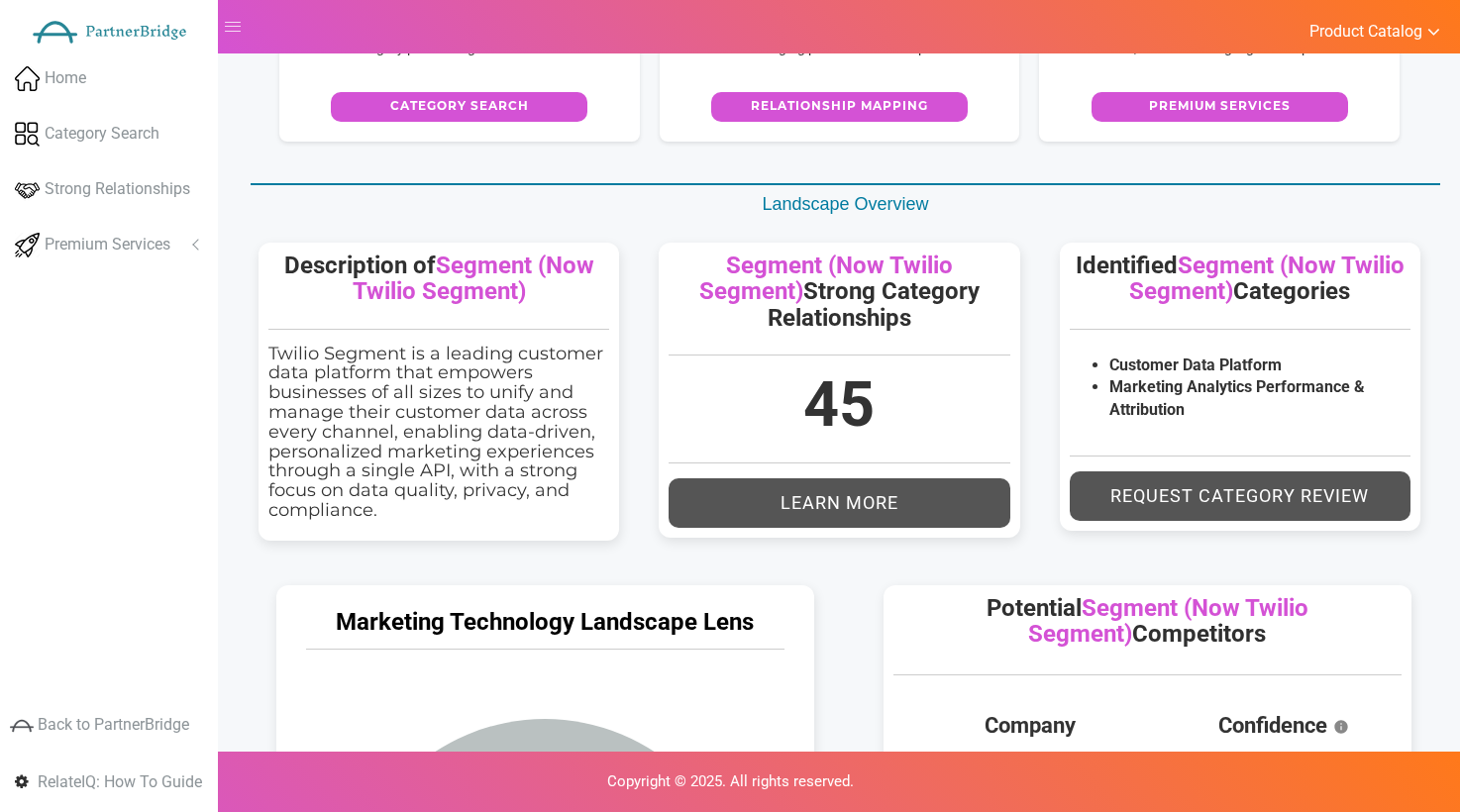 click on "Segment (Now Twilio Segment)" at bounding box center (473, 278) 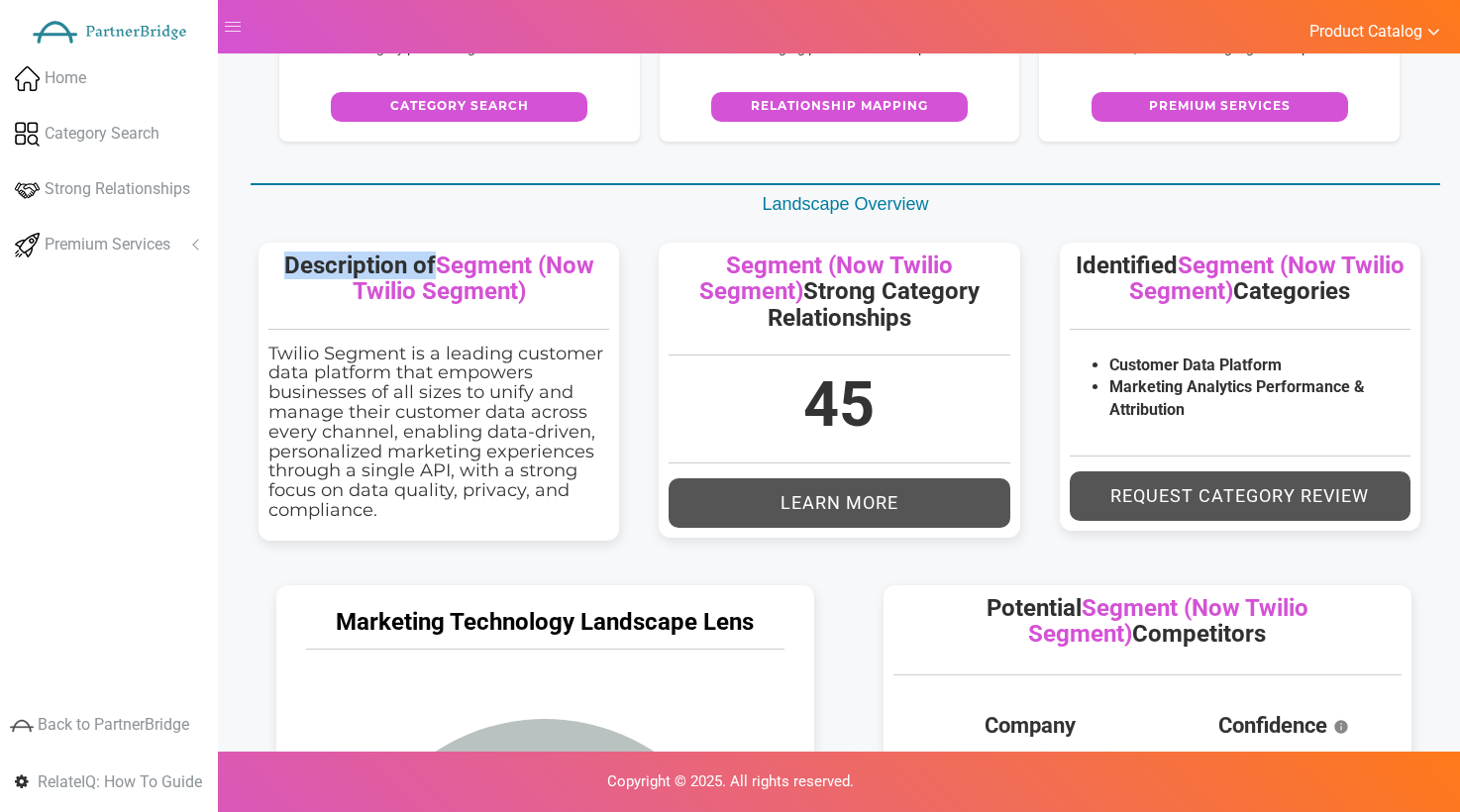 drag, startPoint x: 446, startPoint y: 257, endPoint x: 528, endPoint y: 283, distance: 86.023253 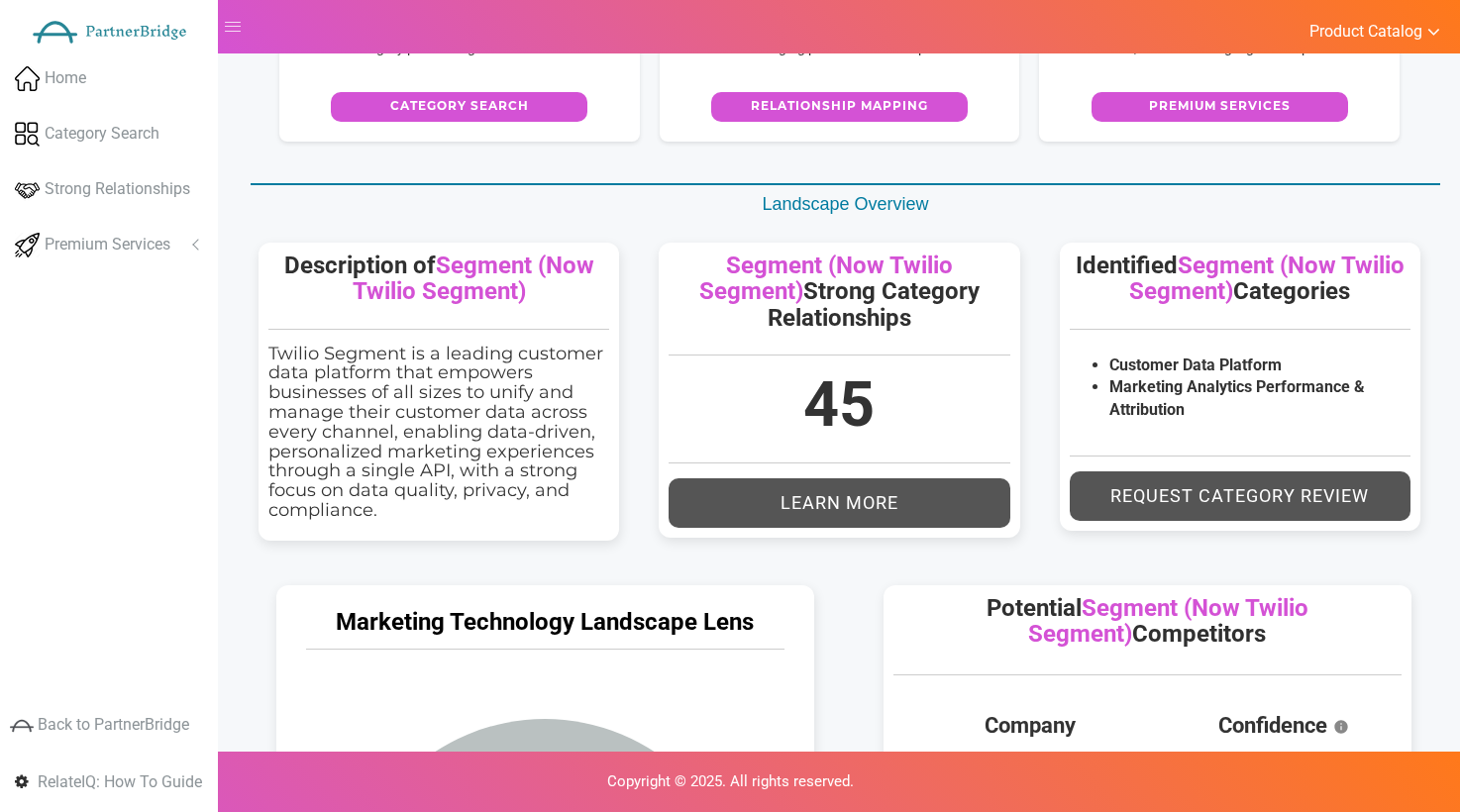 click on "Description of  Segment (Now Twilio Segment)
Twilio Segment is a leading customer data platform that empowers businesses of all sizes to unify and manage their customer data across every channel, enabling data-driven, personalized marketing experiences through a single API, with a strong focus on data quality, privacy, and compliance." at bounding box center [439, 391] 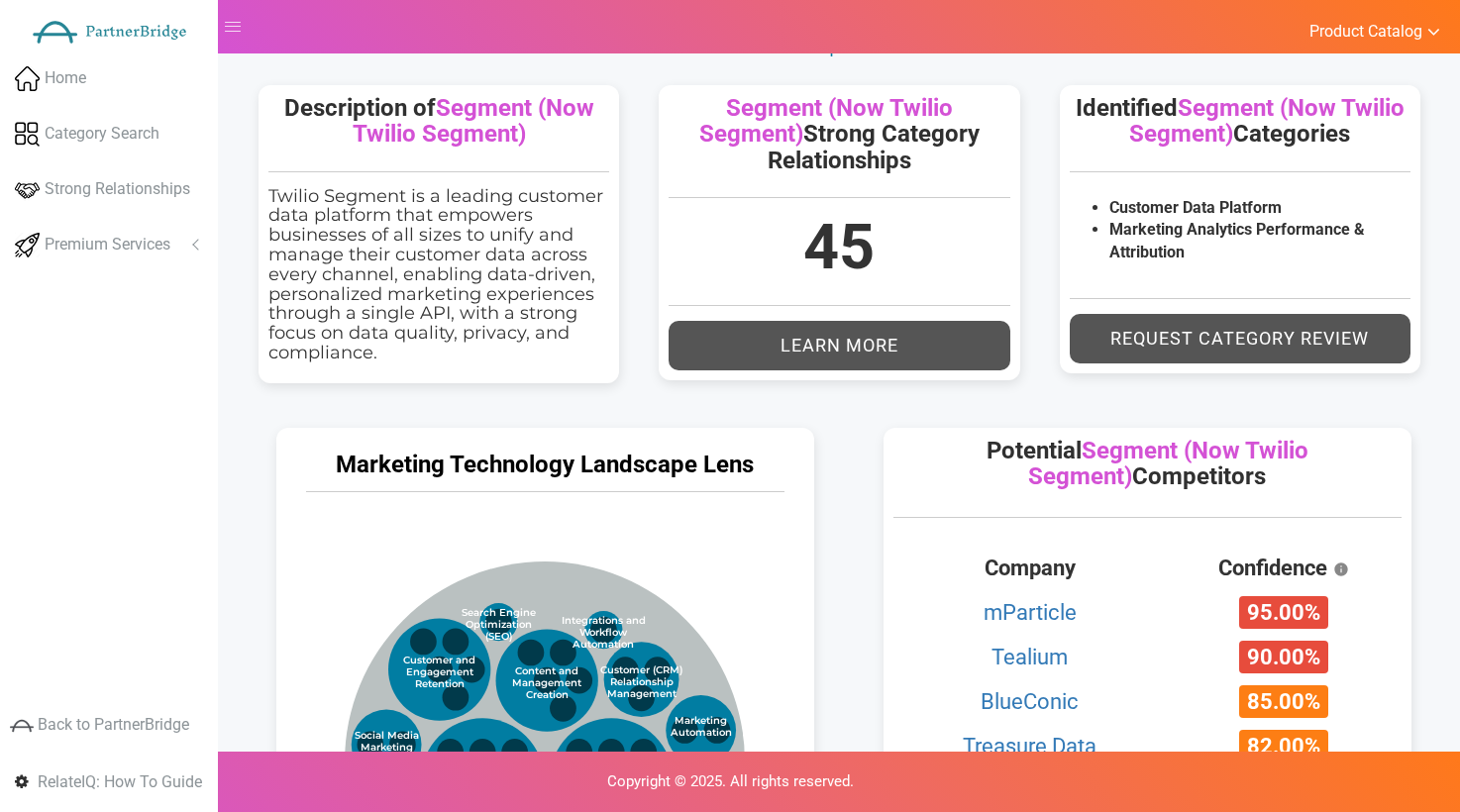 scroll, scrollTop: 536, scrollLeft: 0, axis: vertical 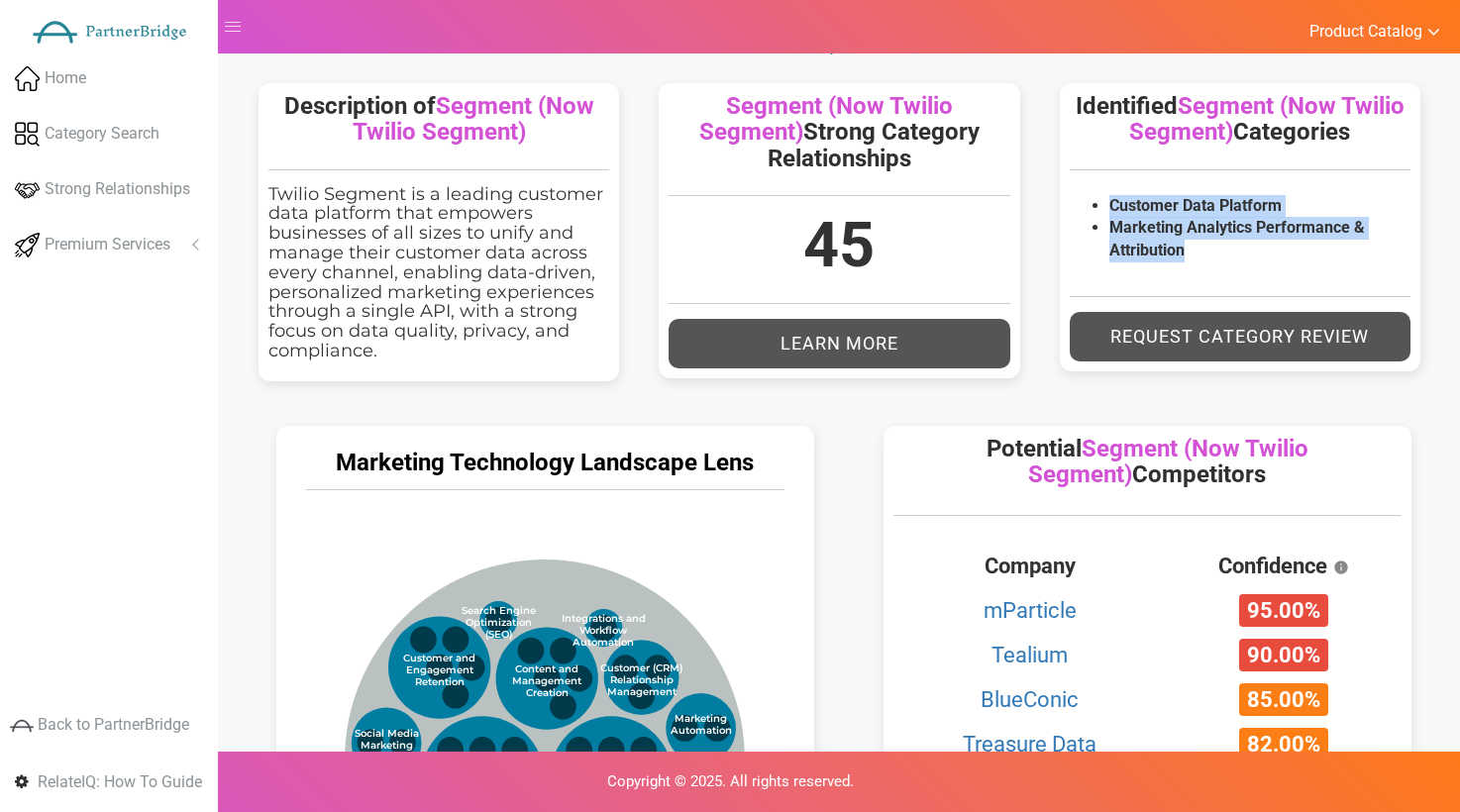drag, startPoint x: 1145, startPoint y: 189, endPoint x: 1247, endPoint y: 253, distance: 120.415946 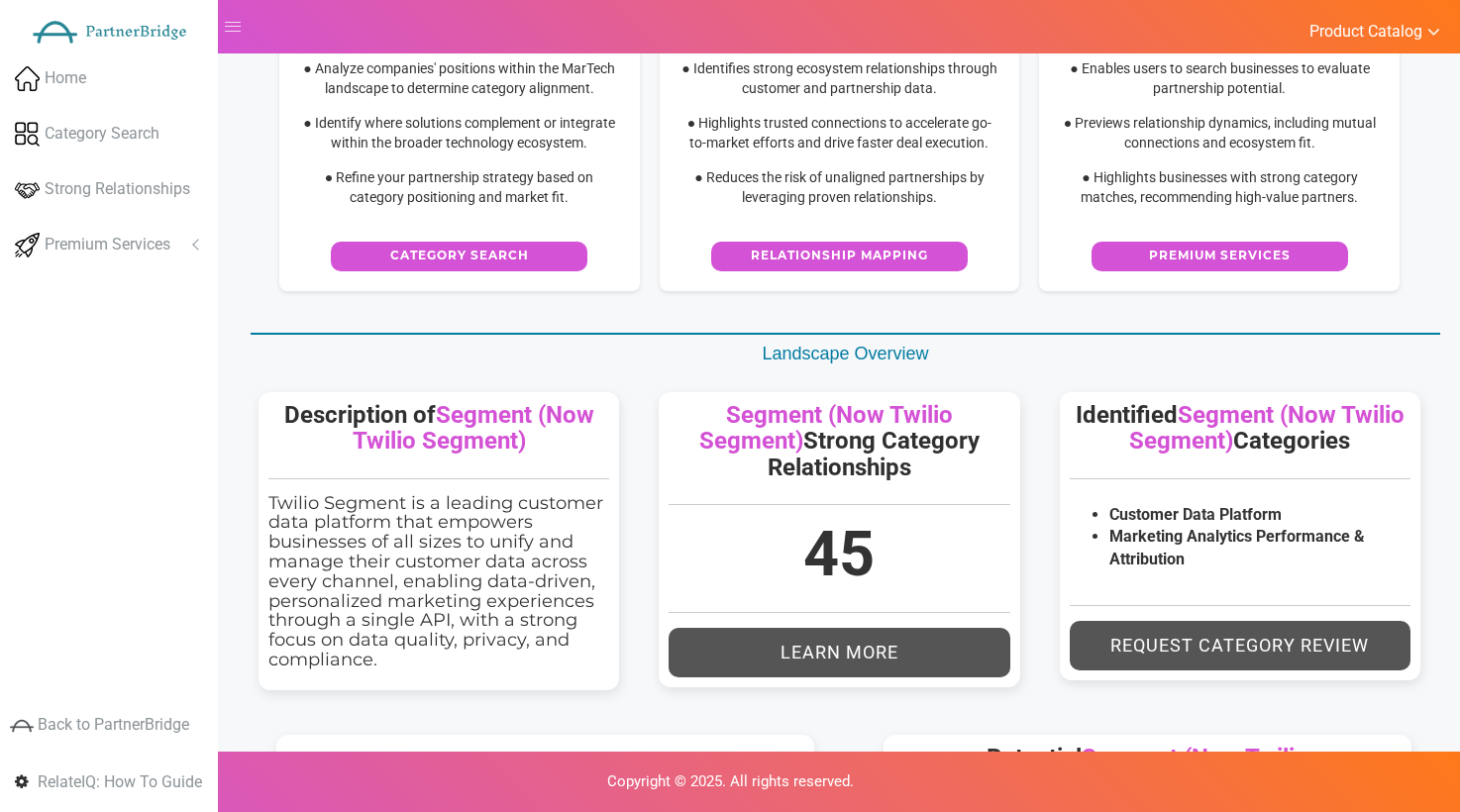 scroll, scrollTop: 100, scrollLeft: 0, axis: vertical 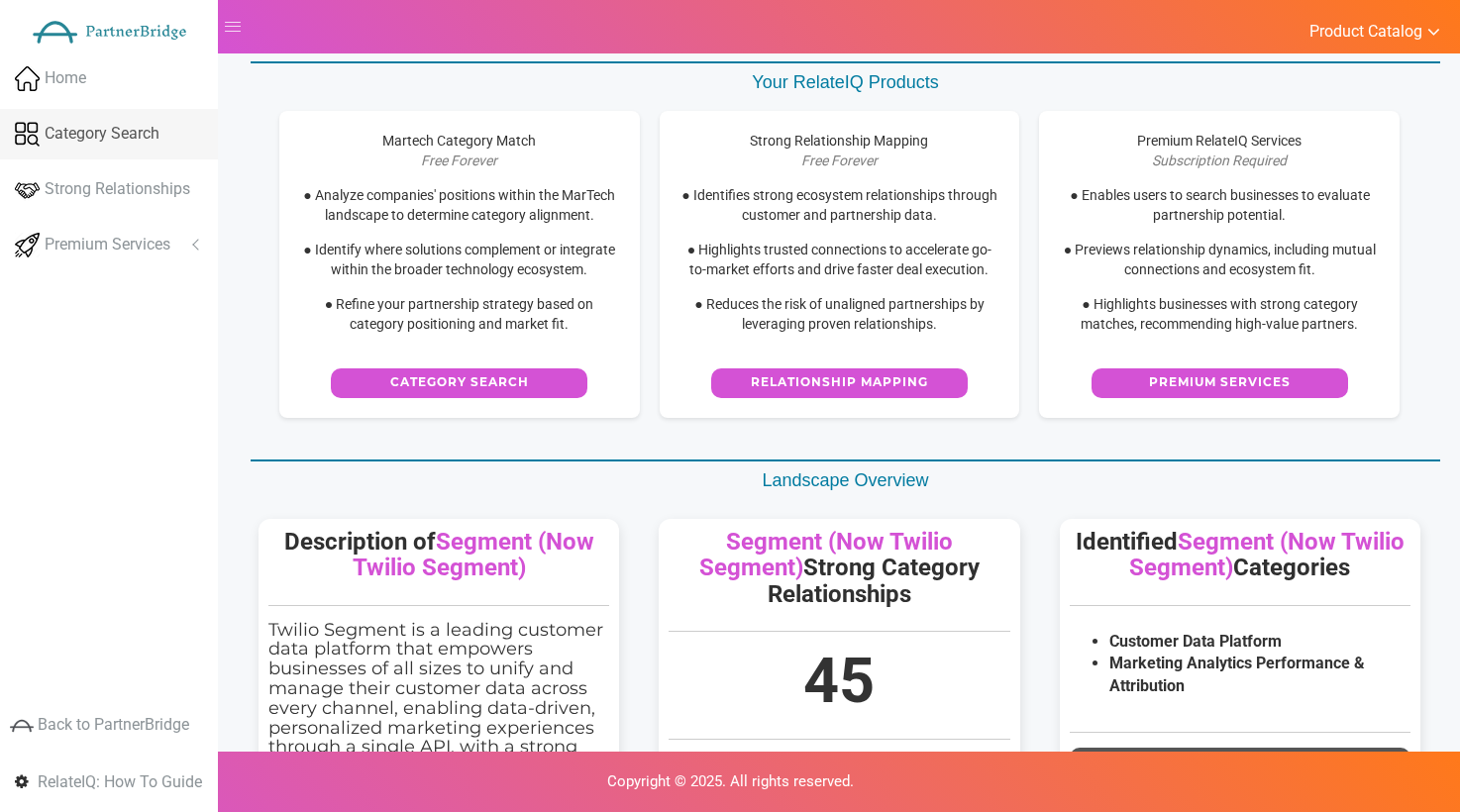 click on "Category Search" at bounding box center [109, 134] 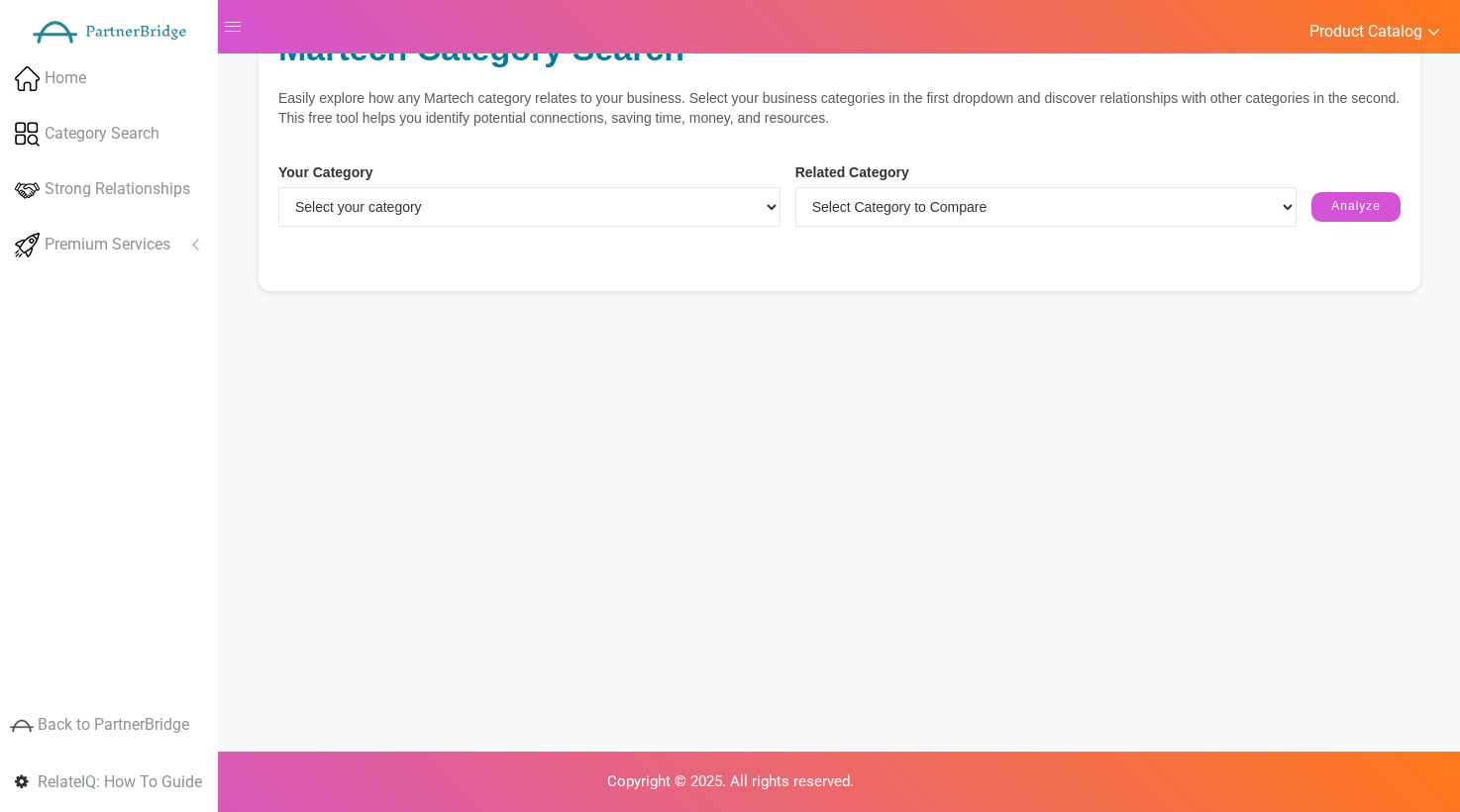 scroll, scrollTop: 0, scrollLeft: 0, axis: both 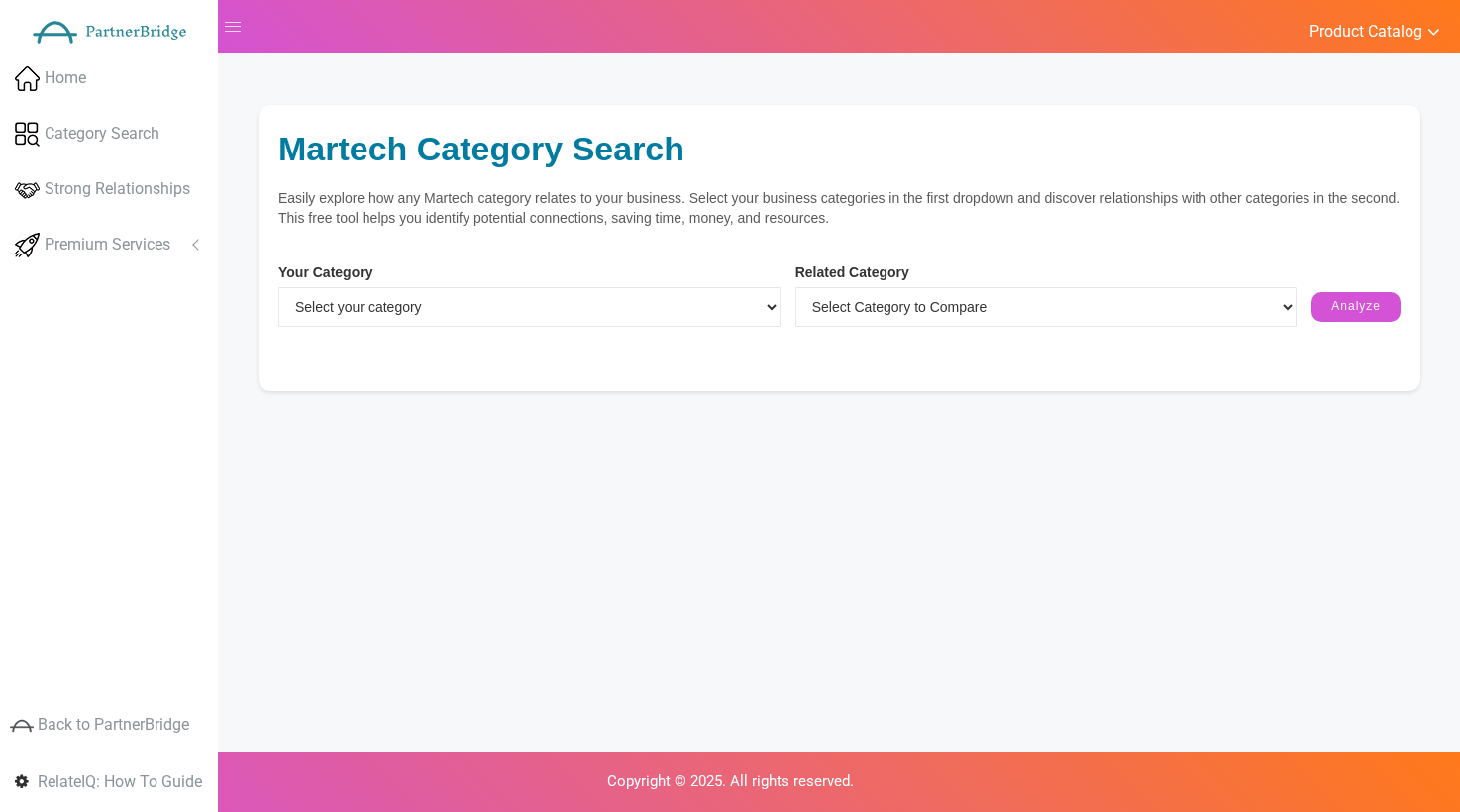 click on "Easily explore how any Martech category relates to your business. Select your business categories in the first dropdown and discover relationships with other categories in the second. This free tool helps you identify potential connections, saving time, money, and resources." at bounding box center (839, 208) 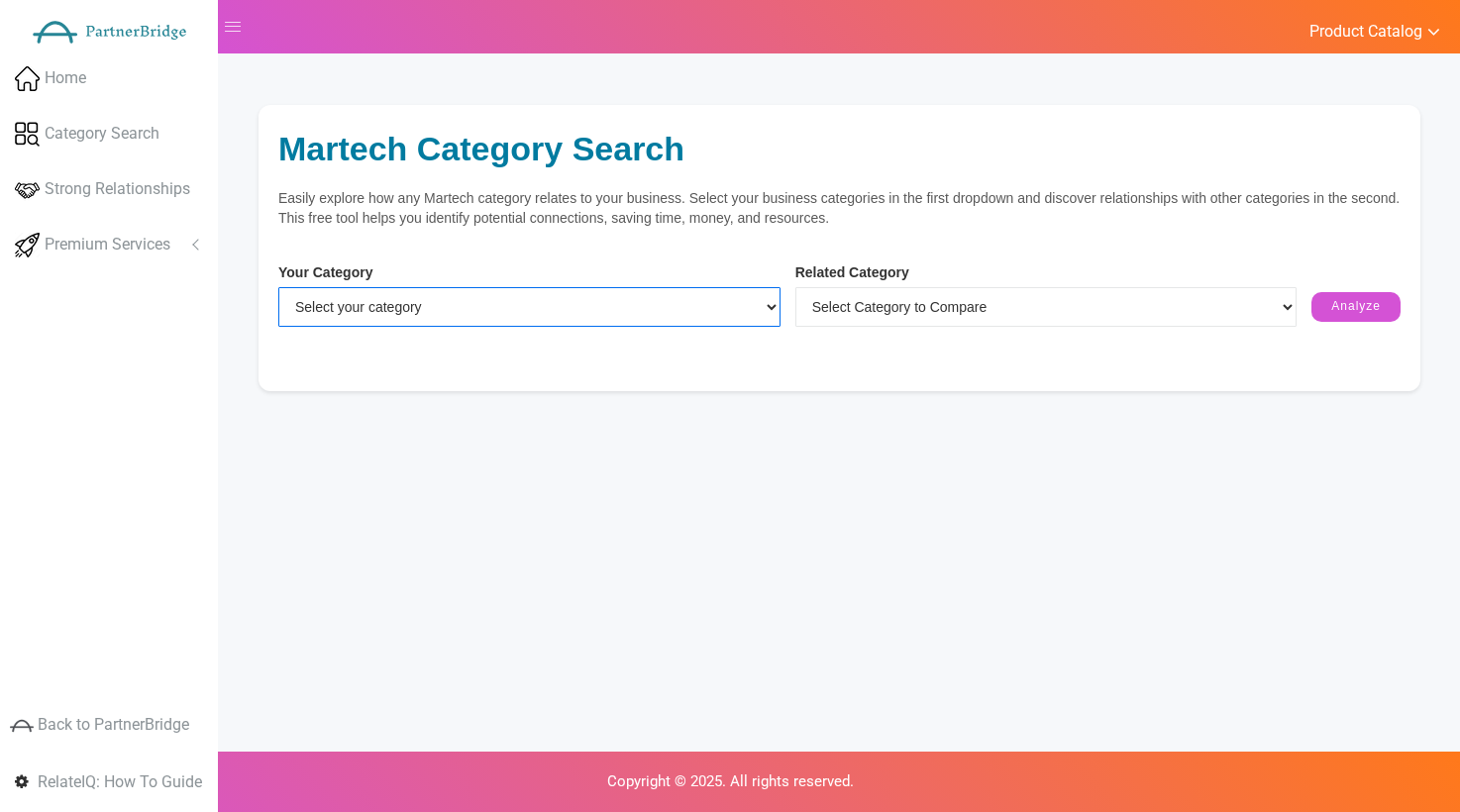 click on "Select your category
Customer Data Platform Marketing Analytics Performance & Attribution" at bounding box center (529, 307) 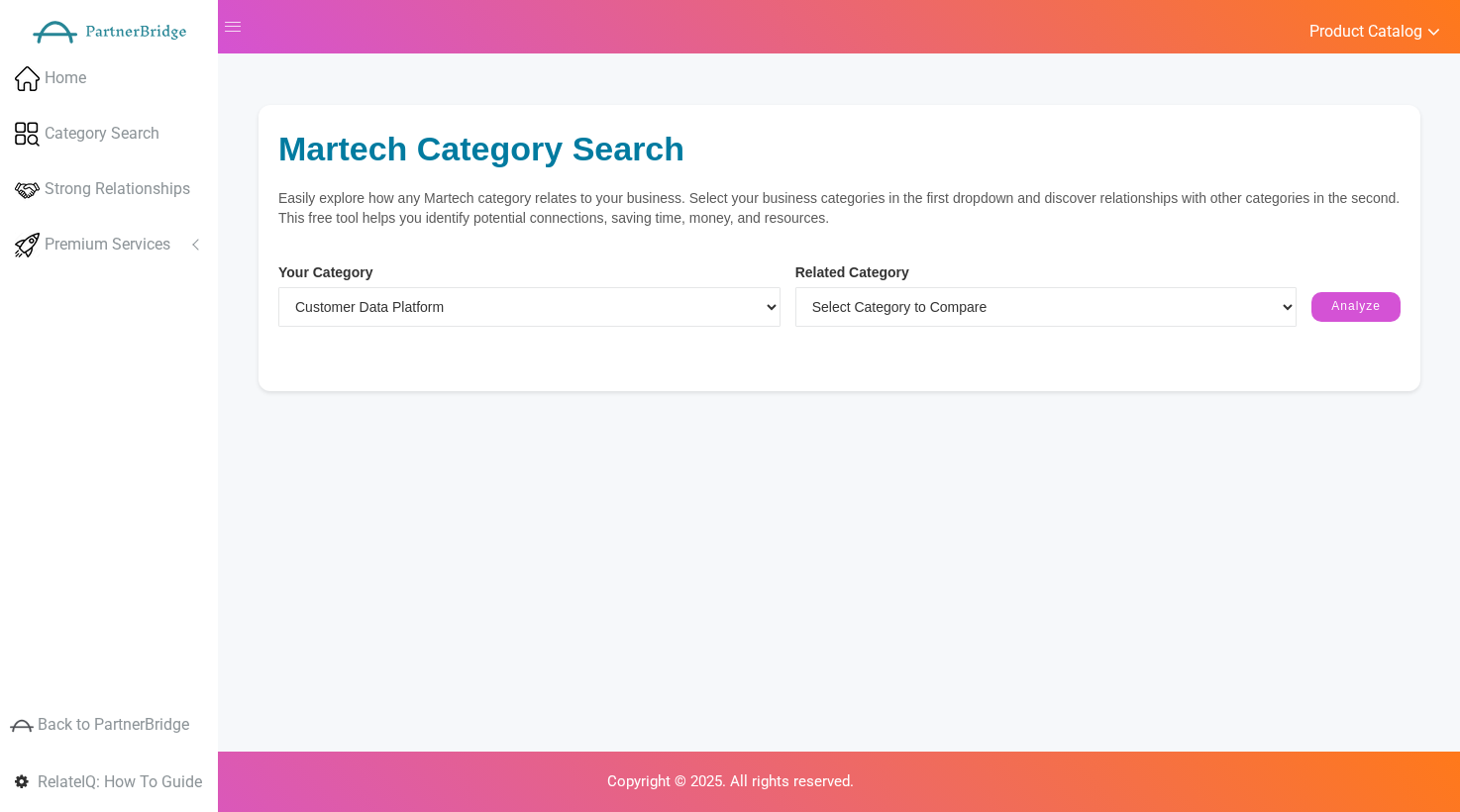 click on "Related Category
Select Category to Compare
ABM
Advocacy Loyalty & Referrals
Affiliate Marketing & Management
Agile & Lean Management
Audience/Marketing Data & Data Enhancement
Budgeting & Finance
Business/Customer Intelligence & Data Science
Call Analytics & Management
Channel Partner & Local Marketing
CMS & Web Experience Management
Collaboration Print" at bounding box center [1046, 299] 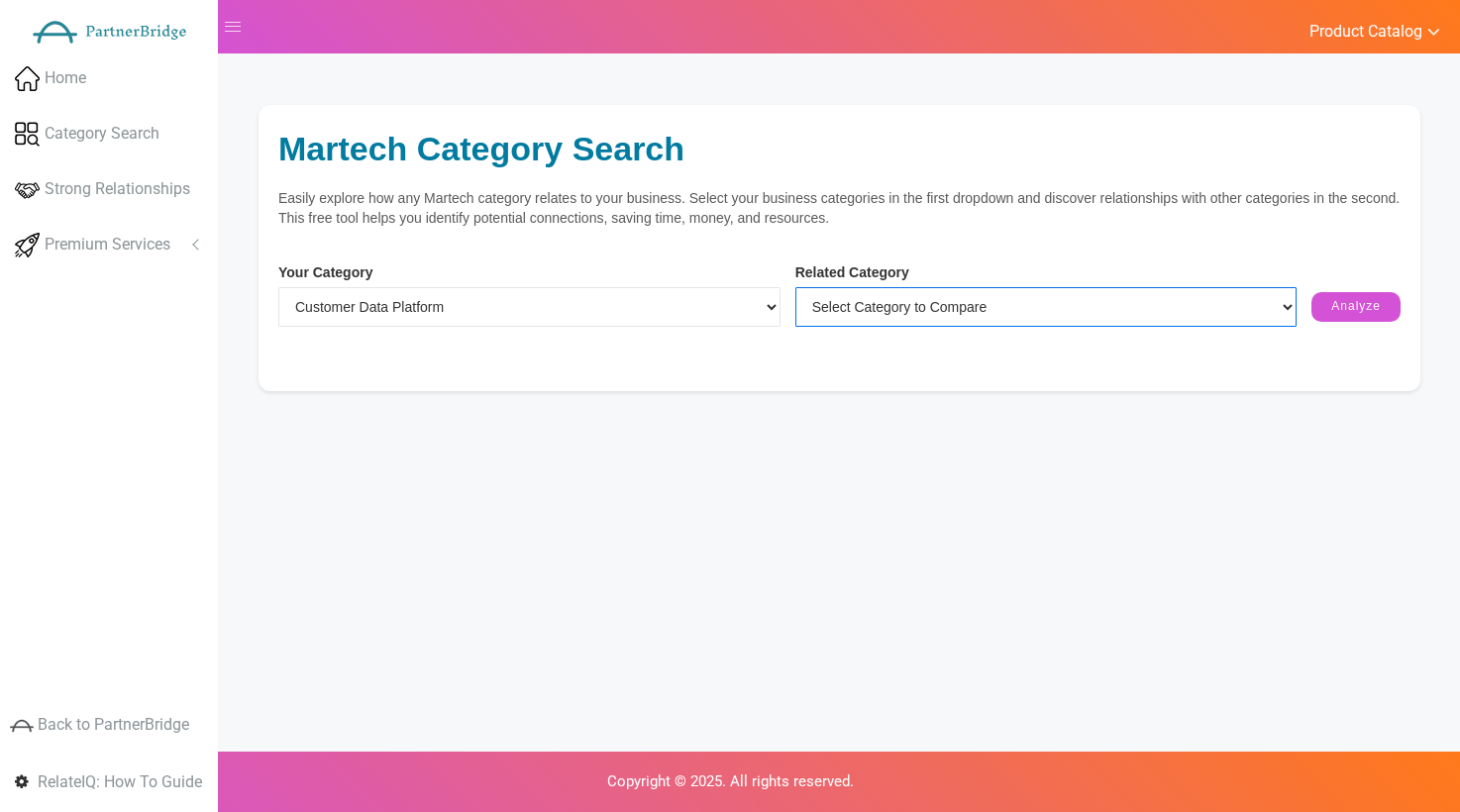 click on "Select Category to Compare
ABM
Advocacy Loyalty & Referrals
Affiliate Marketing & Management
Agile & Lean Management
Audience/Marketing Data & Data Enhancement
Budgeting & Finance
Business/Customer Intelligence & Data Science
Call Analytics & Management
Channel Partner & Local Marketing
CMS & Web Experience Management
Collaboration
Email Marketing" at bounding box center [1046, 307] 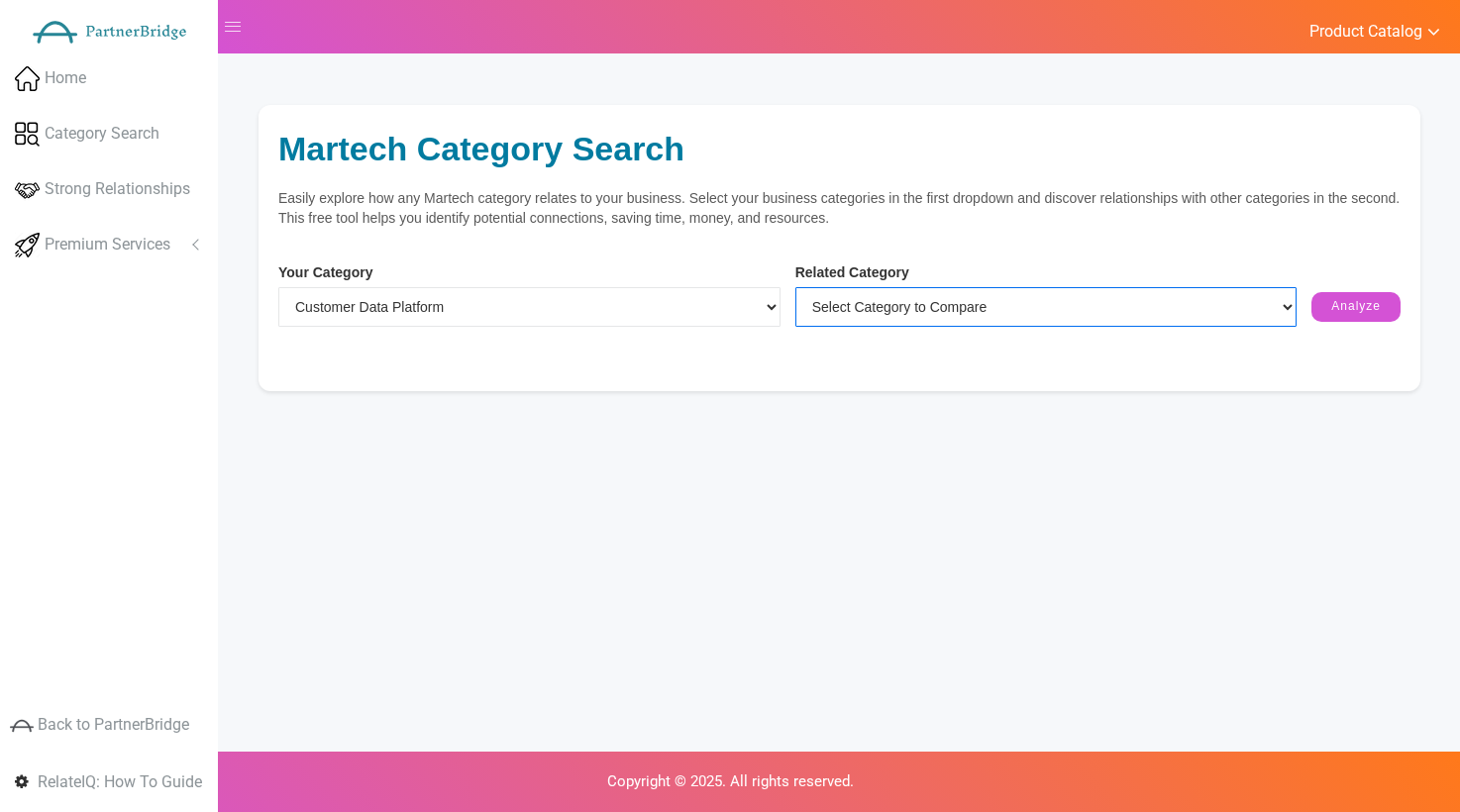 select on "Email Marketing" 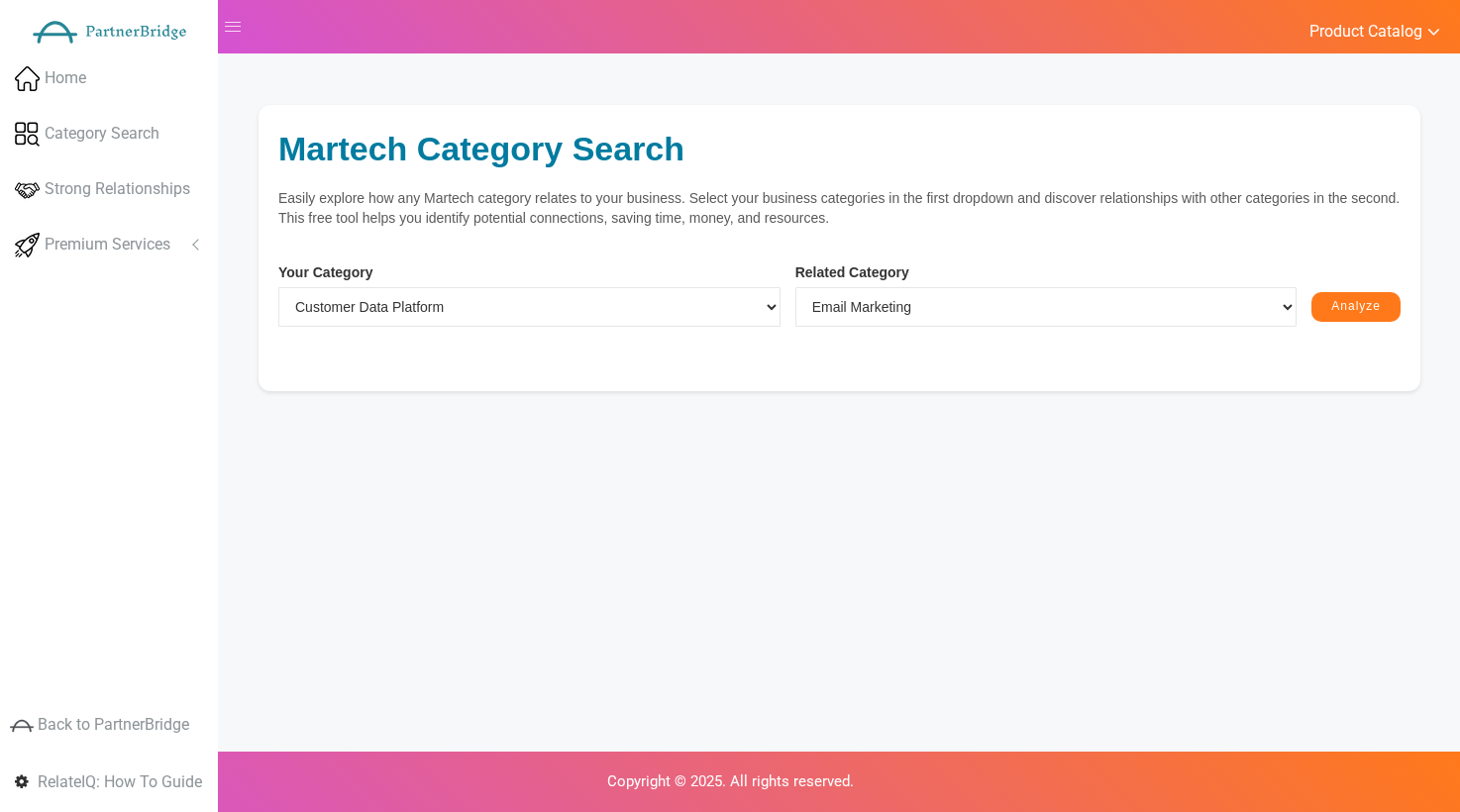 click on "Analyze" at bounding box center (1356, 307) 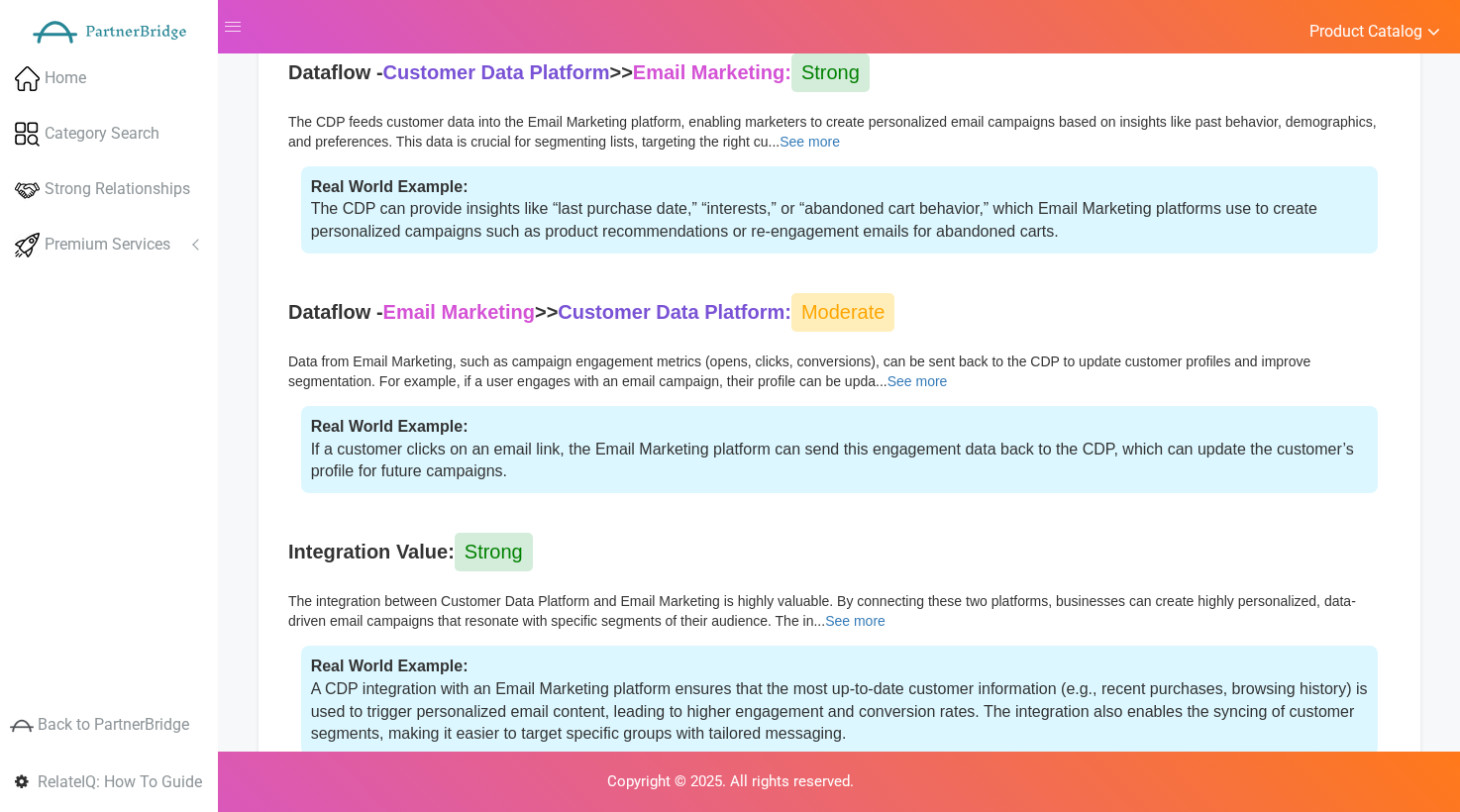 scroll, scrollTop: 736, scrollLeft: 0, axis: vertical 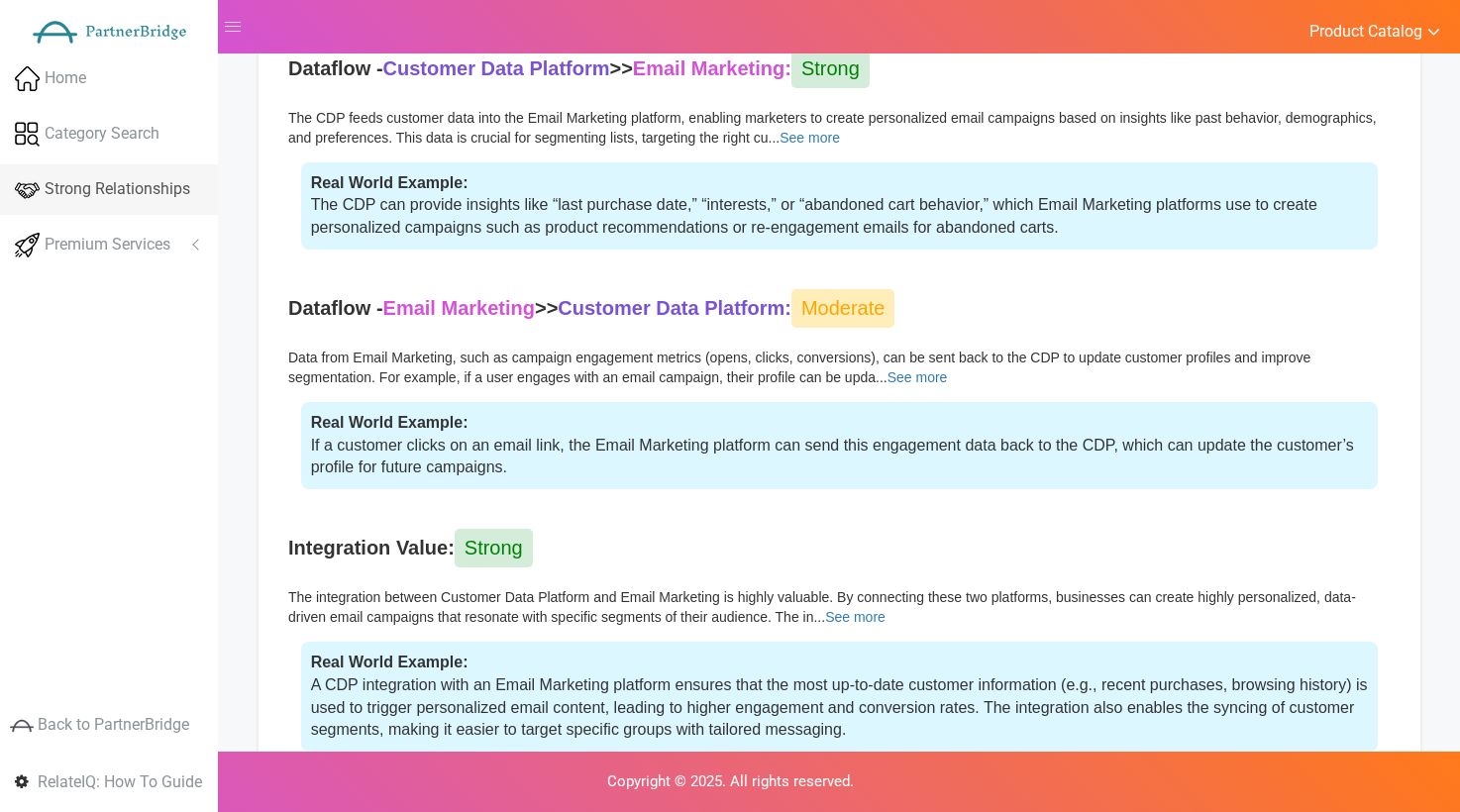 click on "Strong Relationships" at bounding box center [109, 189] 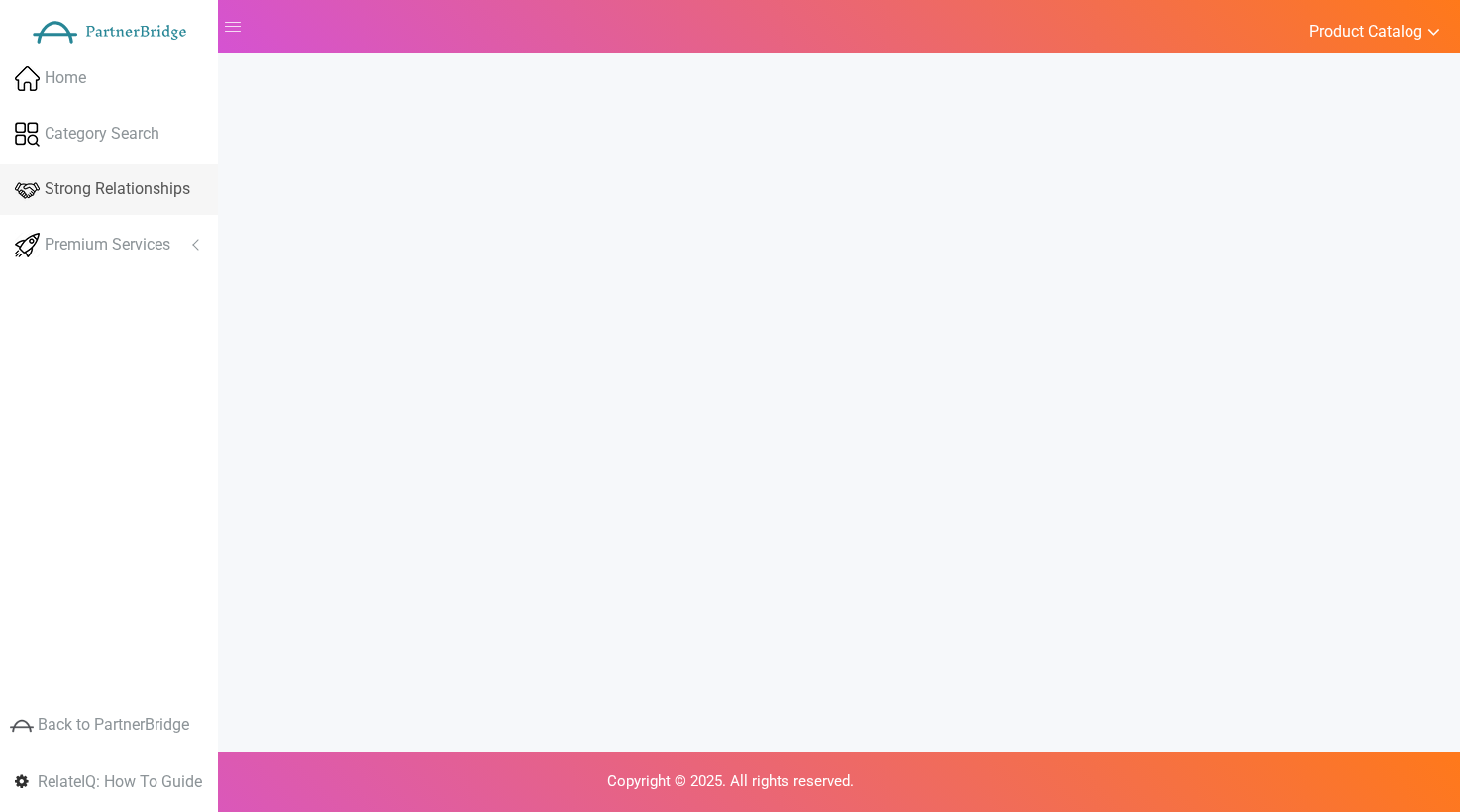 scroll, scrollTop: 0, scrollLeft: 0, axis: both 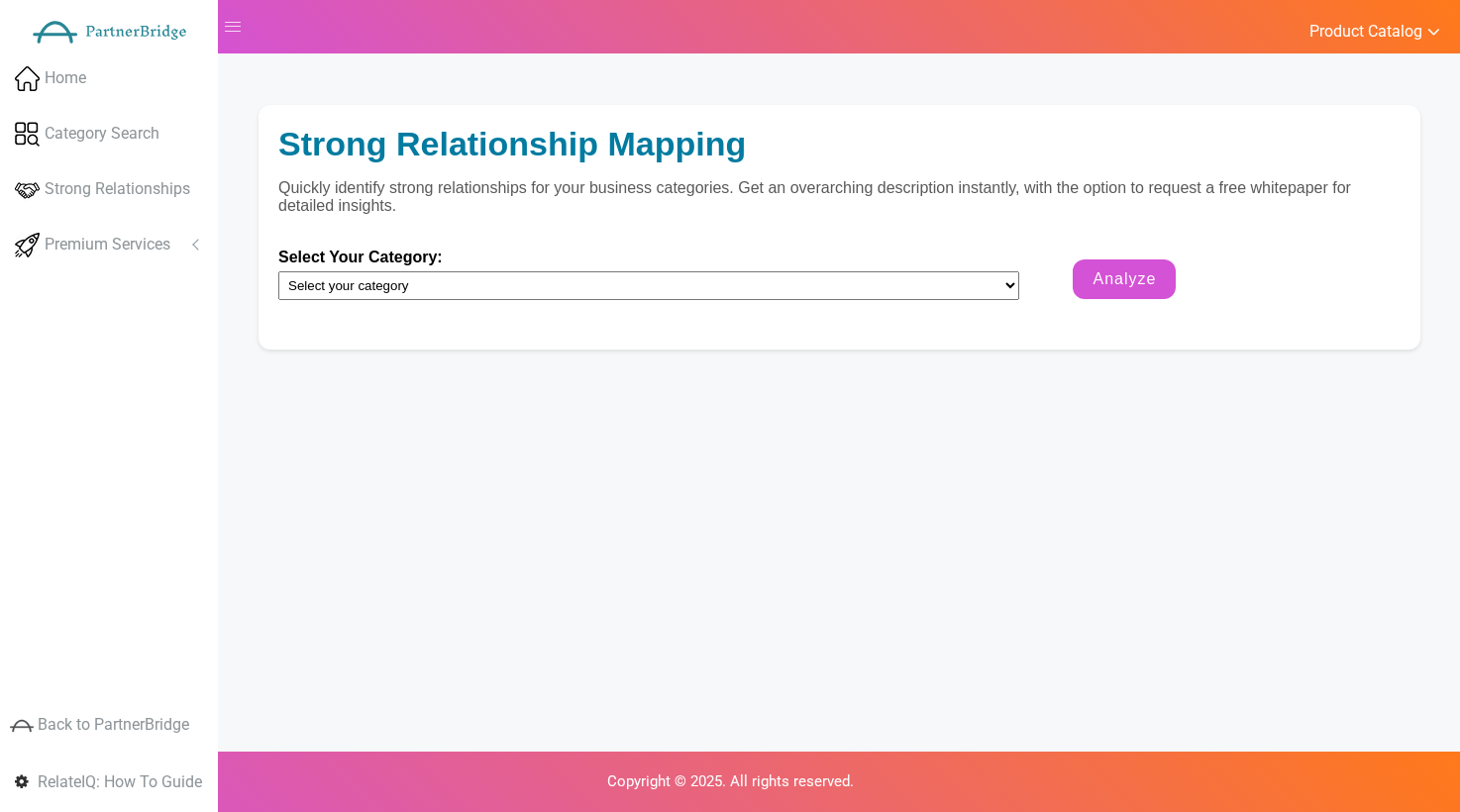 click on "Select your category
Customer Data Platform Marketing Analytics Performance & Attribution" at bounding box center [649, 285] 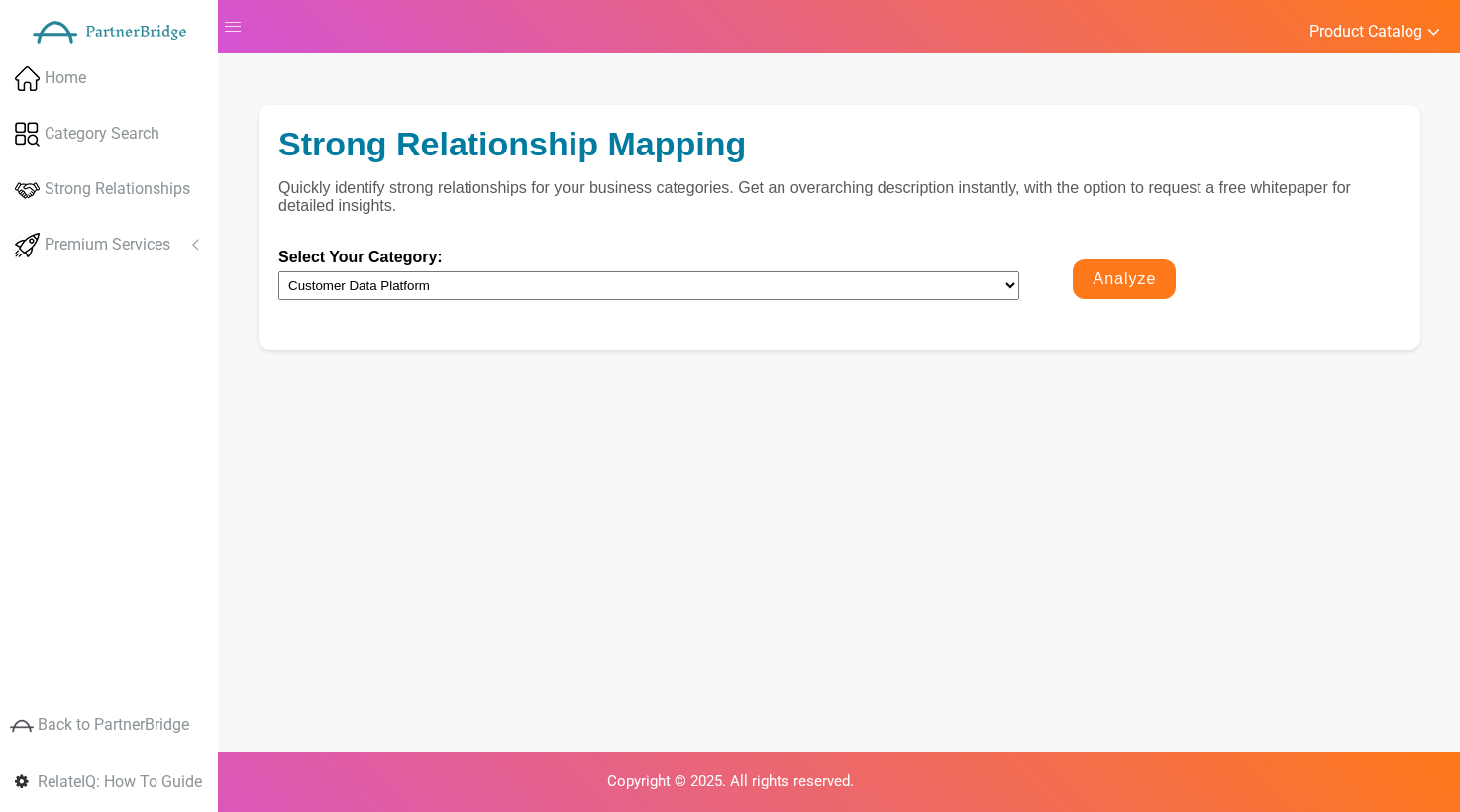 click on "Analyze" at bounding box center [1124, 279] 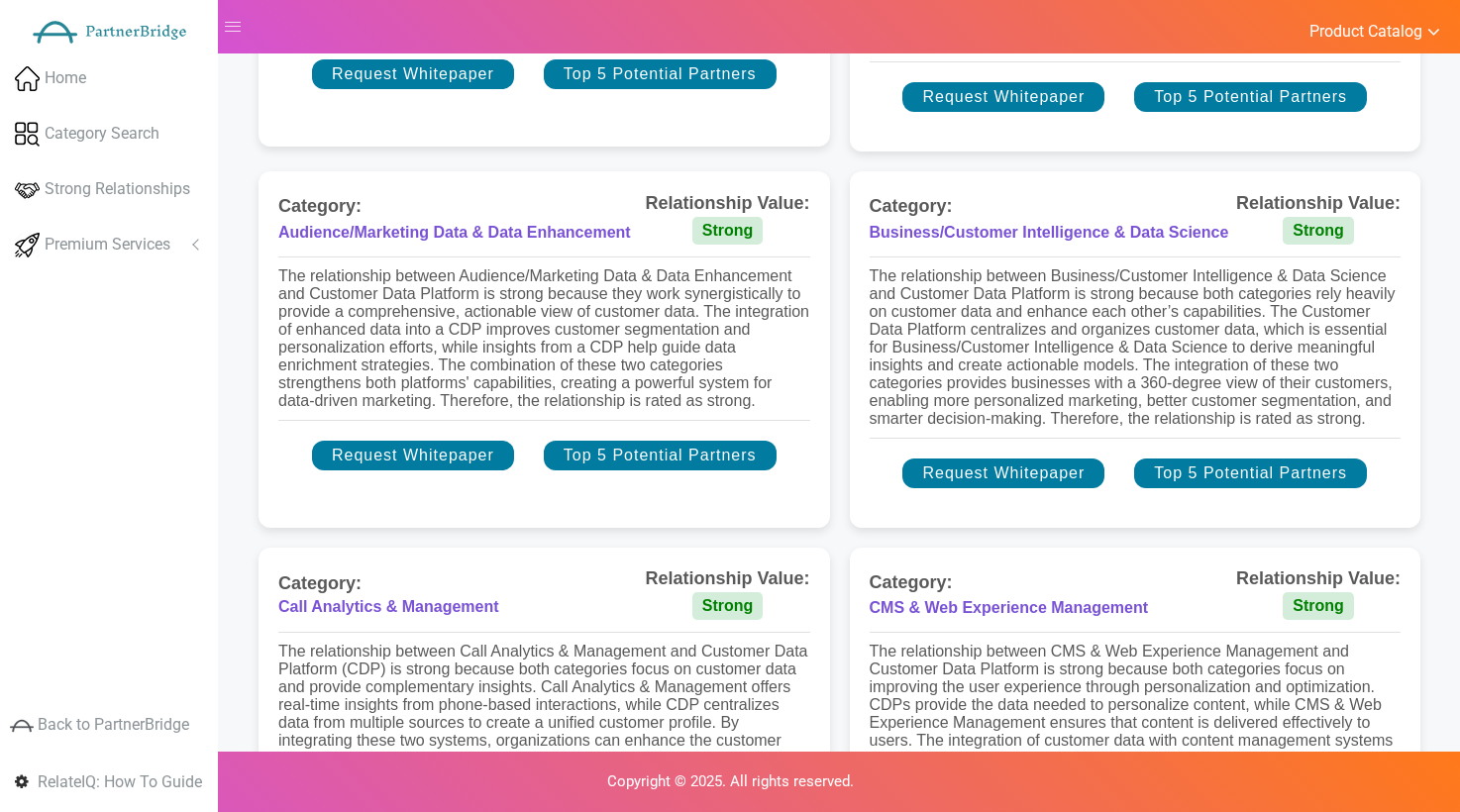 scroll, scrollTop: 659, scrollLeft: 0, axis: vertical 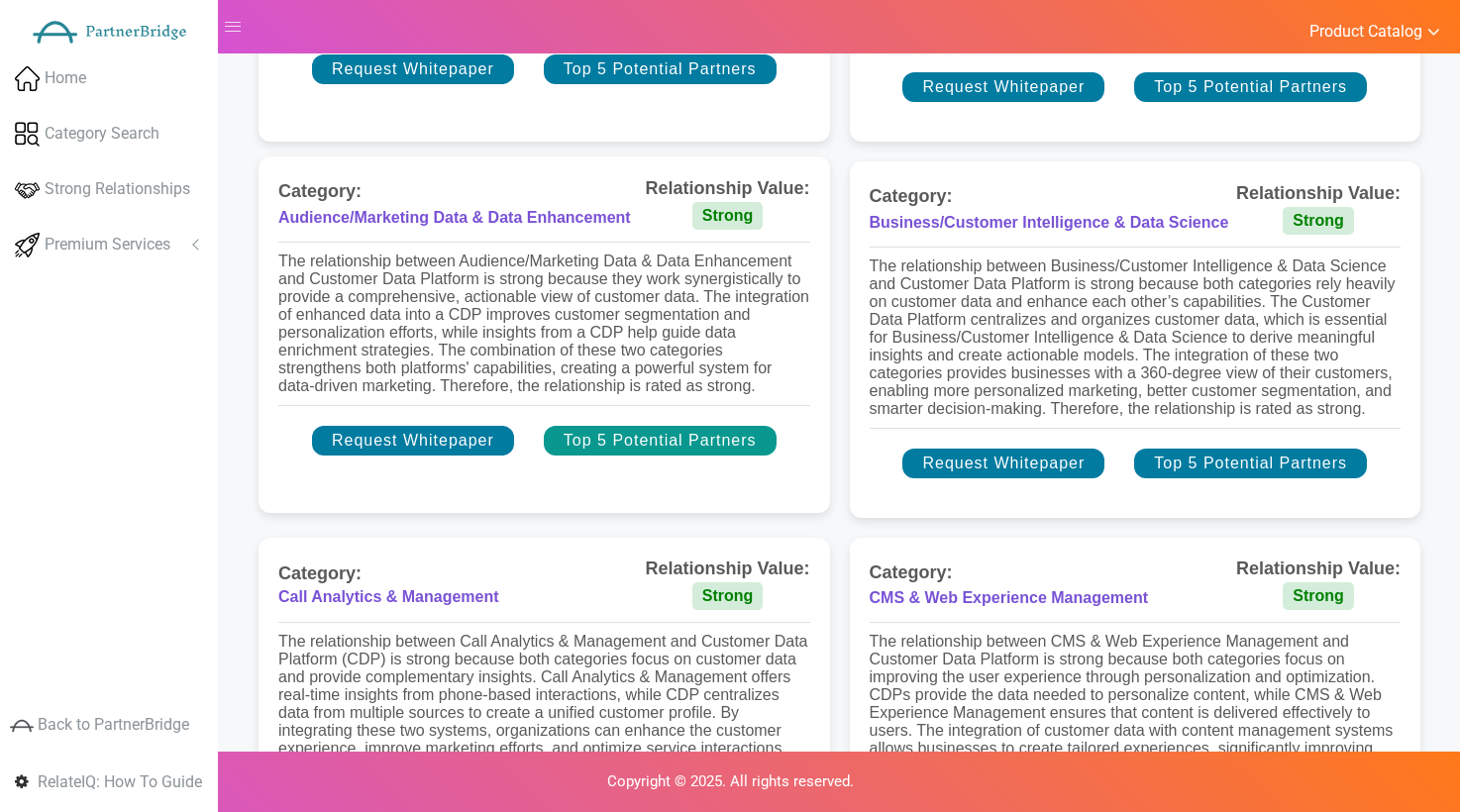 click on "Top 5 Potential Partners" at bounding box center (660, 441) 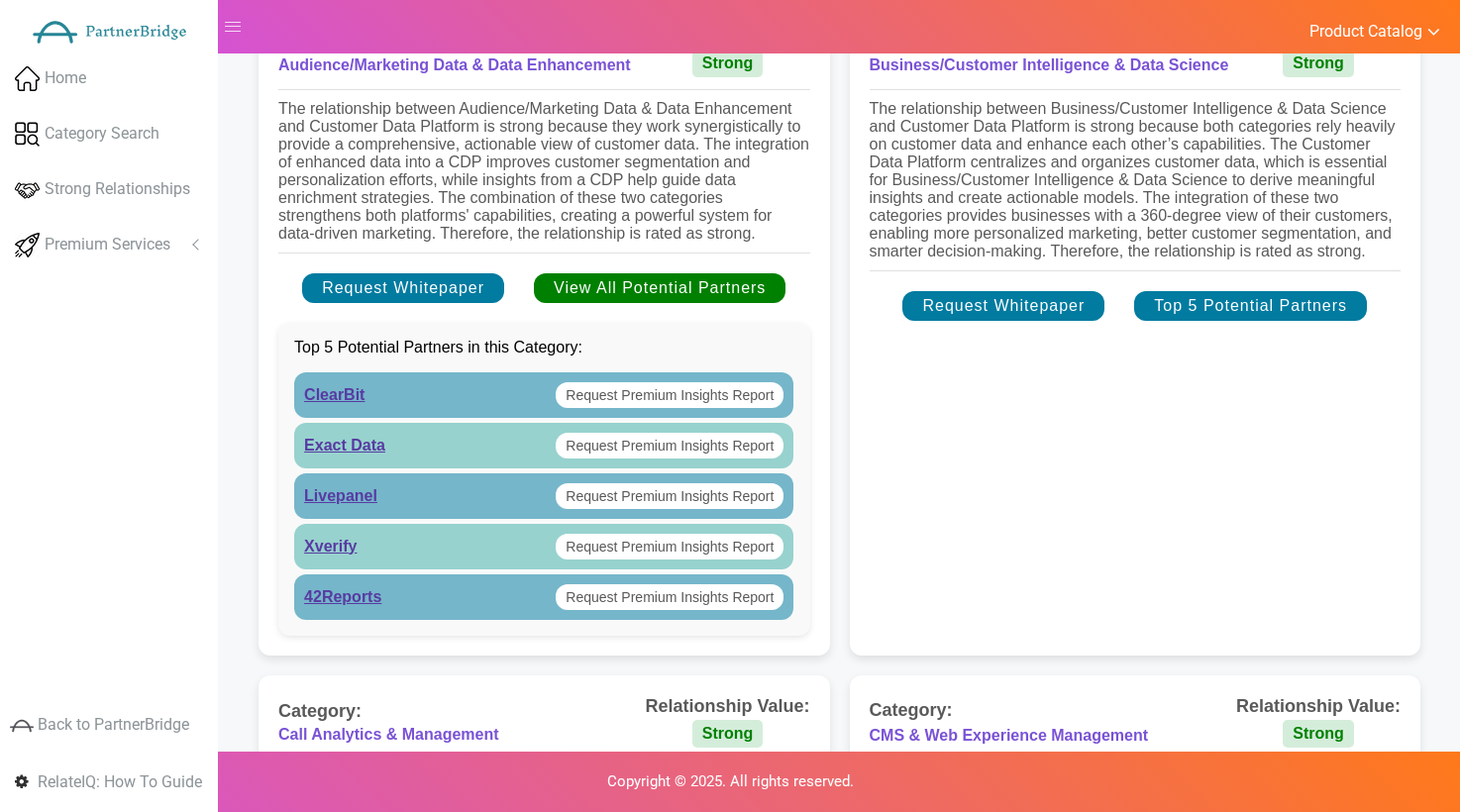 scroll, scrollTop: 804, scrollLeft: 0, axis: vertical 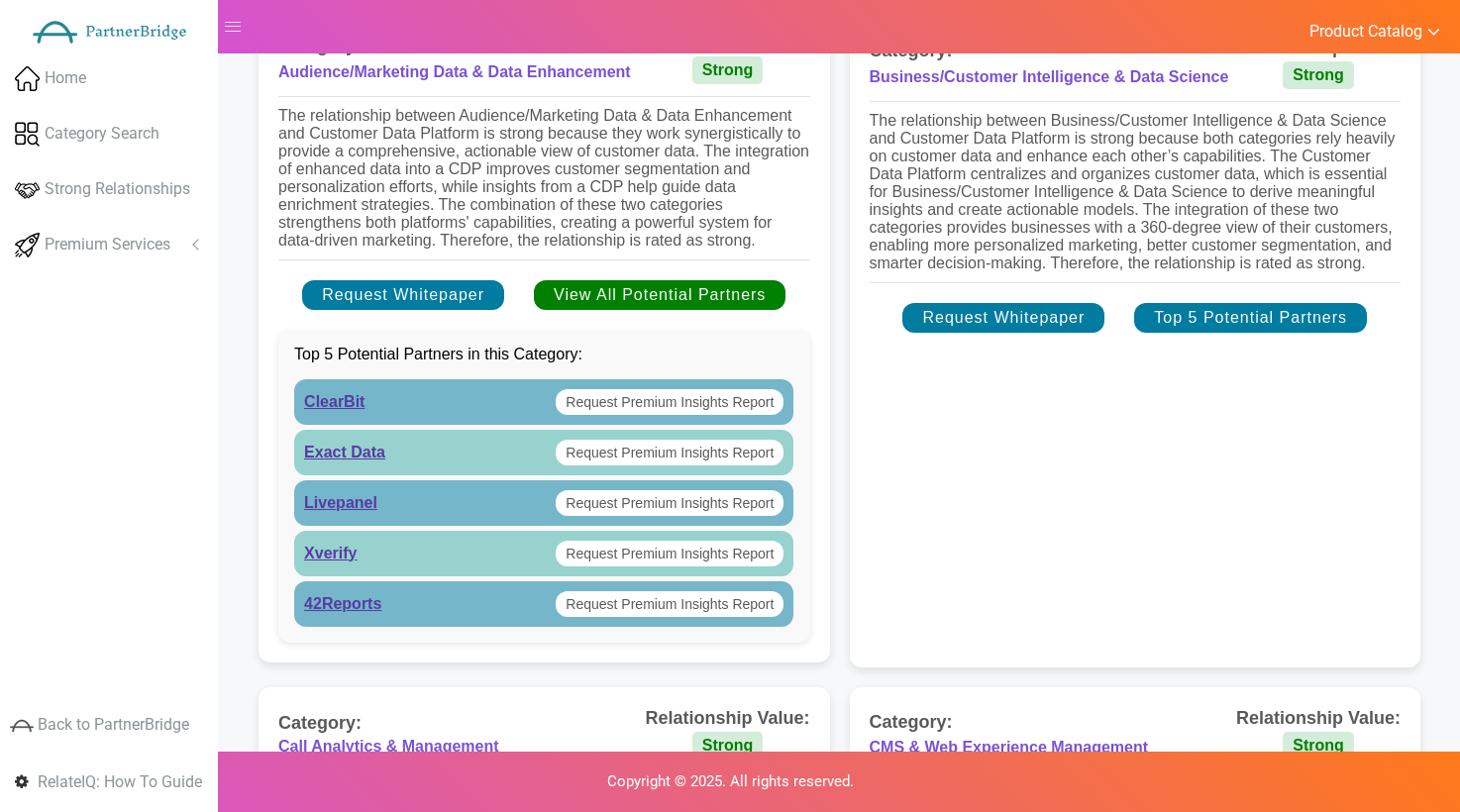 click on "The relationship between Audience/Marketing Data & Data Enhancement and Customer Data Platform is strong because they work synergistically to provide a comprehensive, actionable view of customer data. The integration of enhanced data into a CDP improves customer segmentation and personalization efforts, while insights from a CDP help guide data enrichment strategies. The combination of these two categories strengthens both platforms' capabilities, creating a powerful system for data-driven marketing. Therefore, the relationship is rated as strong." at bounding box center [544, 183] 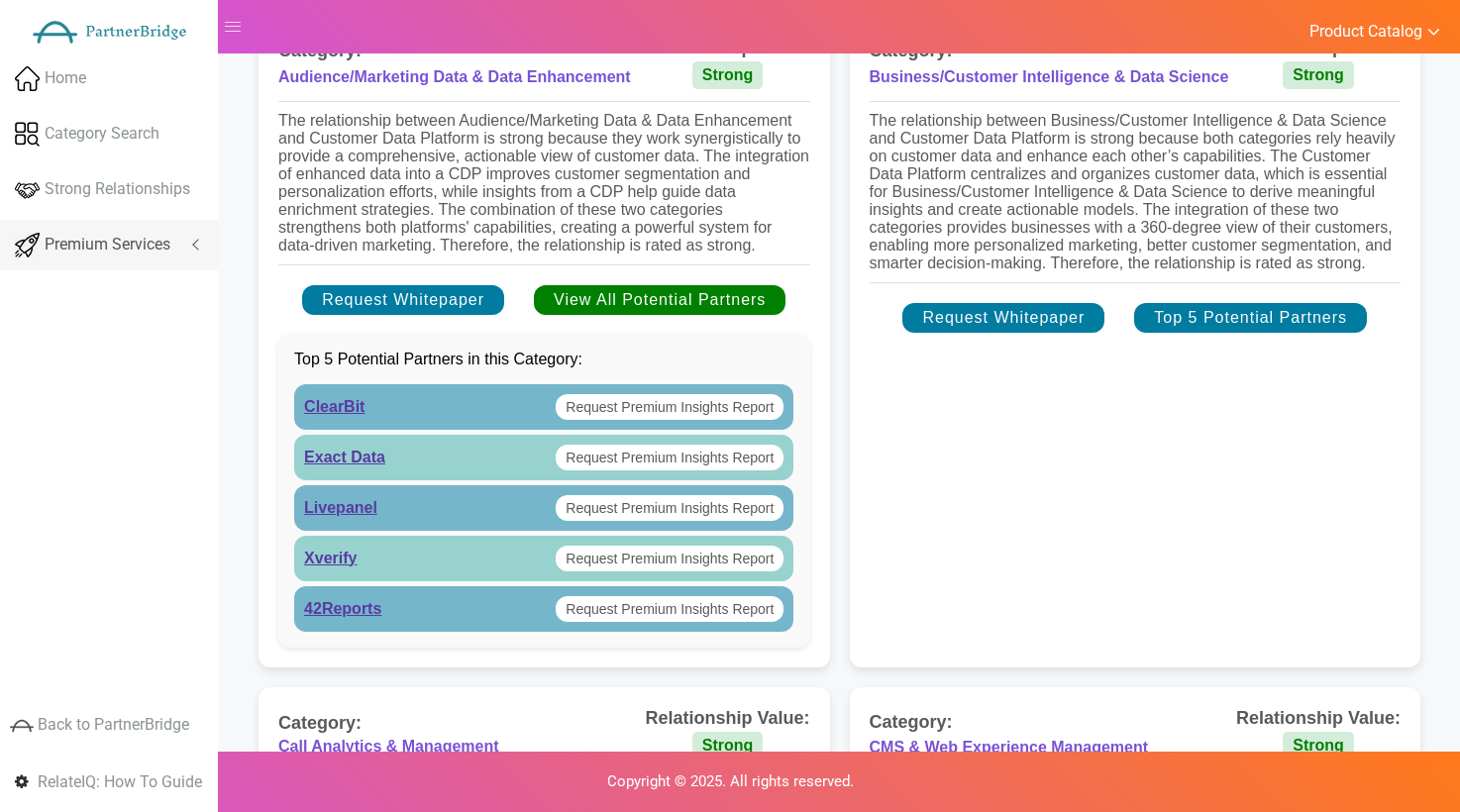 click on "Premium Services" at bounding box center [107, 245] 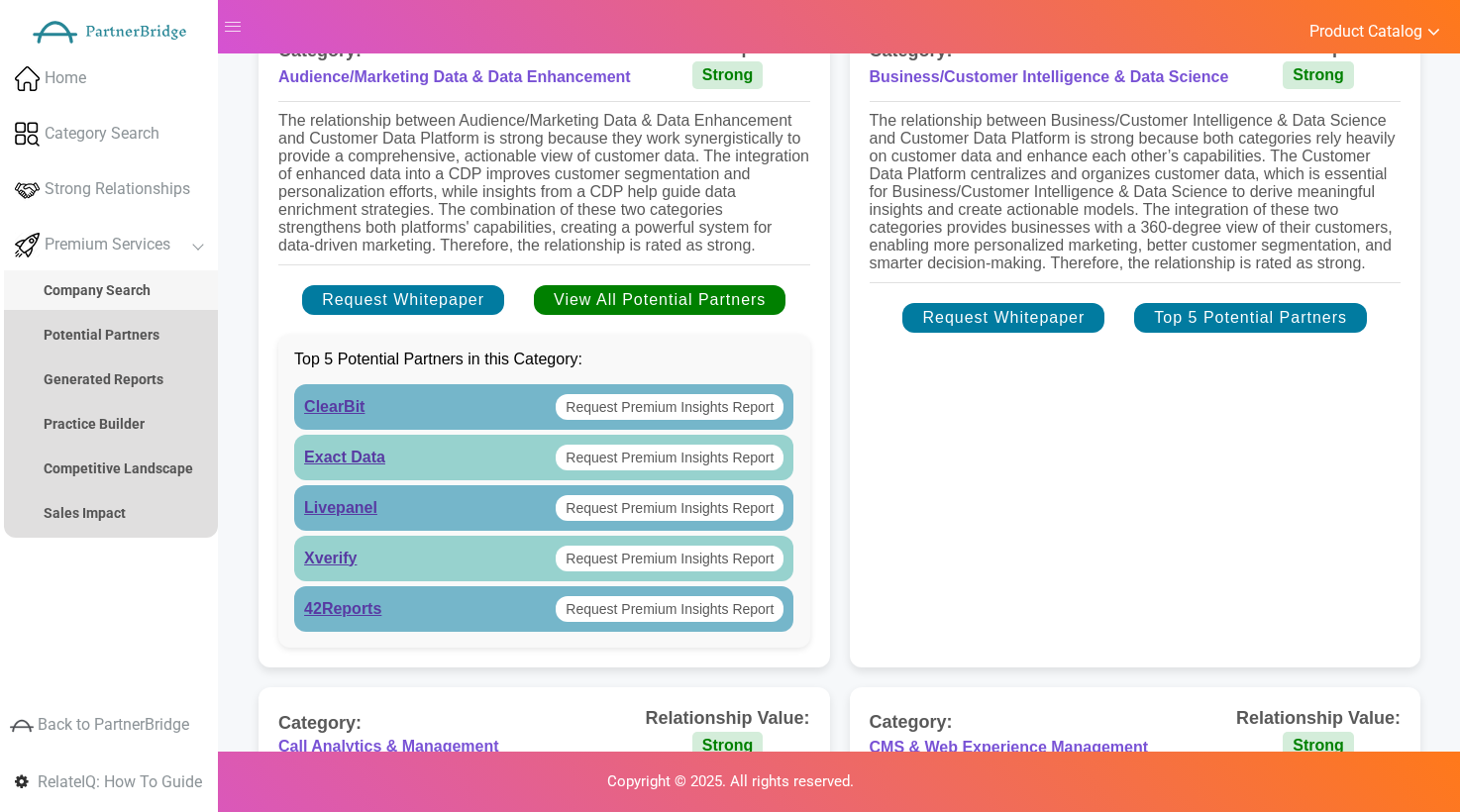 click on "Company Search" at bounding box center [97, 290] 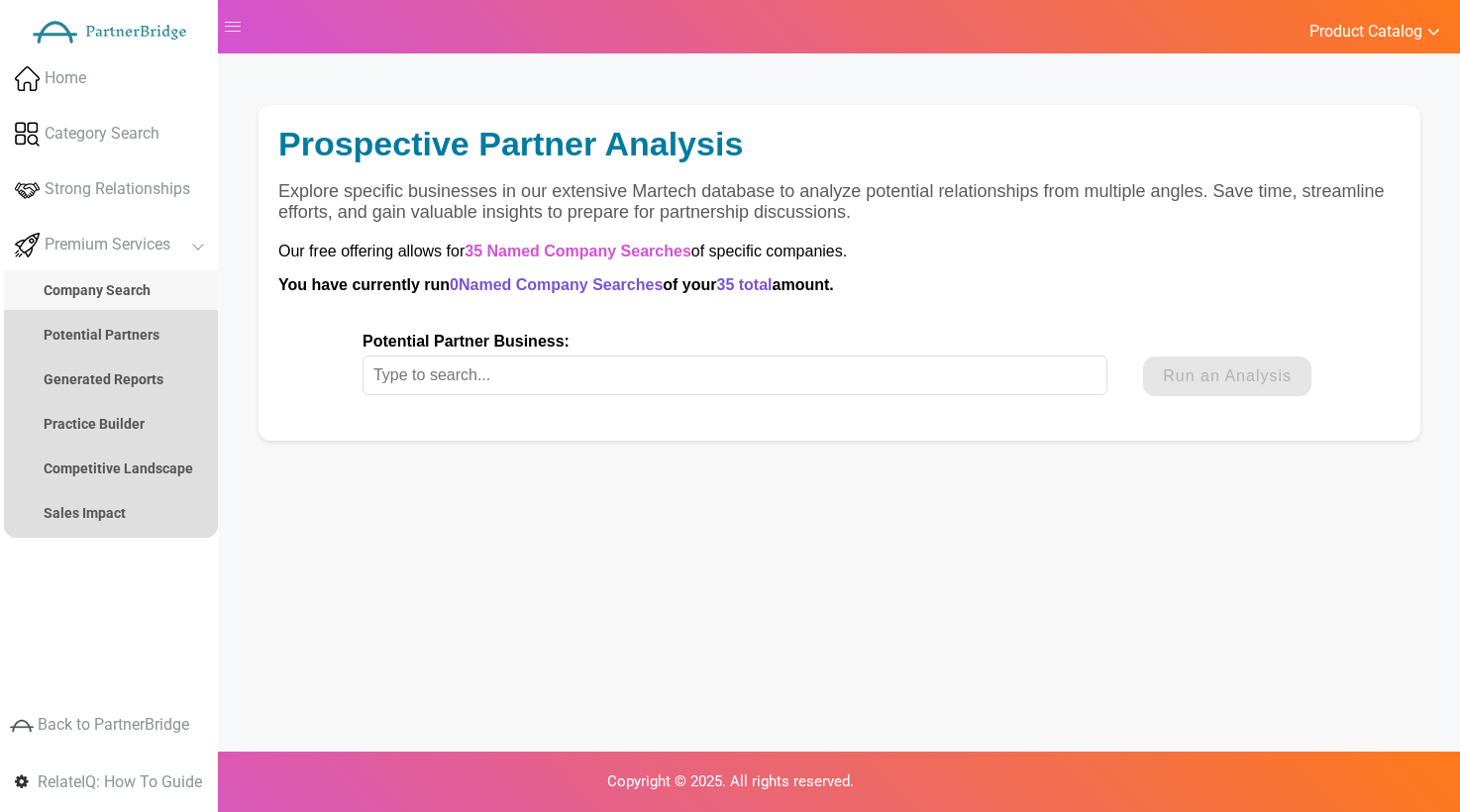 scroll, scrollTop: 0, scrollLeft: 0, axis: both 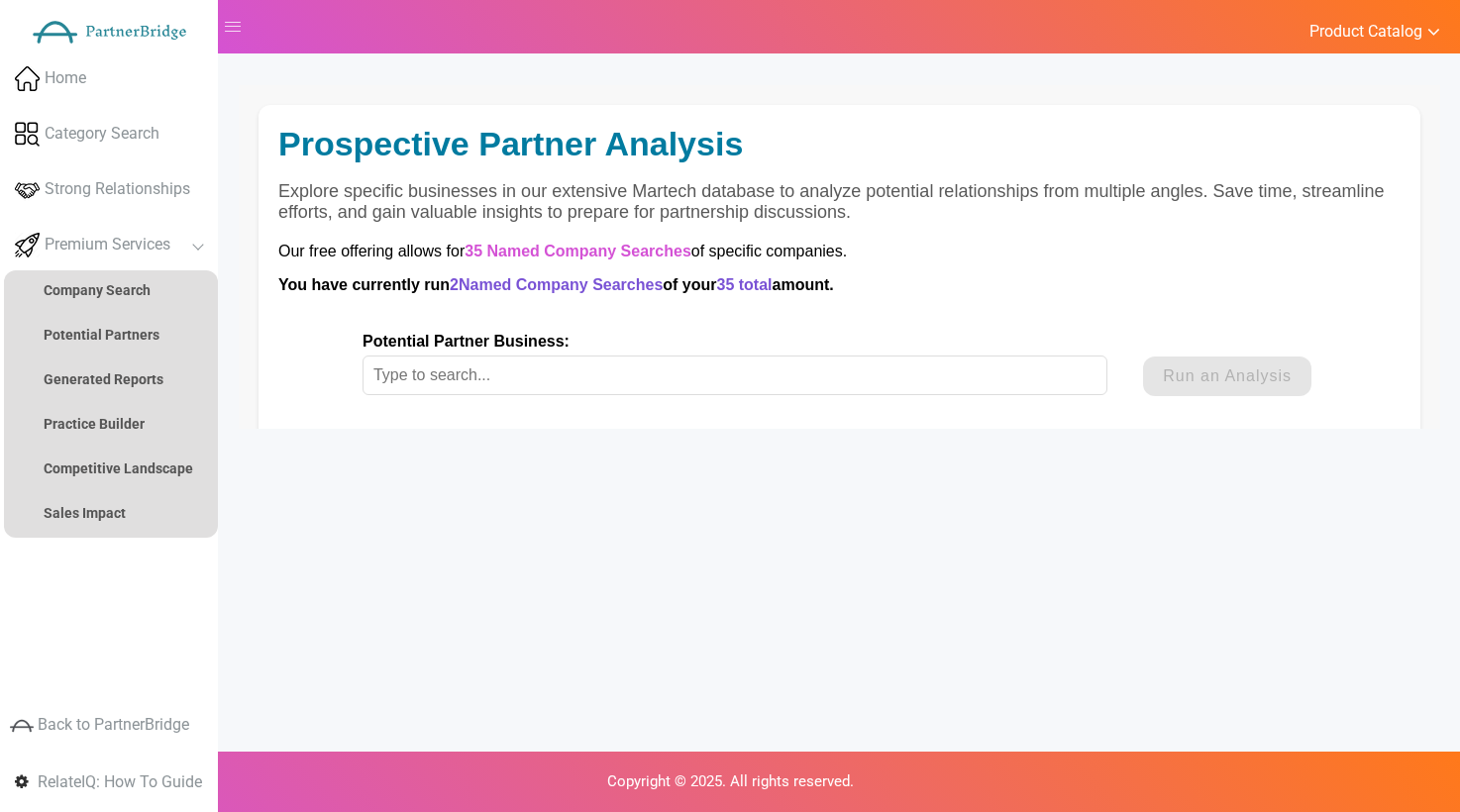 click on "Potential Partner Business:" at bounding box center [735, 375] 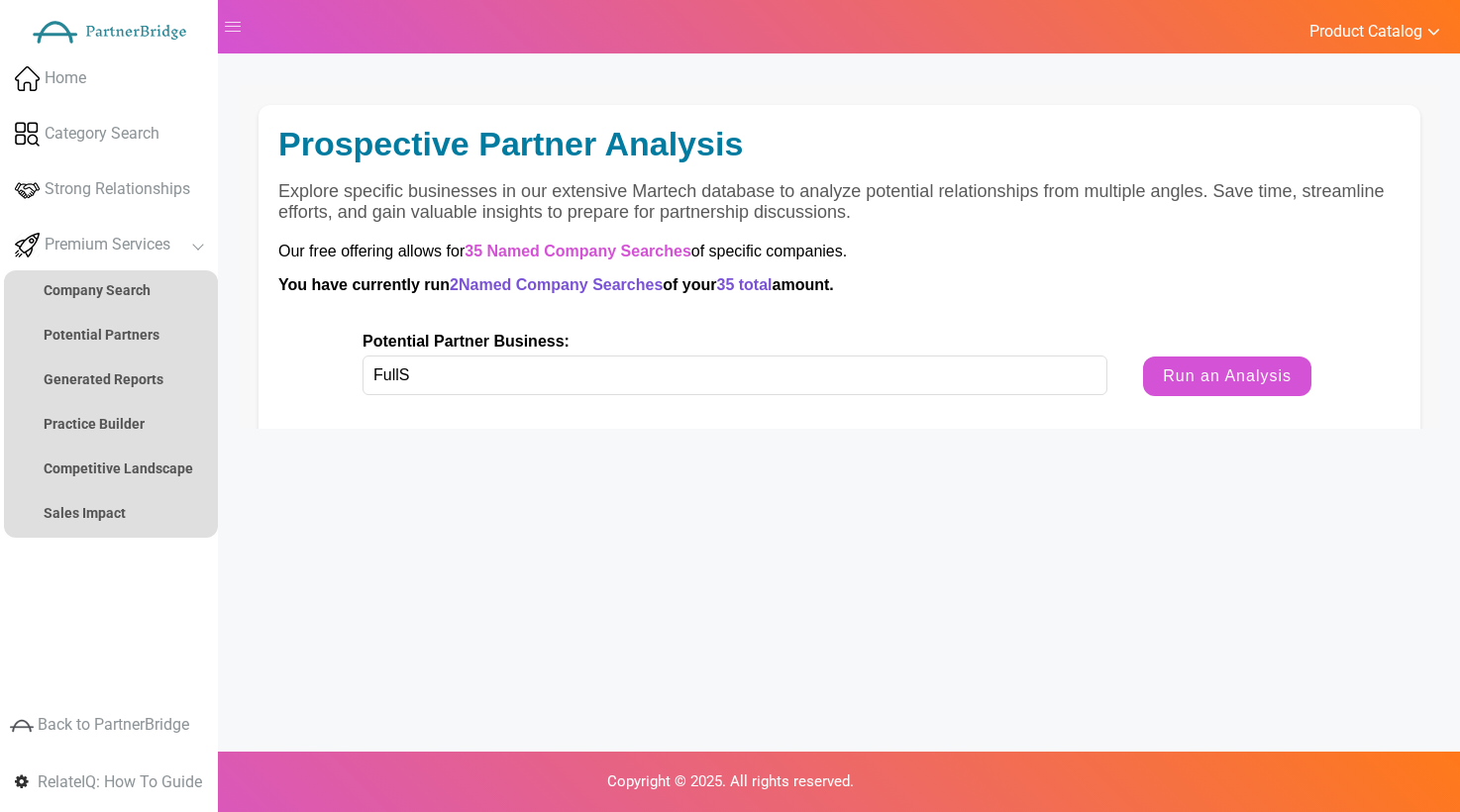 type on "FullStory" 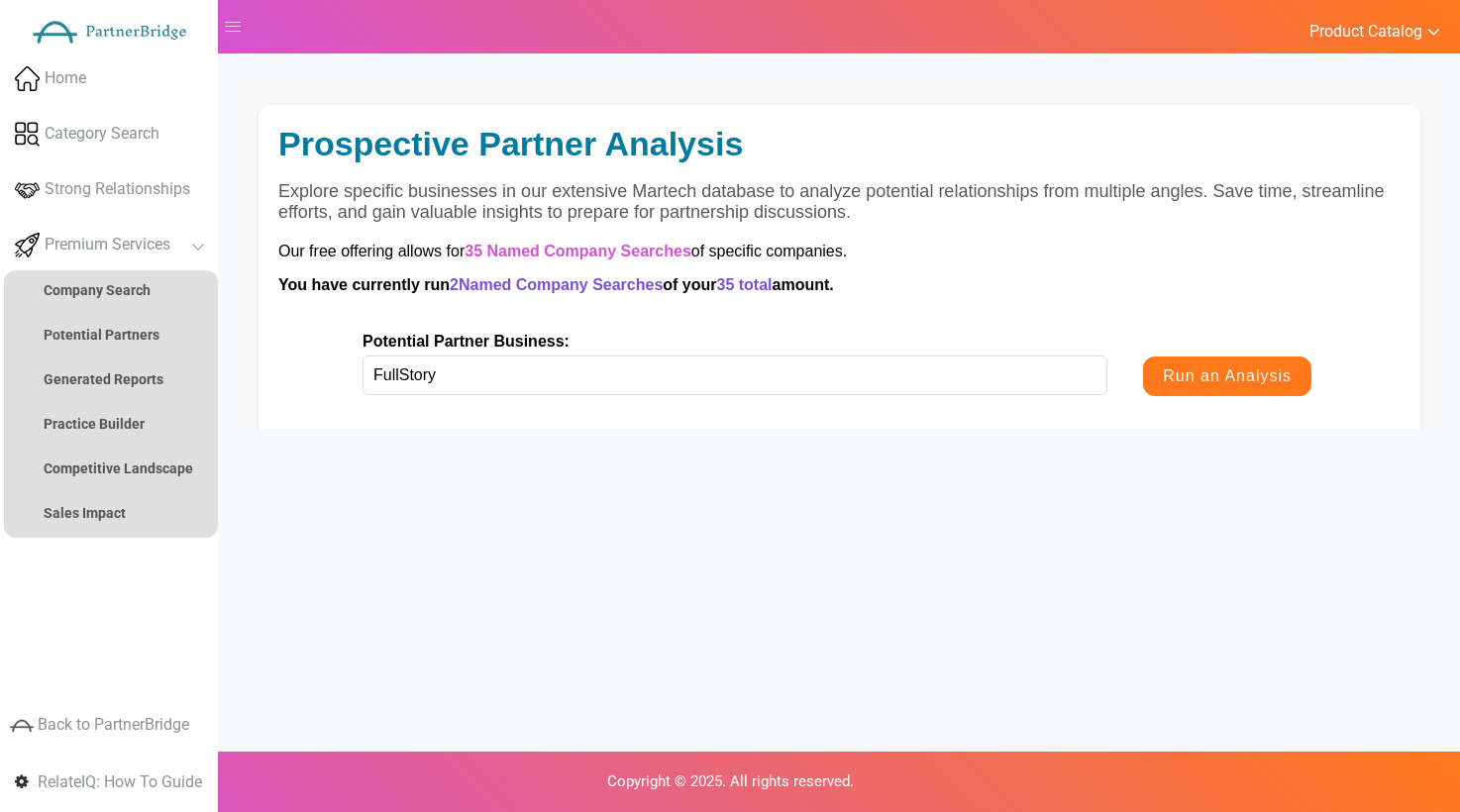 click on "Run an Analysis" at bounding box center [1227, 376] 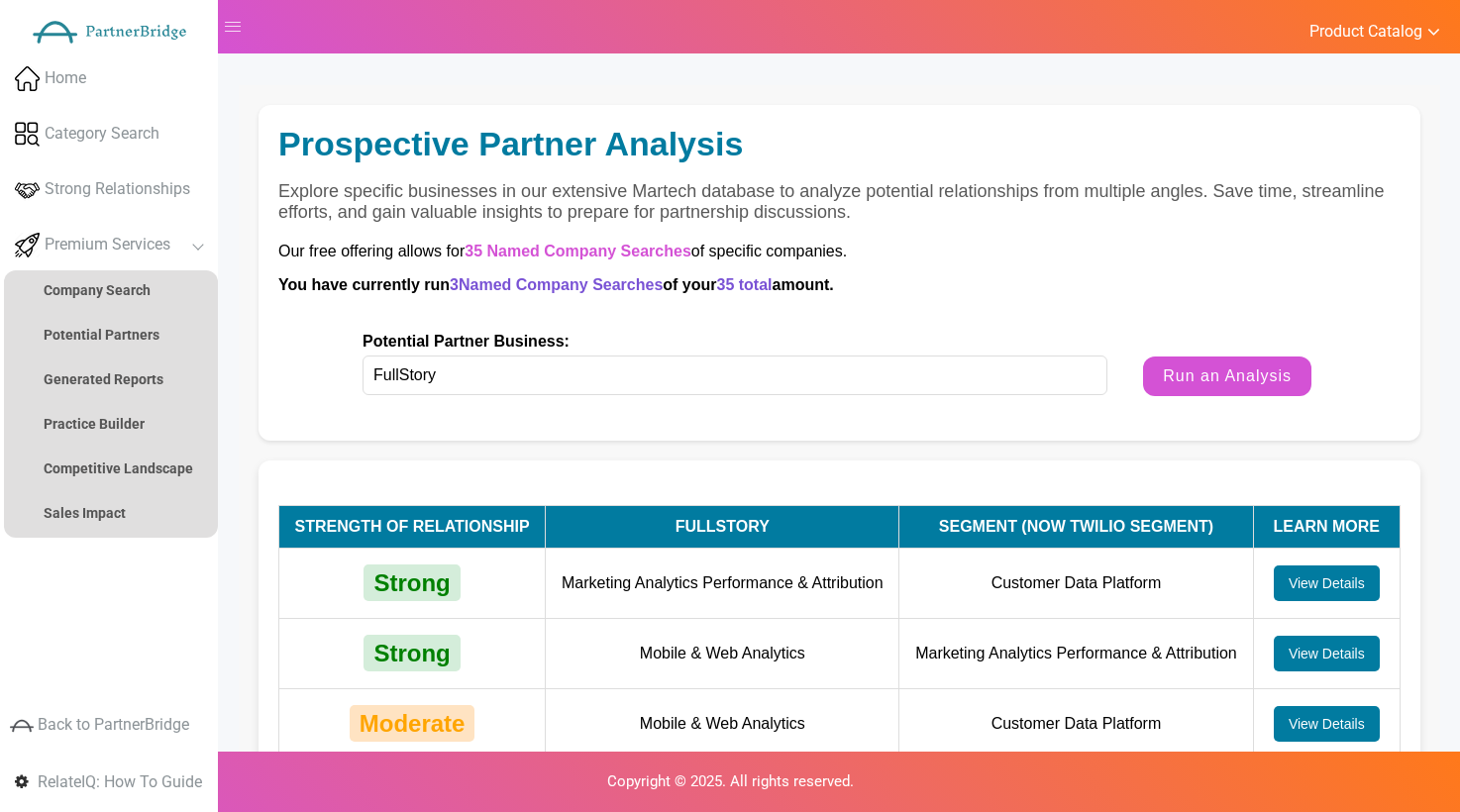 scroll, scrollTop: 40, scrollLeft: 0, axis: vertical 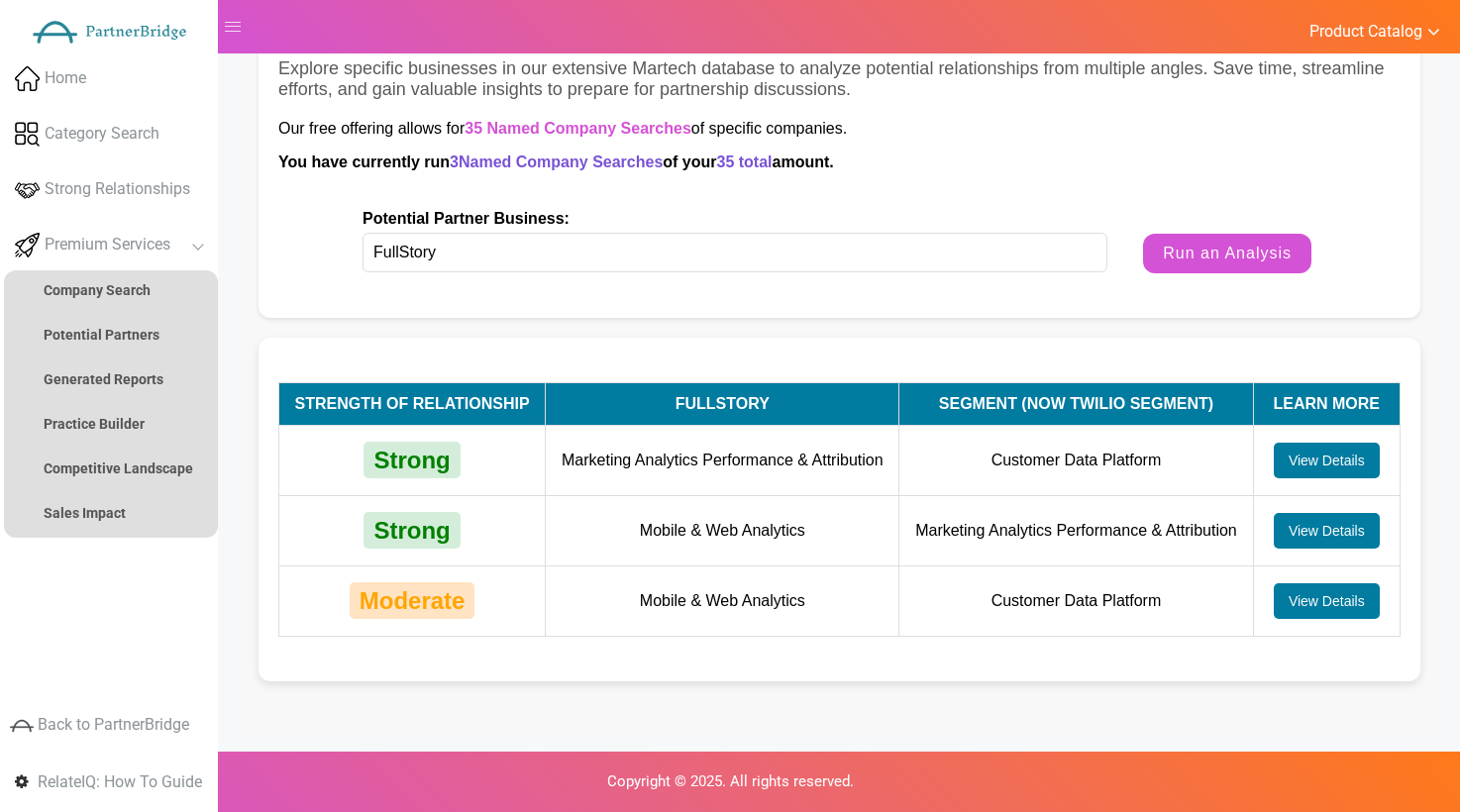 click on "Segment (now Twilio Segment)" at bounding box center (1076, 403) 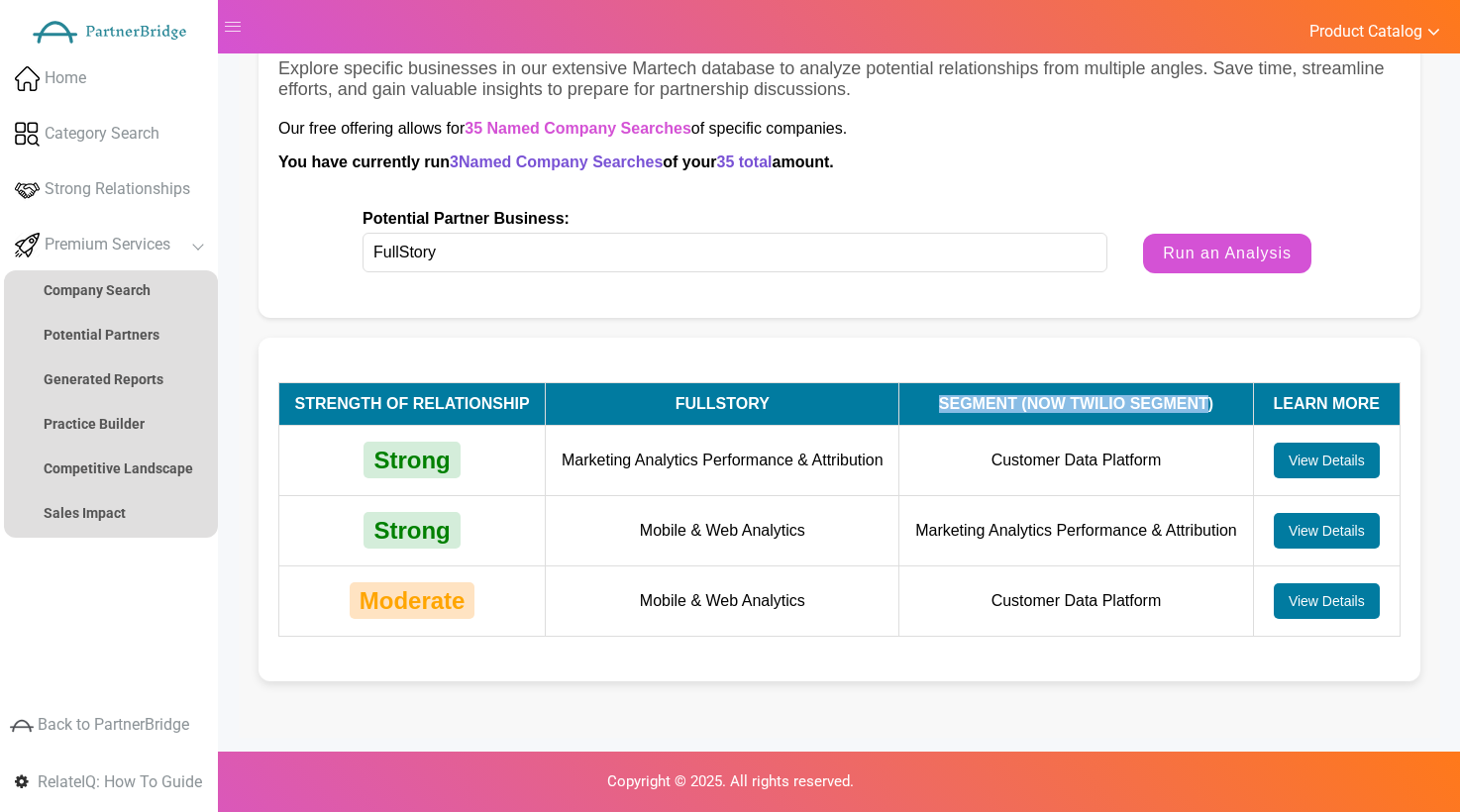 drag, startPoint x: 992, startPoint y: 380, endPoint x: 1183, endPoint y: 378, distance: 191.01047 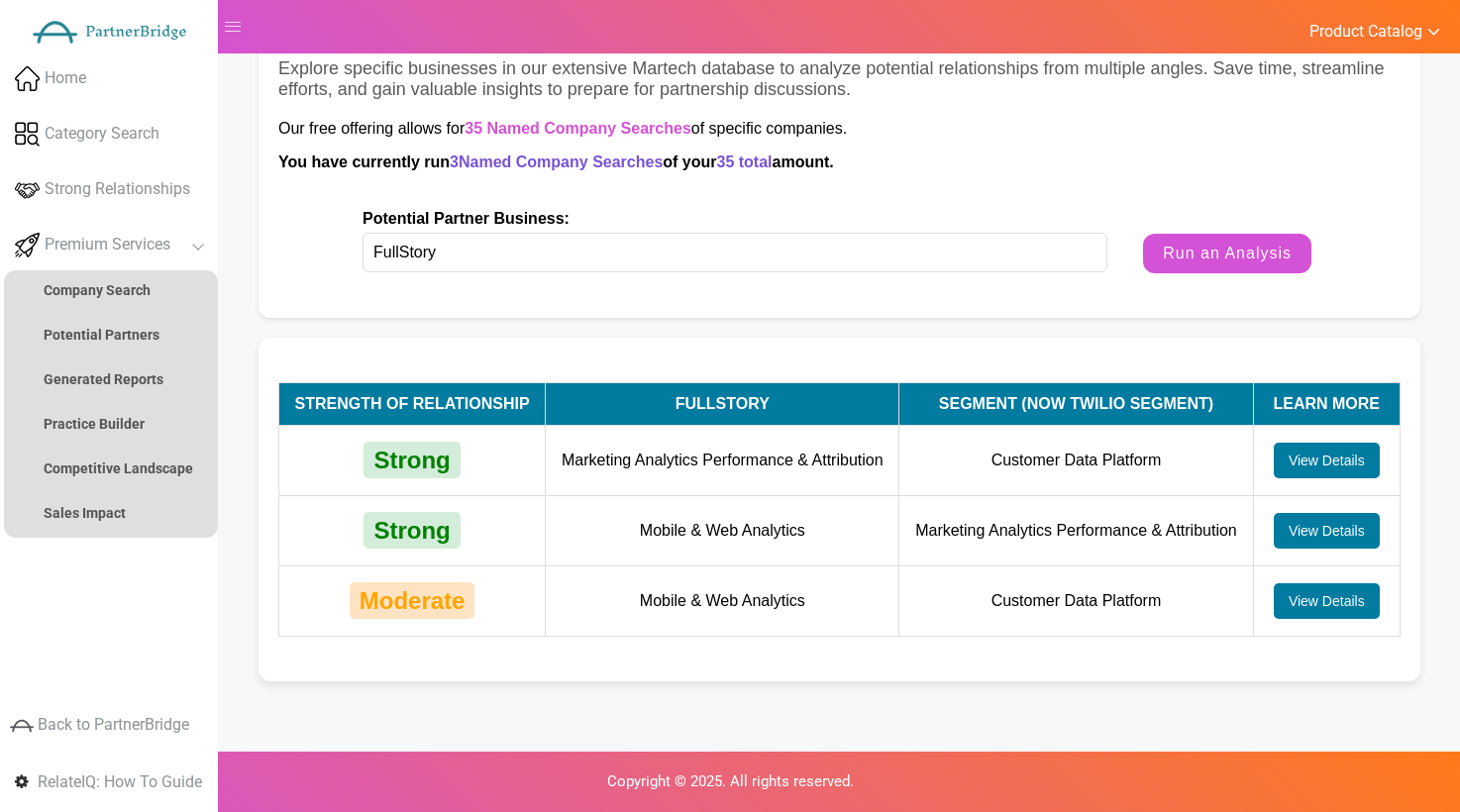 click on "FullStory" at bounding box center [722, 403] 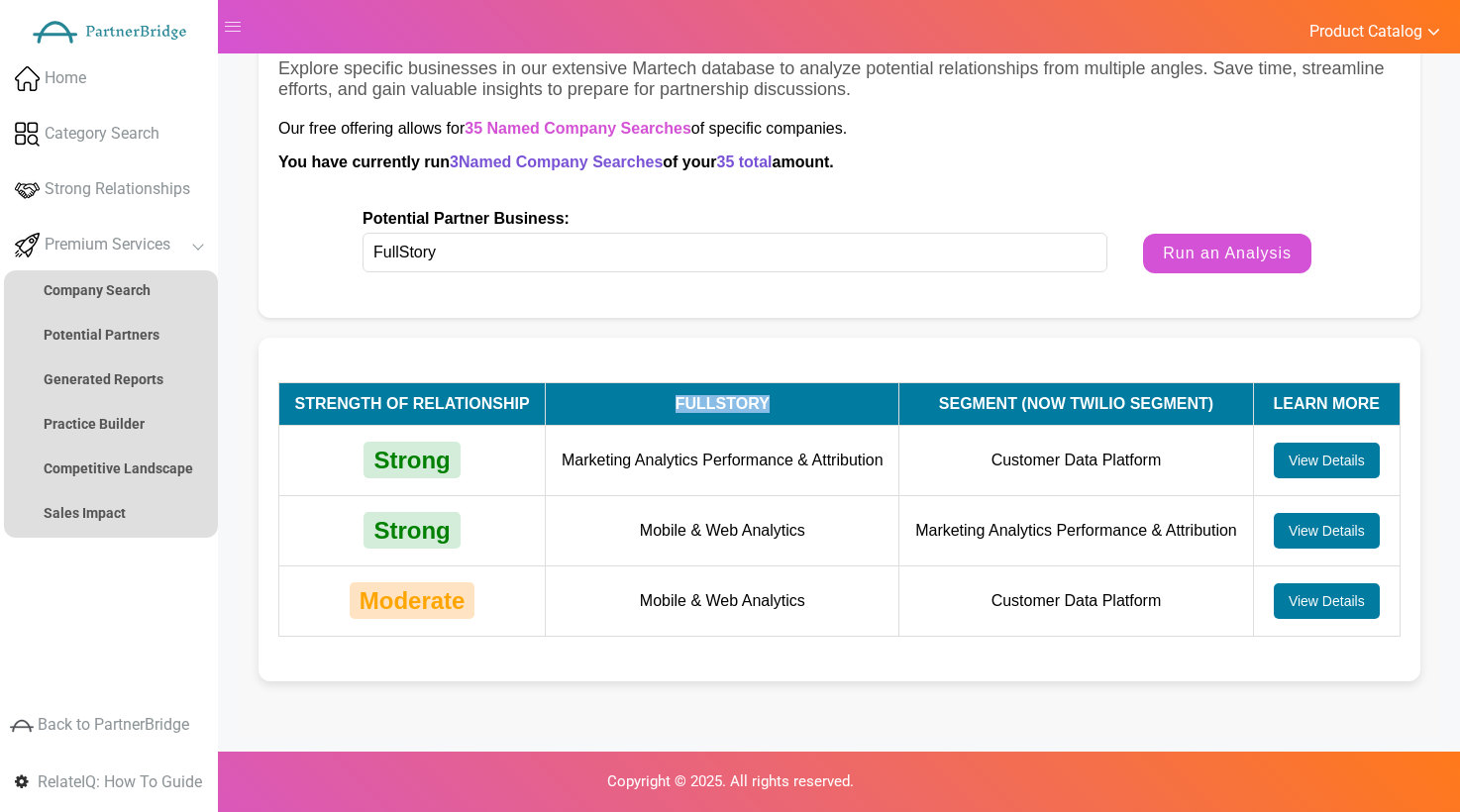 click on "FullStory" at bounding box center [722, 403] 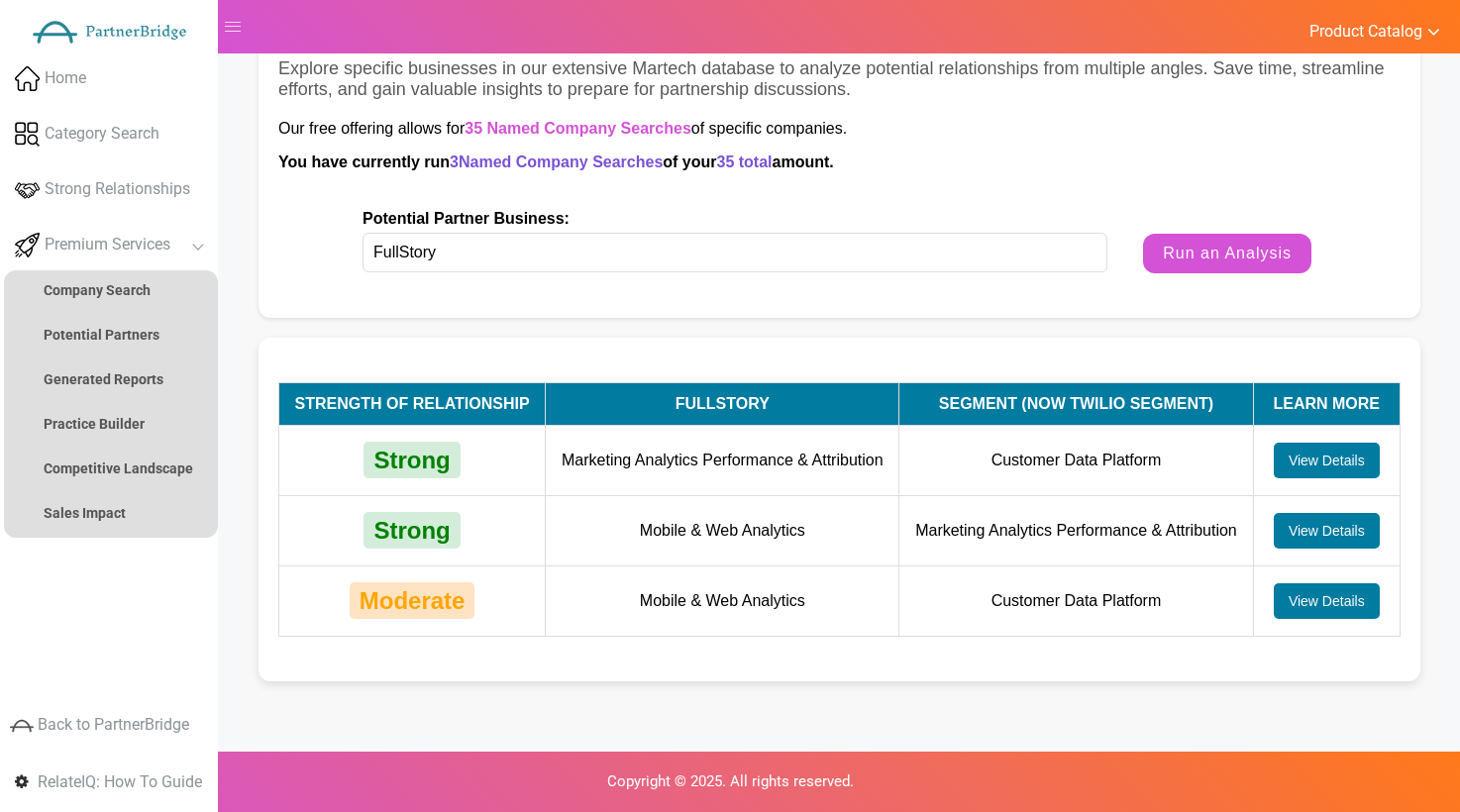 click on "FullStory" at bounding box center (722, 403) 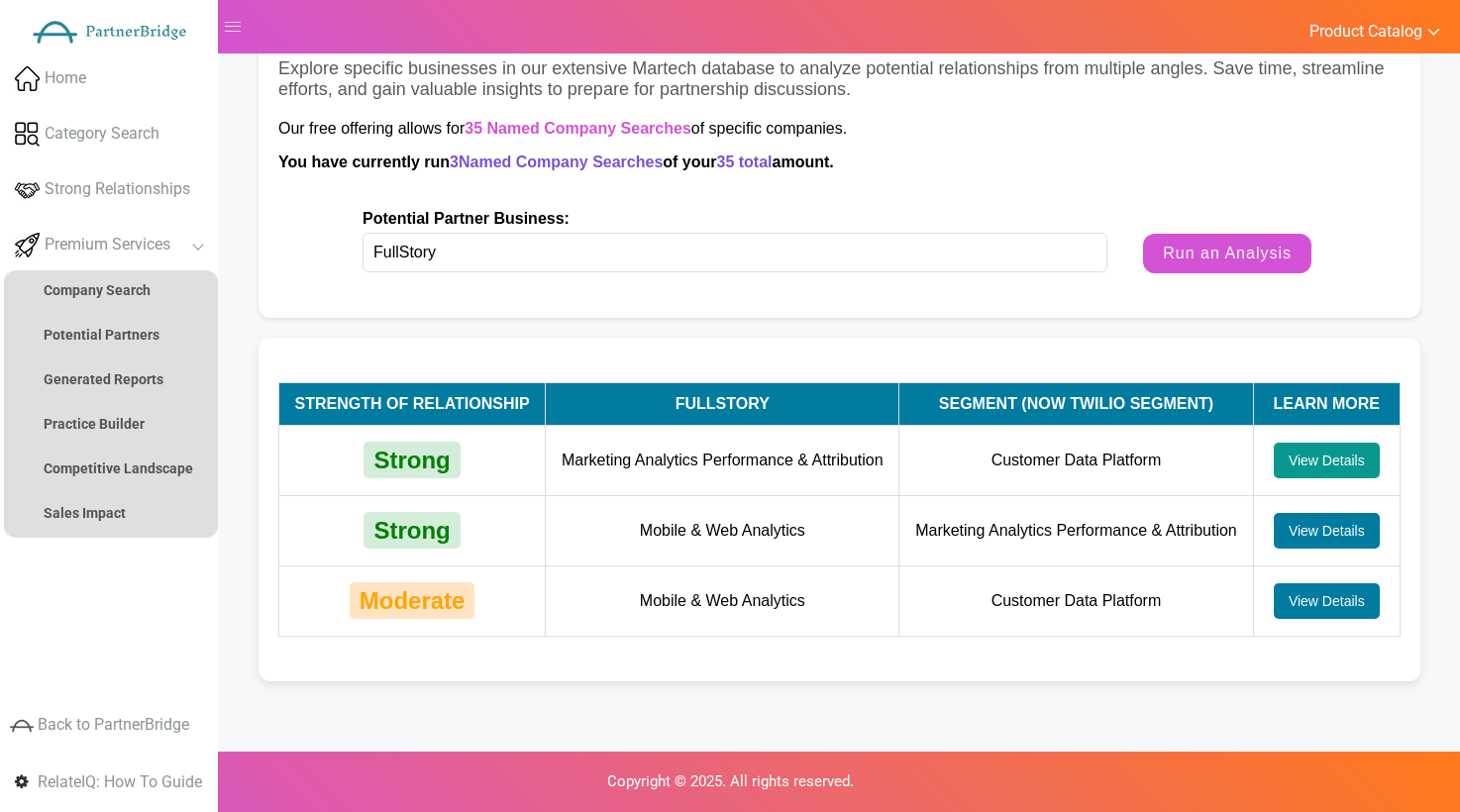 click on "View Details" at bounding box center (1326, 460) 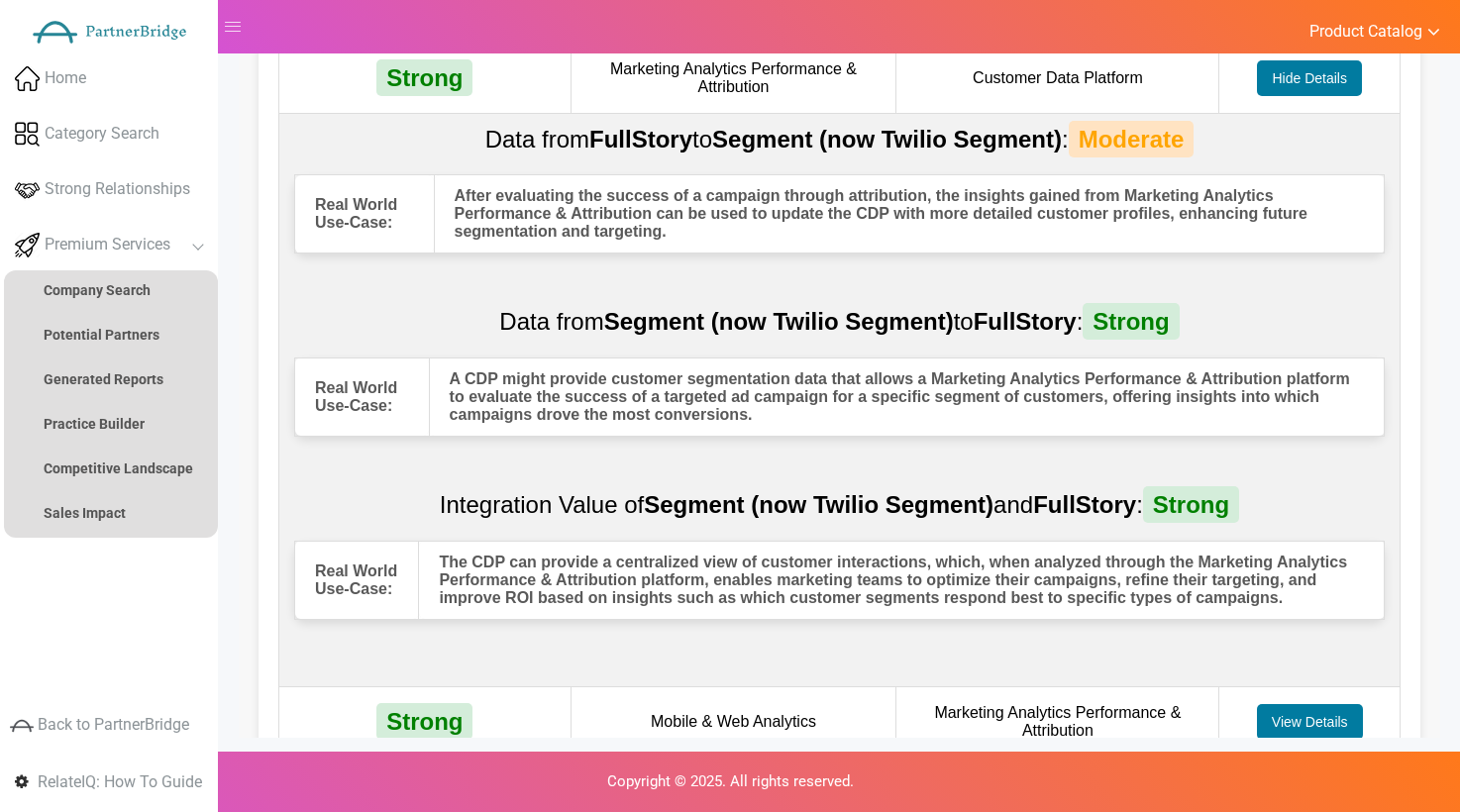 scroll, scrollTop: 381, scrollLeft: 0, axis: vertical 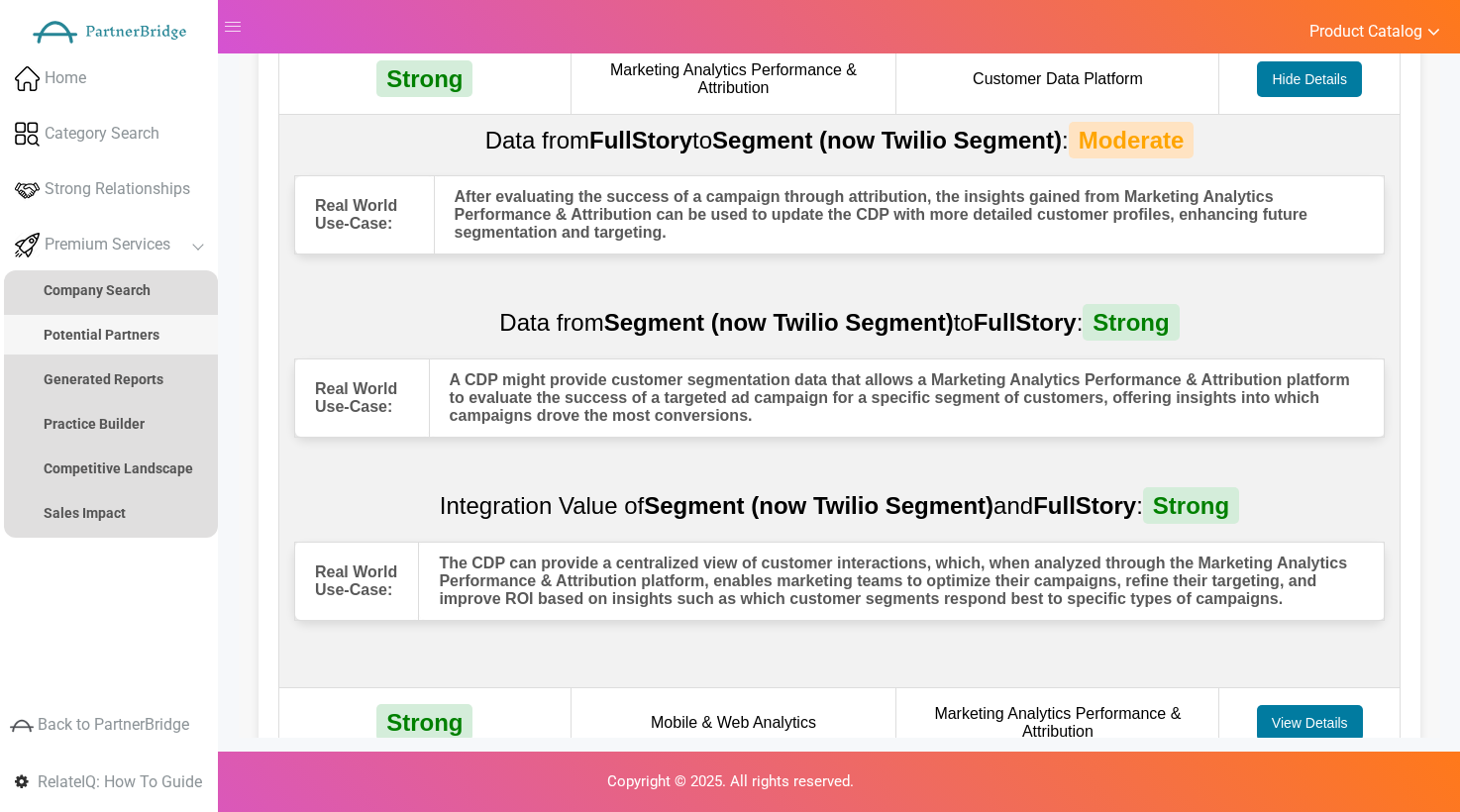 click on "Potential Partners" at bounding box center (111, 335) 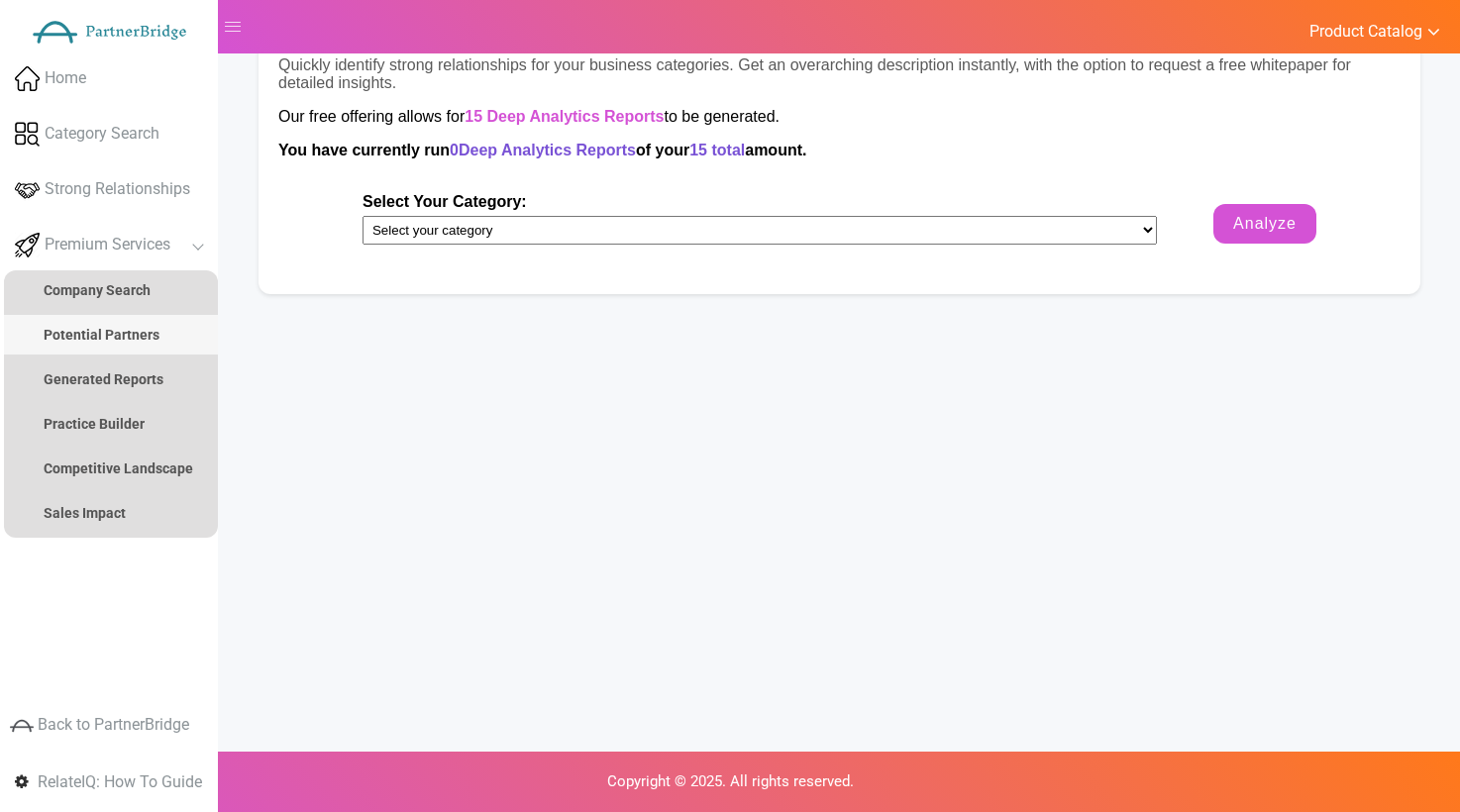 scroll, scrollTop: 0, scrollLeft: 0, axis: both 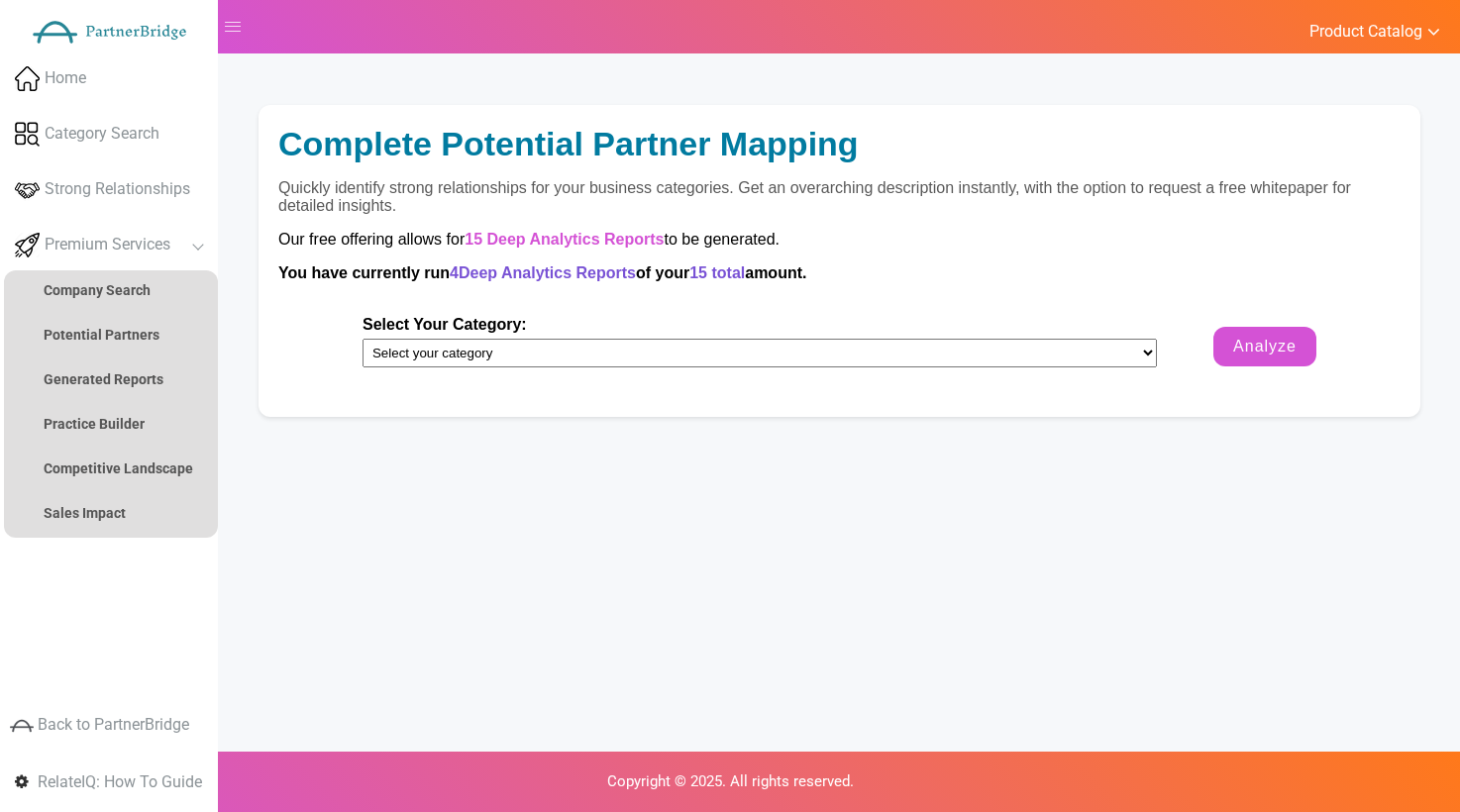 click on "Select your category
Customer Data Platform Marketing Analytics Performance & Attribution" at bounding box center (760, 353) 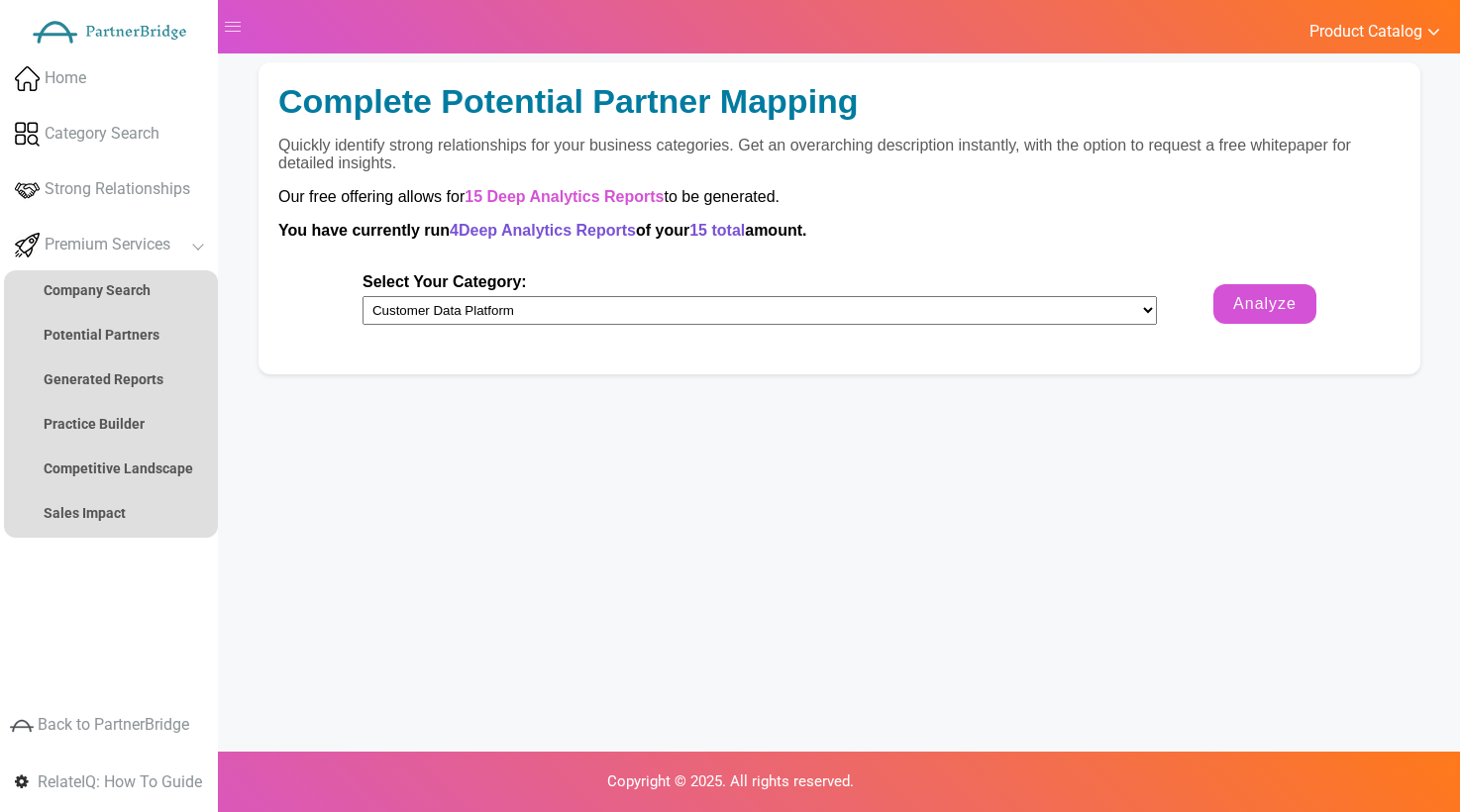 scroll, scrollTop: 49, scrollLeft: 0, axis: vertical 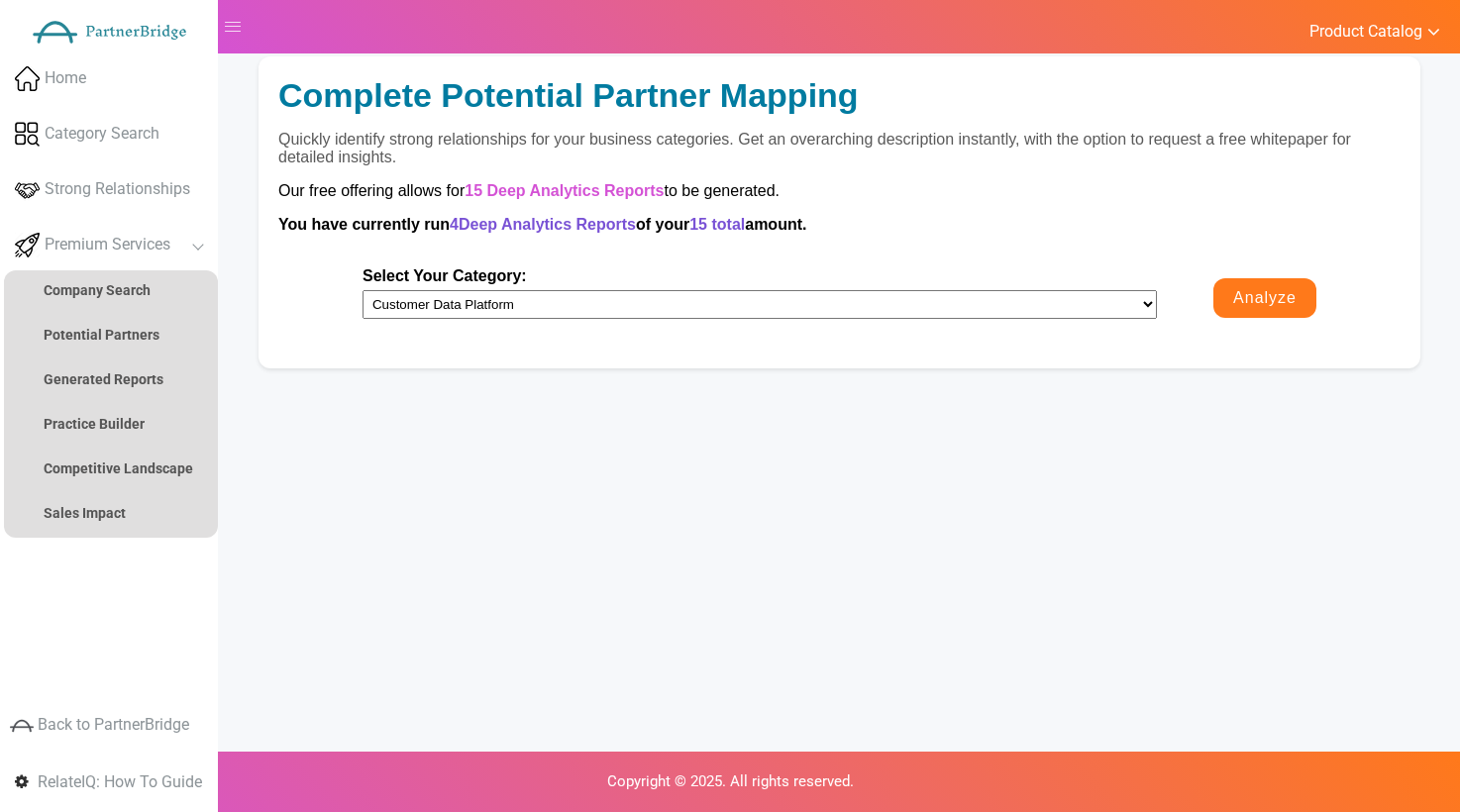 click on "Analyze" at bounding box center (1265, 298) 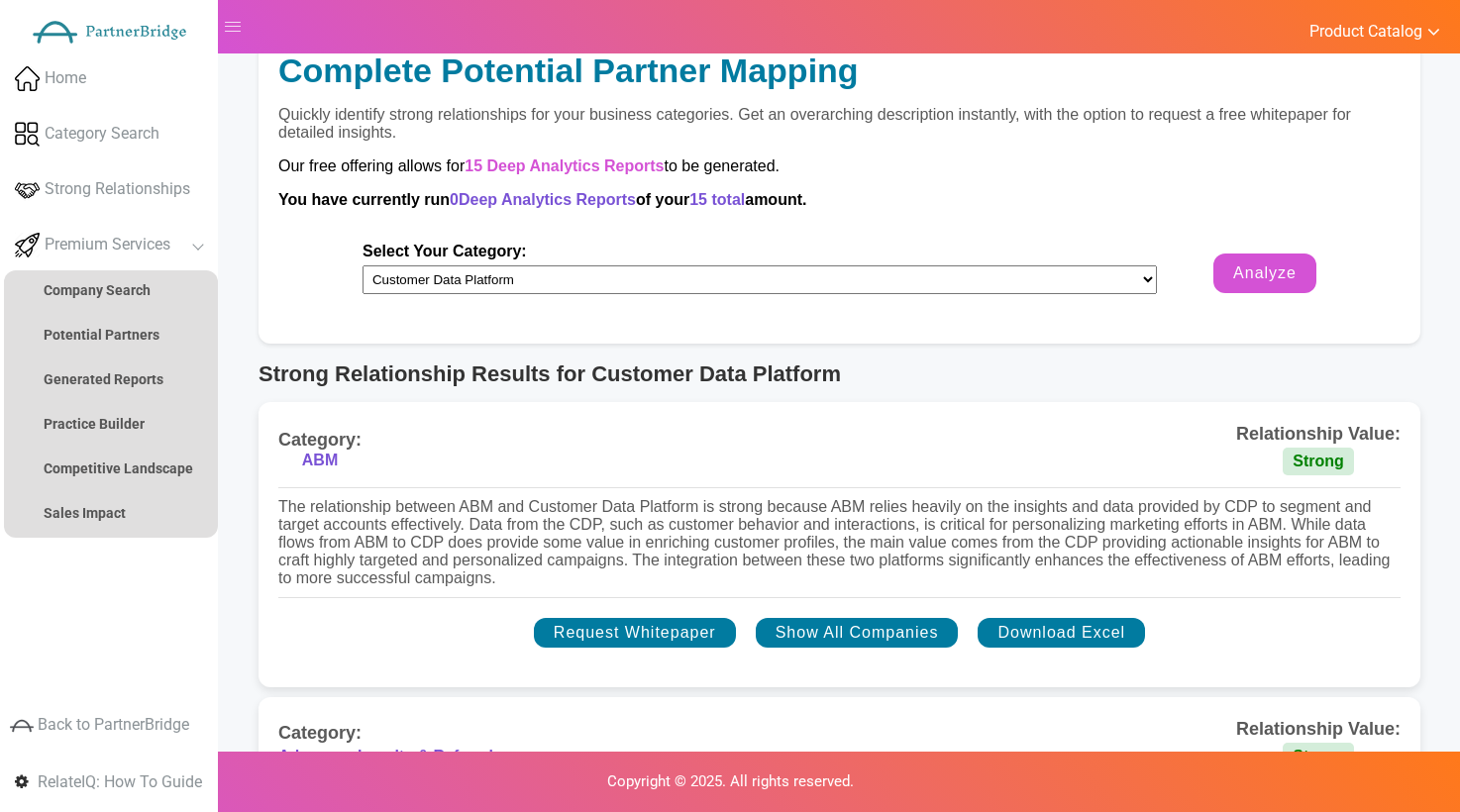 scroll, scrollTop: 0, scrollLeft: 0, axis: both 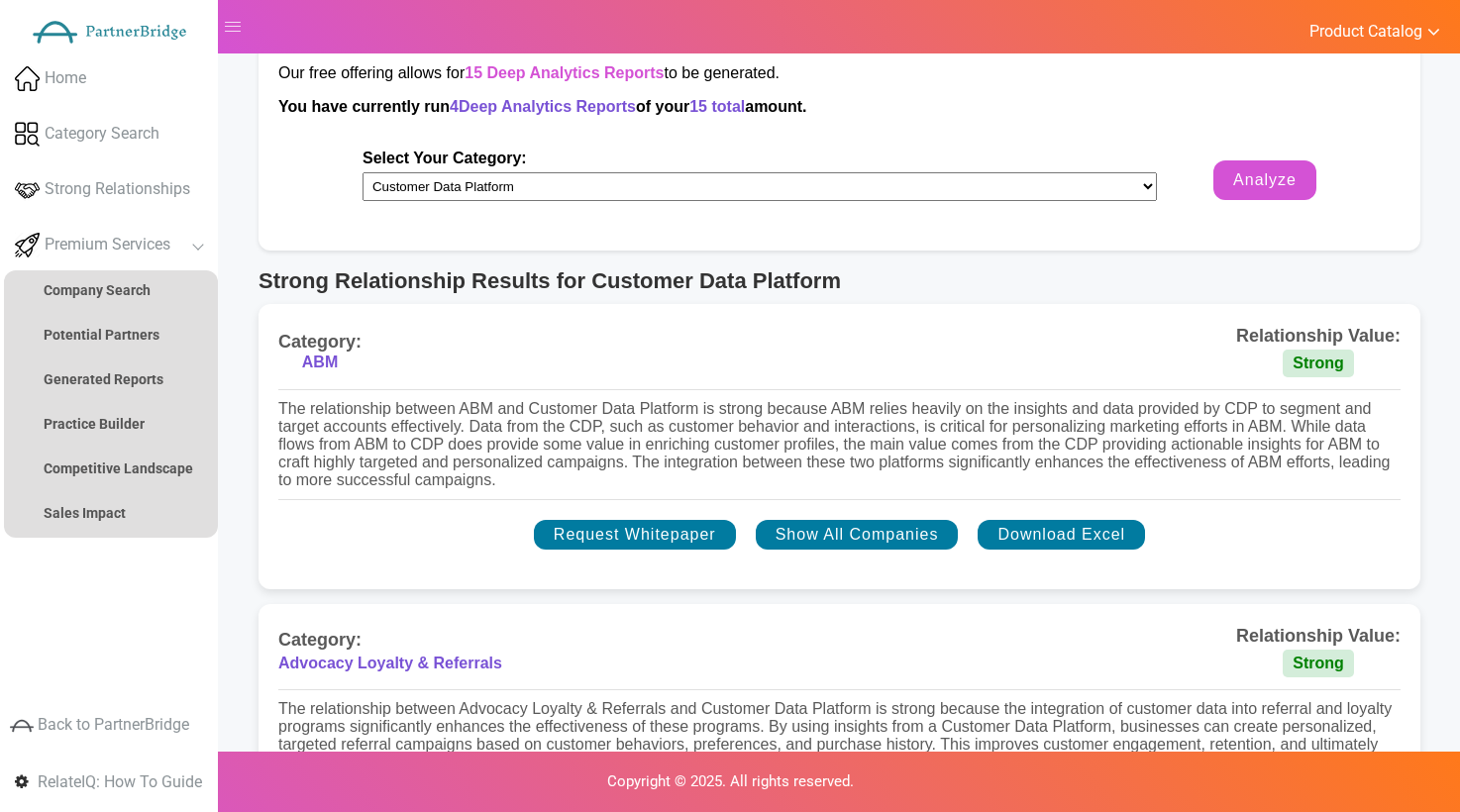 click on "ABM" at bounding box center [320, 362] 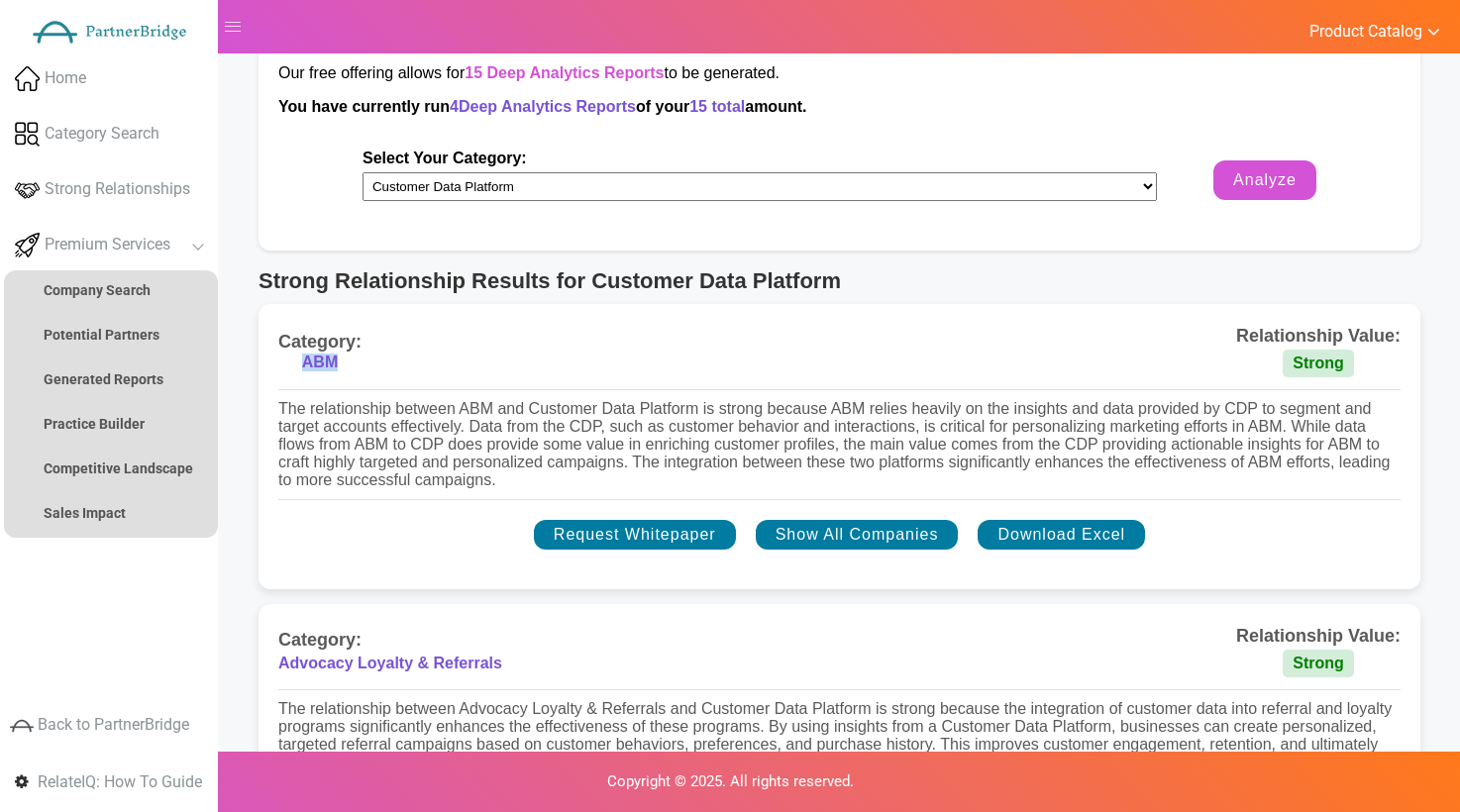 click on "ABM" at bounding box center (320, 362) 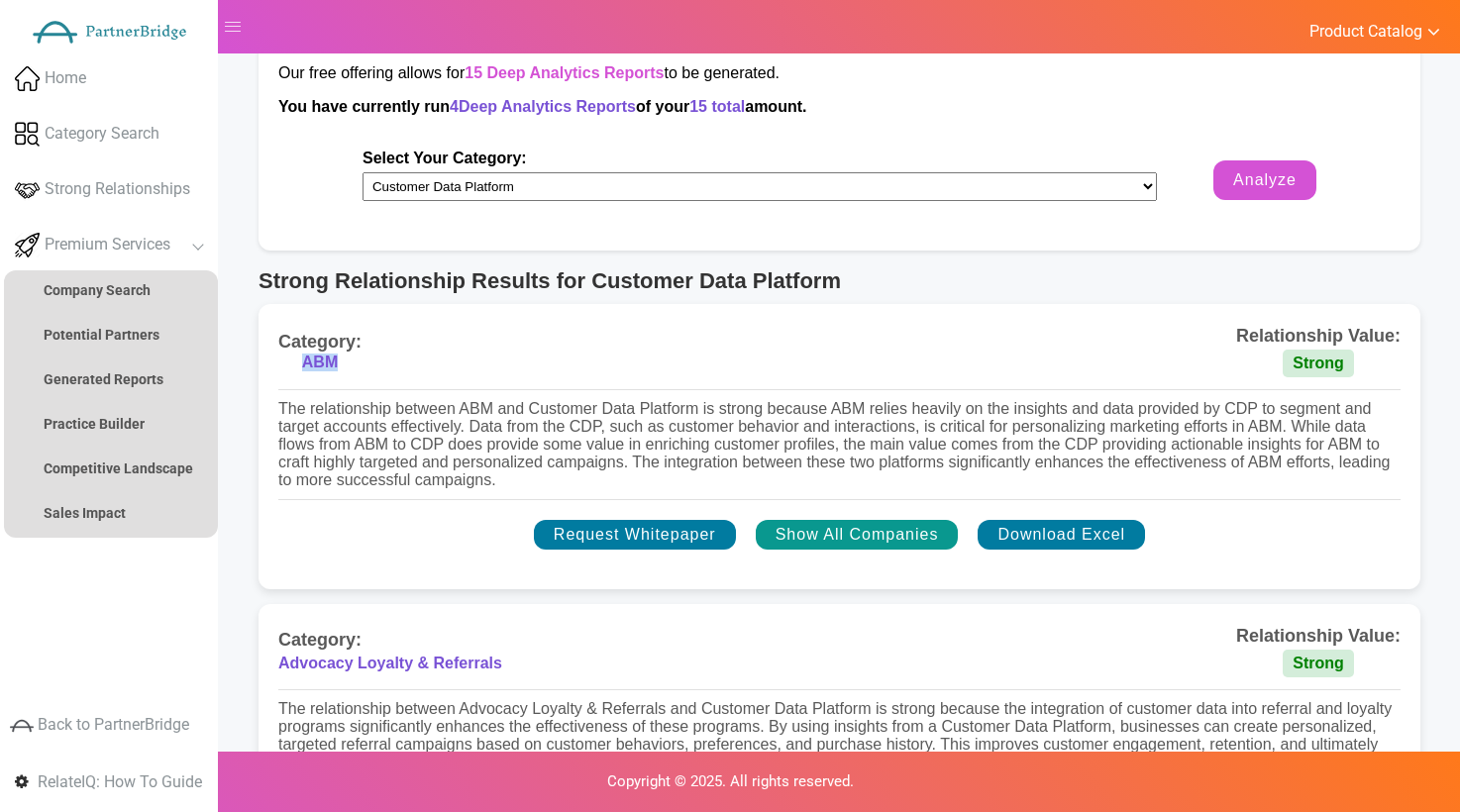 click on "Show All Companies" at bounding box center [857, 535] 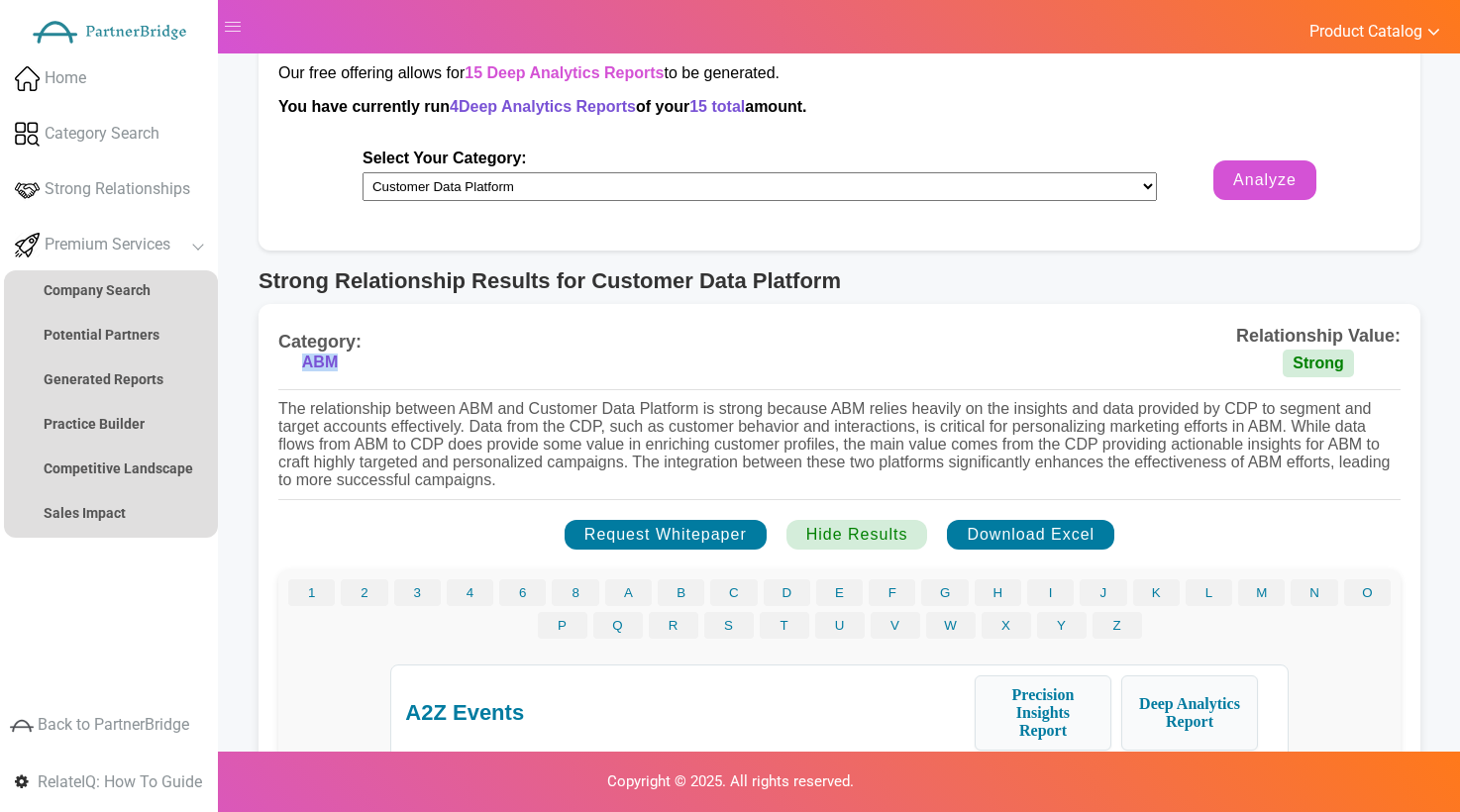 click on "ABM" at bounding box center (320, 362) 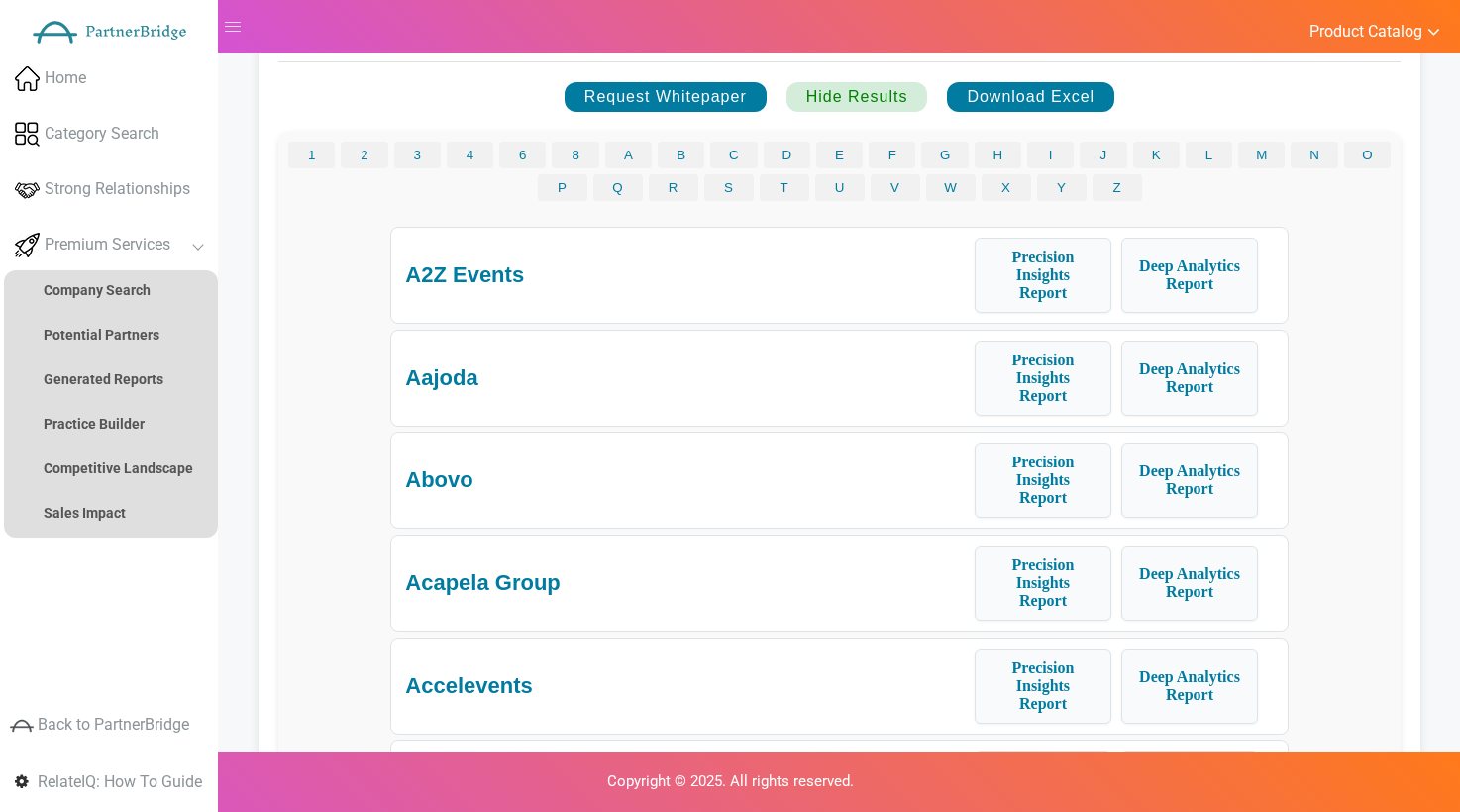 scroll, scrollTop: 456, scrollLeft: 0, axis: vertical 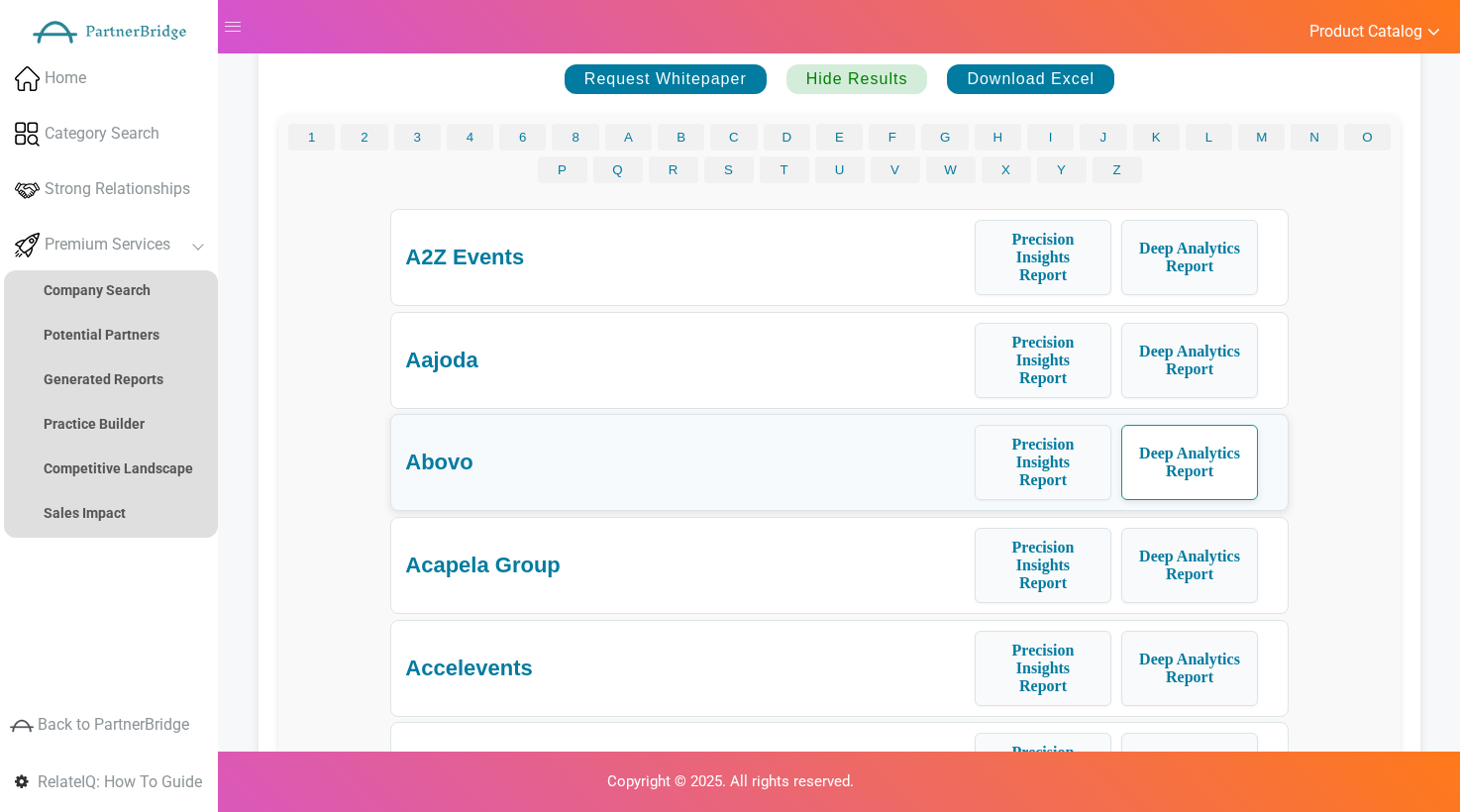 click on "Deep Analytics Report" at bounding box center (1190, 462) 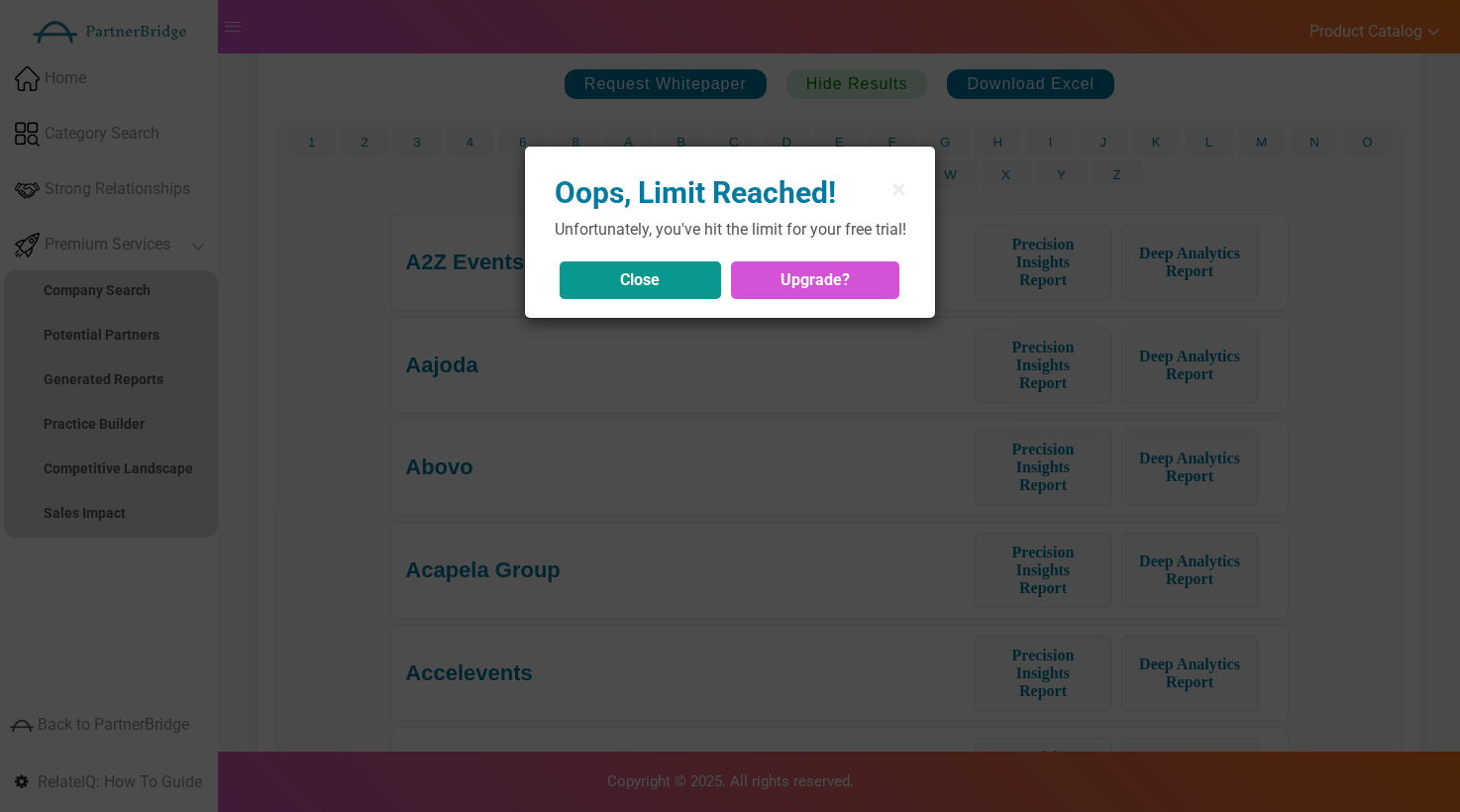 click on "Close" at bounding box center [640, 280] 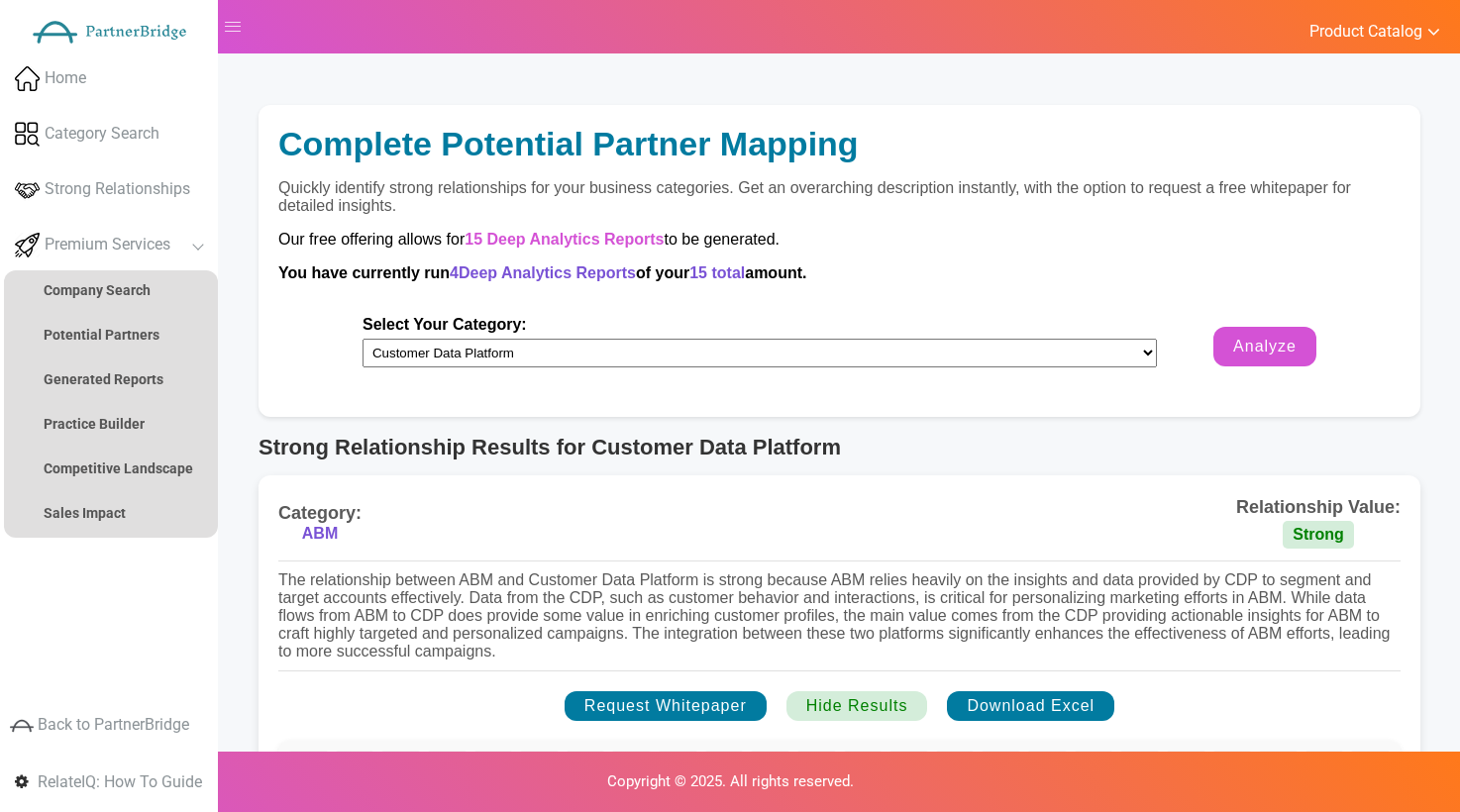 scroll, scrollTop: 0, scrollLeft: 0, axis: both 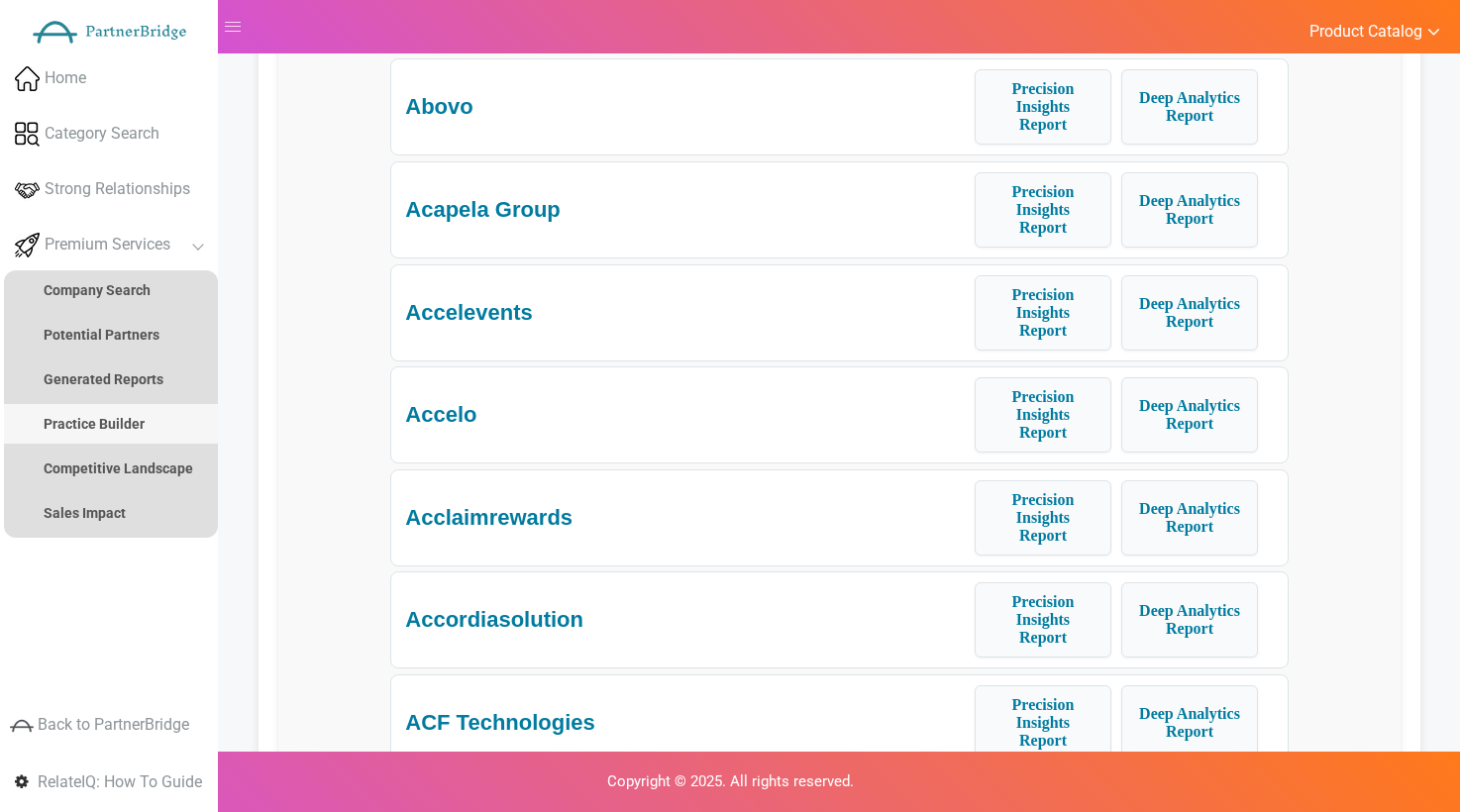 click on "Practice Builder" at bounding box center (94, 424) 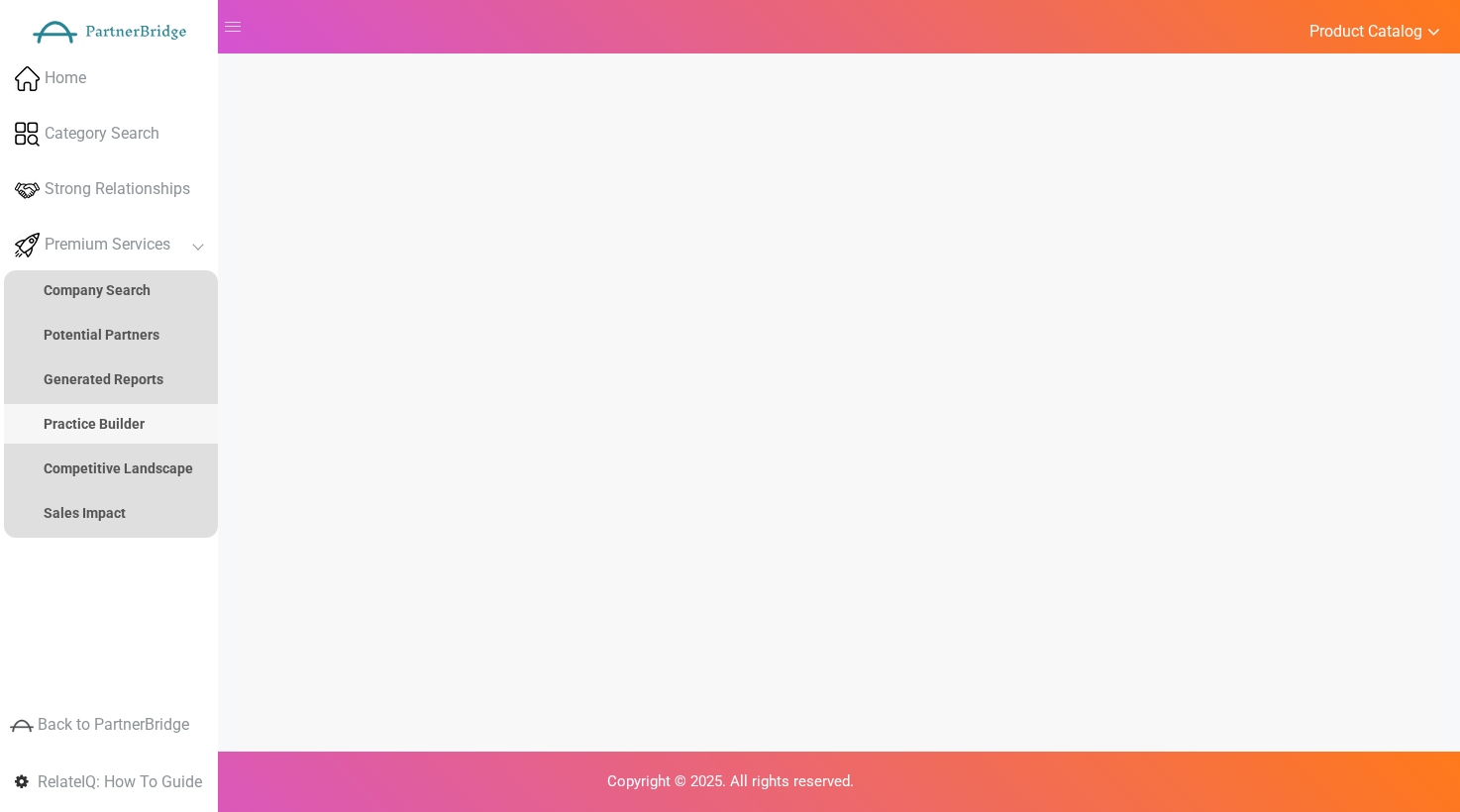 scroll, scrollTop: 0, scrollLeft: 0, axis: both 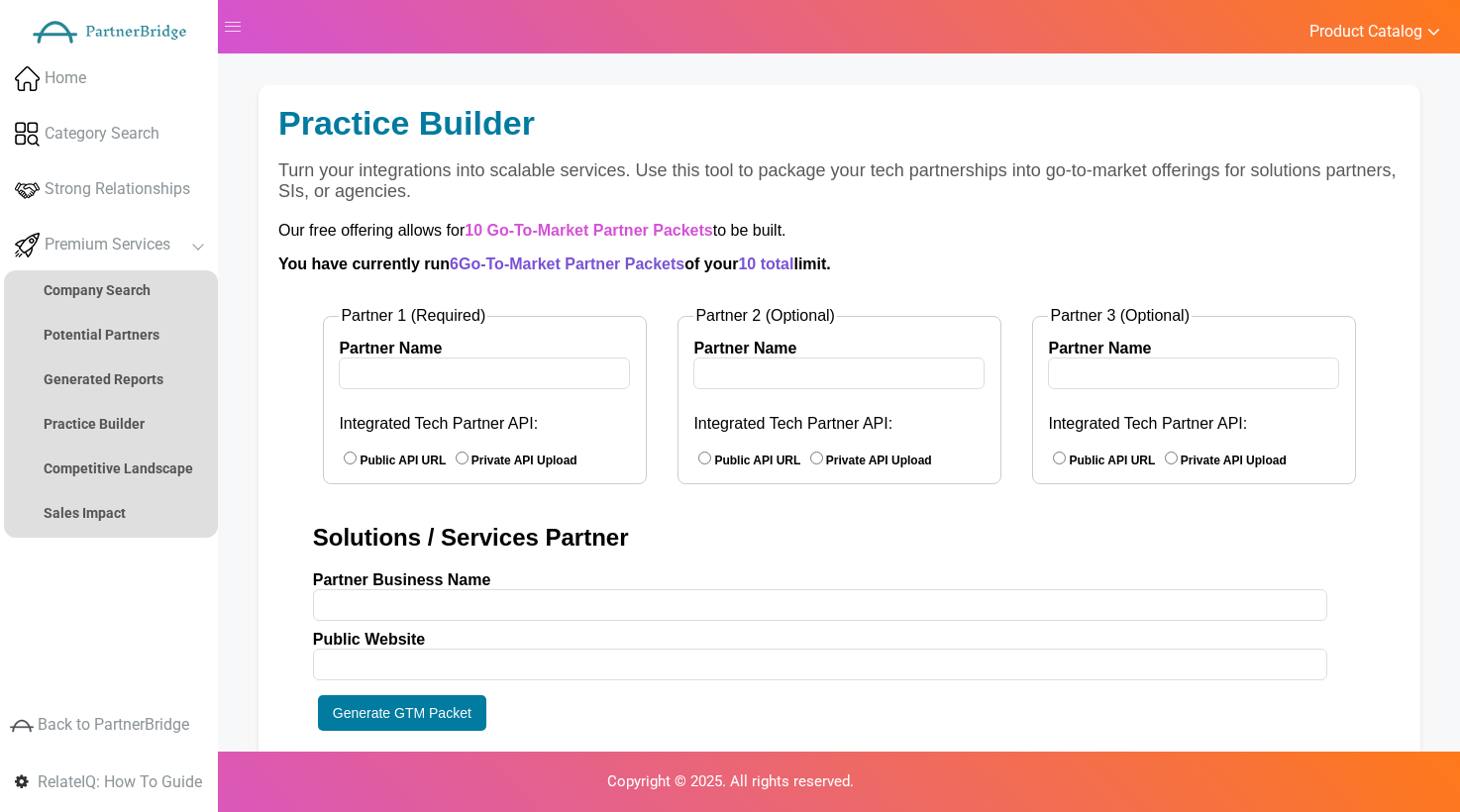 click on "Product Catalog
RelateIQ - Premium
Precision Insights - Launch
DataStream - Upgrade?
Log Out" at bounding box center (1374, 22) 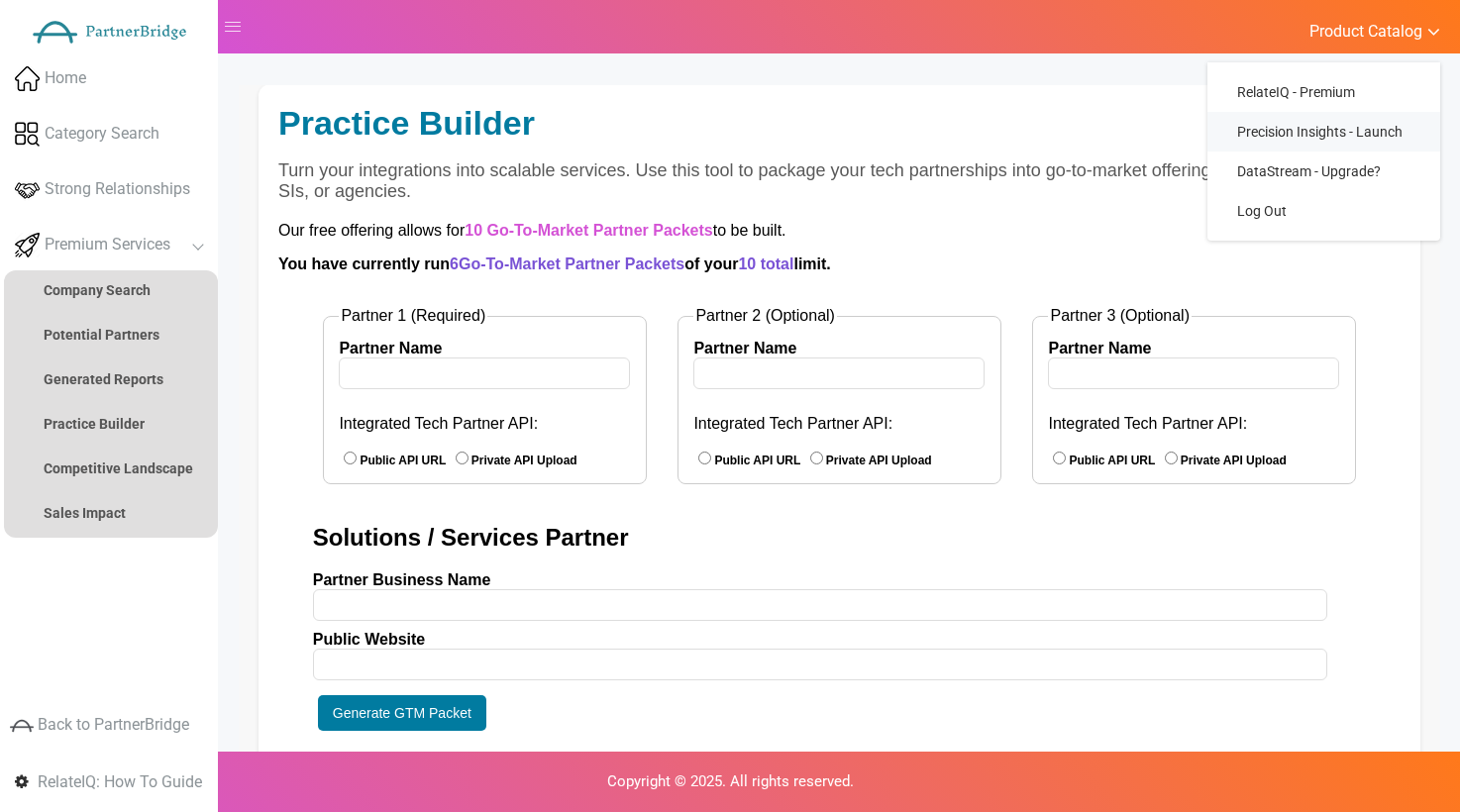 click on "Precision Insights - Launch" at bounding box center [1323, 132] 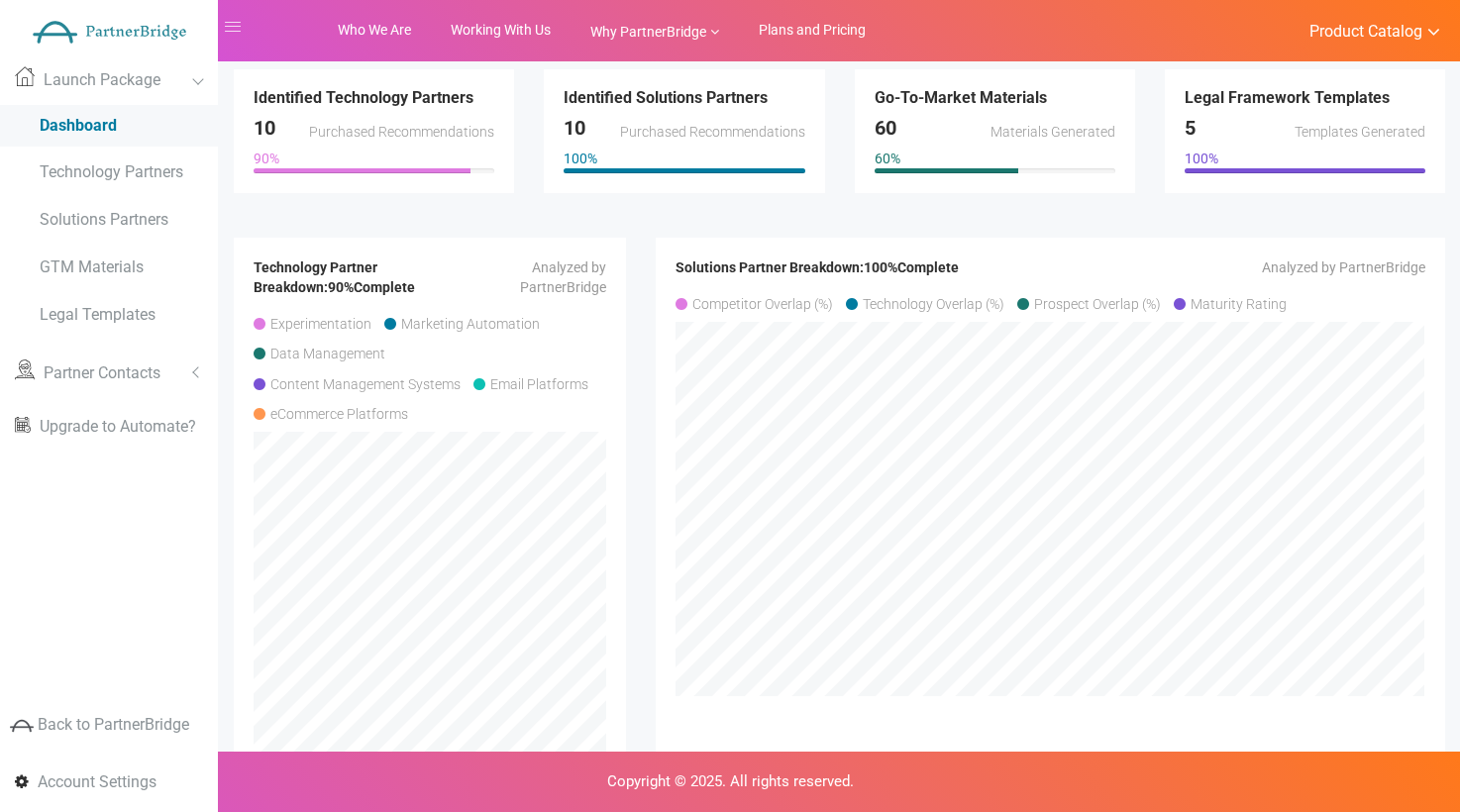 scroll, scrollTop: 155, scrollLeft: 0, axis: vertical 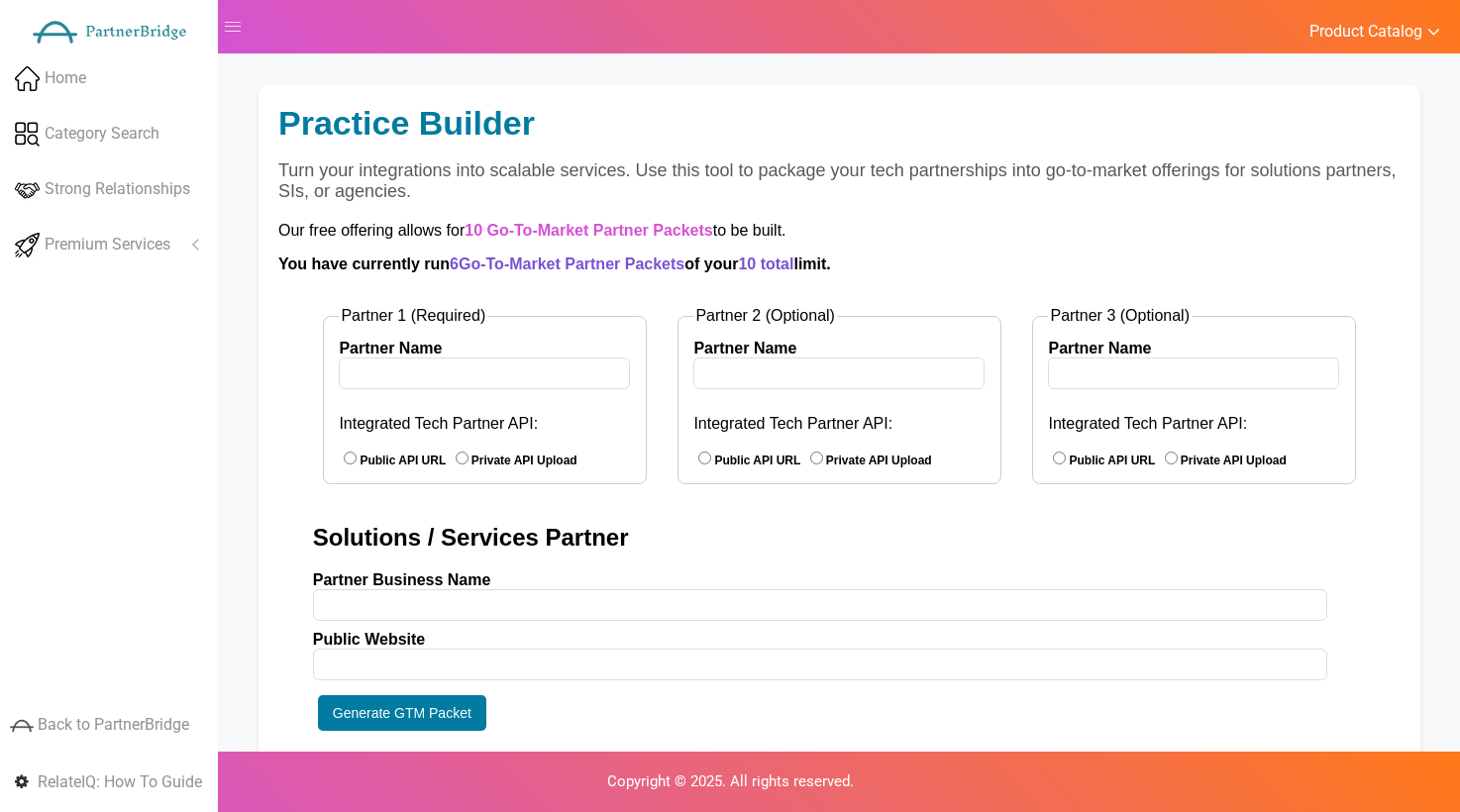 click on "Product Catalog" at bounding box center [1366, 32] 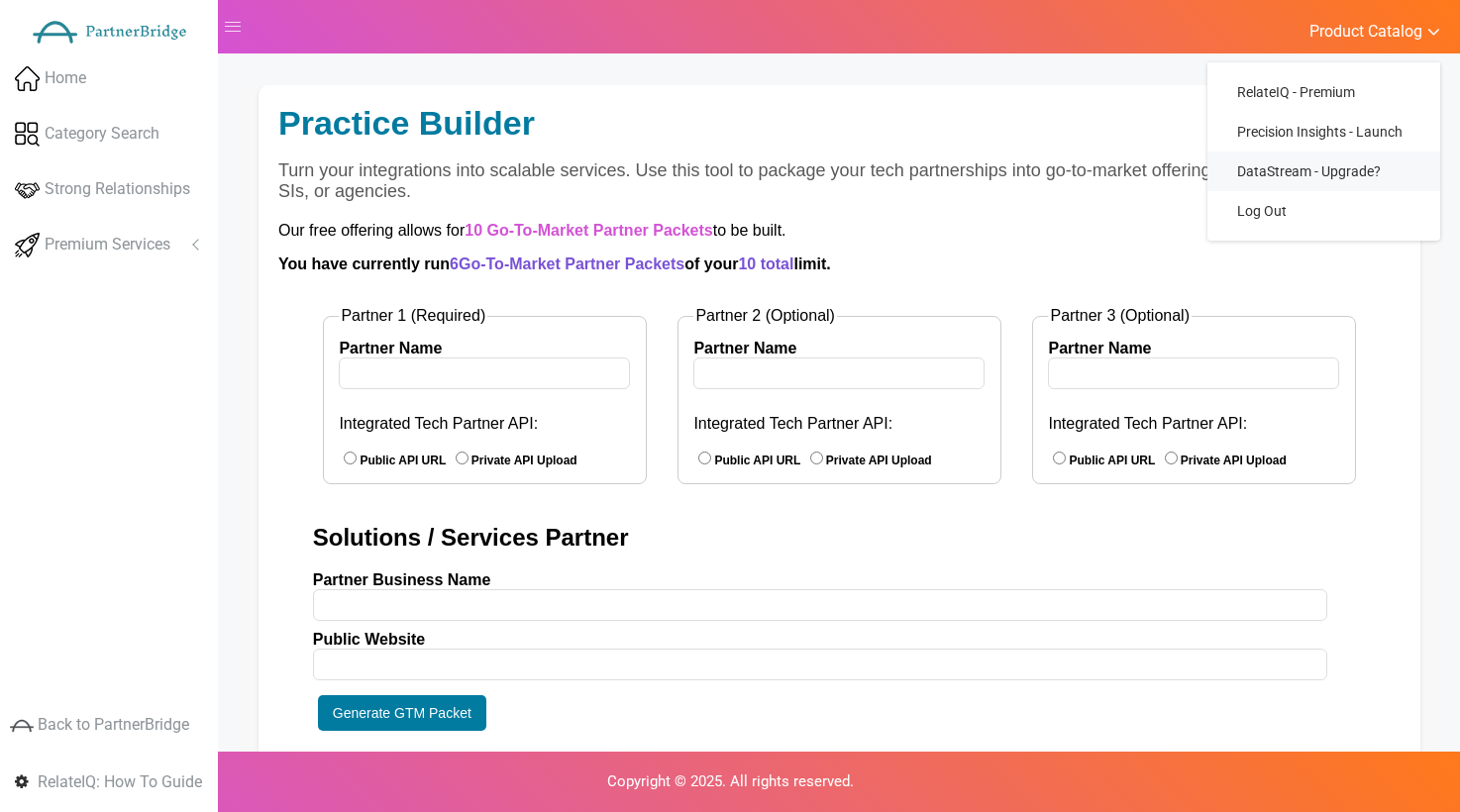 click on "DataStream - Upgrade?" at bounding box center (1323, 171) 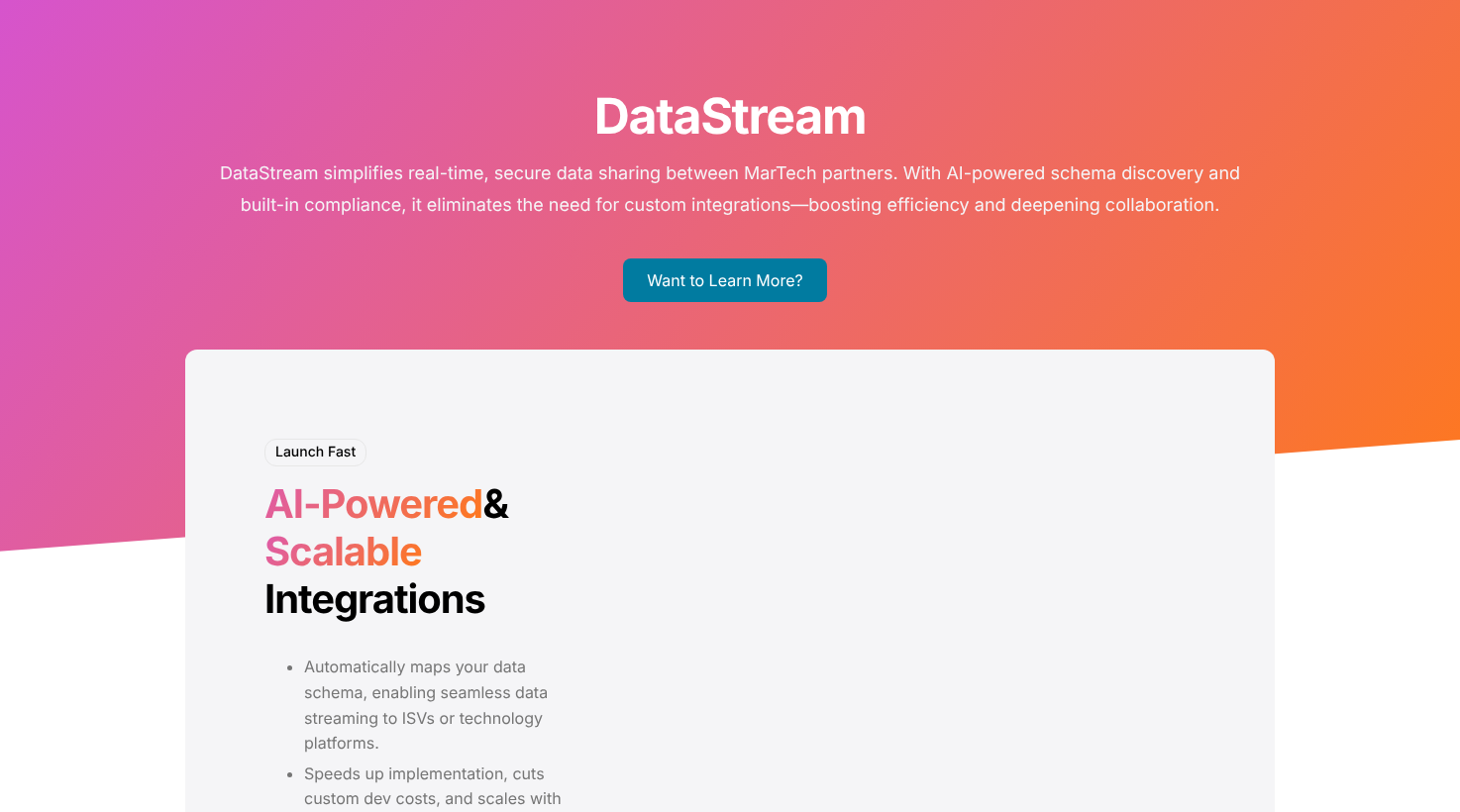 scroll, scrollTop: 121, scrollLeft: 0, axis: vertical 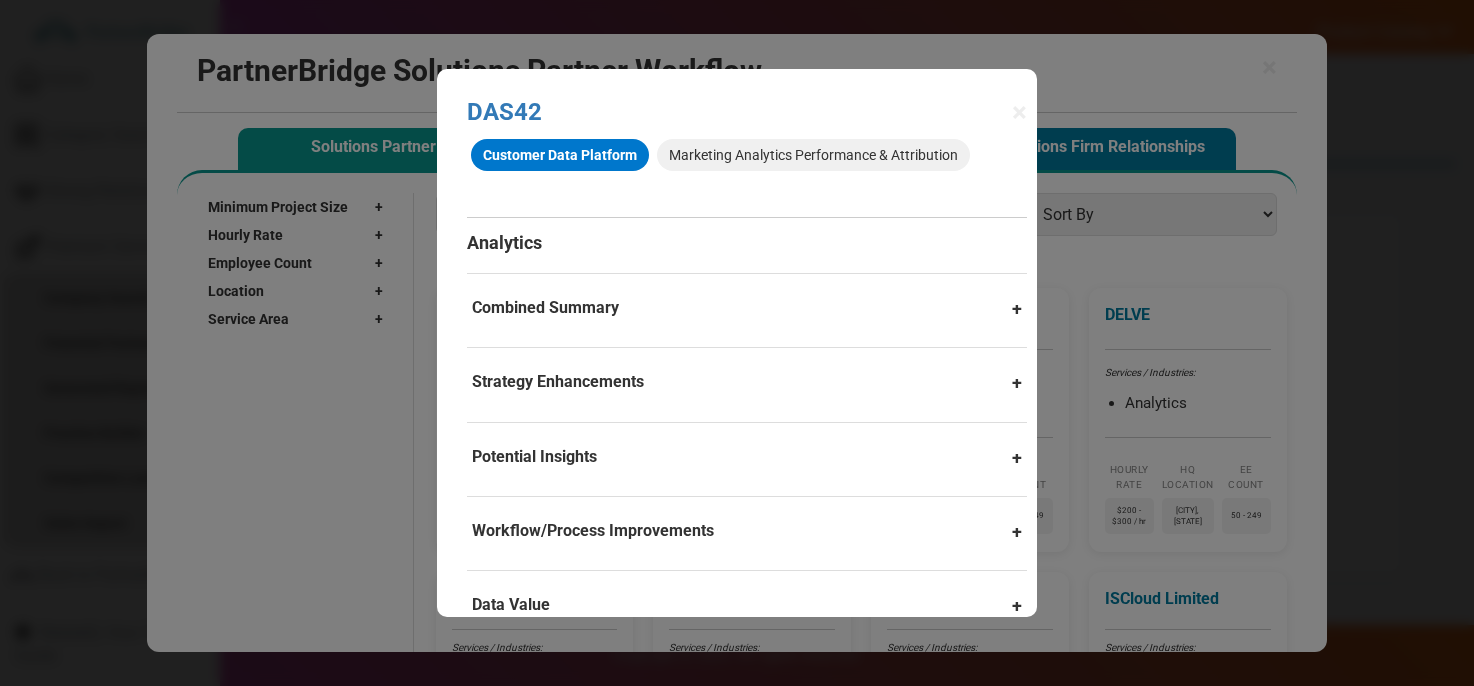 click on "Customer Data Platform Marketing Analytics Performance & Attribution" at bounding box center (747, 169) 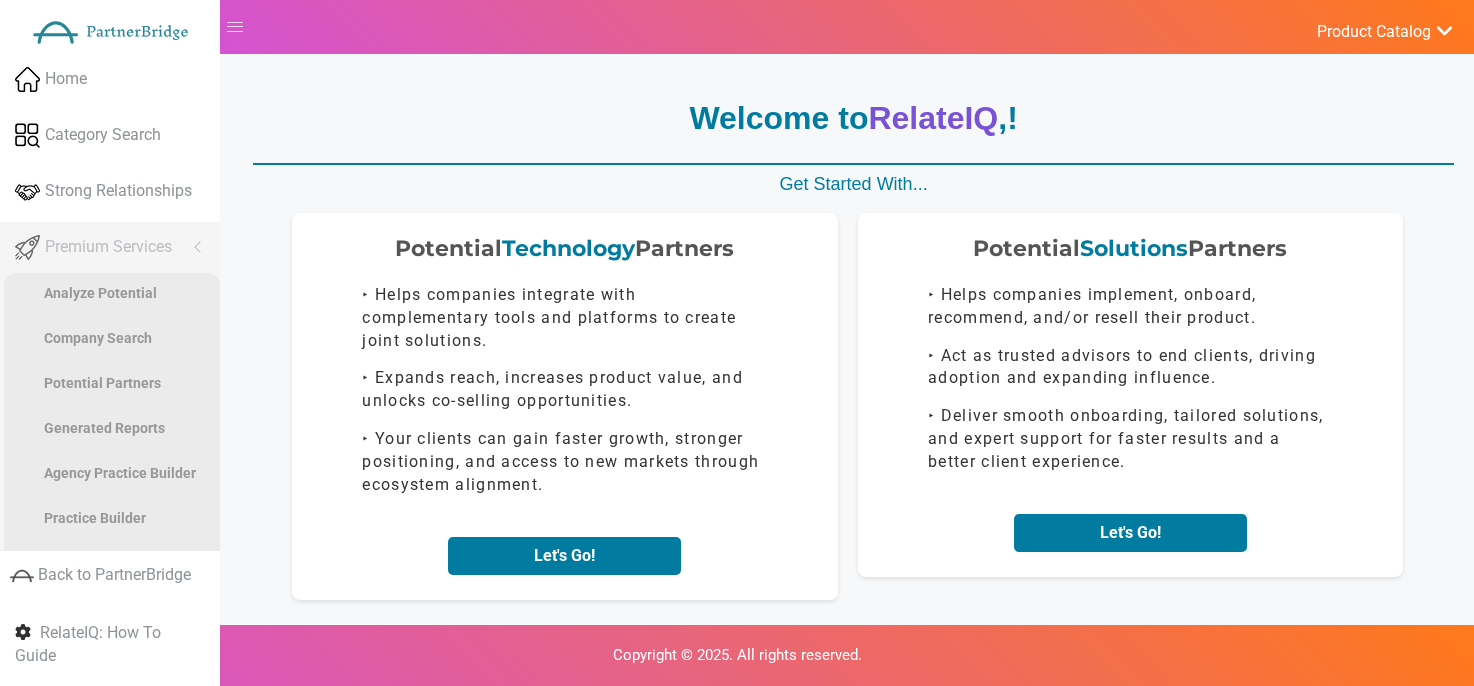 scroll, scrollTop: 0, scrollLeft: 0, axis: both 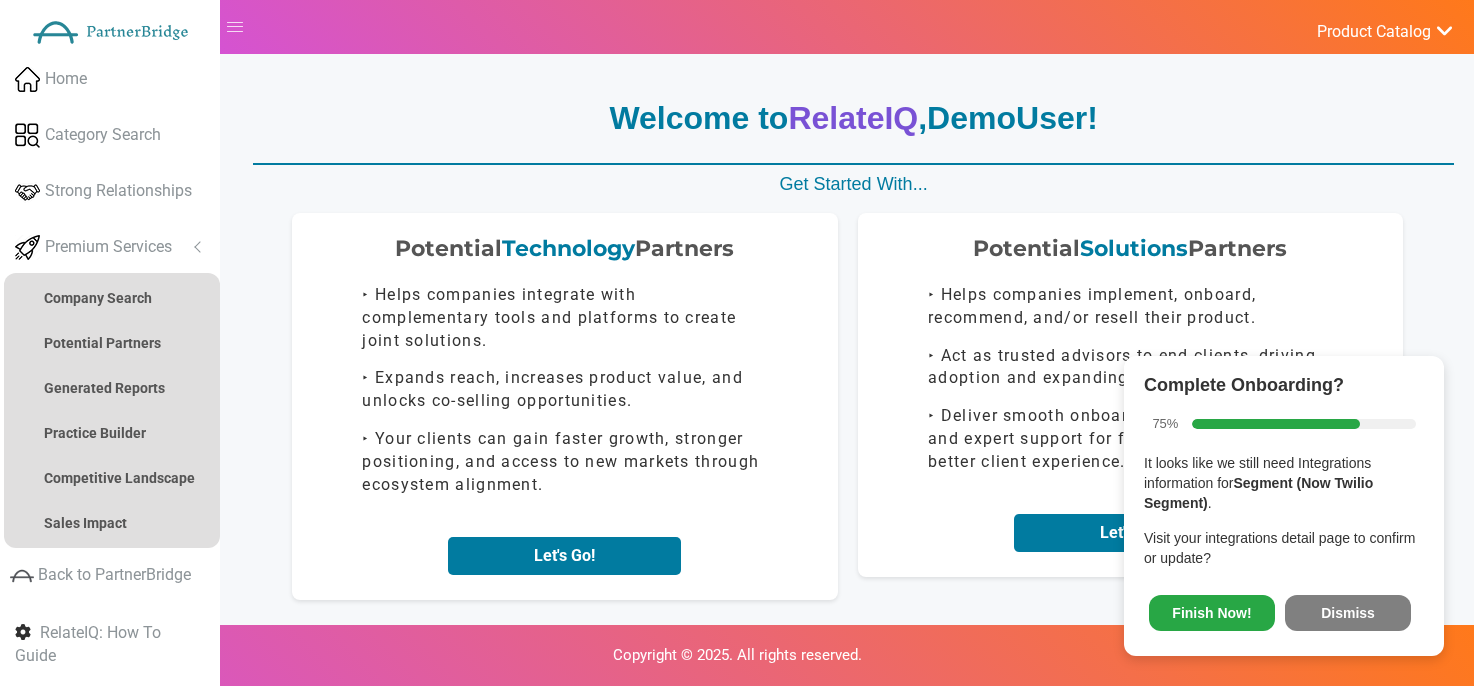 click on "Welcome to RelateIQ, [NAME] !" at bounding box center (853, 126) 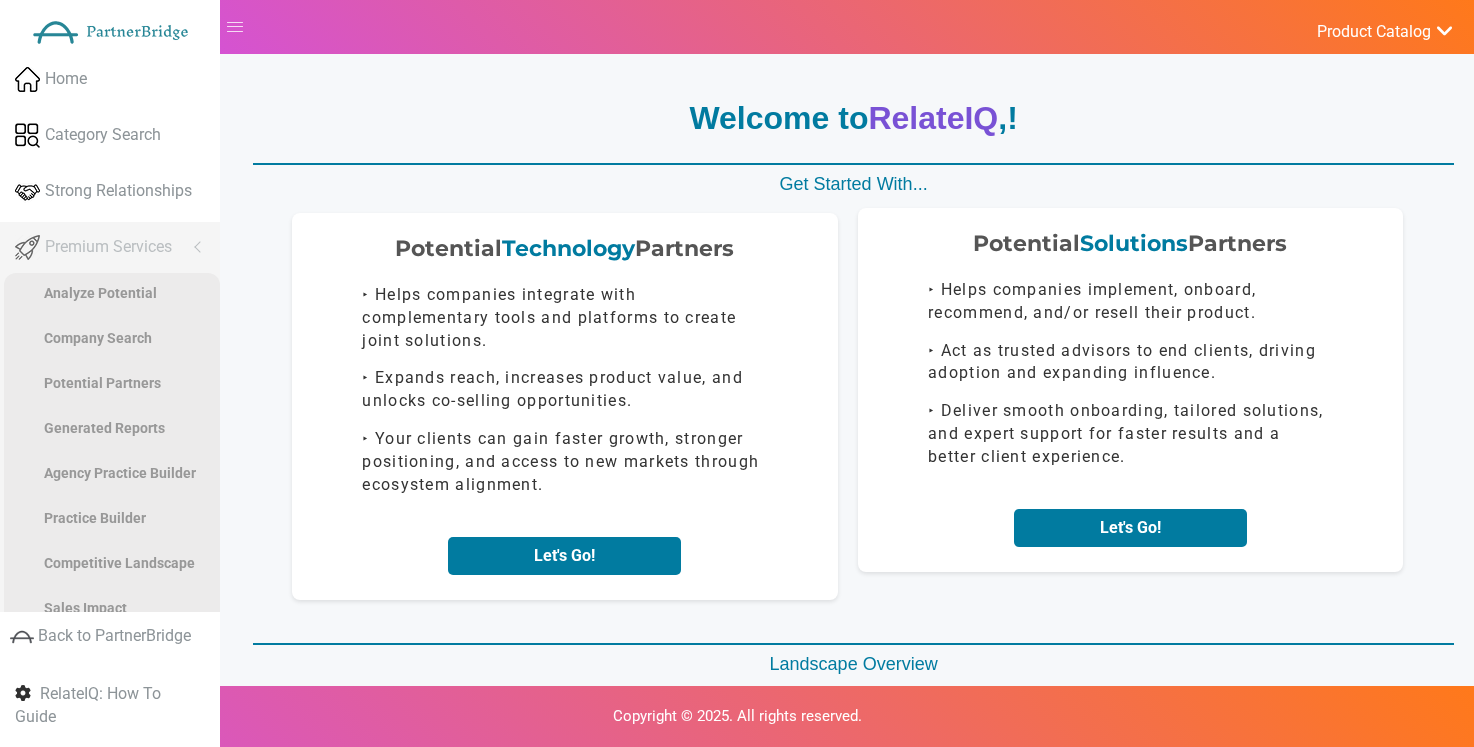 scroll, scrollTop: 0, scrollLeft: 0, axis: both 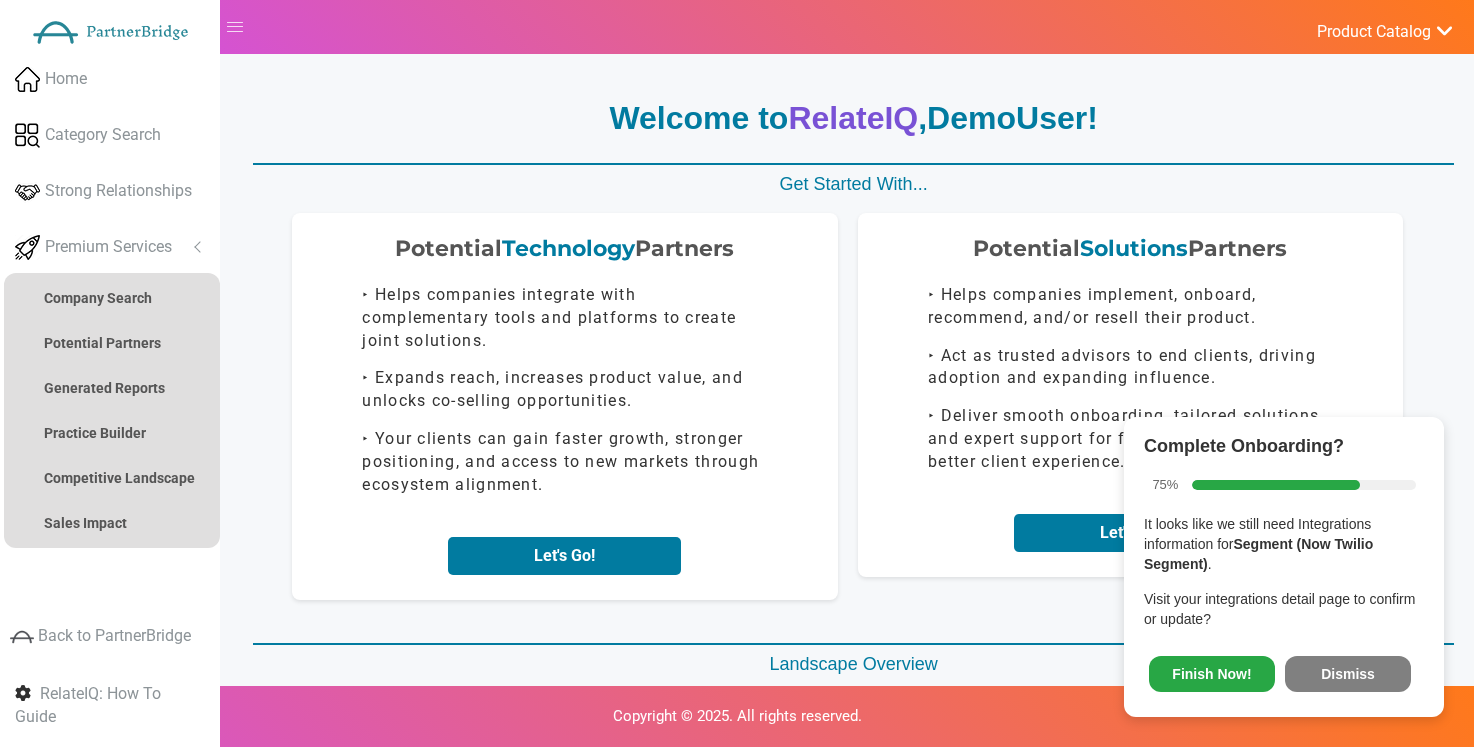 click on "Dismiss" at bounding box center [1348, 674] 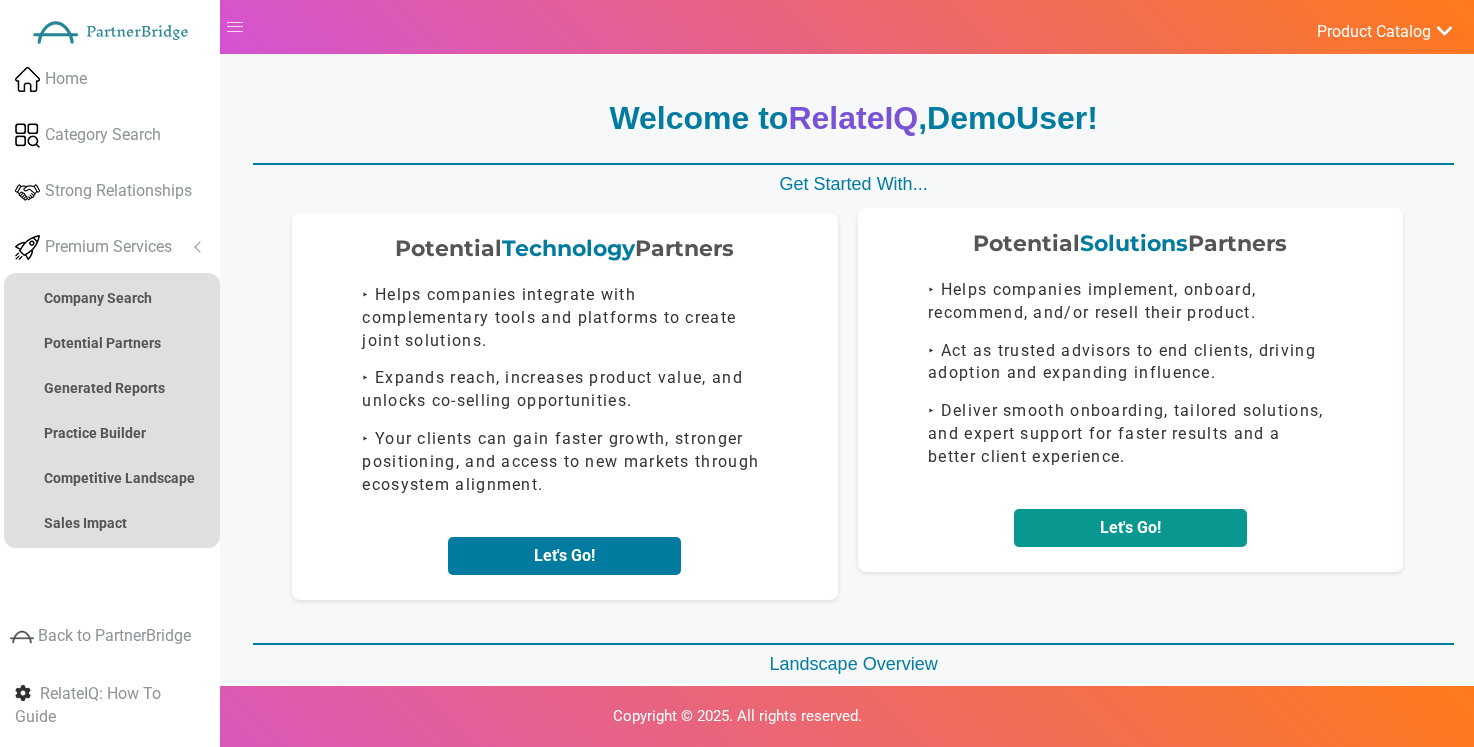 click on "Let's Go!" at bounding box center [1130, 528] 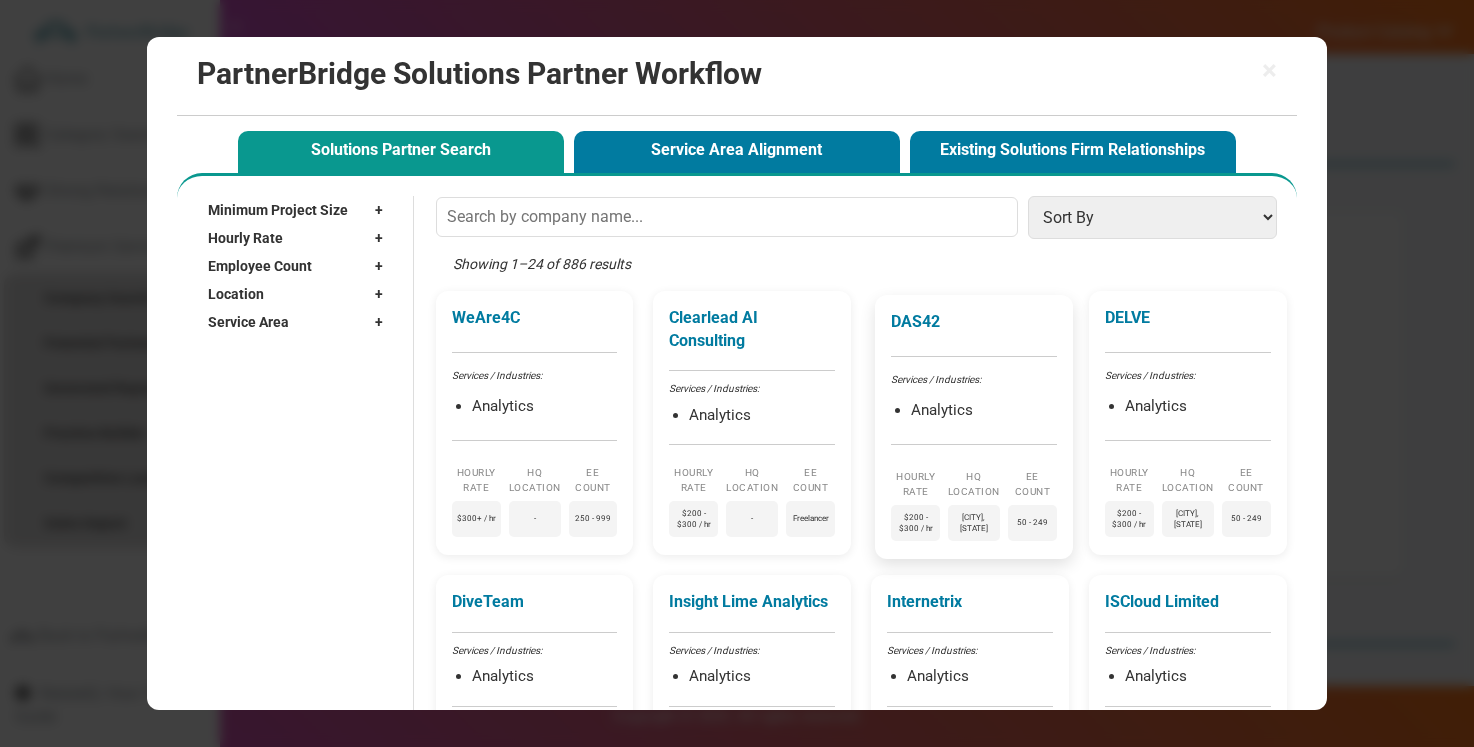 click on "DAS42
Services / Industries:
Analytics
Hourly Rate
$200 - $300 / hr
HQ Location
New York, NY
EE Count
50 - 249" at bounding box center [974, 427] 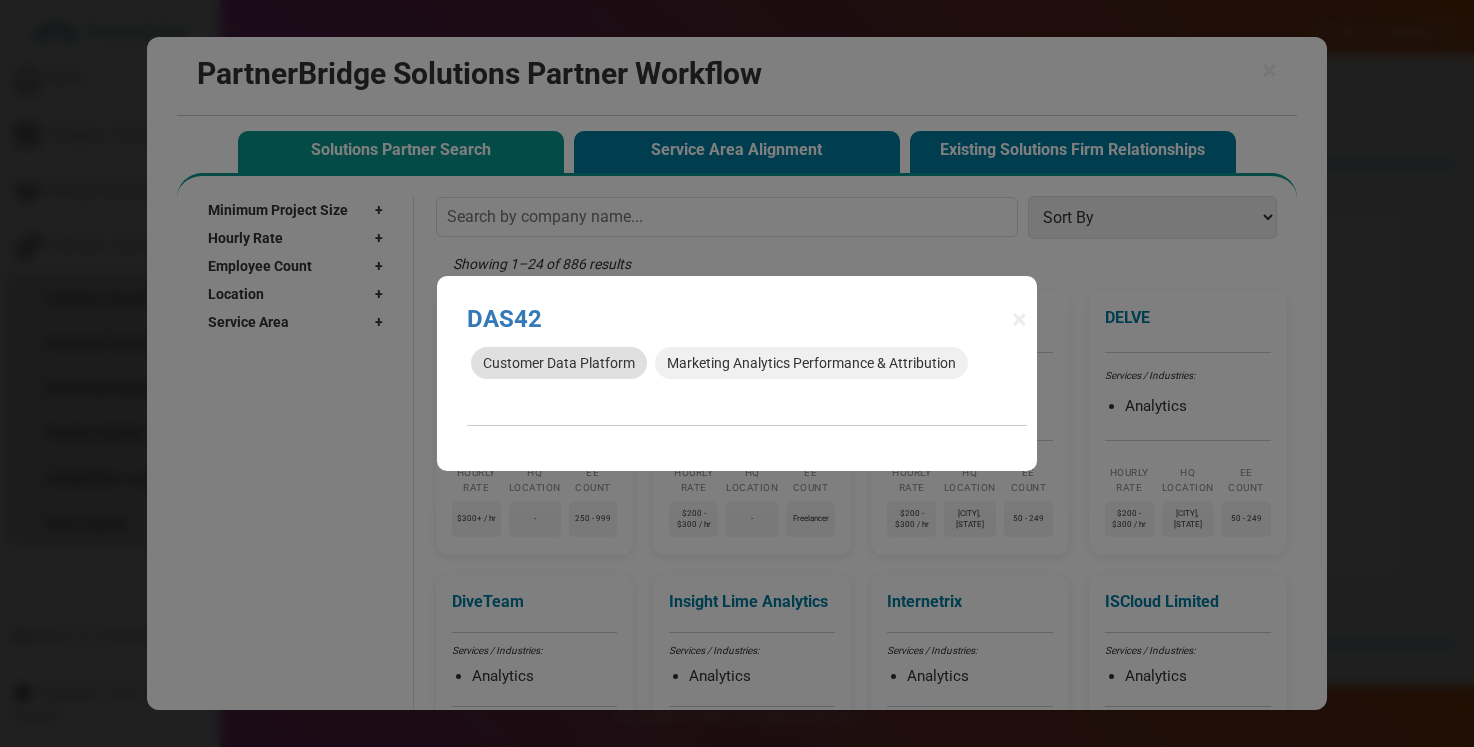 click on "Customer Data Platform" at bounding box center [559, 363] 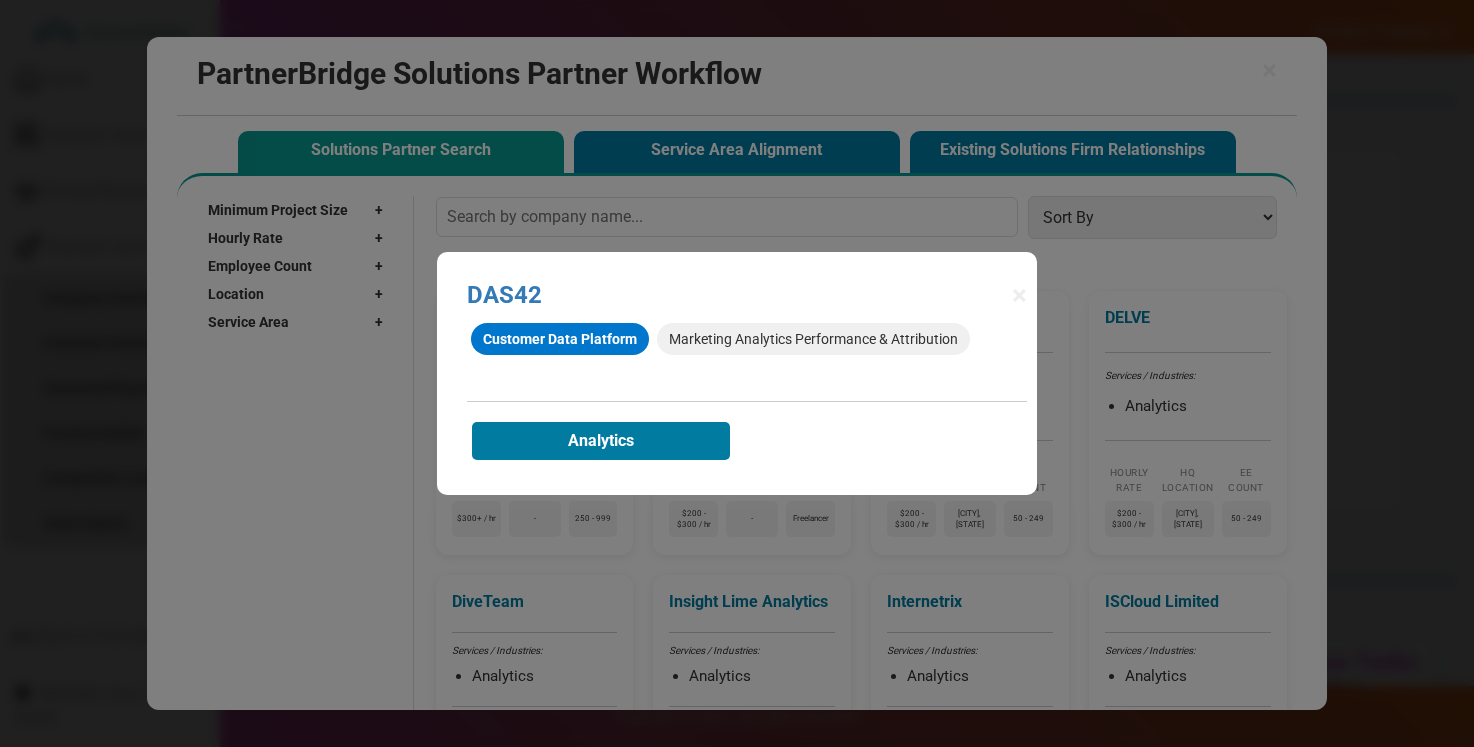 scroll, scrollTop: 81, scrollLeft: 0, axis: vertical 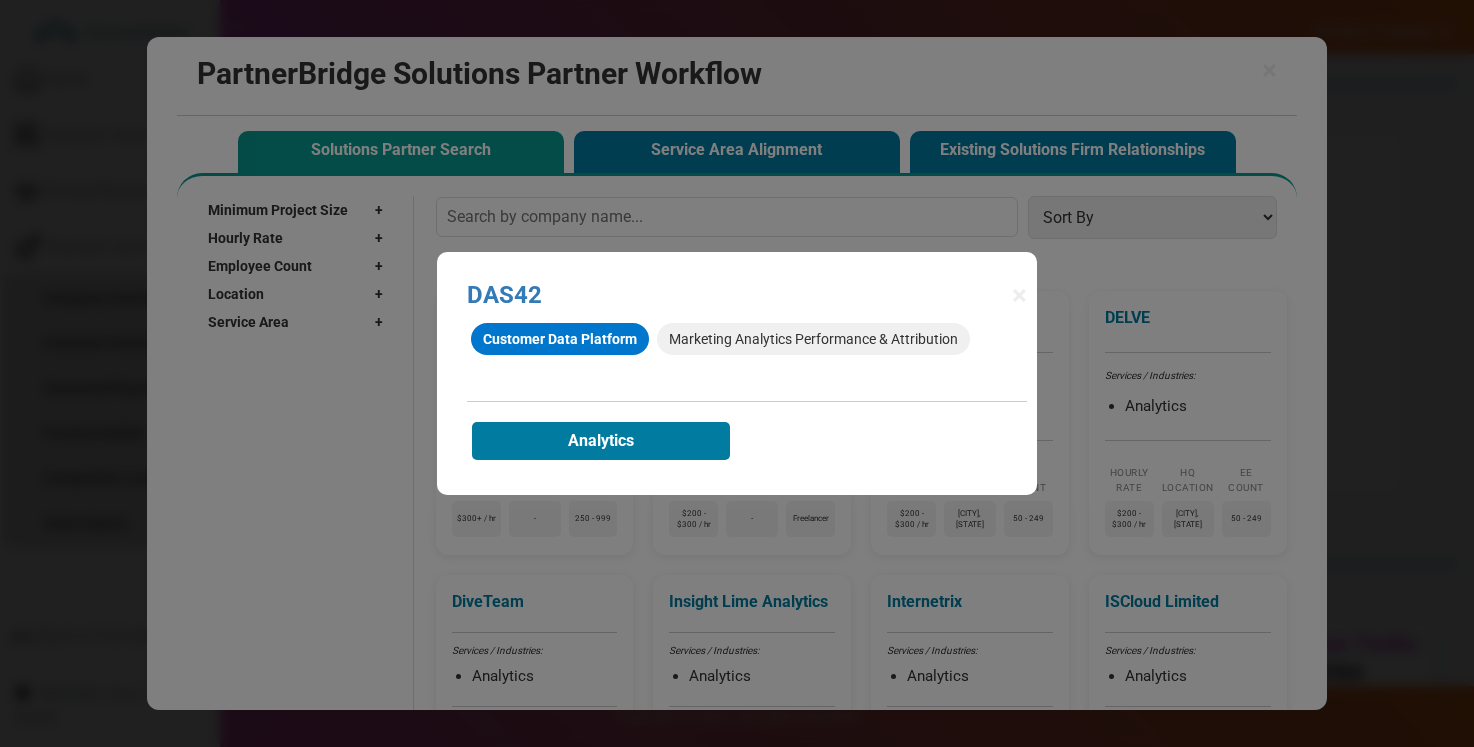 click on "Analytics Combined Summary Aligning Customer Data Platforms (CDPs) with Analytics services creates a powerful synergy that allows organizations to harness a unified view of customer behaviors and preferences. This integration enhances personalization and marketing effectiveness by
Strategy Enhancements
Personalized Marketing Strategies : By leveraging the unified customer data from CDPs, analytics services can craft highly personalized marketing campaigns tailored to individual user profiles, leading to increased engagement and conversion rates.
Customer Segmentation and Targeting : Implementing advanced analytics within a CDP context enables precise segmentation of customer data, allowing businesses to identify and target high-value customer segments more effectively.
Predictive Analytics for Customer Retention
Potential Insights
Customer Journey Mapping
Lifetime Value Prediction
Behavioral Triggers Identification
Cross-Sell and Upsell Opportunities
Campaign Performance Metrics" at bounding box center (747, 441) 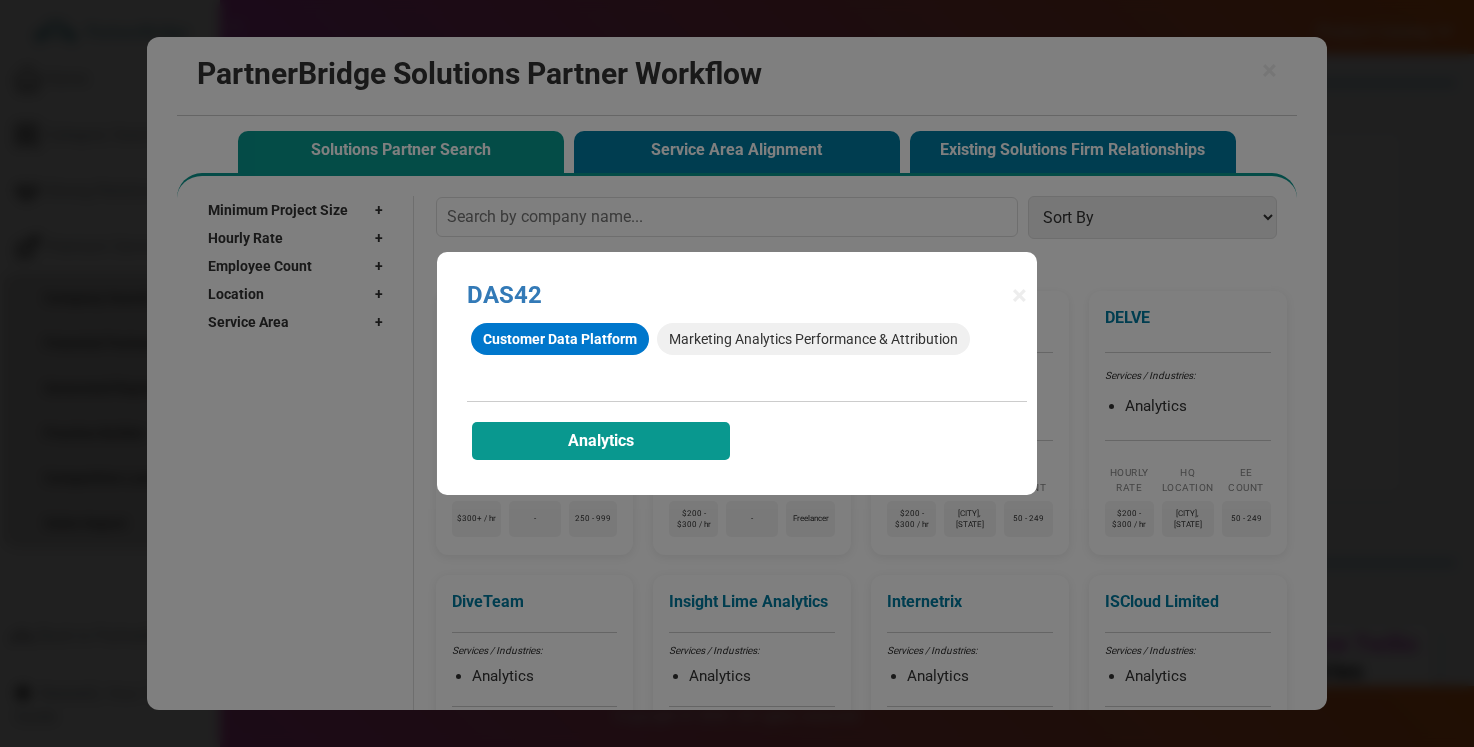 click on "Analytics" at bounding box center (601, 441) 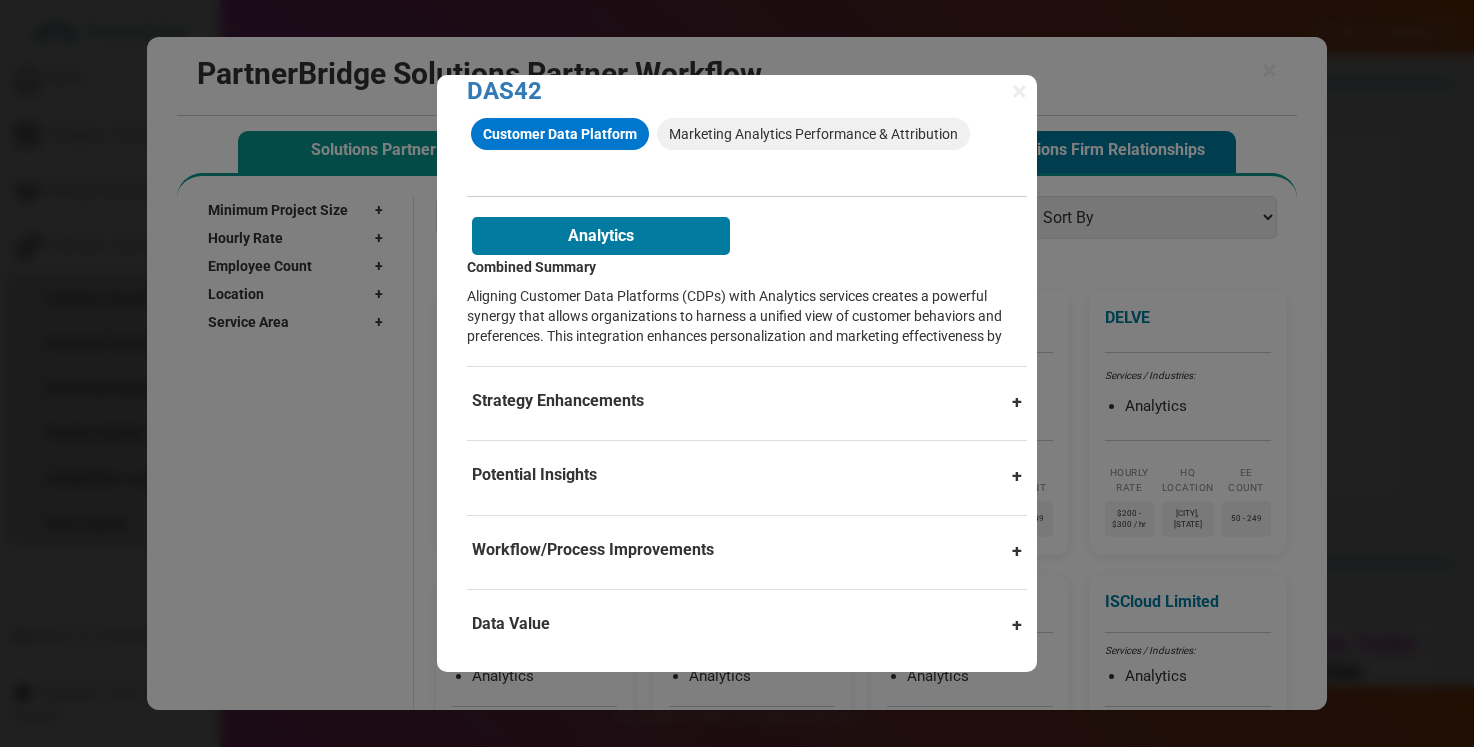 scroll, scrollTop: 56, scrollLeft: 0, axis: vertical 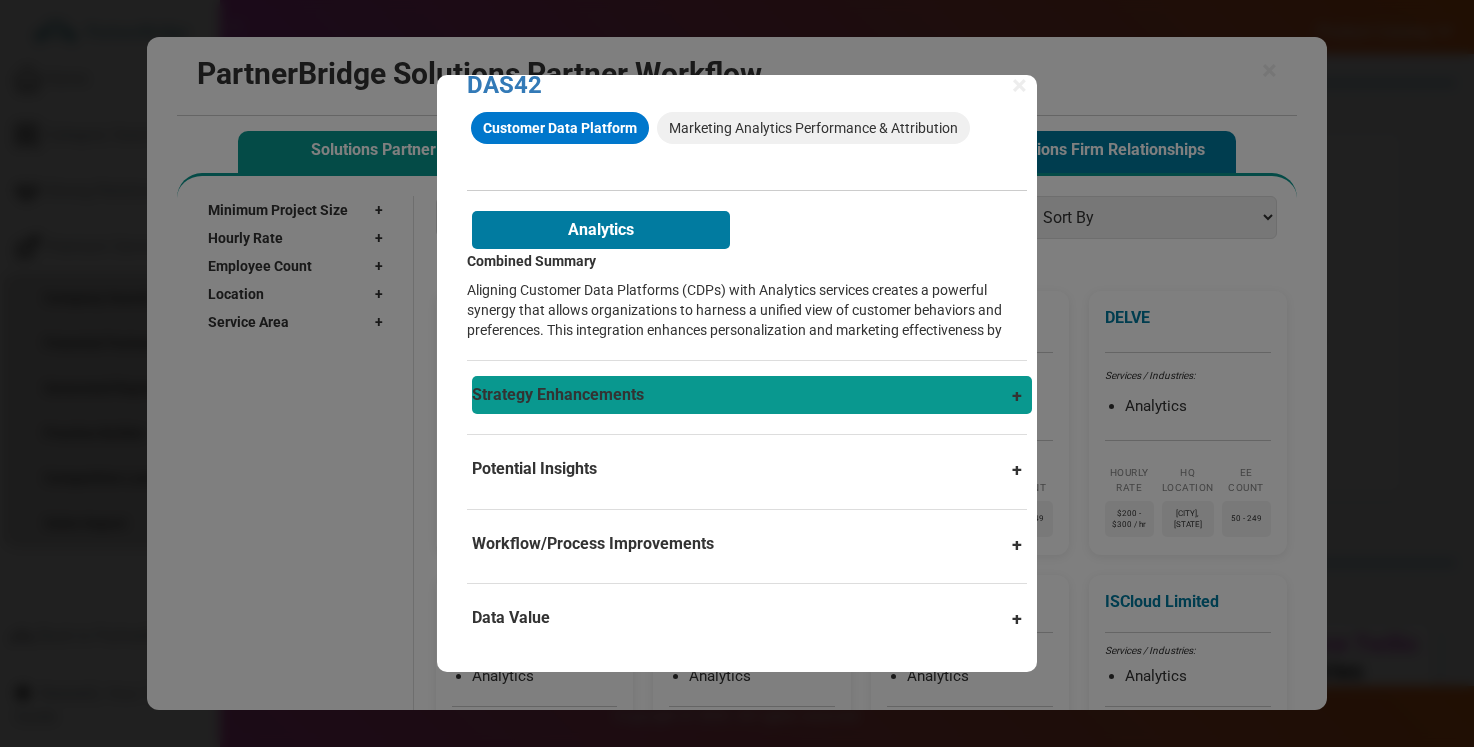 click on "Strategy Enhancements" at bounding box center [752, 395] 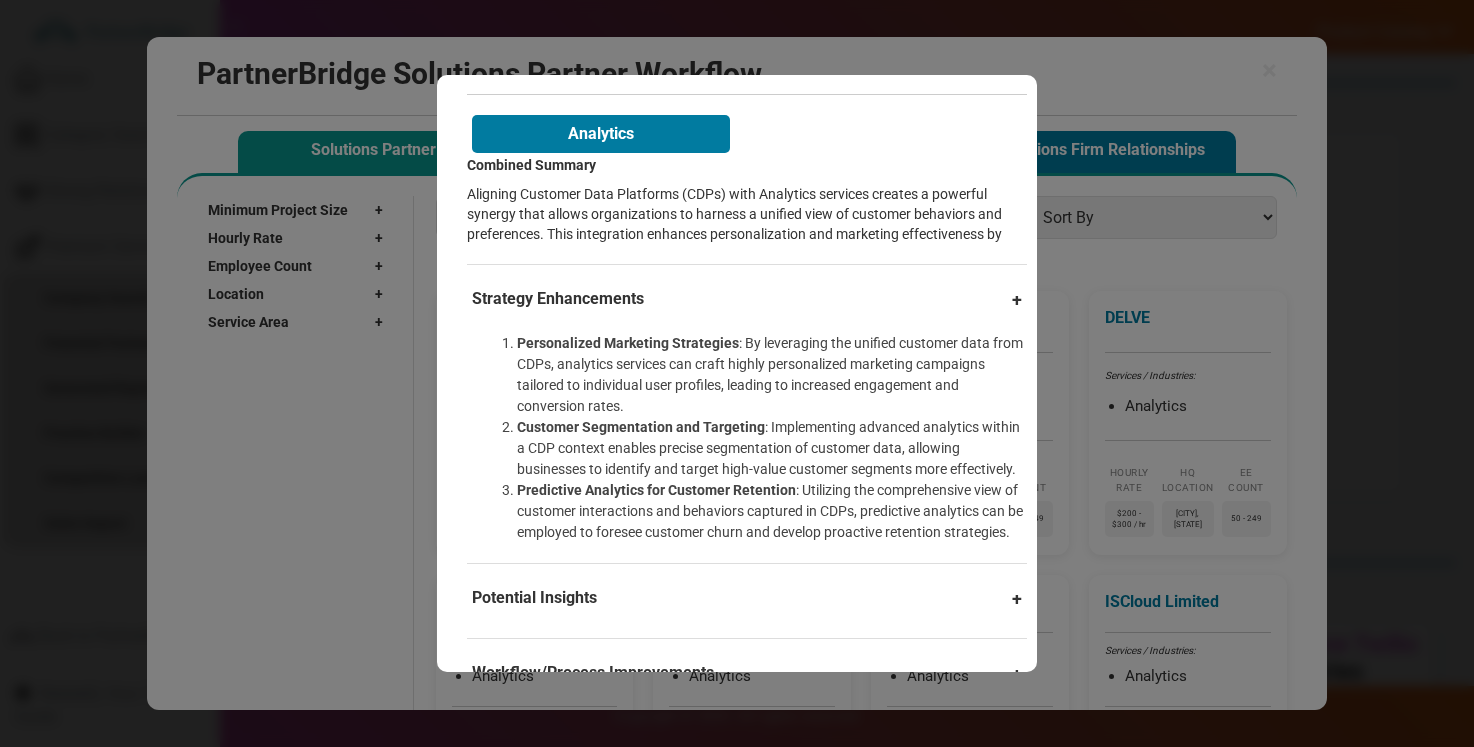 scroll, scrollTop: 0, scrollLeft: 0, axis: both 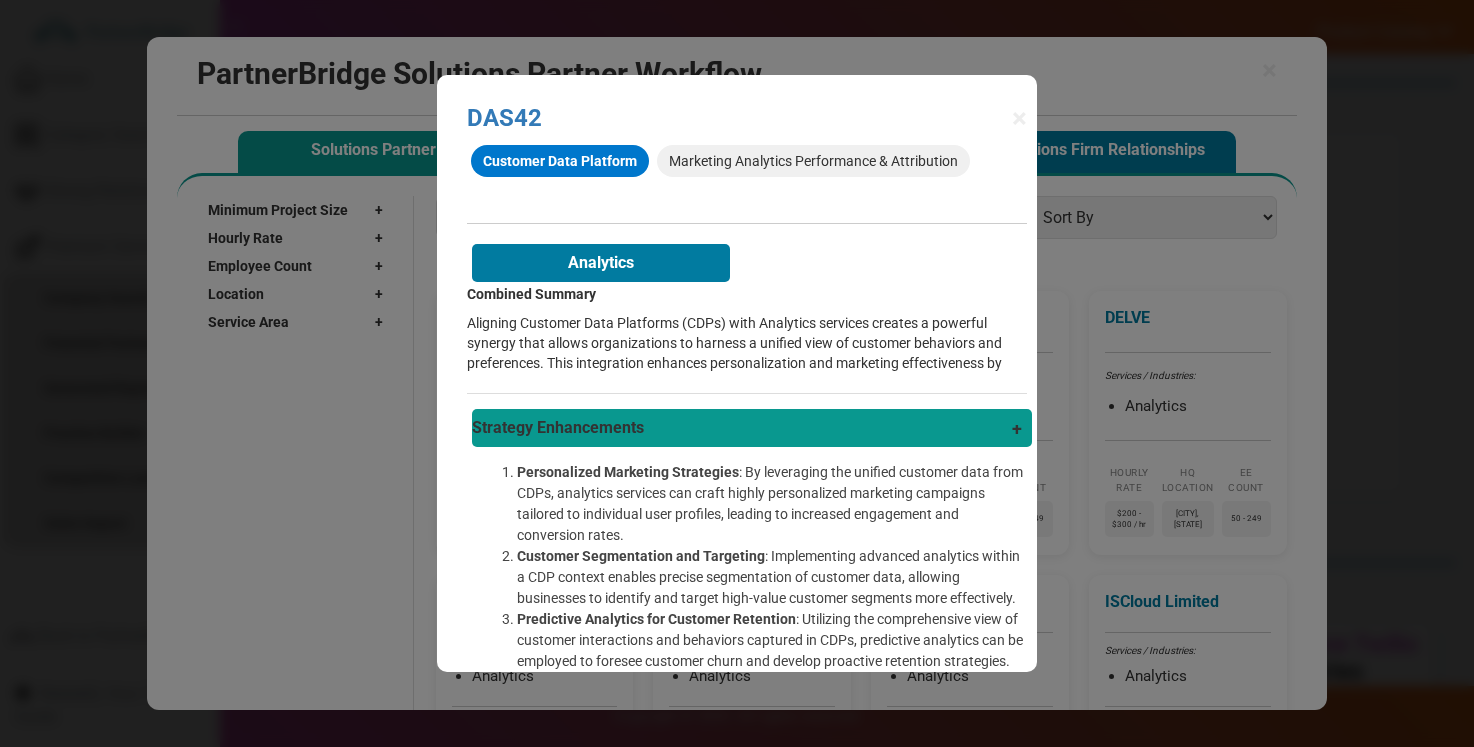 click on "Strategy Enhancements" at bounding box center [752, 428] 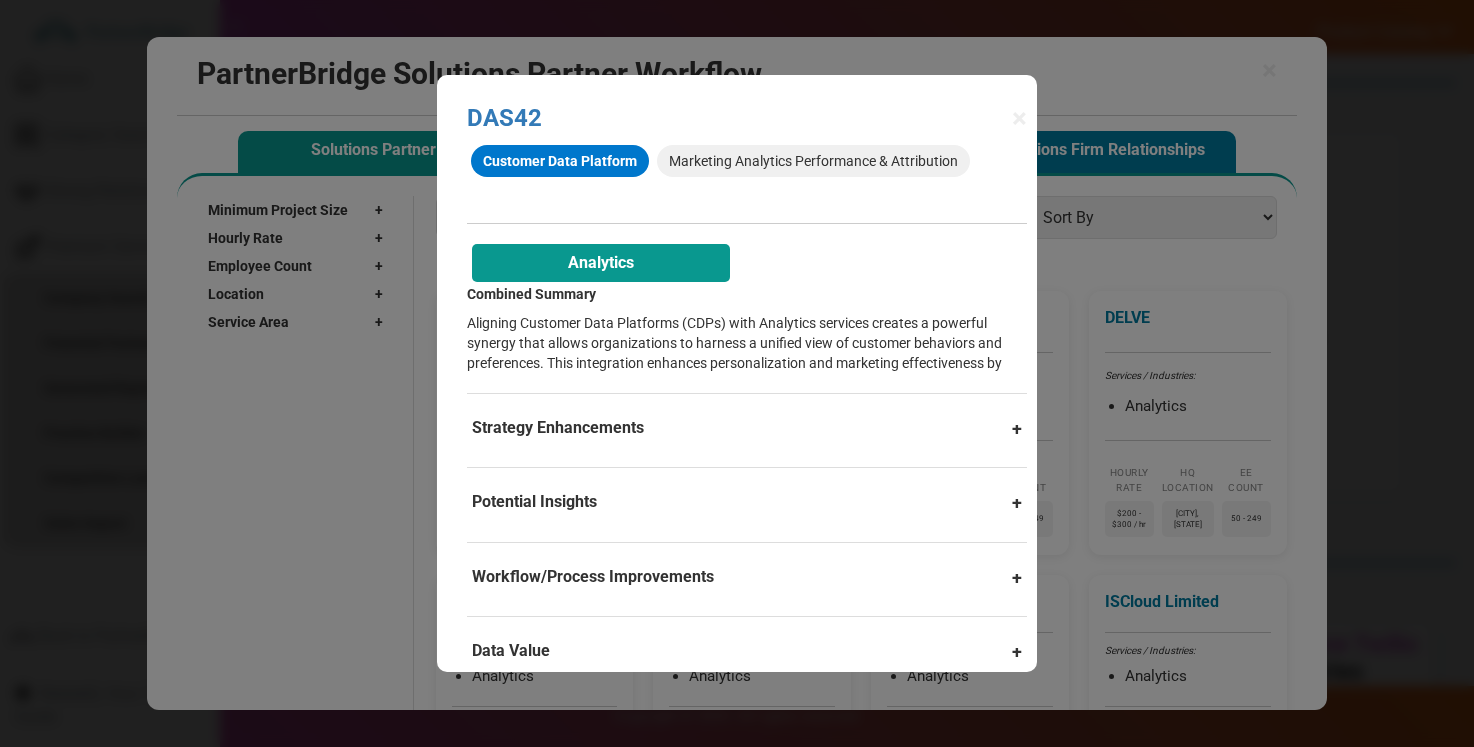 click on "Analytics" at bounding box center [601, 263] 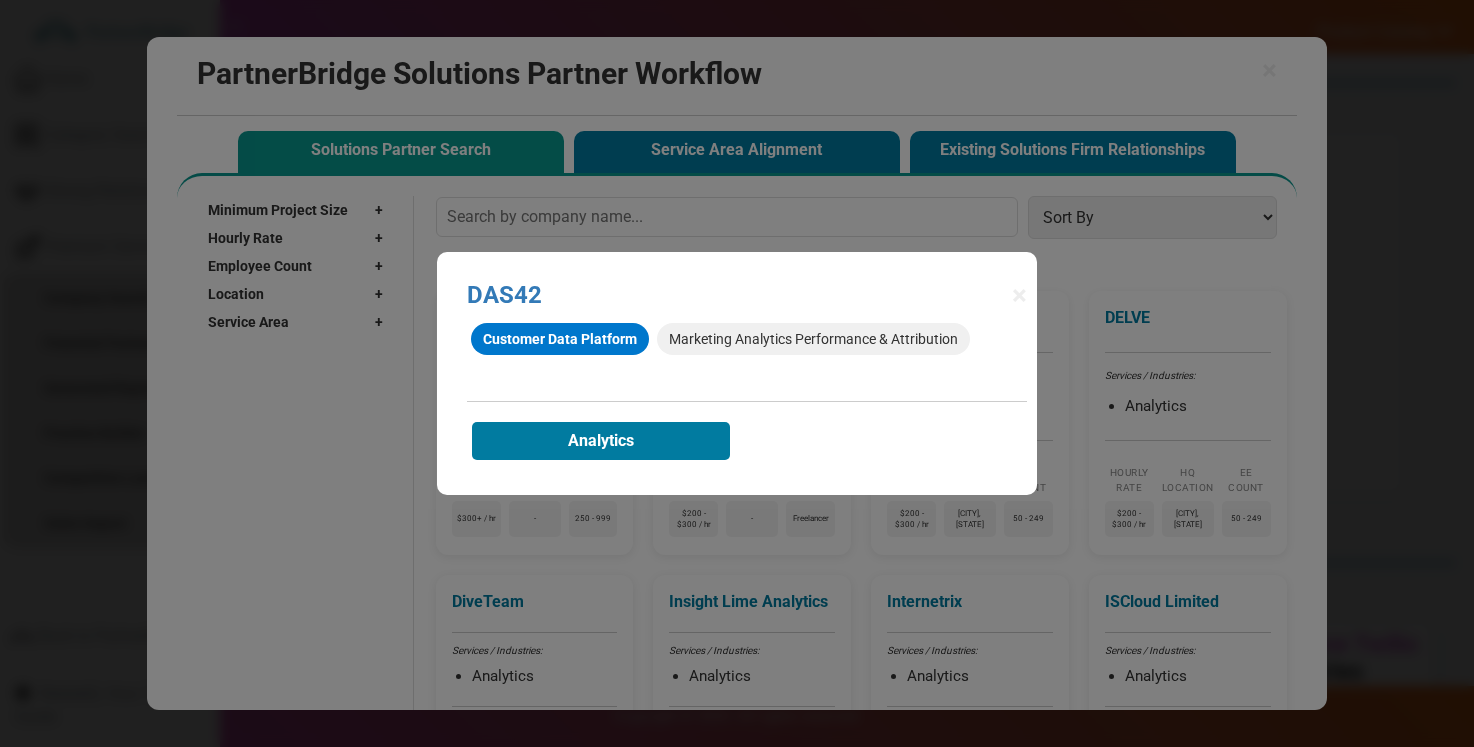 click on "Customer Data Platform Marketing Analytics Performance & Attribution
Analytics Combined Summary Aligning Customer Data Platforms (CDPs) with Analytics services creates a powerful synergy that allows organizations to harness a unified view of customer behaviors and preferences. This integration enhances personalization and marketing effectiveness by
Strategy Enhancements
Personalized Marketing Strategies : By leveraging the unified customer data from CDPs, analytics services can craft highly personalized marketing campaigns tailored to individual user profiles, leading to increased engagement and conversion rates.
Customer Segmentation and Targeting : Implementing advanced analytics within a CDP context enables precise segmentation of customer data, allowing businesses to identify and target high-value customer segments more effectively.
Predictive Analytics for Customer Retention
Potential Insights
Customer Journey Mapping
Lifetime Value Prediction" at bounding box center (747, 392) 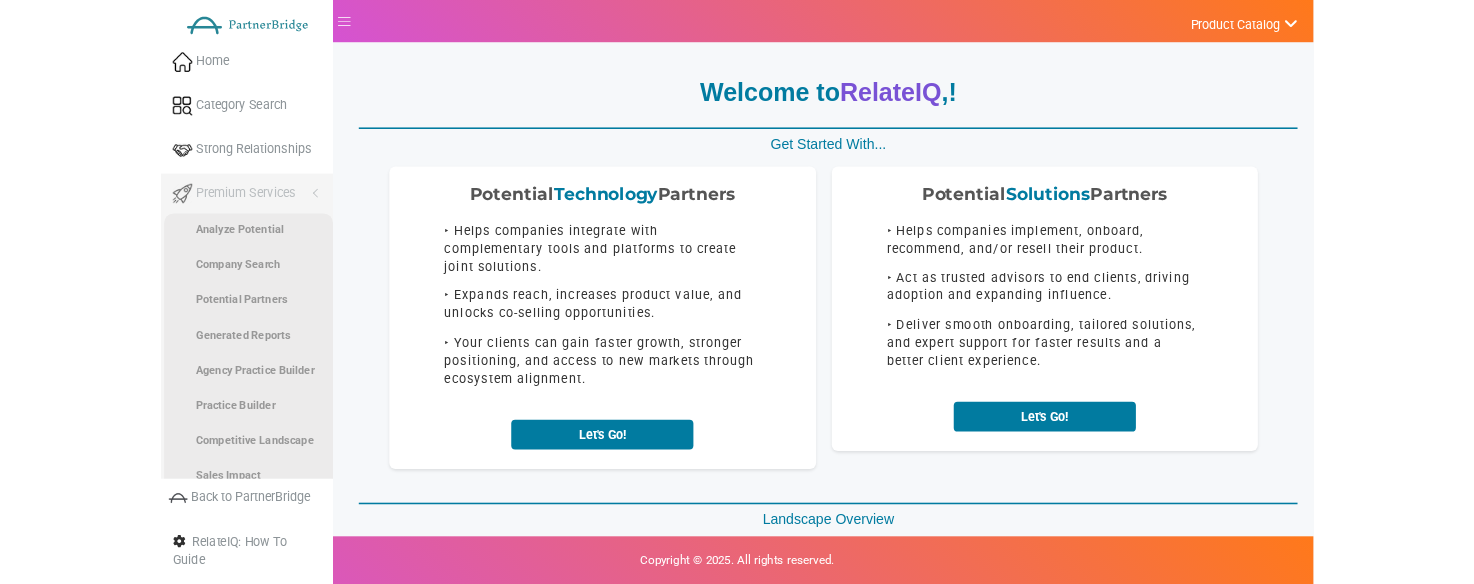 scroll, scrollTop: 81, scrollLeft: 0, axis: vertical 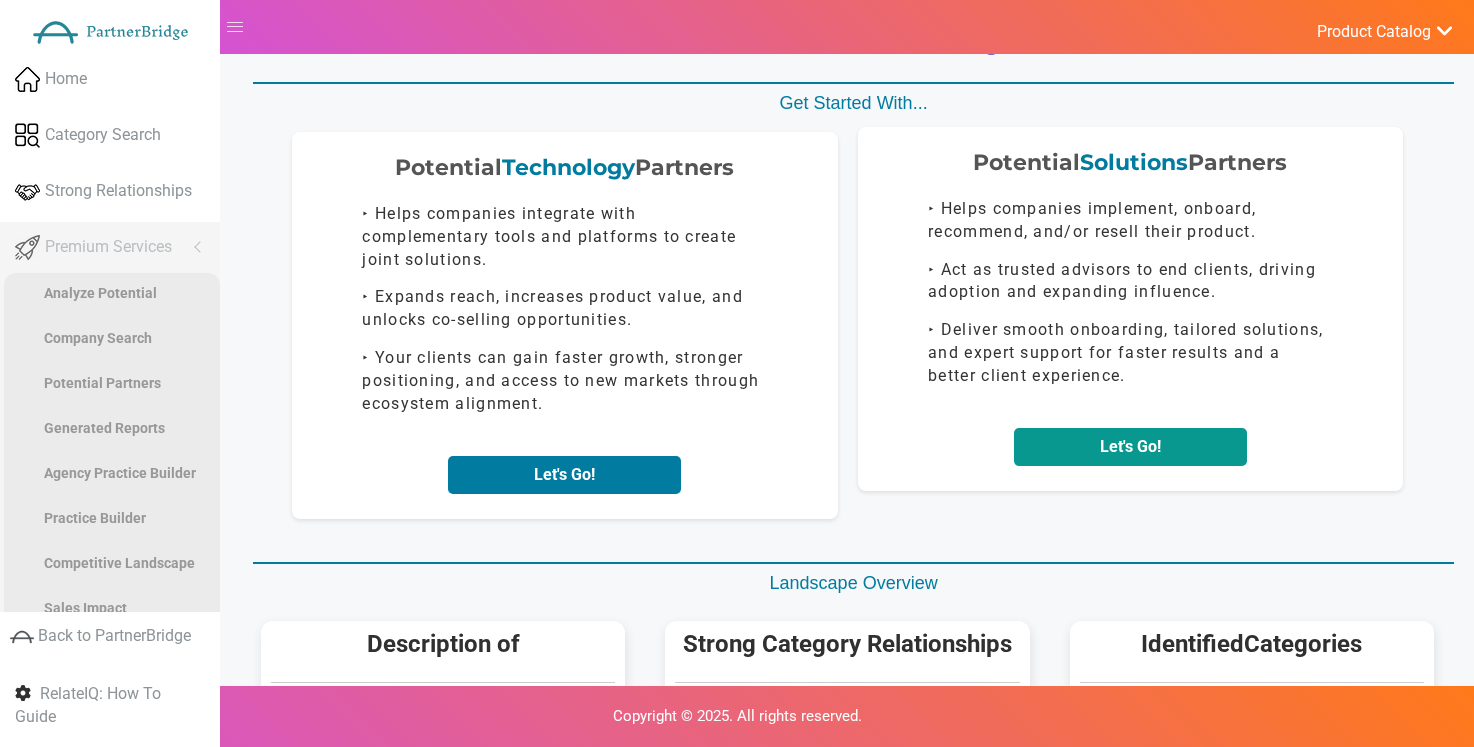 click on "Let's Go!" at bounding box center (1130, 447) 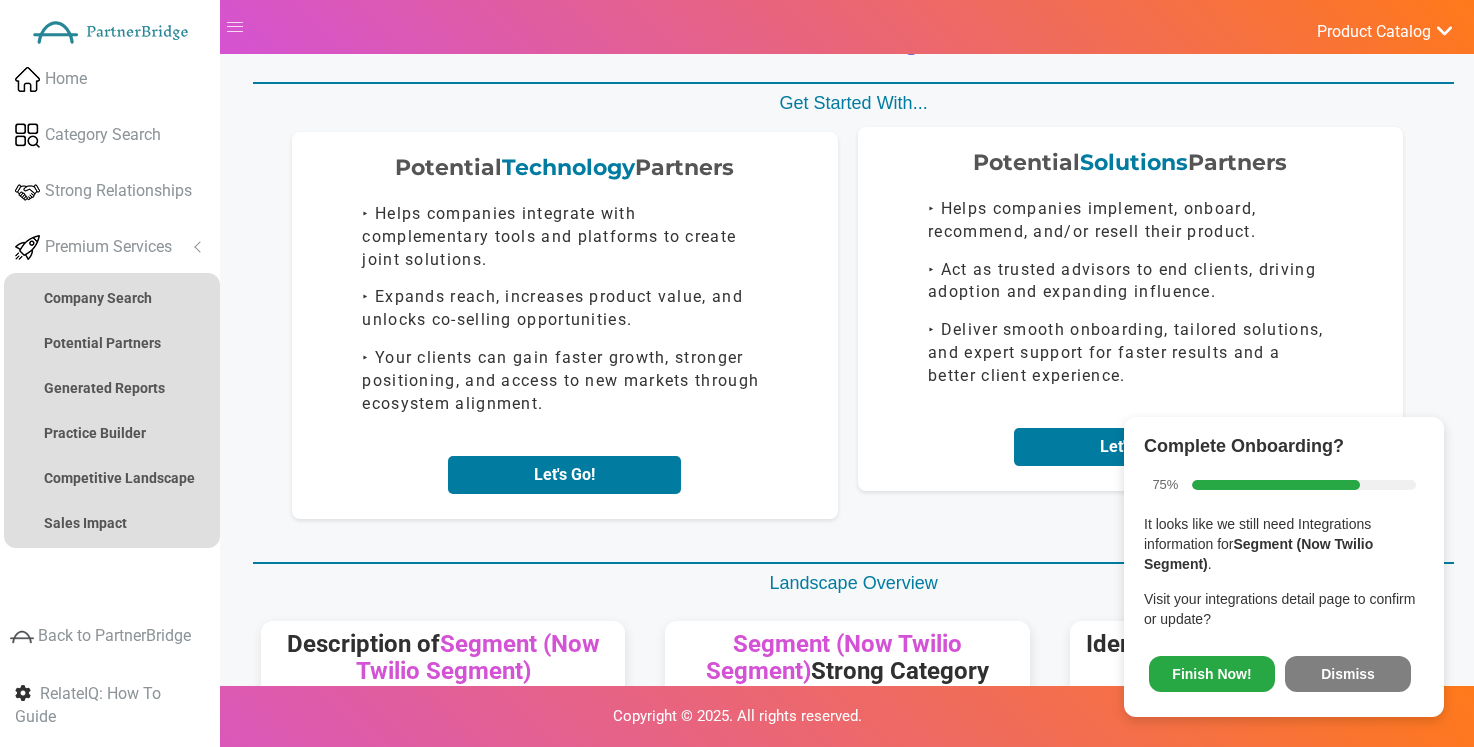 click on "Let's Go!" at bounding box center [1131, 447] 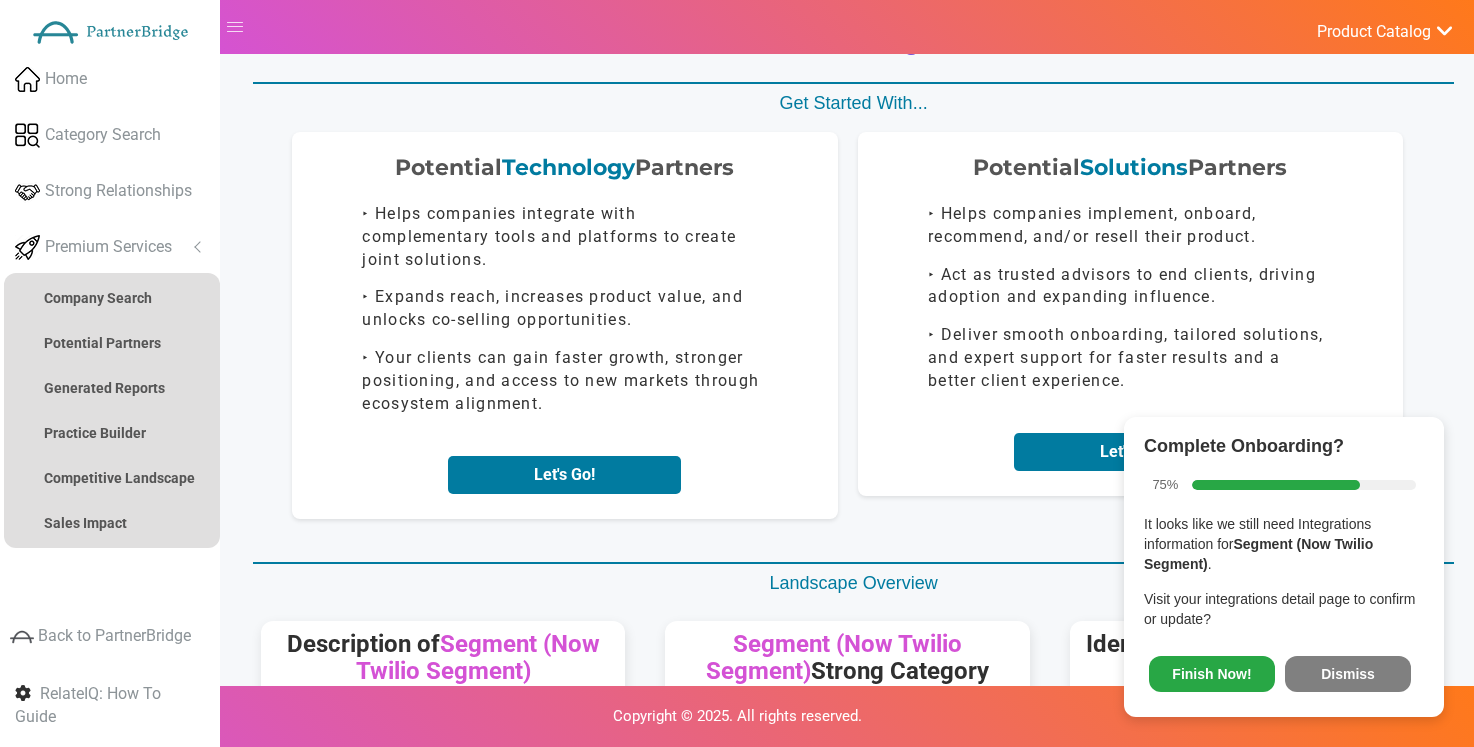 click on "Dismiss" at bounding box center (1348, 674) 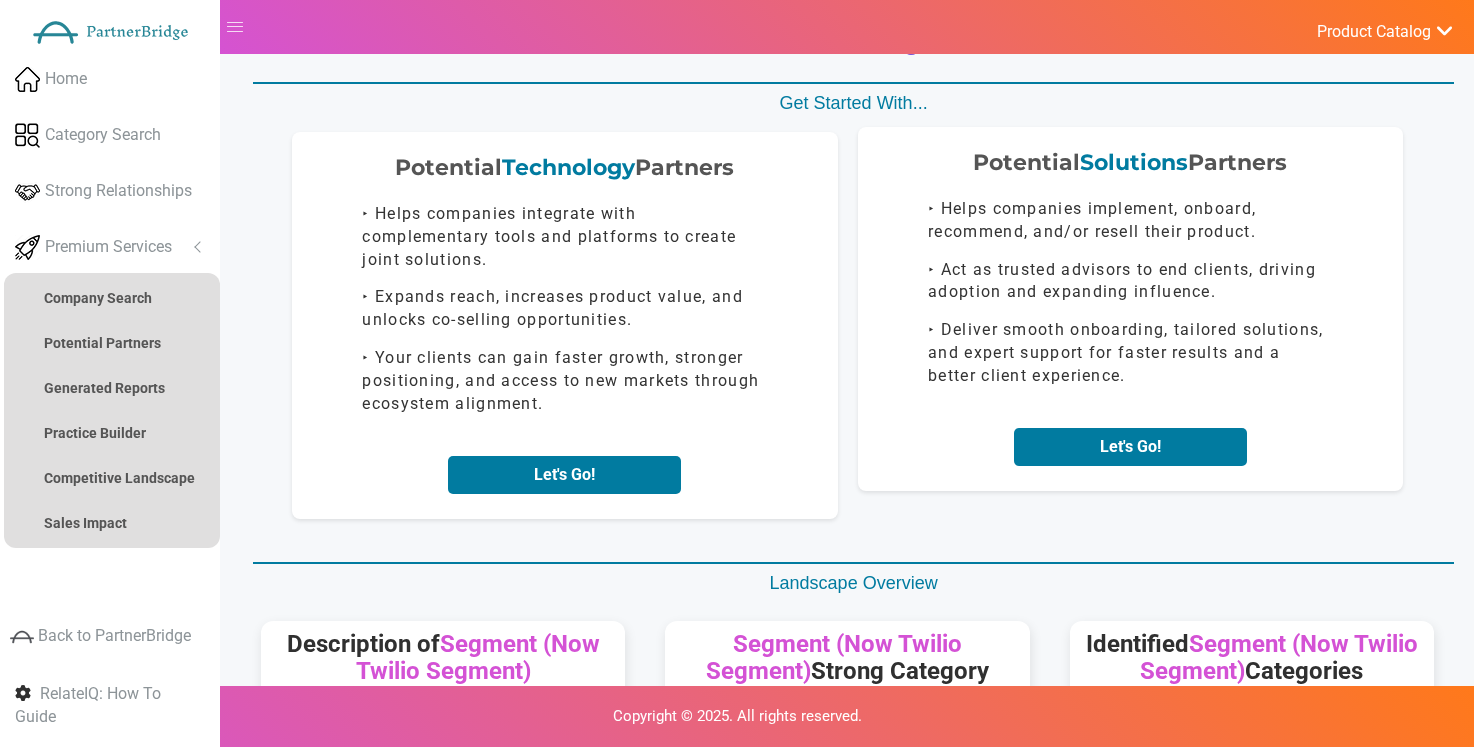 click on "Potential  Solutions  Partners
‣ Helps companies implement, onboard, recommend, and/or resell their product.
‣ Act as trusted advisors to end clients, driving adoption and expanding influence.
‣ Deliver smooth onboarding, tailored solutions, and expert support for faster results and a better client experience.
Let's Go!" at bounding box center (1131, 309) 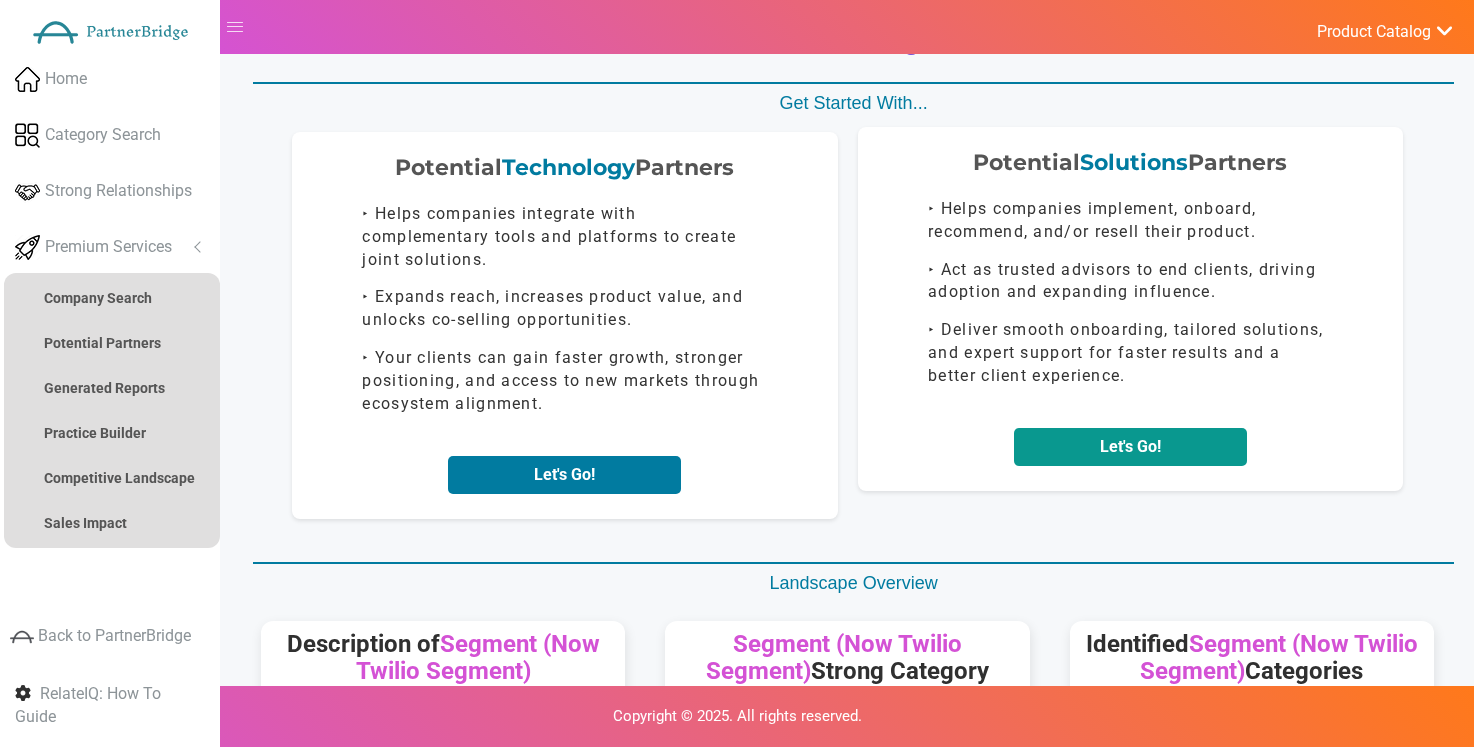 click on "Let's Go!" at bounding box center (1130, 447) 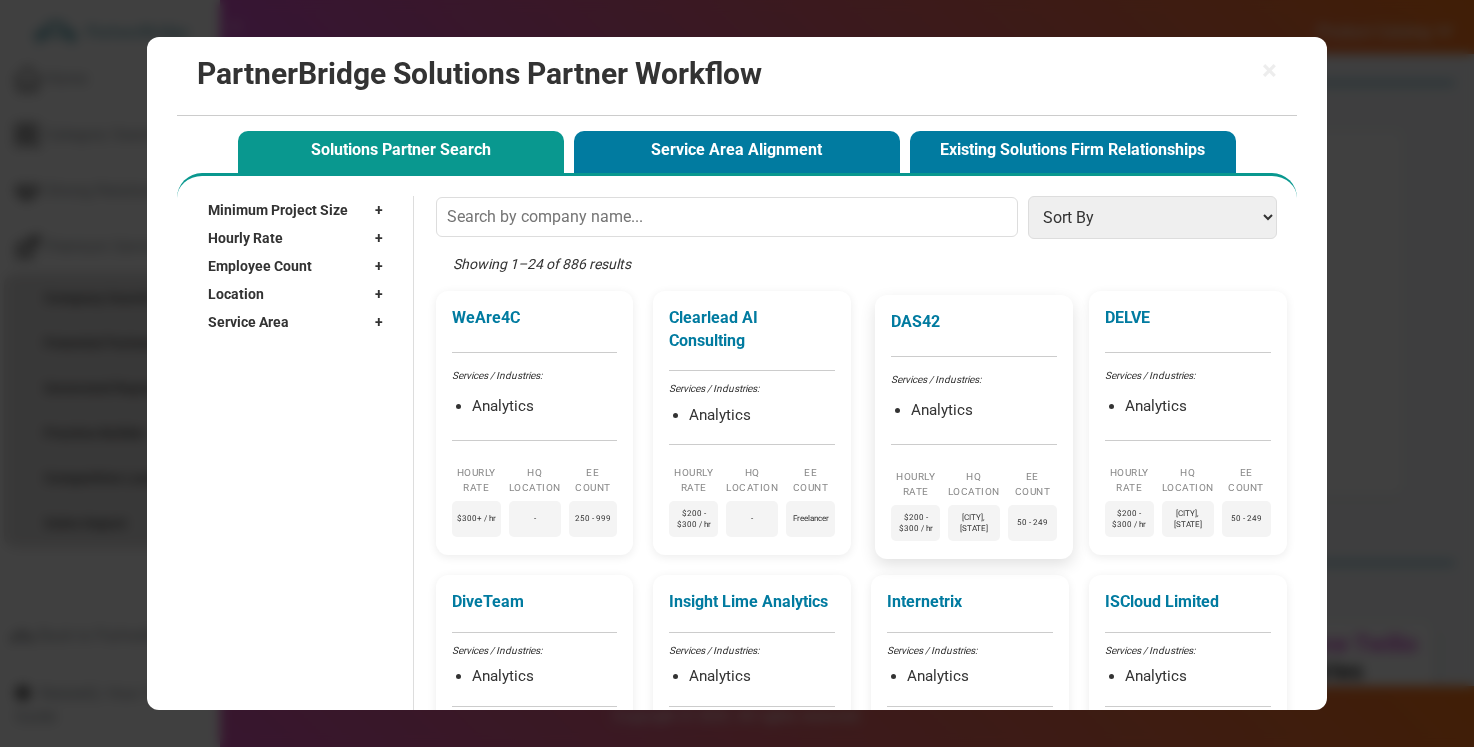click on "DAS42
Services / Industries:
Analytics
Hourly Rate
$200 - $300 / hr
HQ Location
[CITY], [STATE]
EE Count
50 - 249" at bounding box center (974, 427) 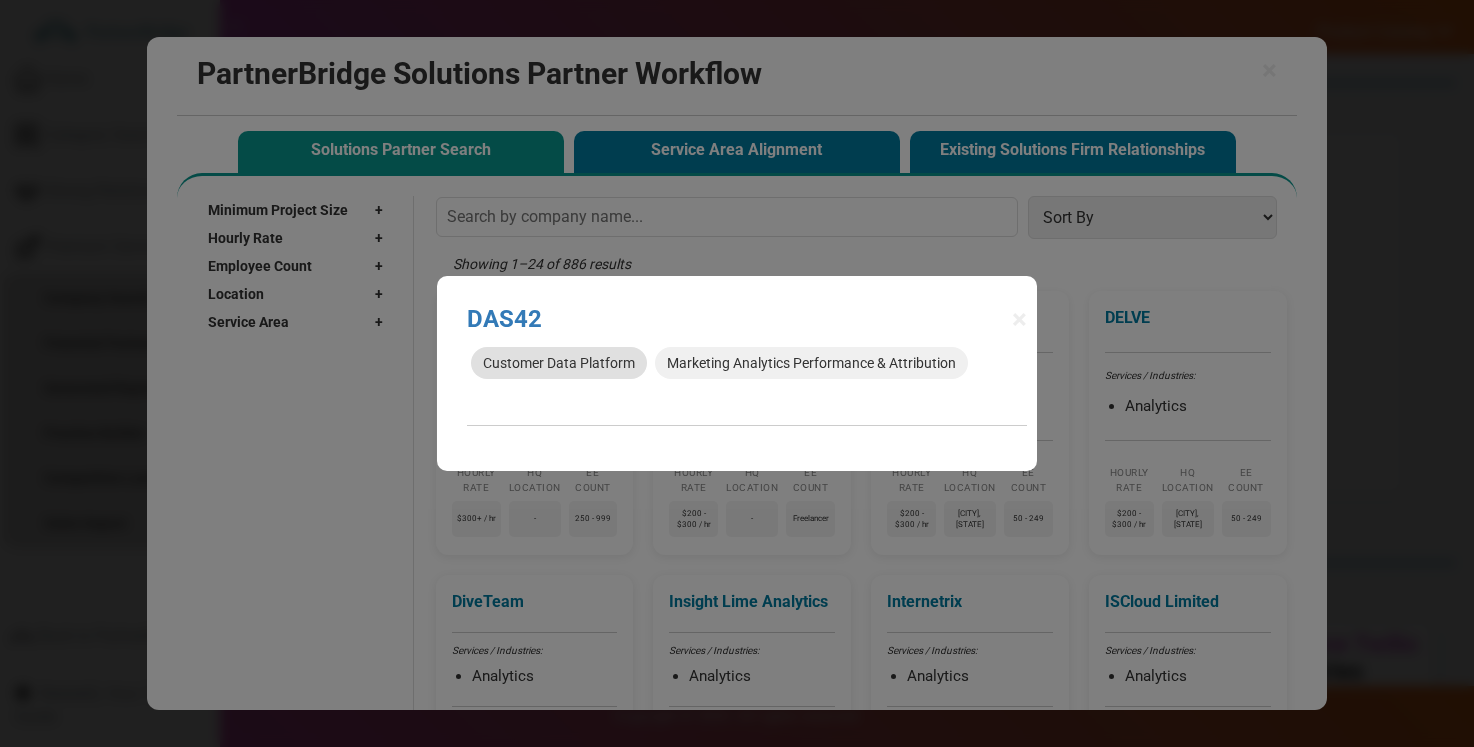 click on "Customer Data Platform" at bounding box center (559, 363) 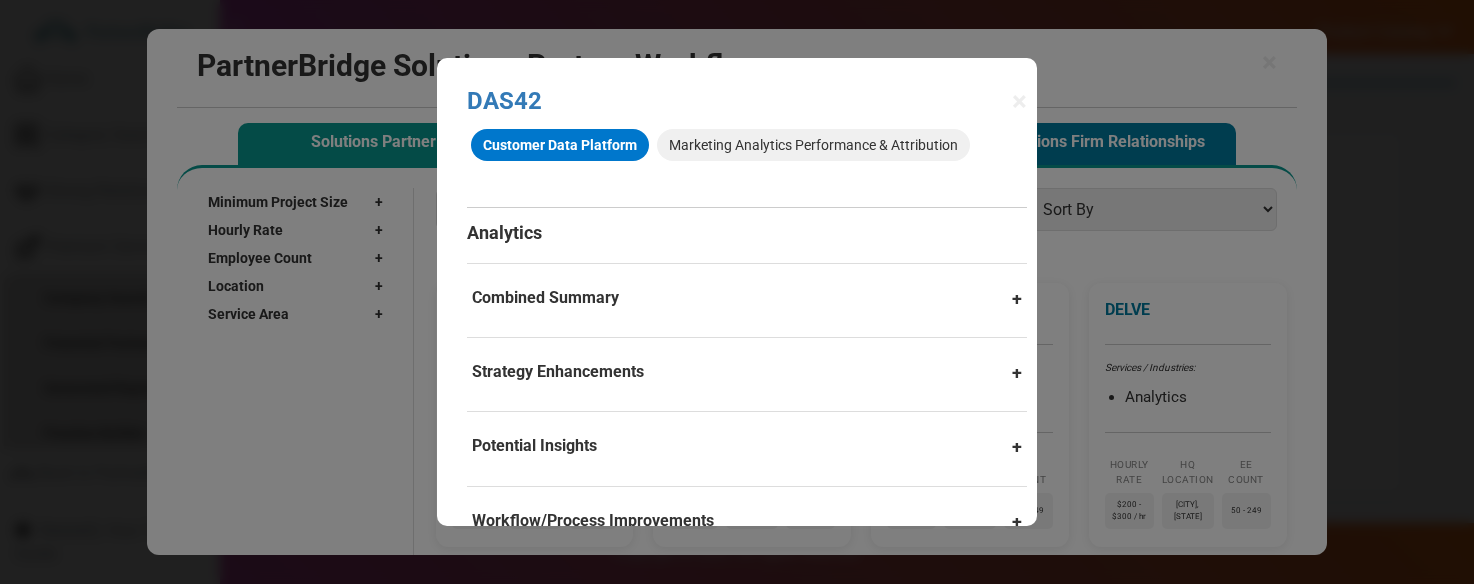 click on "Analytics" at bounding box center [747, 233] 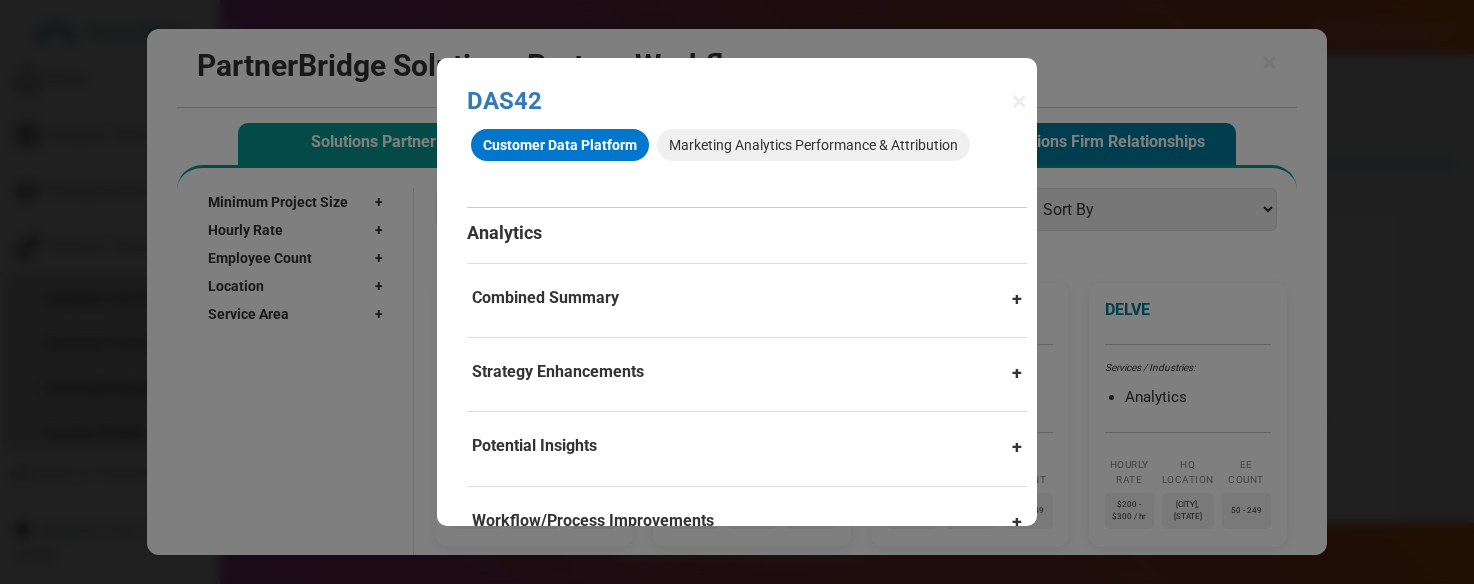 click on "Customer Data Platform" at bounding box center (560, 145) 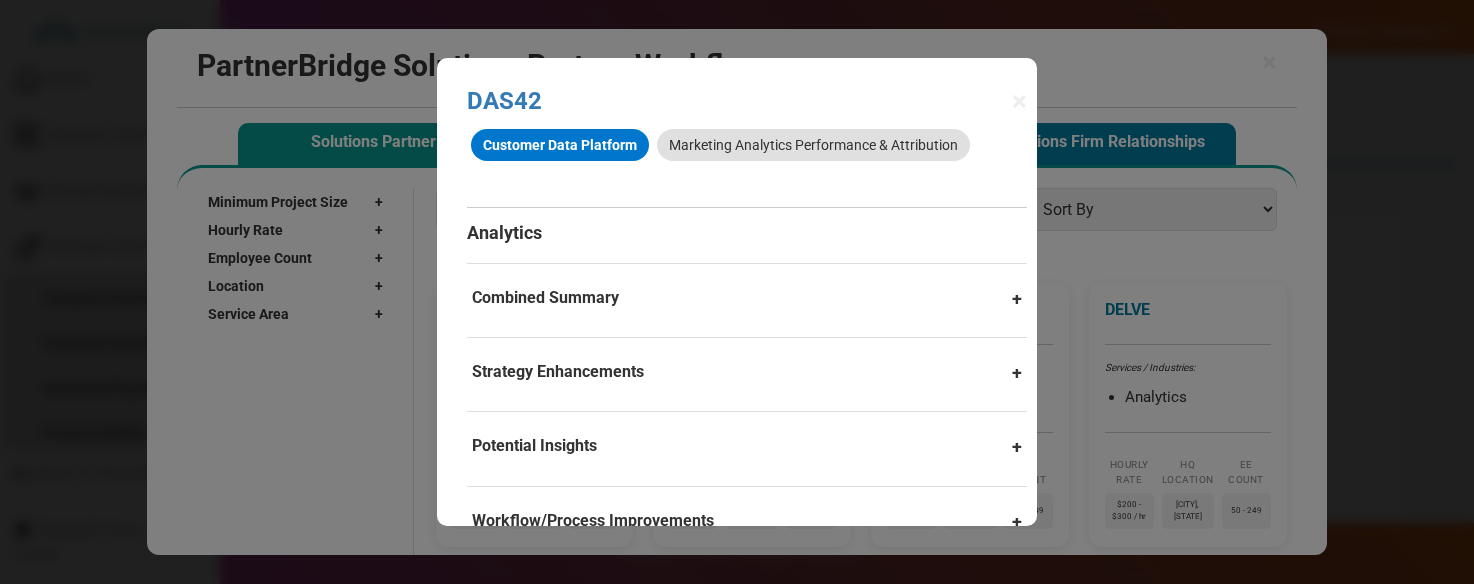 click on "Marketing Analytics Performance & Attribution" at bounding box center (813, 145) 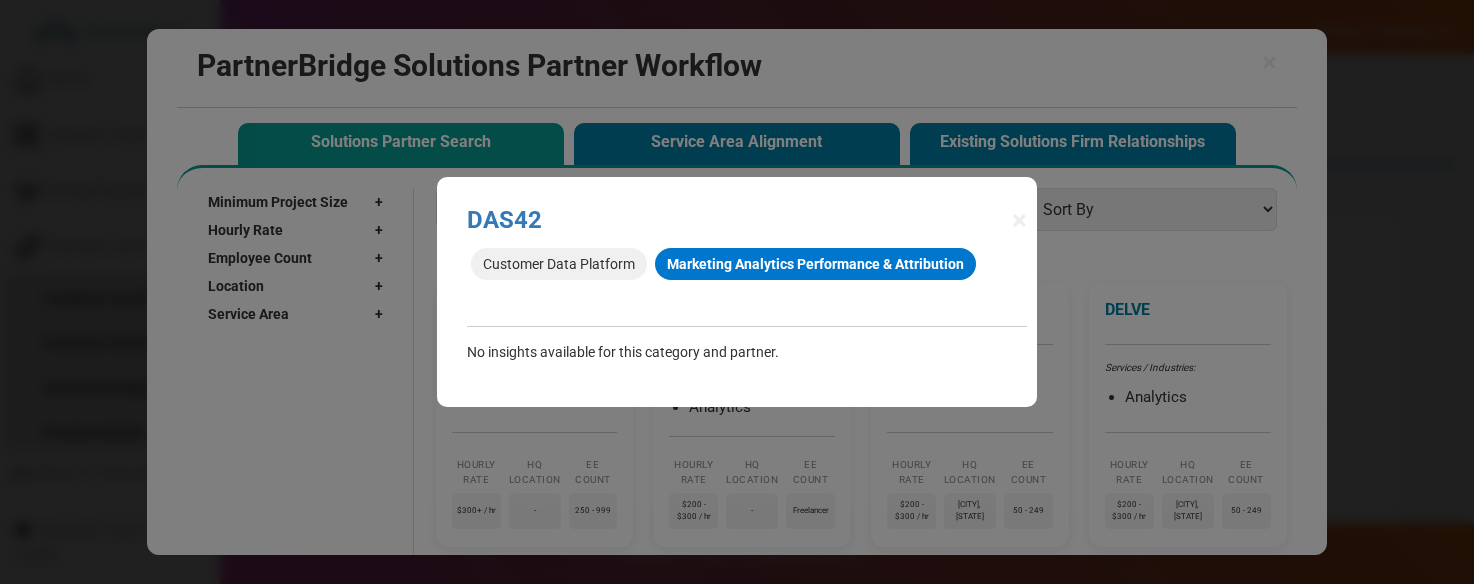 click on "Customer Data Platform Marketing Analytics Performance & Attribution" at bounding box center (747, 278) 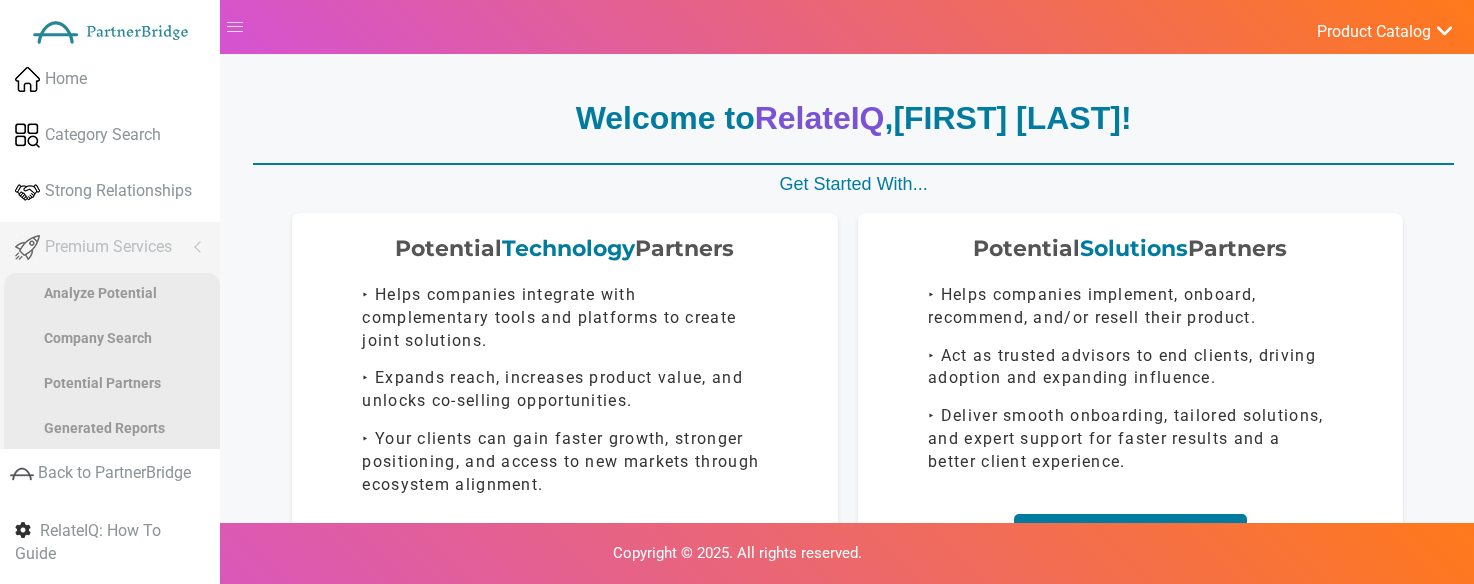 scroll, scrollTop: 0, scrollLeft: 0, axis: both 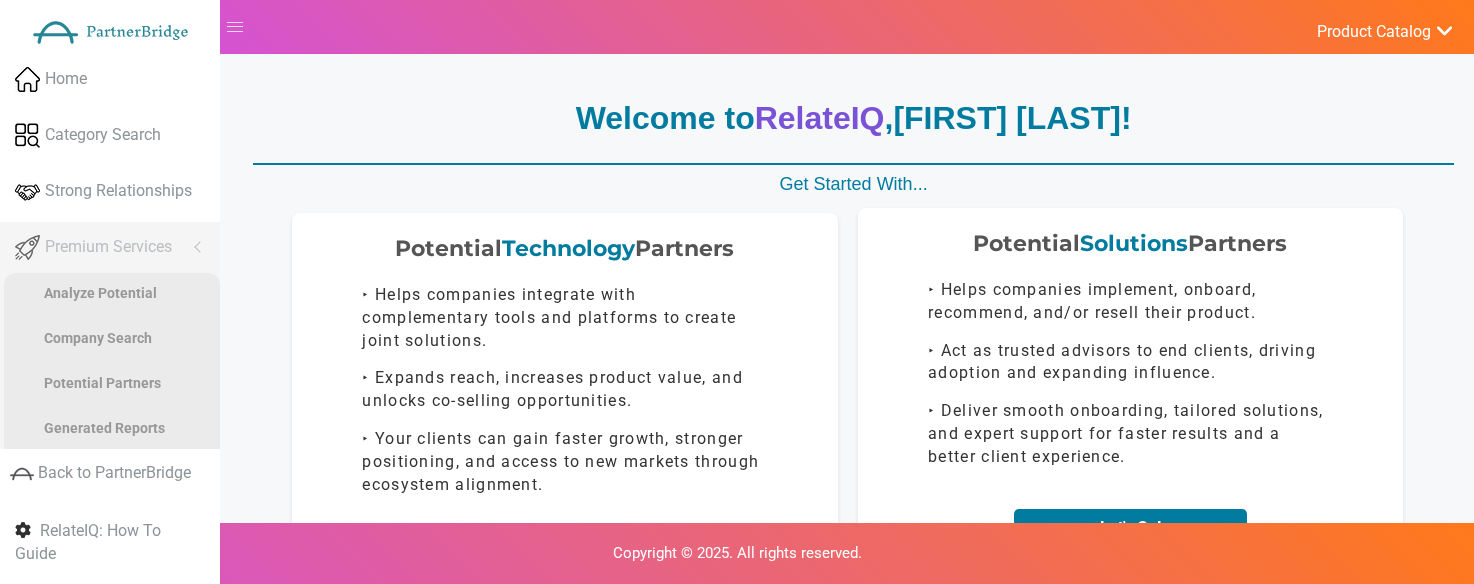 click on "‣ Helps companies implement, onboard, recommend, and/or resell their product.
‣ Act as trusted advisors to end clients, driving adoption and expanding influence.
‣ Deliver smooth onboarding, tailored solutions, and expert support for faster results and a better client experience." at bounding box center [1130, 374] 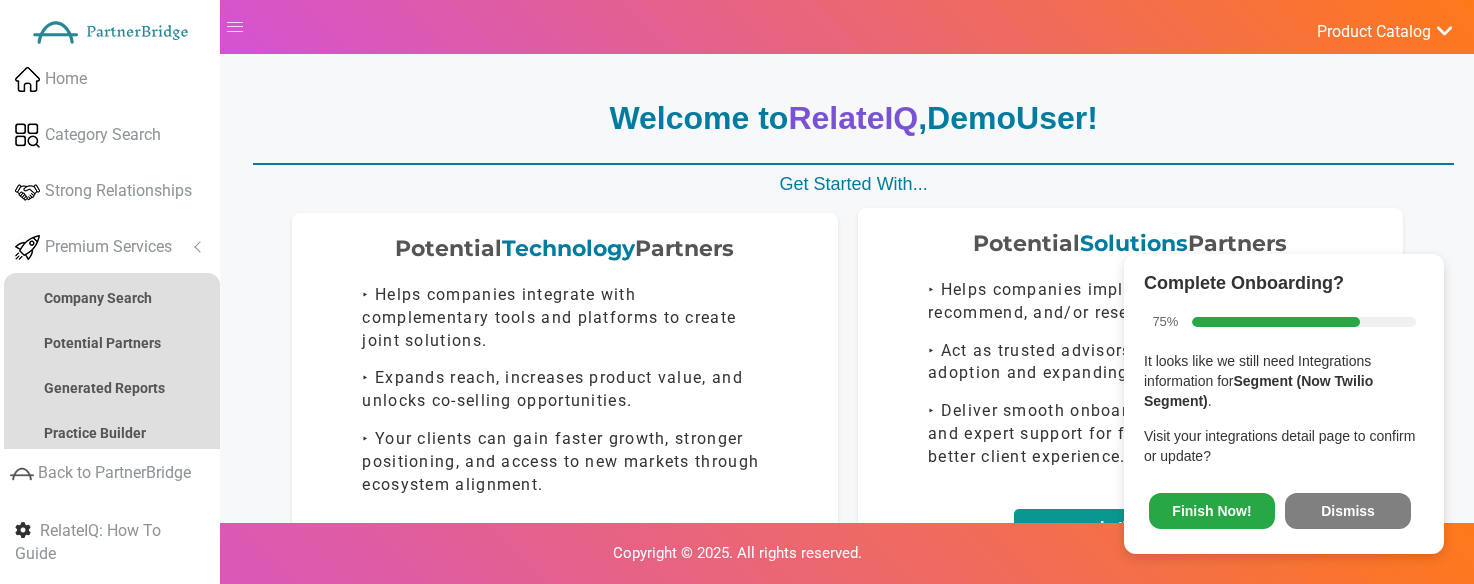 click on "Let's Go!" at bounding box center [1130, 528] 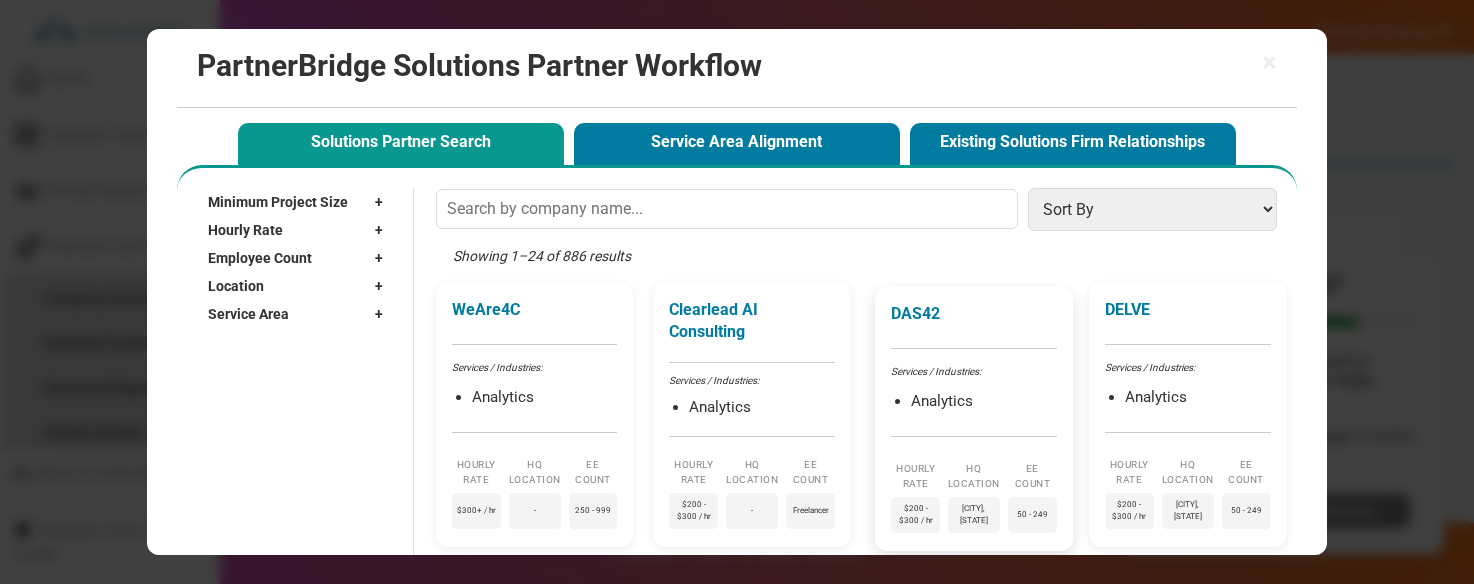 click on "DAS42
Services / Industries:
Analytics
Hourly Rate
$200 - $300 / hr
HQ Location
[CITY], [STATE]
EE Count
50 - 249" at bounding box center [974, 419] 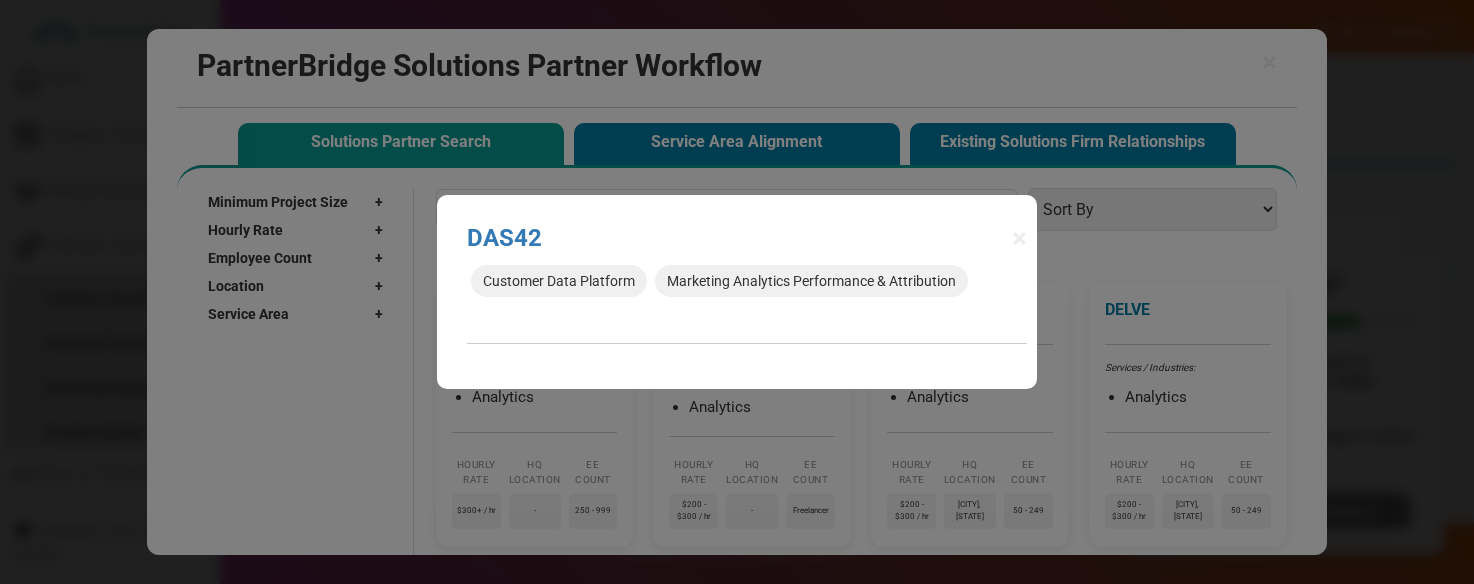 click on "×
DAS42
Analyzing partner match...
Customer Data Platform Marketing Analytics Performance & Attribution" at bounding box center [737, 292] 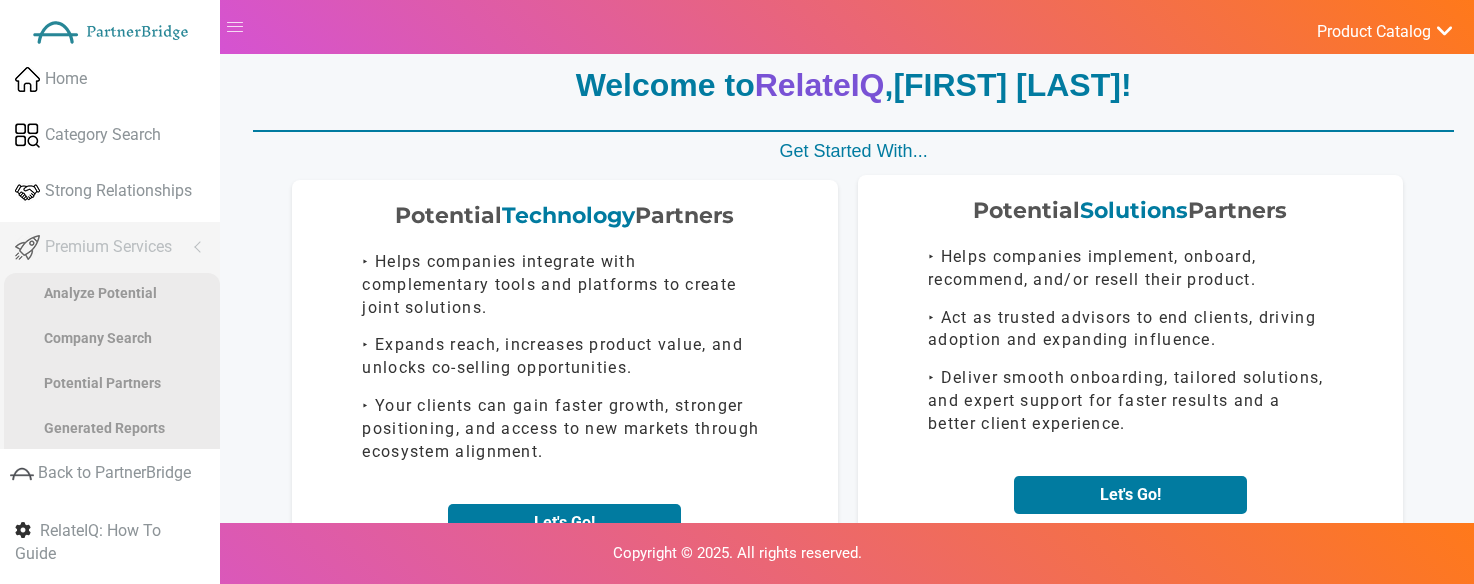 scroll, scrollTop: 38, scrollLeft: 0, axis: vertical 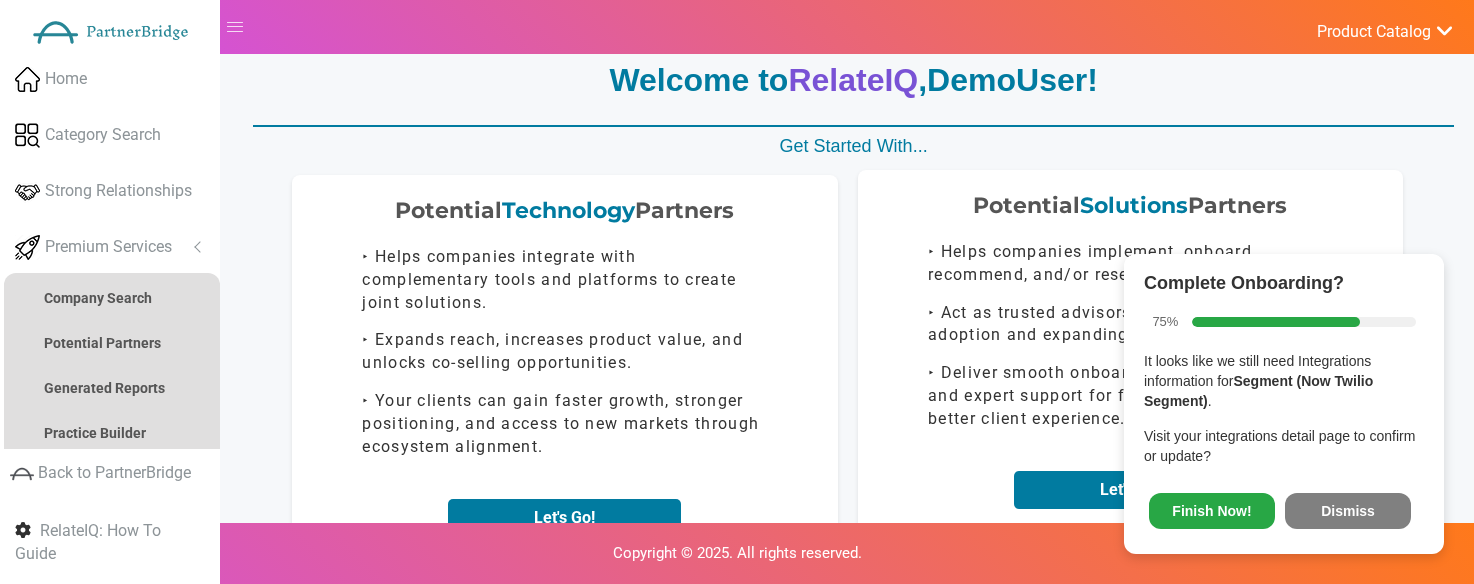 click on "Potential  Solutions  Partners
‣ Helps companies implement, onboard, recommend, and/or resell their product.
‣ Act as trusted advisors to end clients, driving adoption and expanding influence.
‣ Deliver smooth onboarding, tailored solutions, and expert support for faster results and a better client experience.
Let's Go!" at bounding box center (1131, 352) 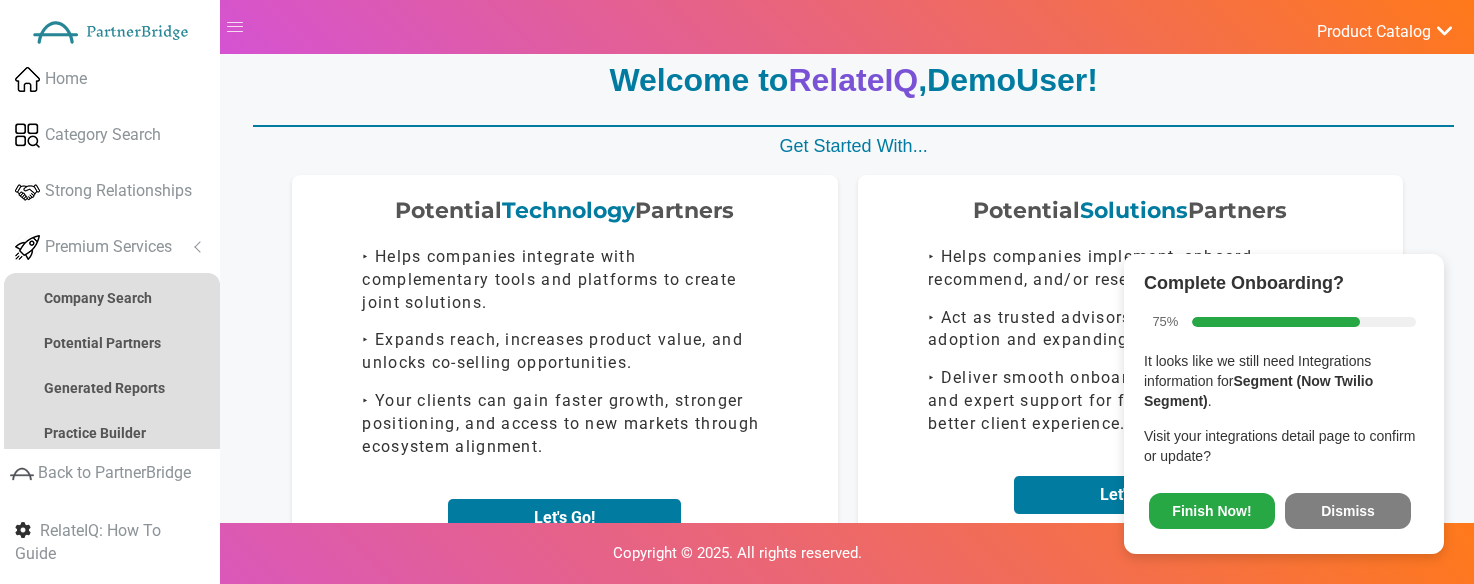 click on "Dismiss" at bounding box center [1348, 511] 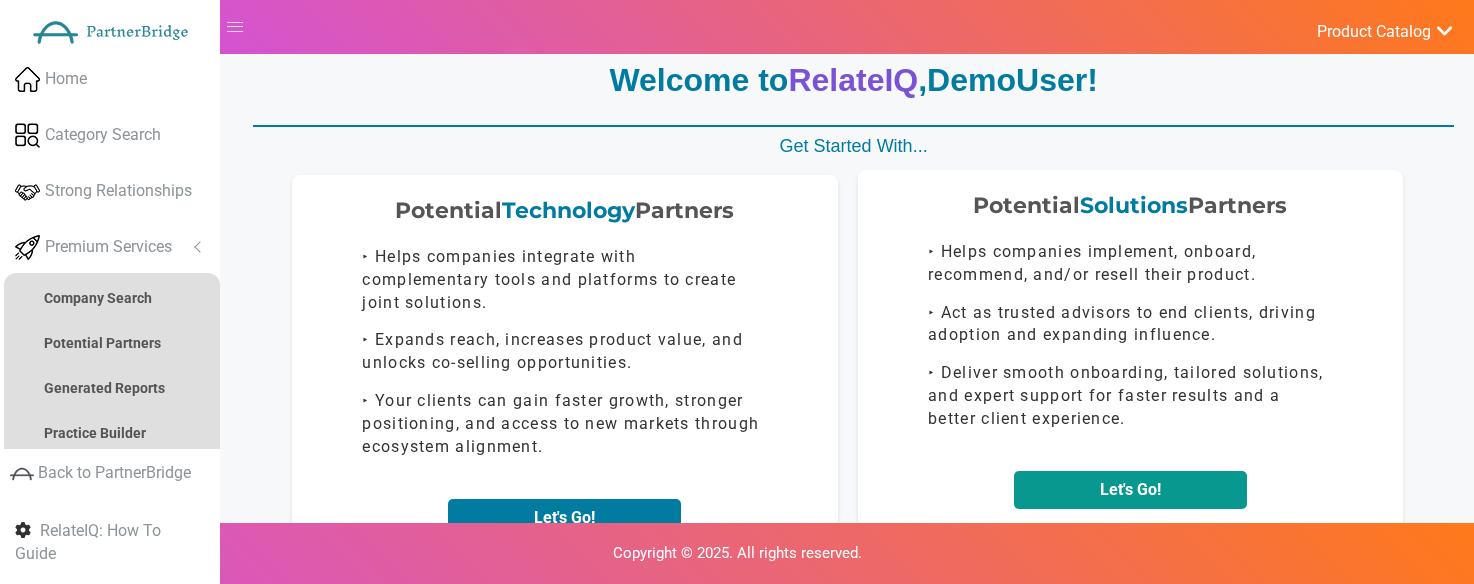 click on "Let's Go!" at bounding box center (1130, 490) 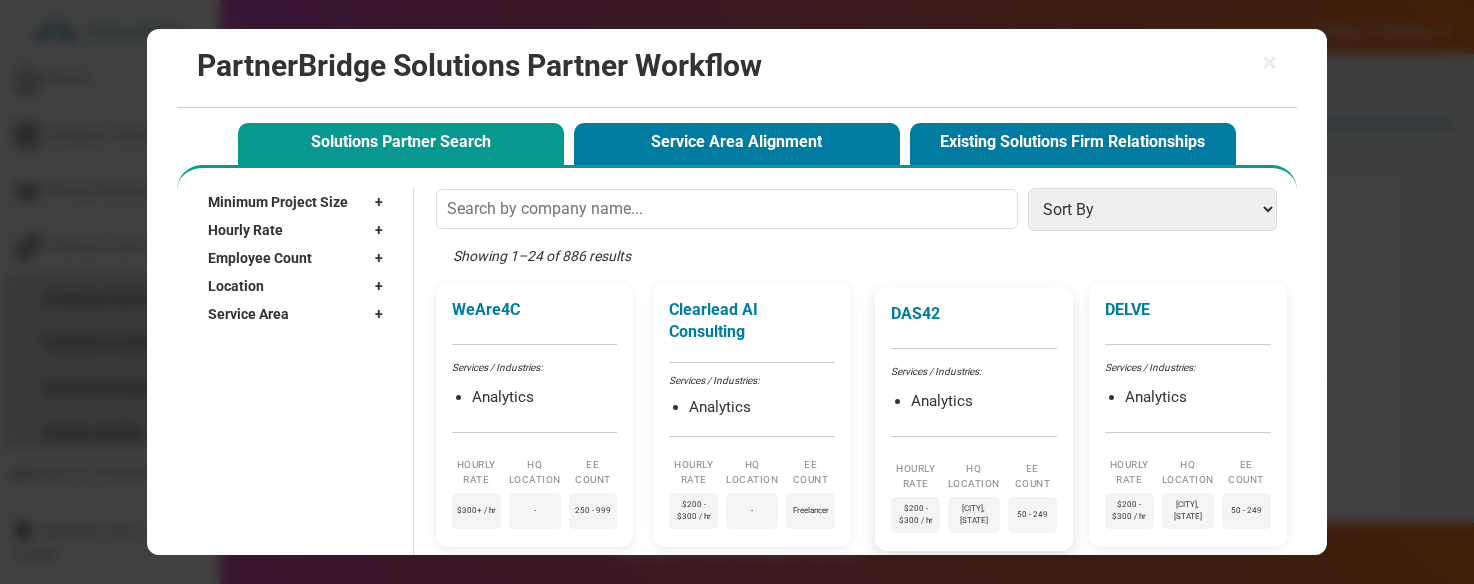 click on "DAS42
Services / Industries:
Analytics
Hourly Rate
$200 - $300 / hr
HQ Location
New York, NY
EE Count
50 - 249" at bounding box center (974, 419) 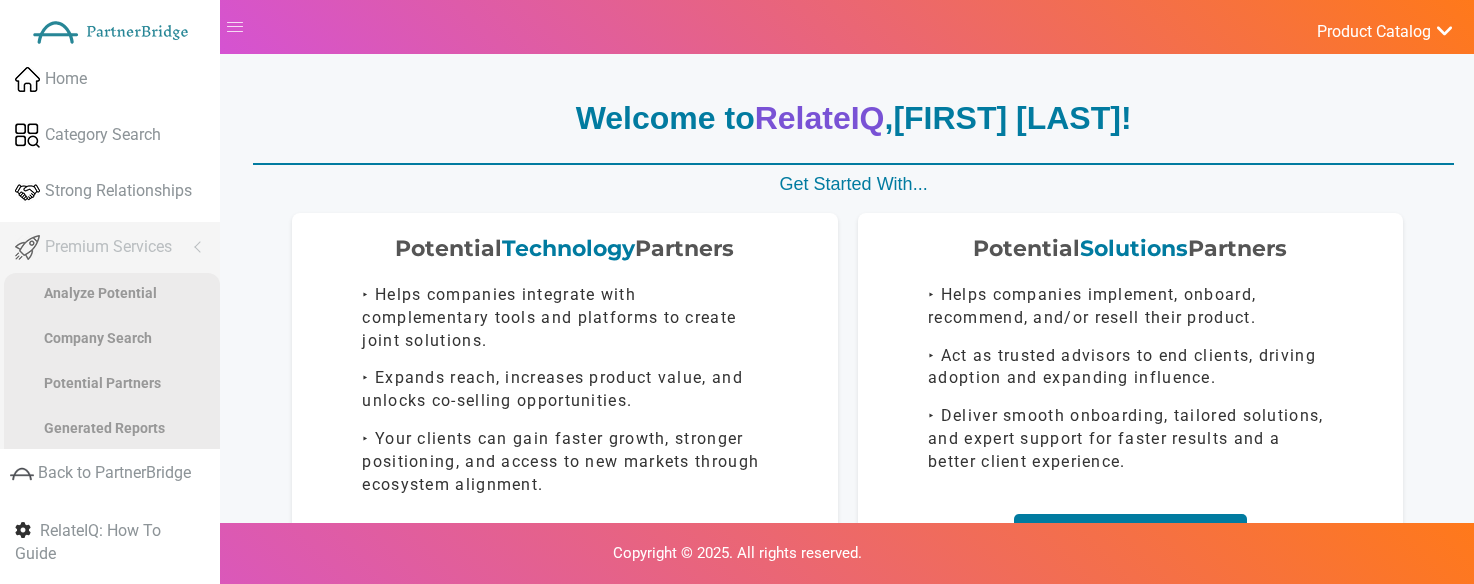 scroll, scrollTop: 38, scrollLeft: 0, axis: vertical 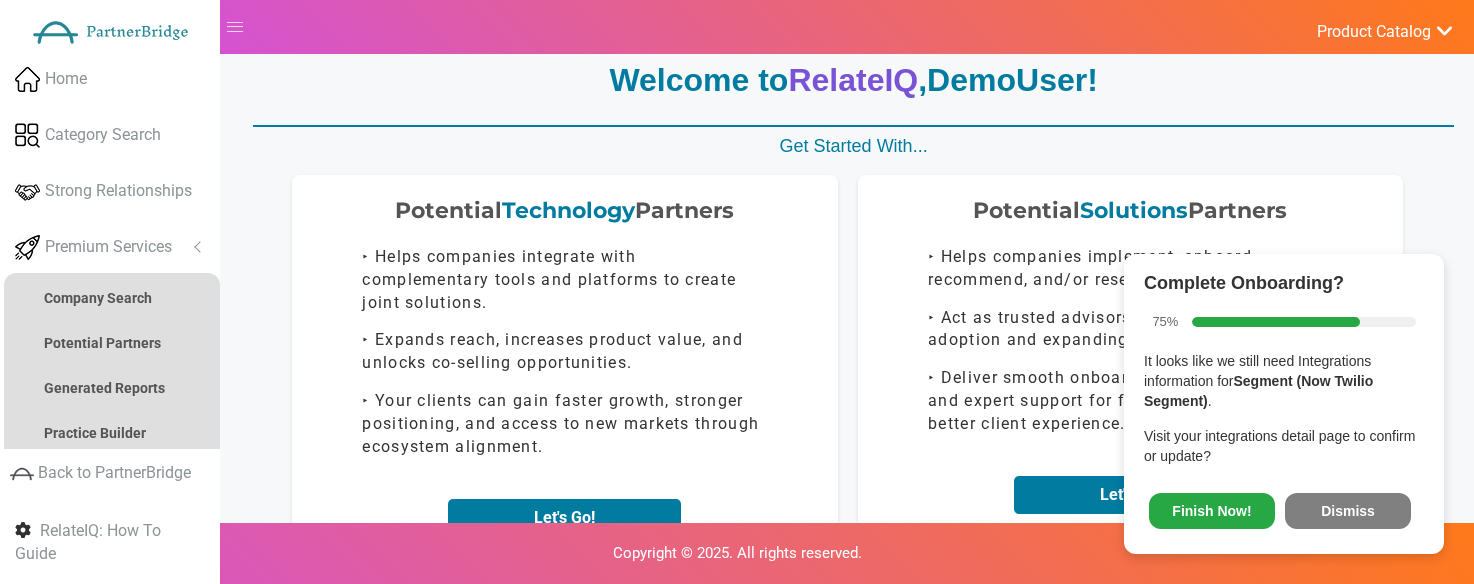 click on "Complete Onboarding?
75%
It looks like we still need Integrations information for  Segment (Now Twilio Segment) .
Visit your integrations detail page to confirm or update?
Finish Now!
Dismiss" at bounding box center (1284, 404) 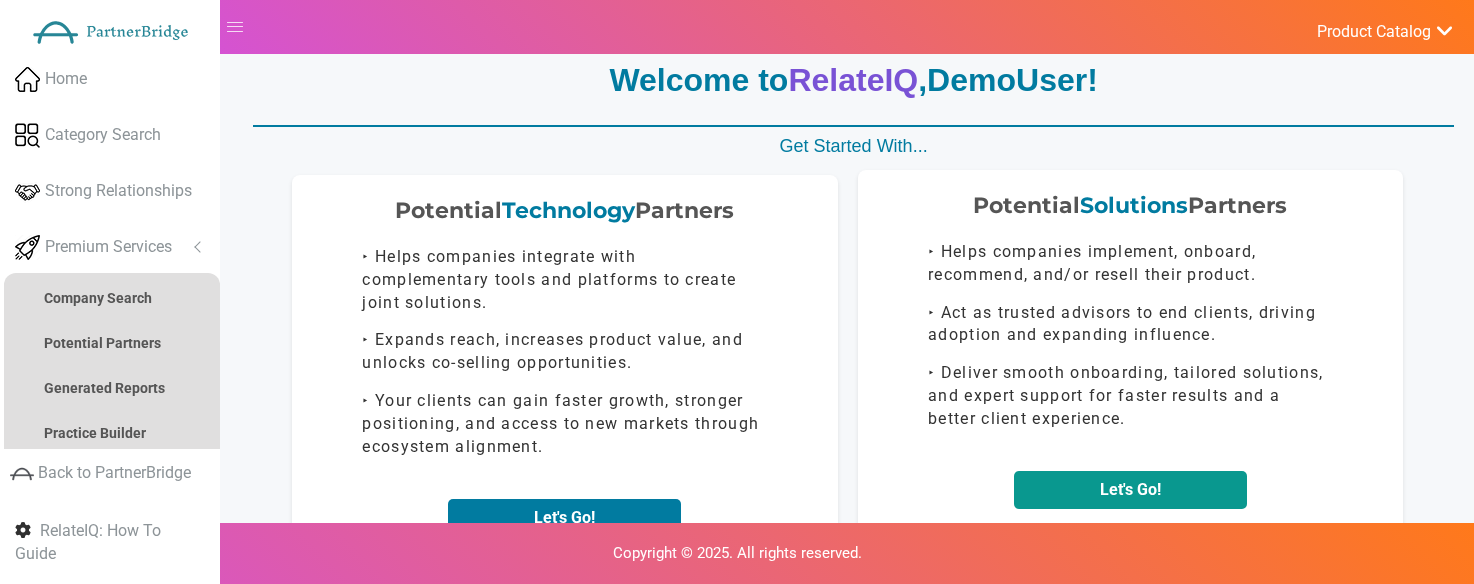 click on "Let's Go!" at bounding box center (1130, 490) 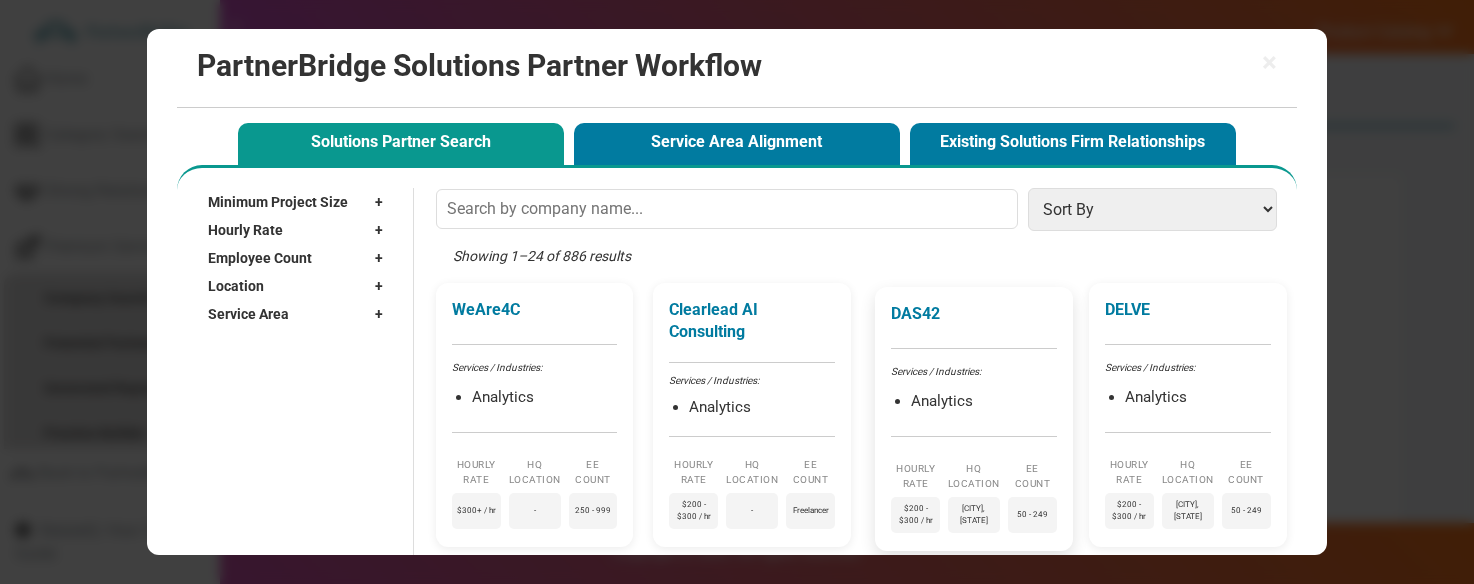 click on "[COMPANY] / [INDUSTRY]:
[SERVICE]
[RATE]
[PRICE] / [UNIT]
[LOCATION]
[CITY], [STATE]
[COUNT]
[NUMBER] - [NUMBER]" at bounding box center [974, 419] 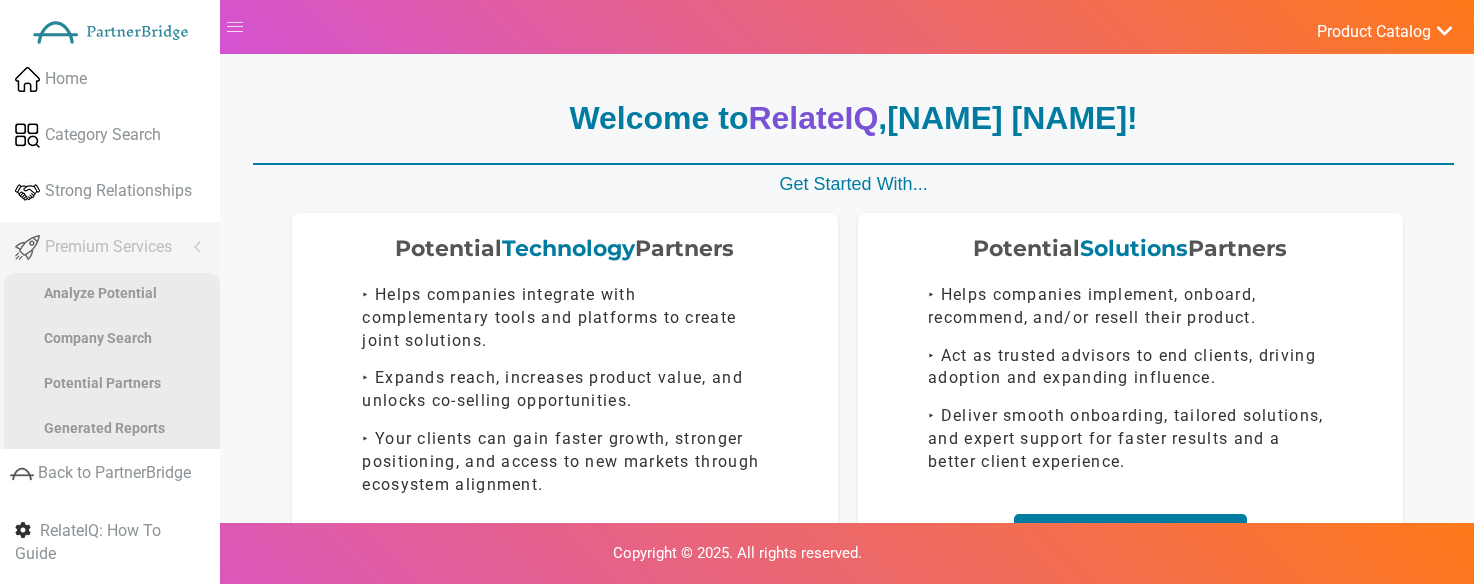 scroll, scrollTop: 38, scrollLeft: 0, axis: vertical 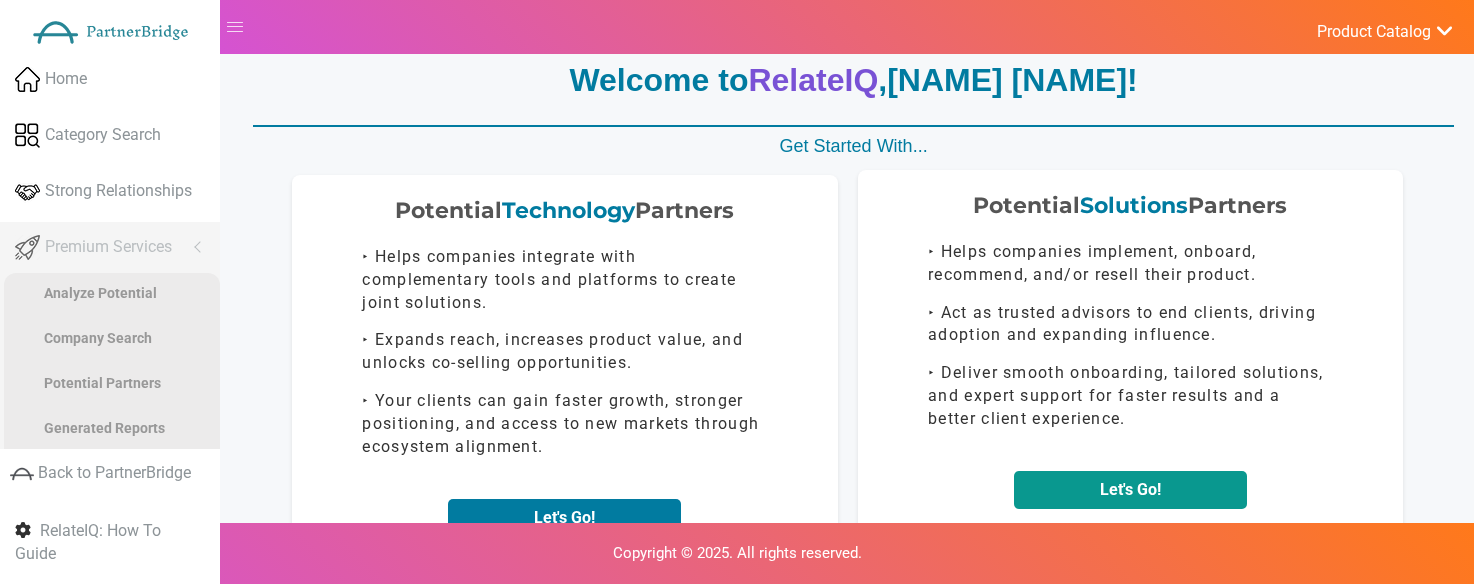 click on "Let's Go!" at bounding box center [1130, 490] 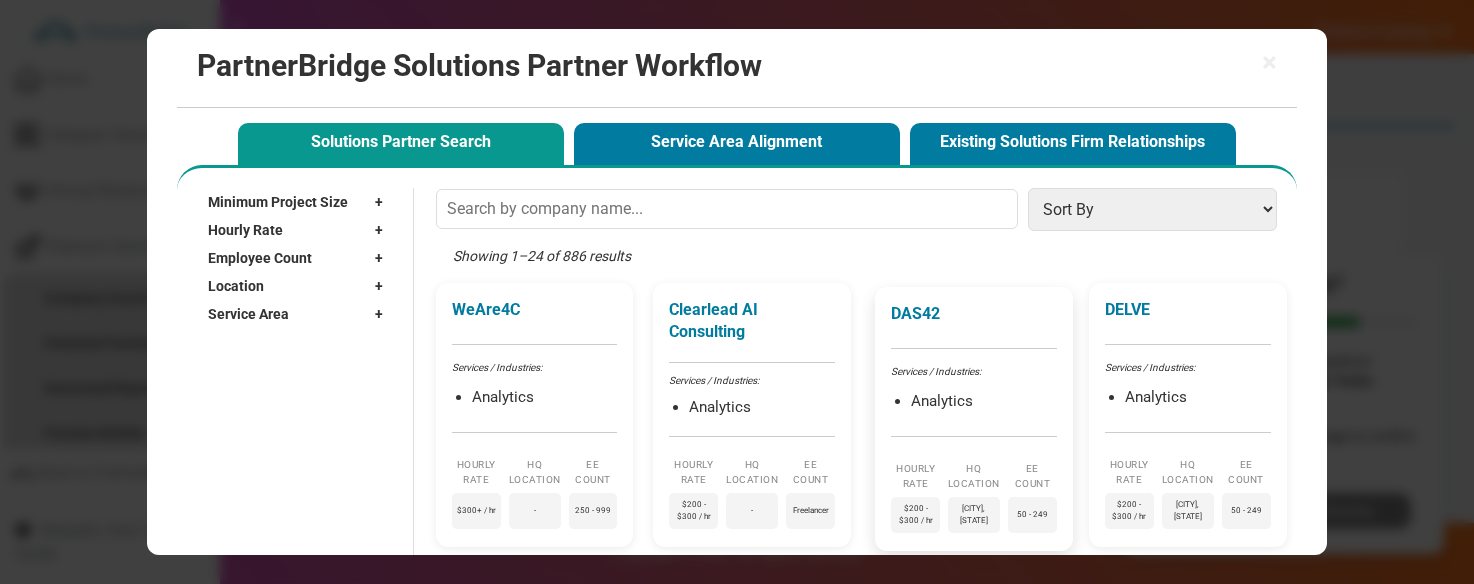 click at bounding box center [974, 349] 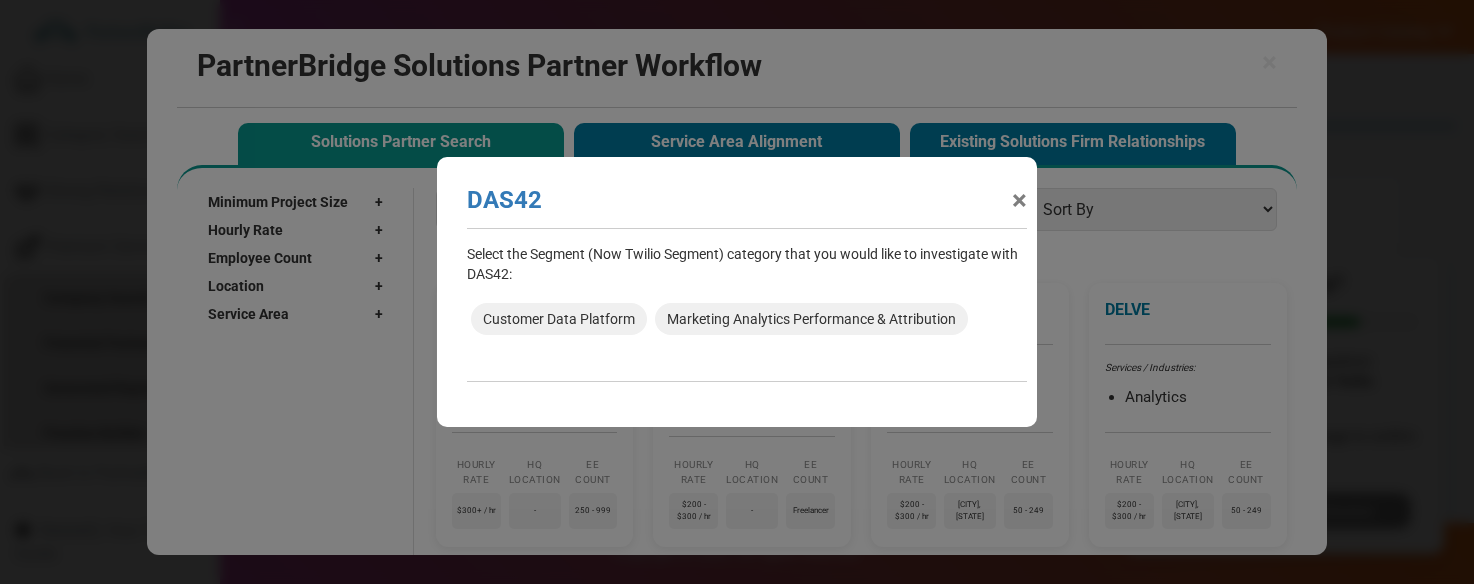 click on "×" at bounding box center [1019, 201] 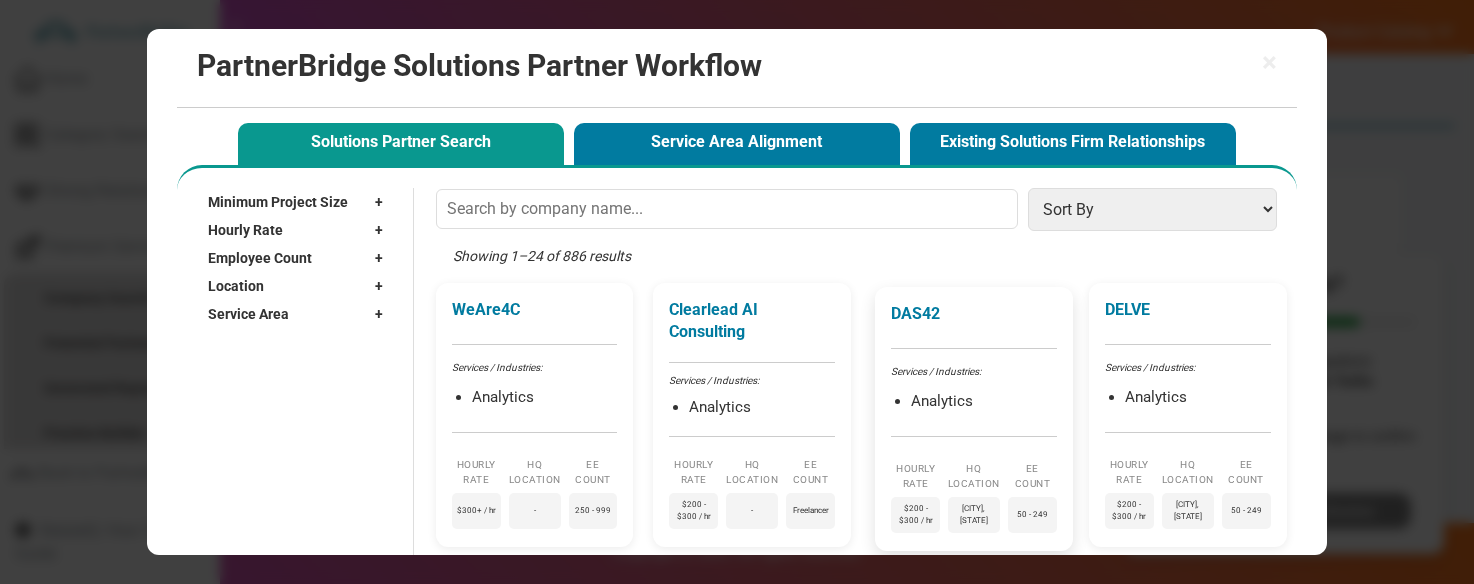click on "Services / Industries:" at bounding box center (936, 371) 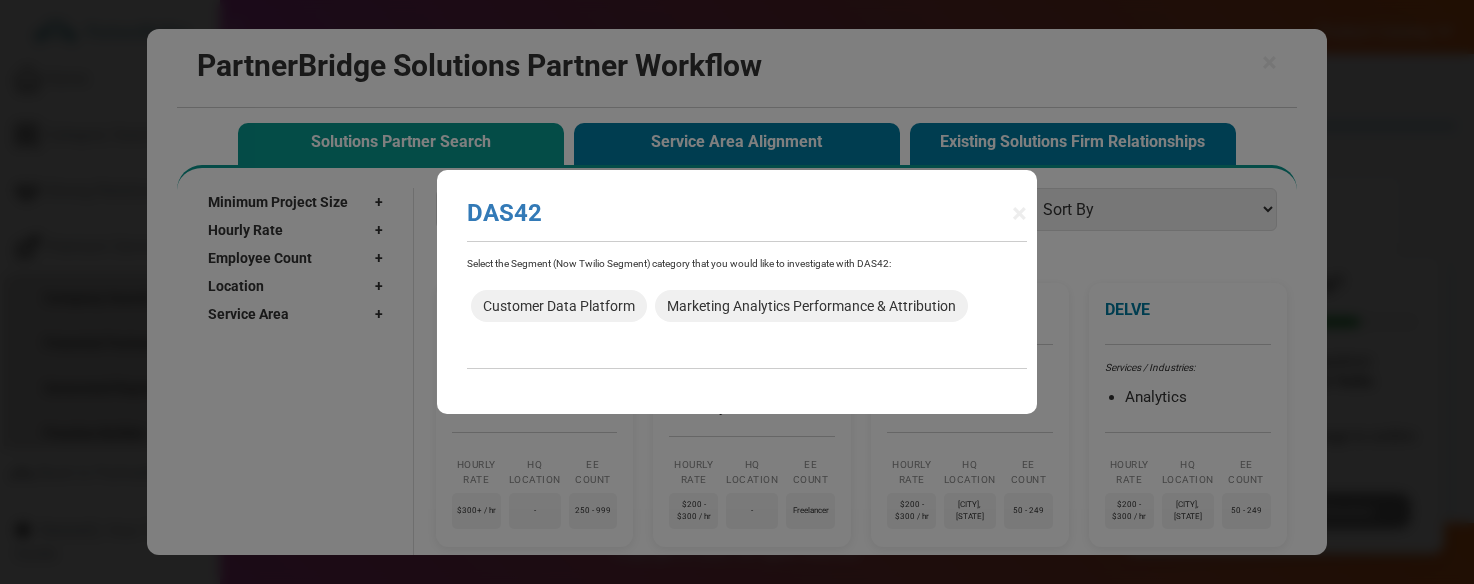 click on "Select the Segment (Now Twilio Segment) category that you would like to investigate with DAS42:" at bounding box center [747, 264] 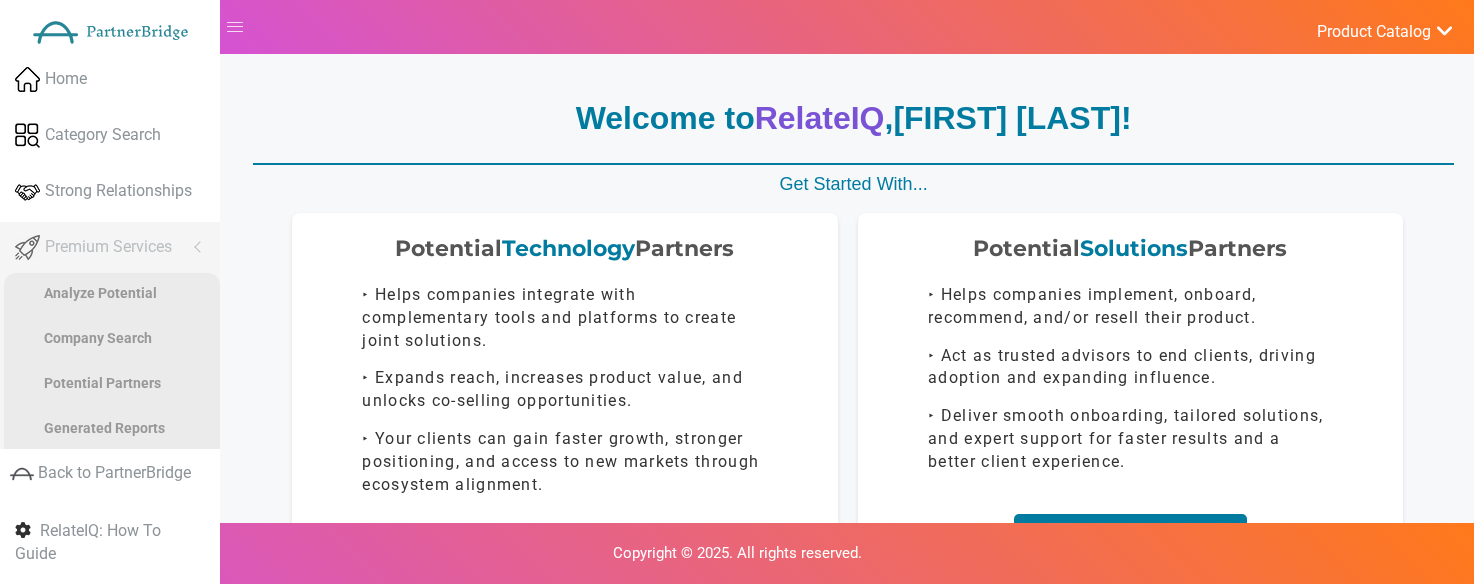 scroll, scrollTop: 38, scrollLeft: 0, axis: vertical 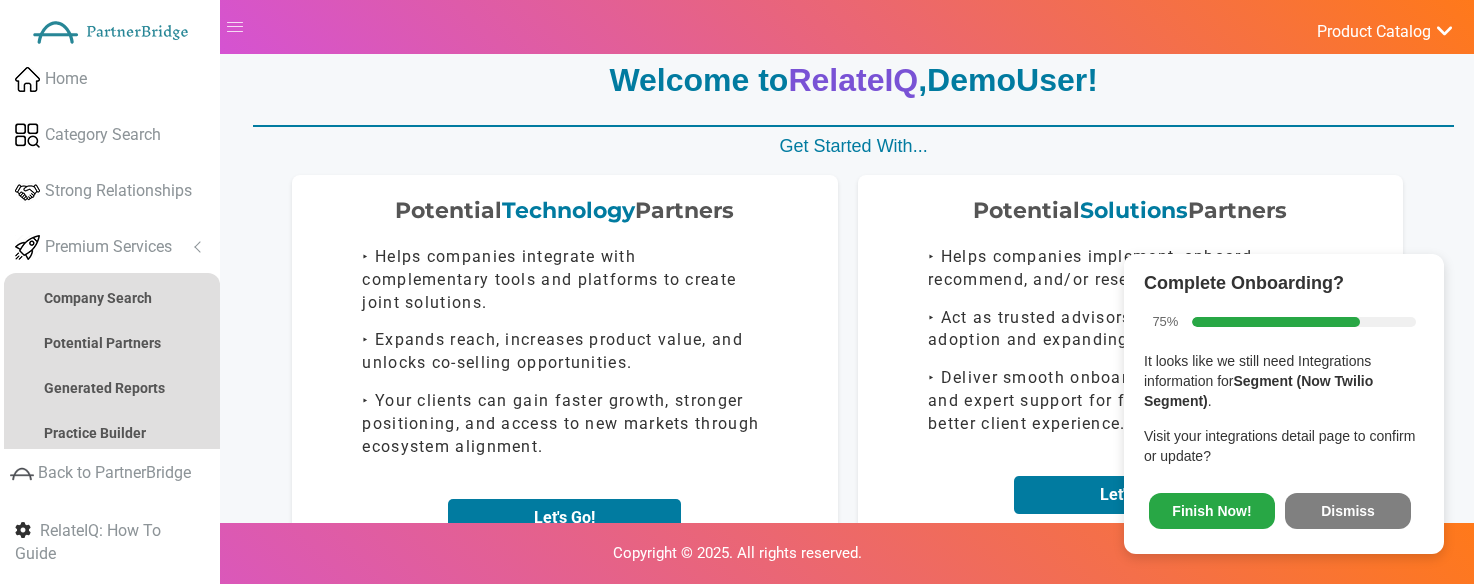 click on "Dismiss" at bounding box center (1348, 511) 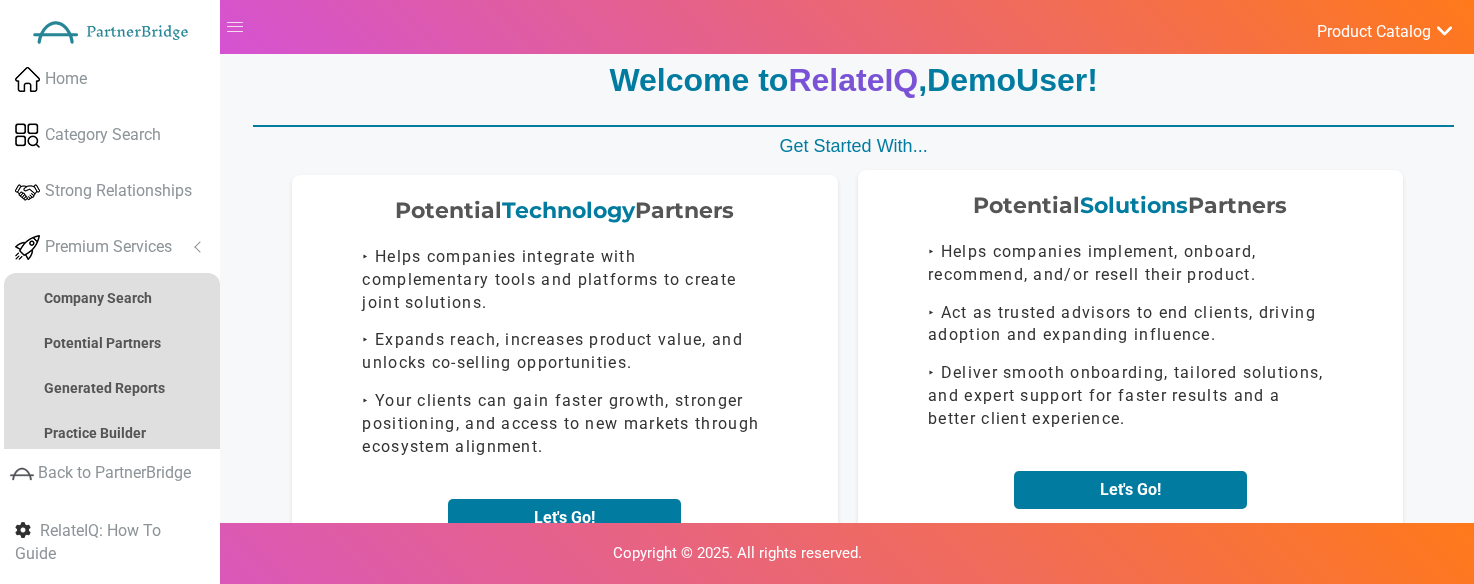 click on "Let's Go!" at bounding box center (1131, 490) 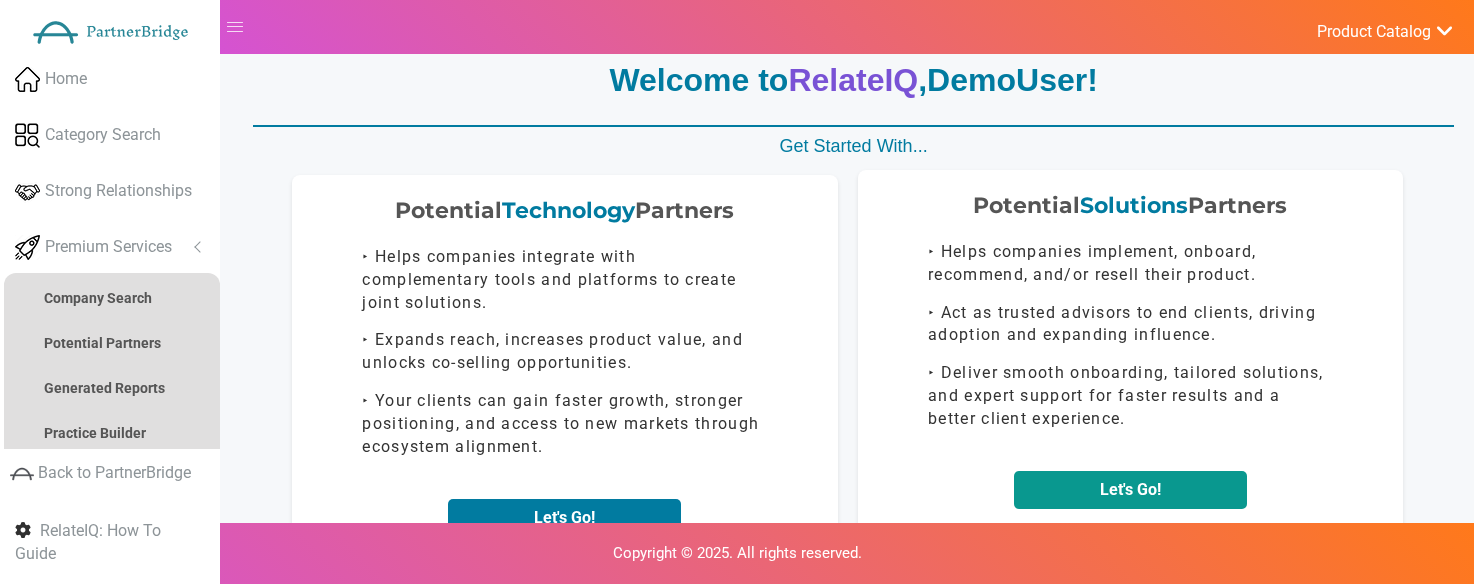 click on "Let's Go!" at bounding box center (1130, 490) 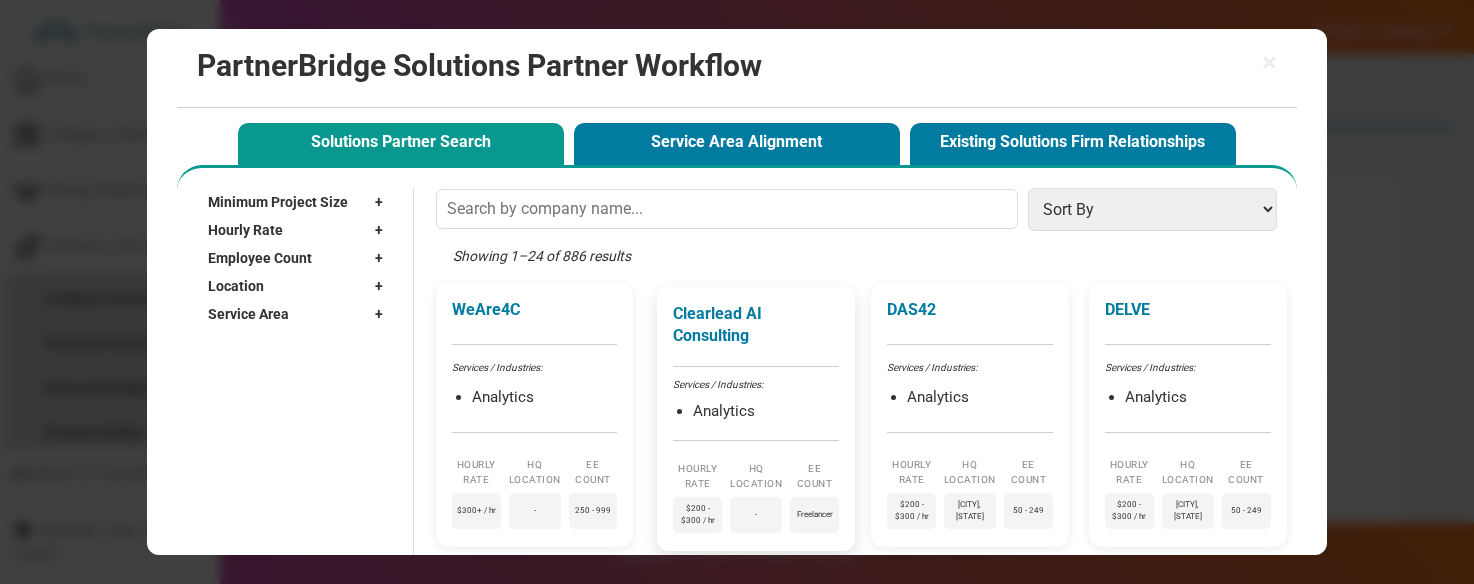 click on "Analytics" at bounding box center (766, 412) 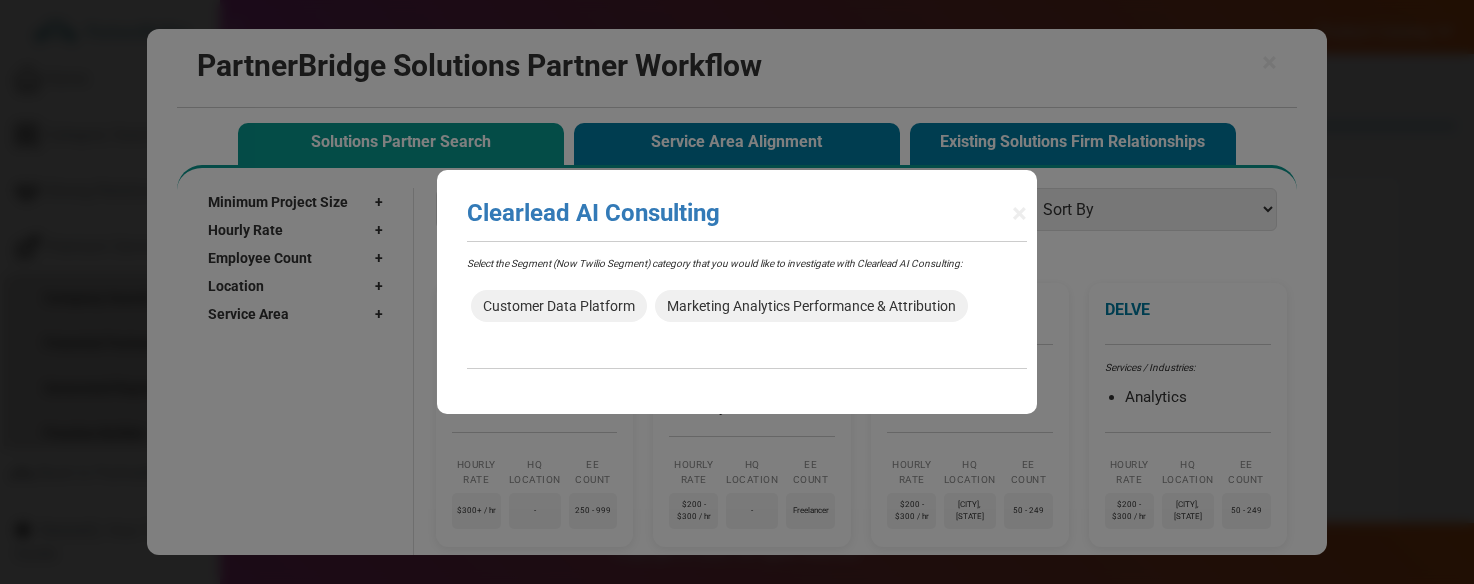click on "×
Clearlead AI Consulting
Analyzing partner match...
Select the Segment (Now Twilio Segment) category that you would like to investigate with Clearlead AI Consulting:
Customer Data Platform Marketing Analytics Performance & Attribution" at bounding box center [737, 292] 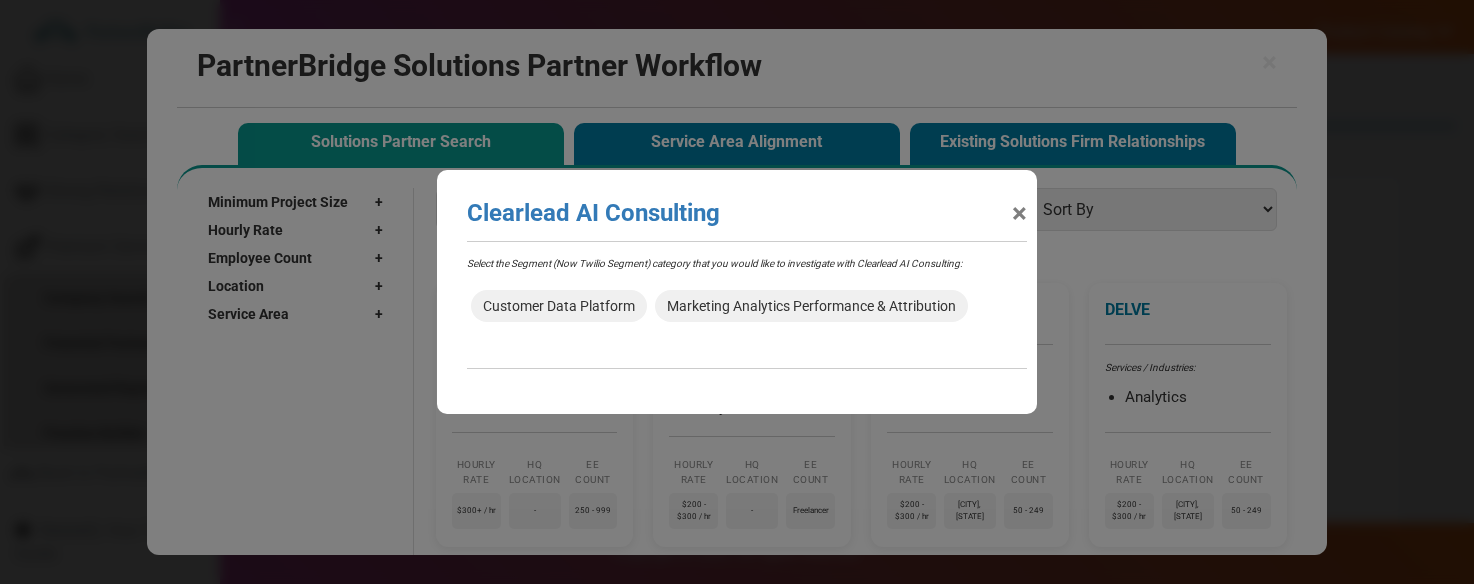 click on "×" at bounding box center (1019, 214) 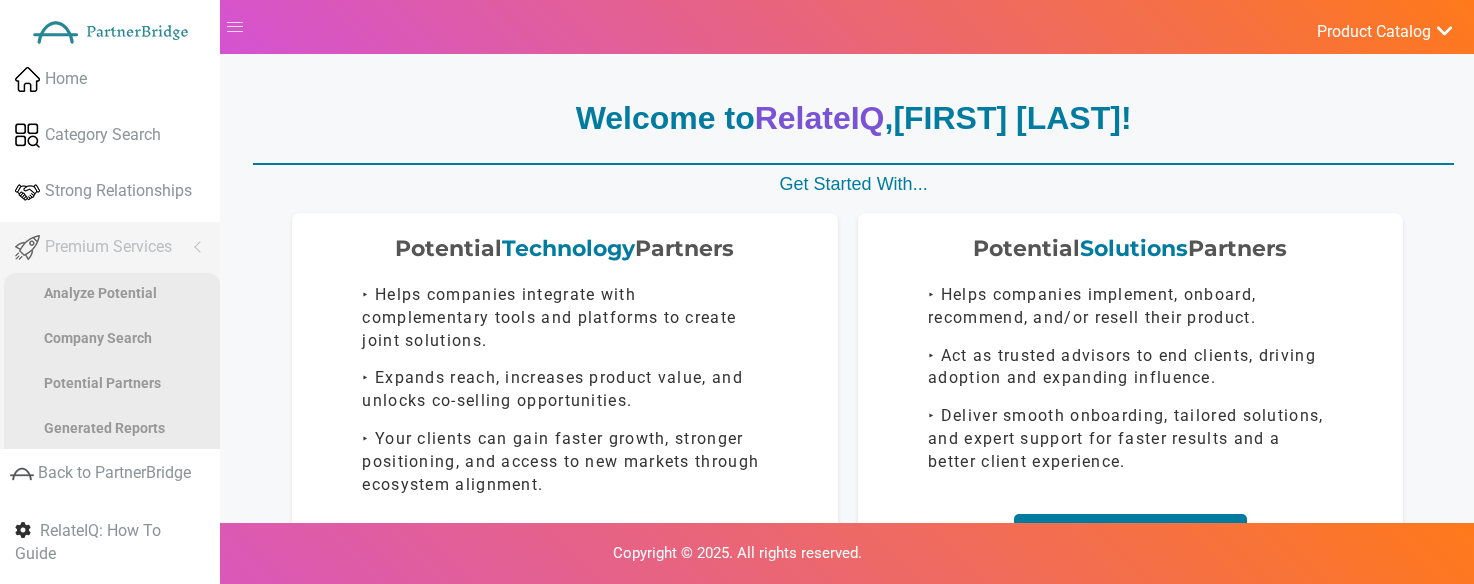 scroll, scrollTop: 38, scrollLeft: 0, axis: vertical 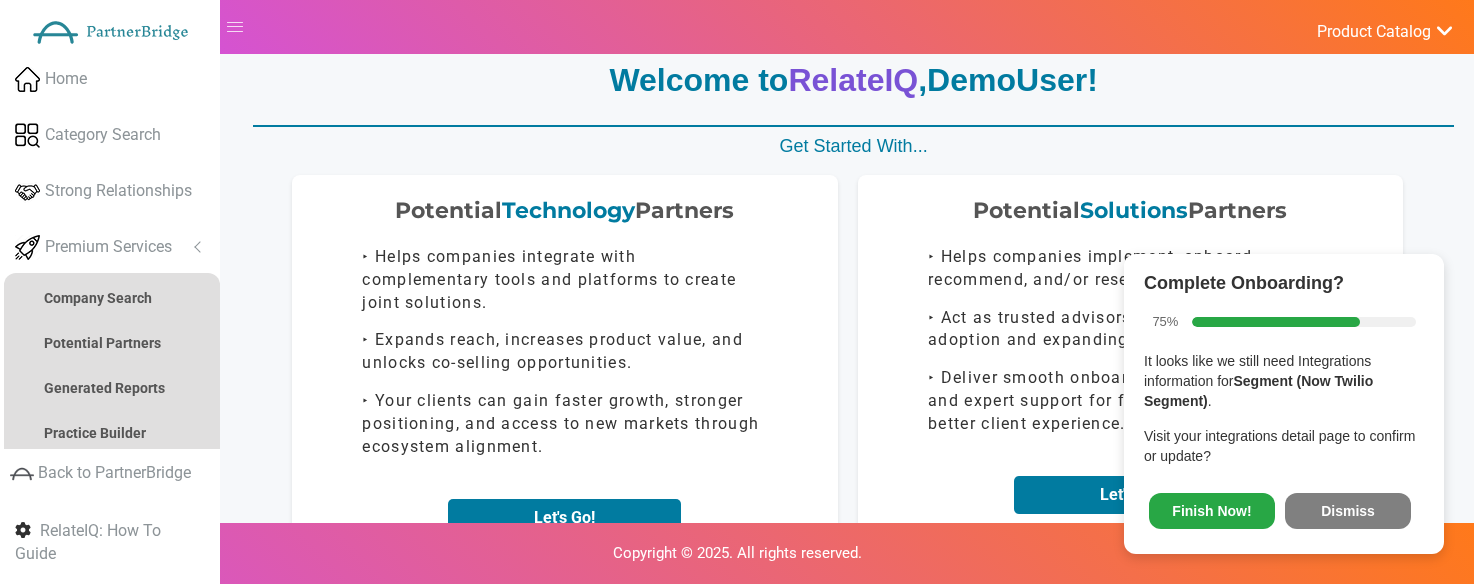 click on "Dismiss" at bounding box center [1348, 511] 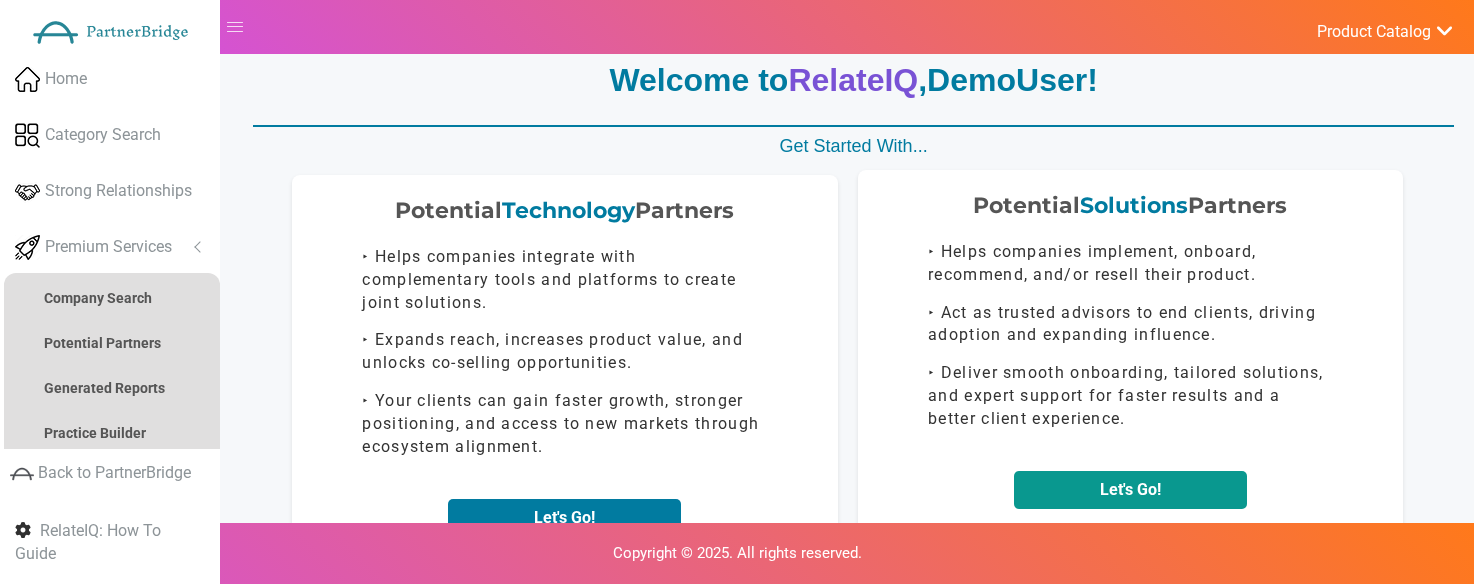 click on "Let's Go!" at bounding box center [1130, 490] 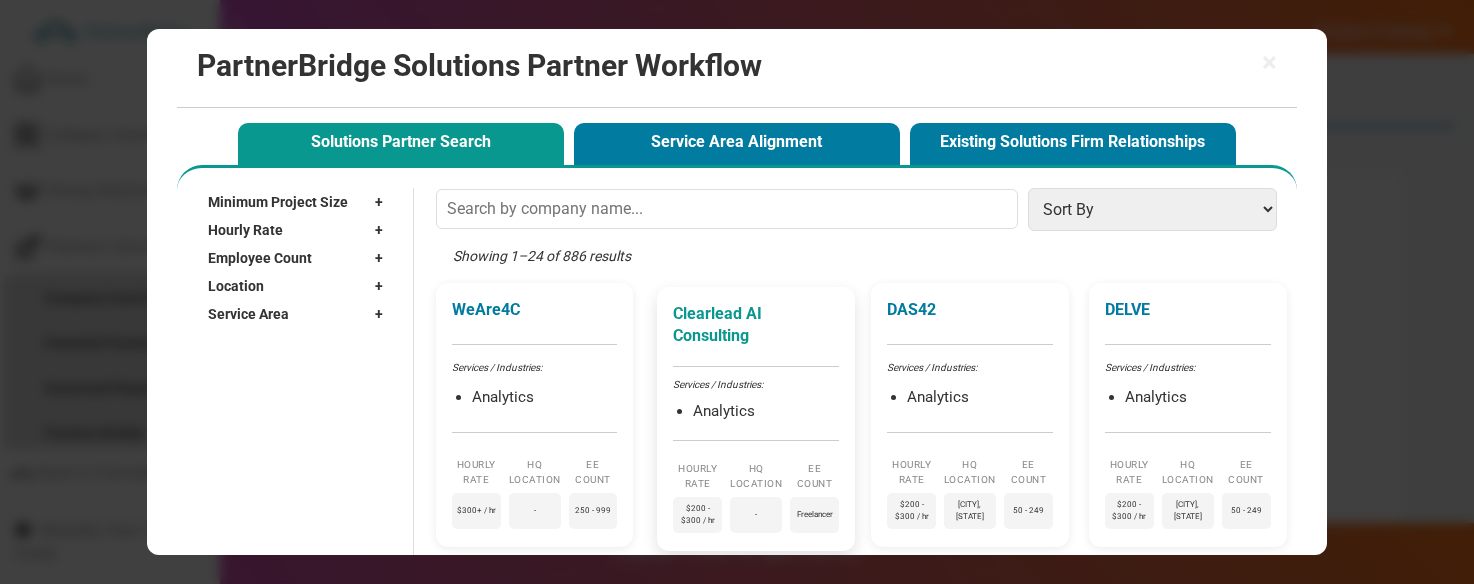 click on "Clearlead AI Consulting" at bounding box center [756, 326] 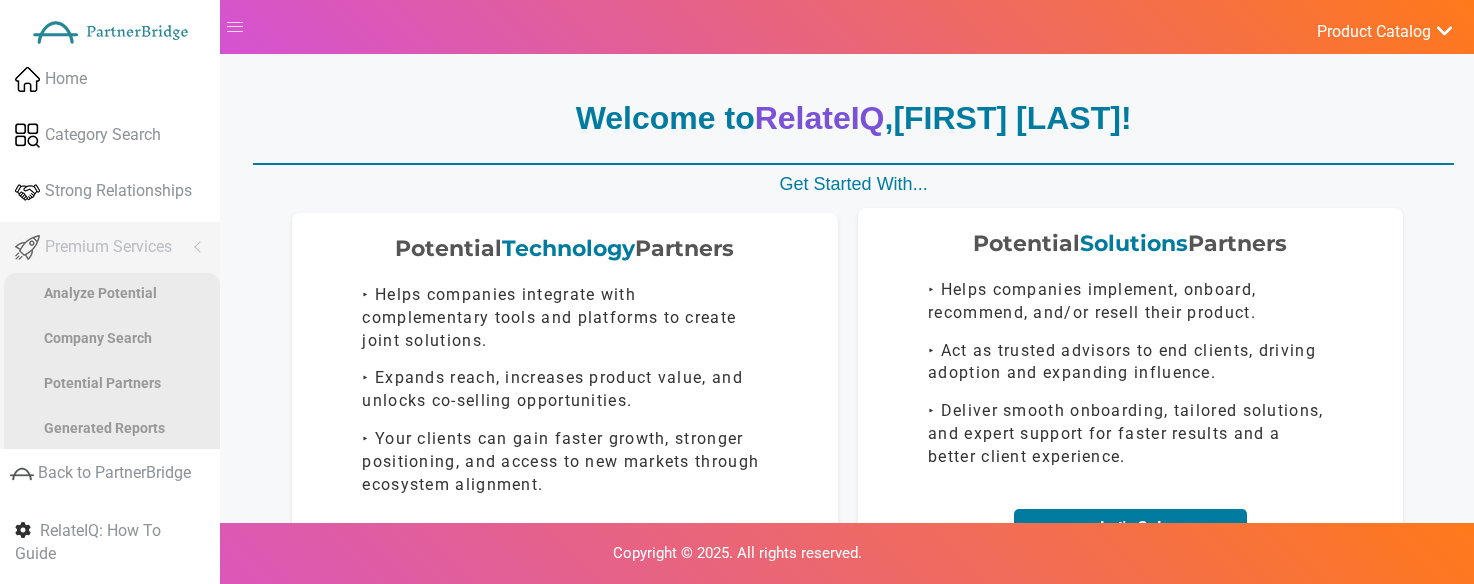 scroll, scrollTop: 38, scrollLeft: 0, axis: vertical 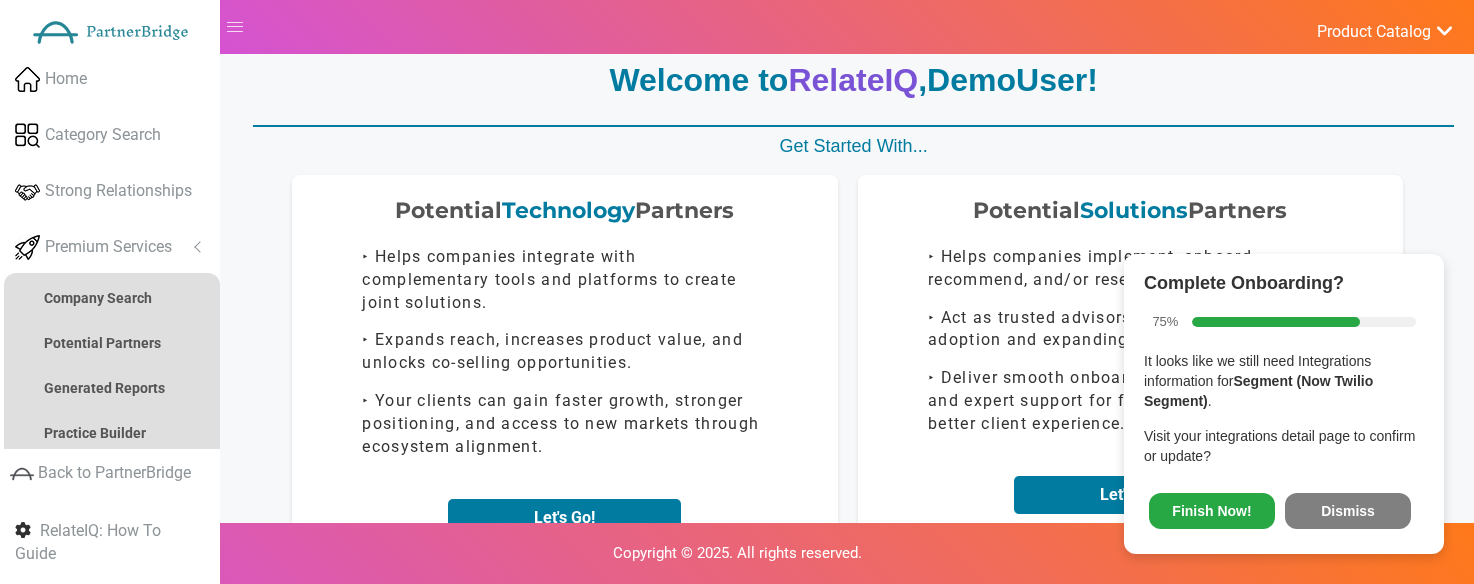 click on "Finish Now!
Dismiss" at bounding box center (1284, 507) 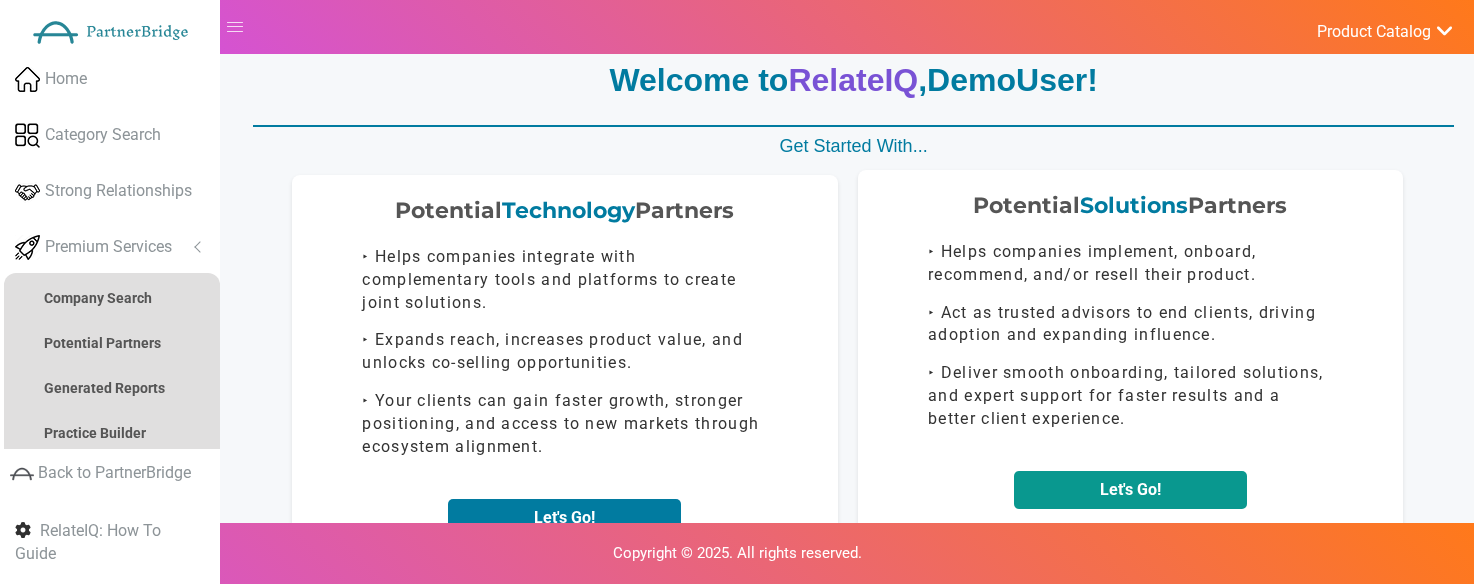 click on "Let's Go!" at bounding box center (1130, 490) 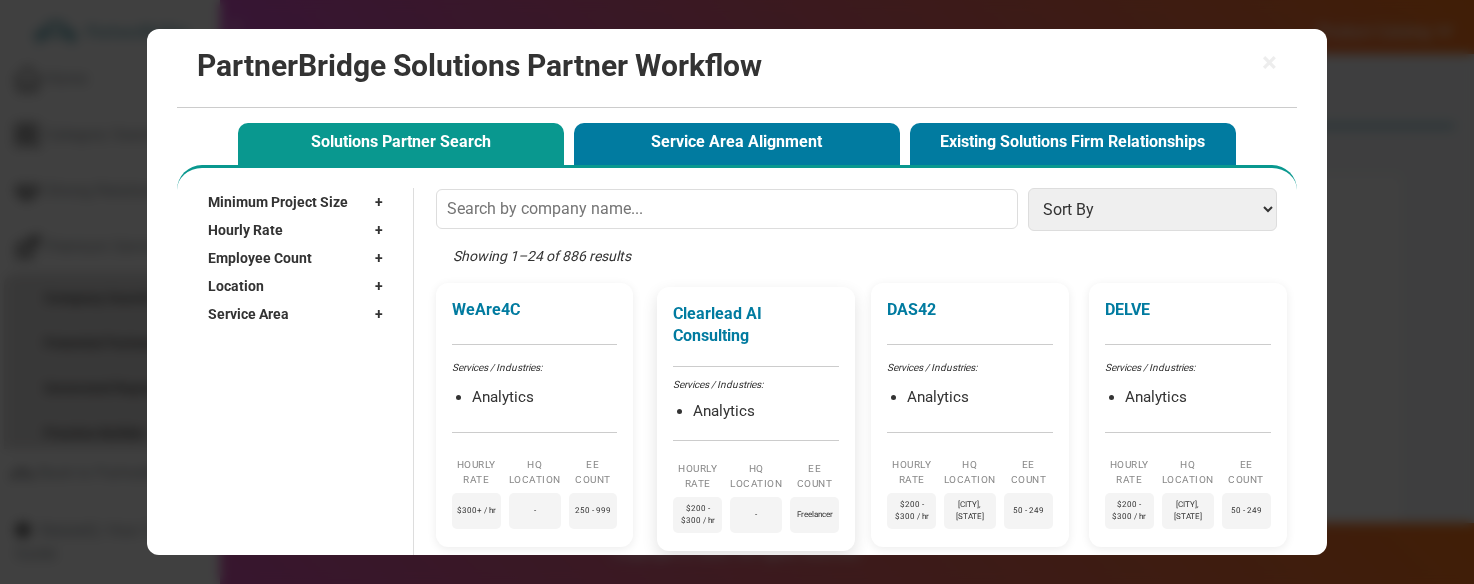 click on "Clearlead AI Consulting
Services / Industries:
Analytics
Hourly Rate
$200 - $300 / hr
HQ Location
-
EE Count
Freelancer" at bounding box center [756, 419] 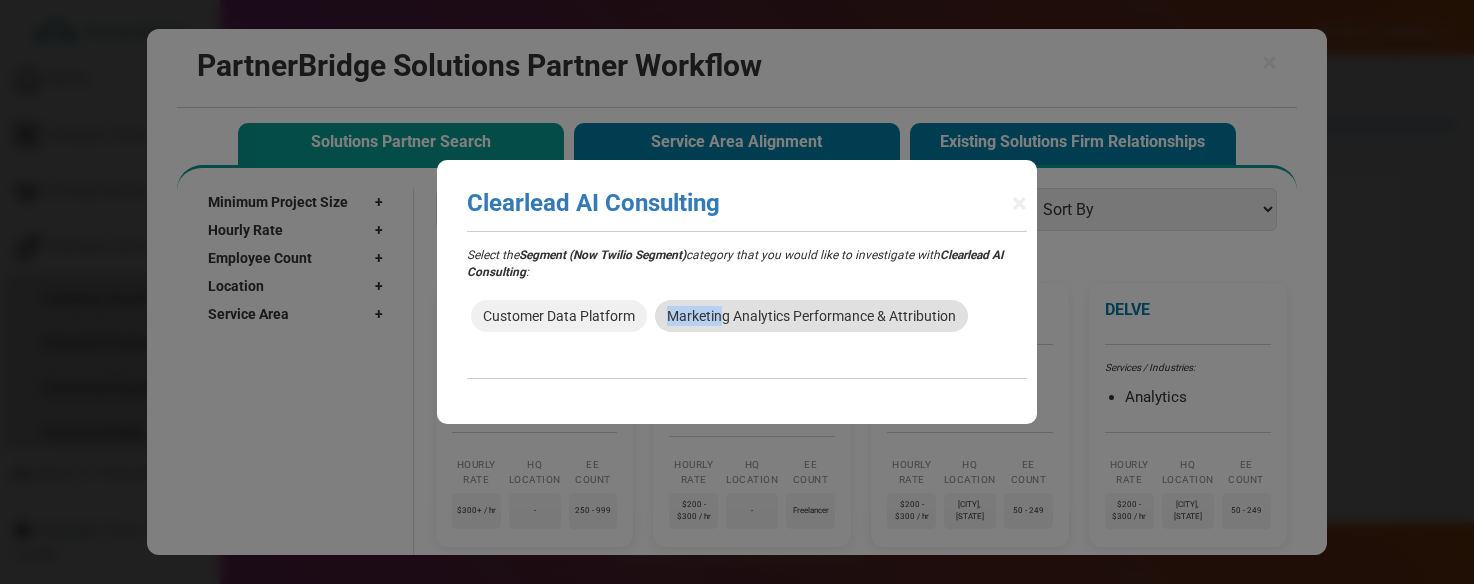 click on "Marketing Analytics Performance & Attribution" at bounding box center [811, 316] 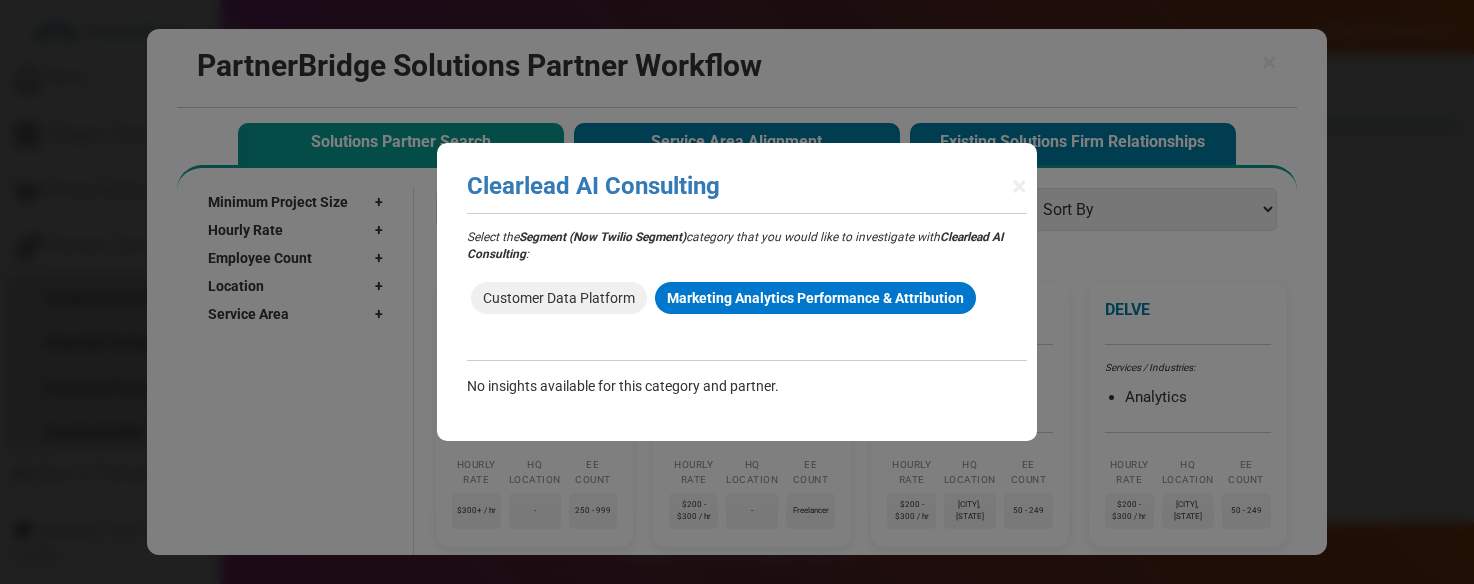 click on "Customer Data Platform Marketing Analytics Performance & Attribution" at bounding box center (747, 312) 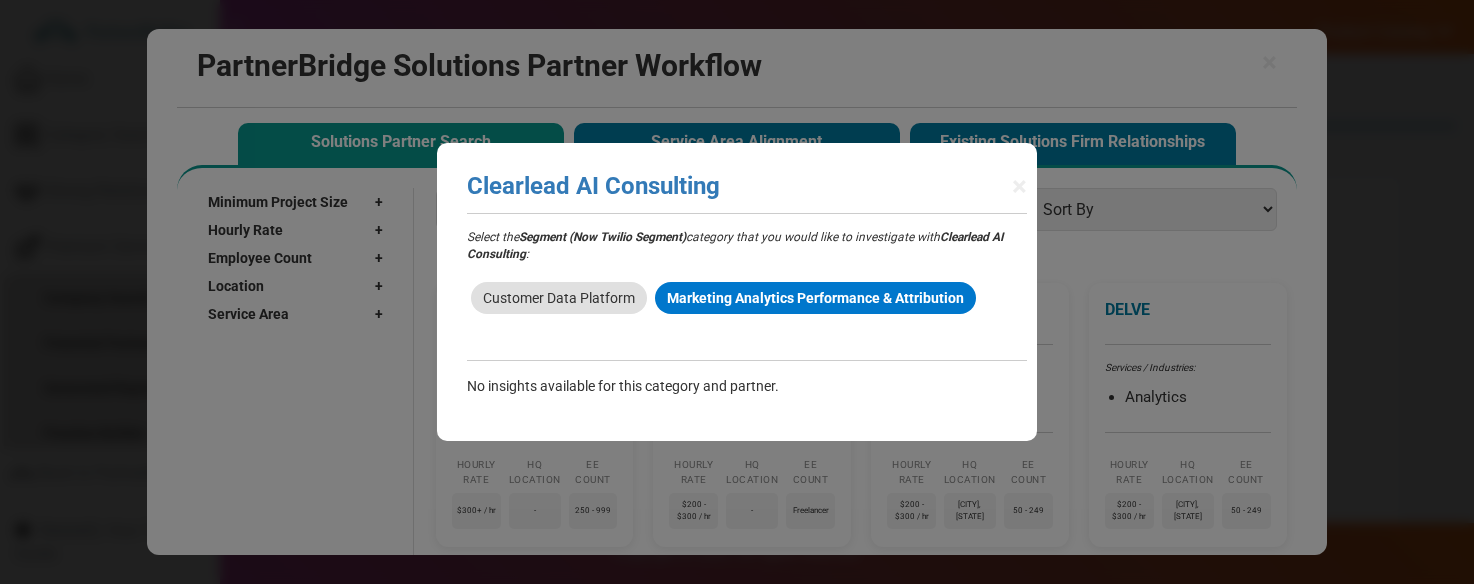 click on "Customer Data Platform" at bounding box center (559, 298) 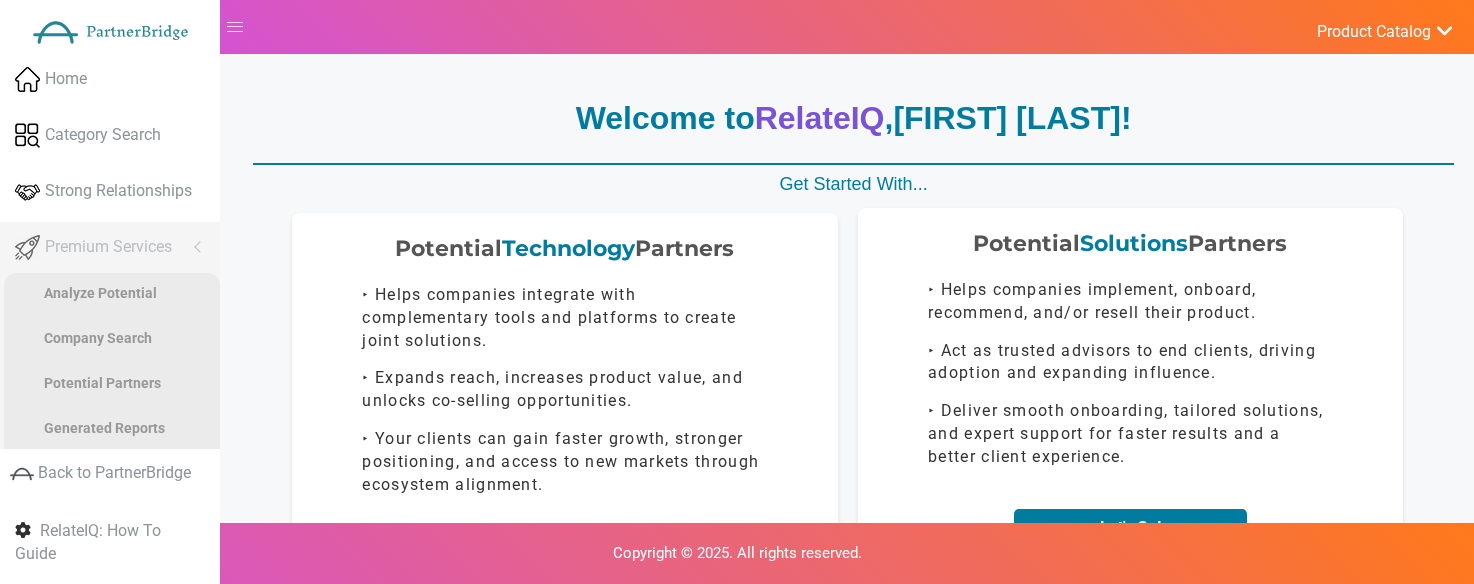 scroll, scrollTop: 38, scrollLeft: 0, axis: vertical 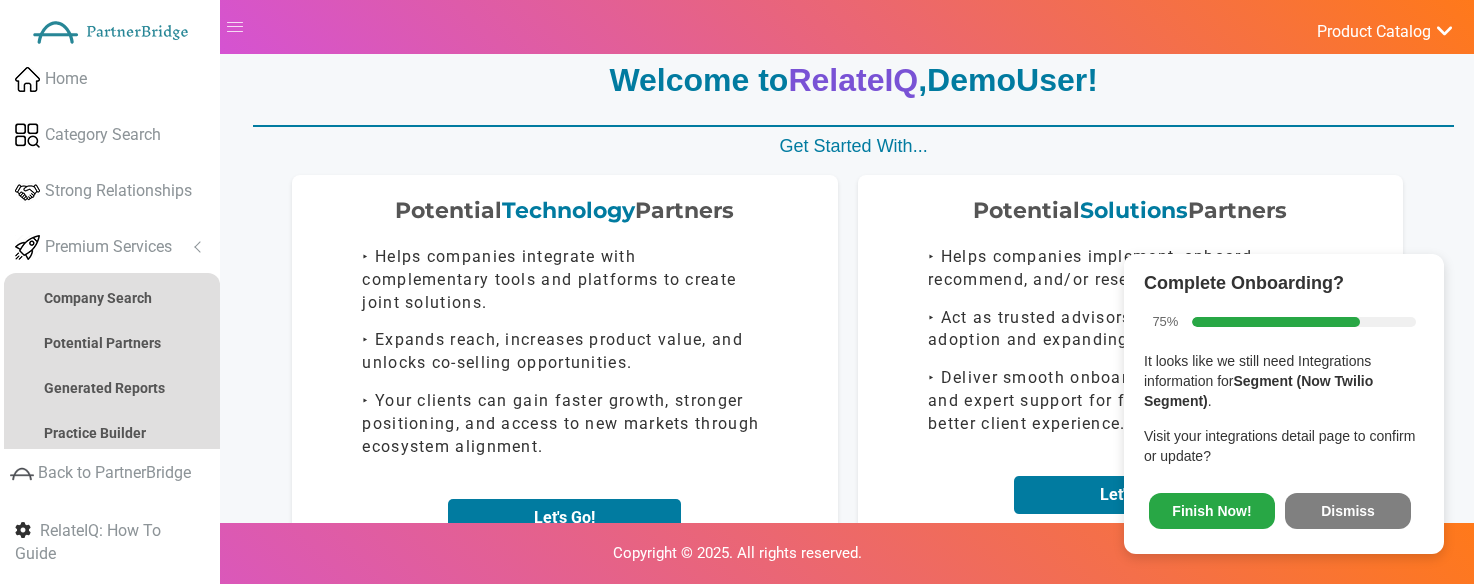 click on "Finish Now!
Dismiss" at bounding box center [1284, 507] 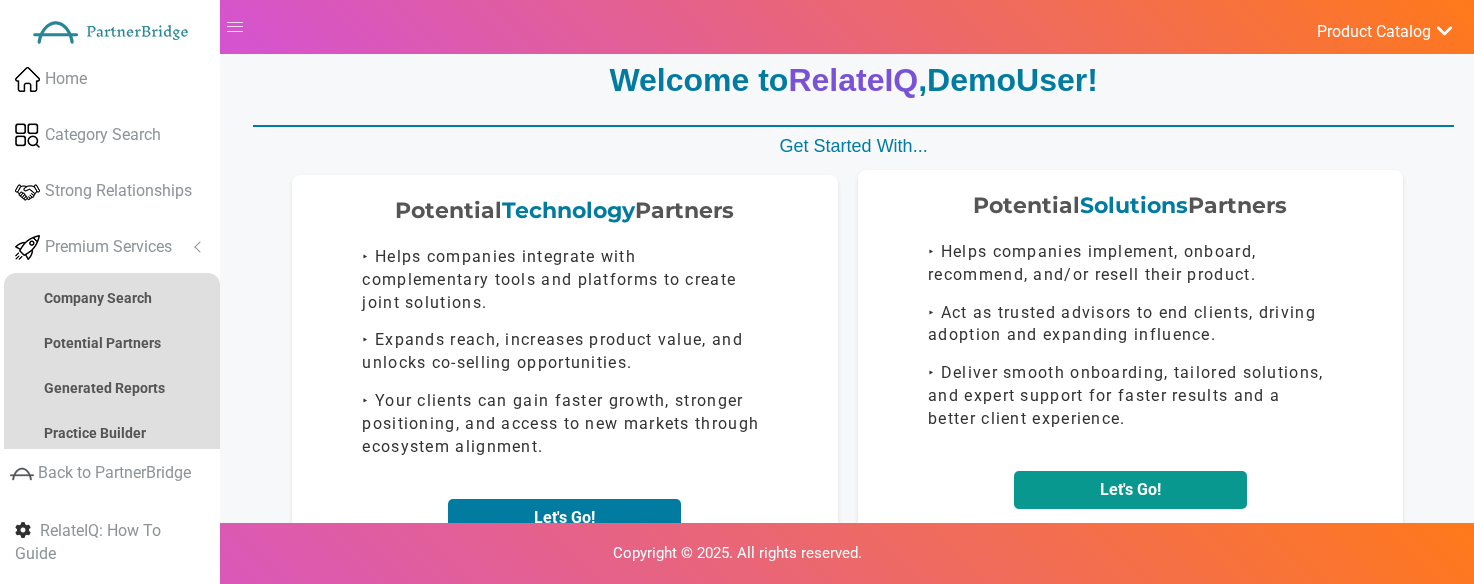 click on "Let's Go!" at bounding box center [1130, 490] 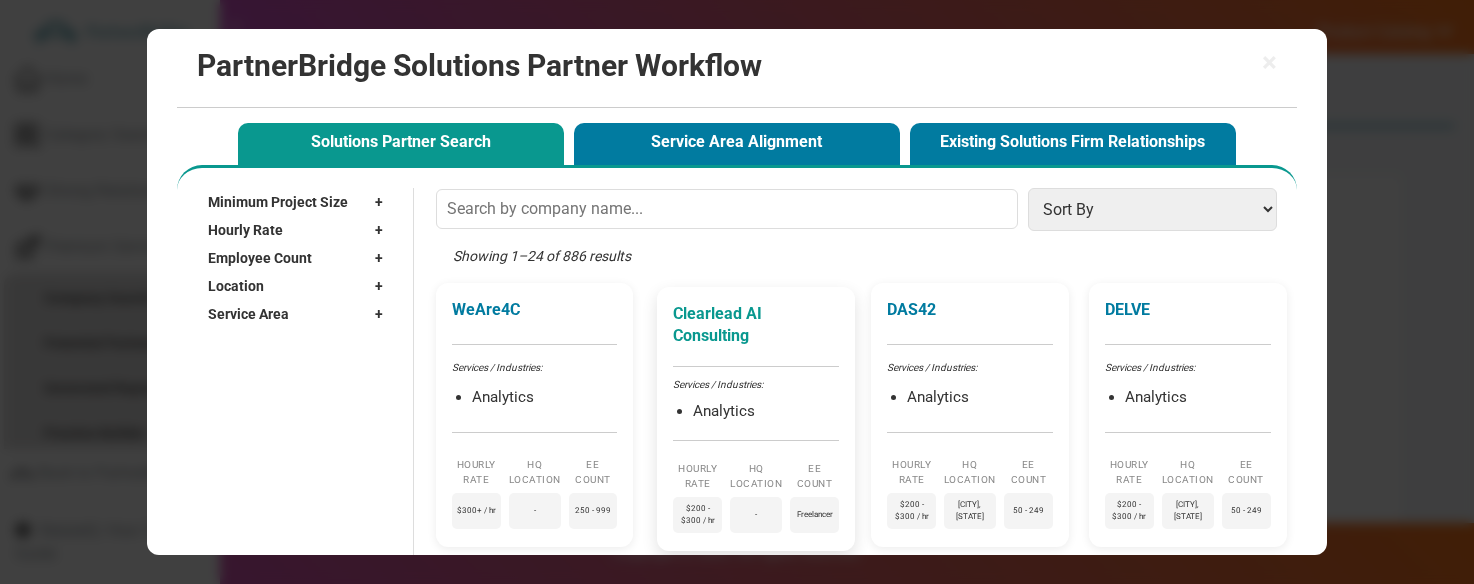 click on "Clearlead AI Consulting" at bounding box center (756, 326) 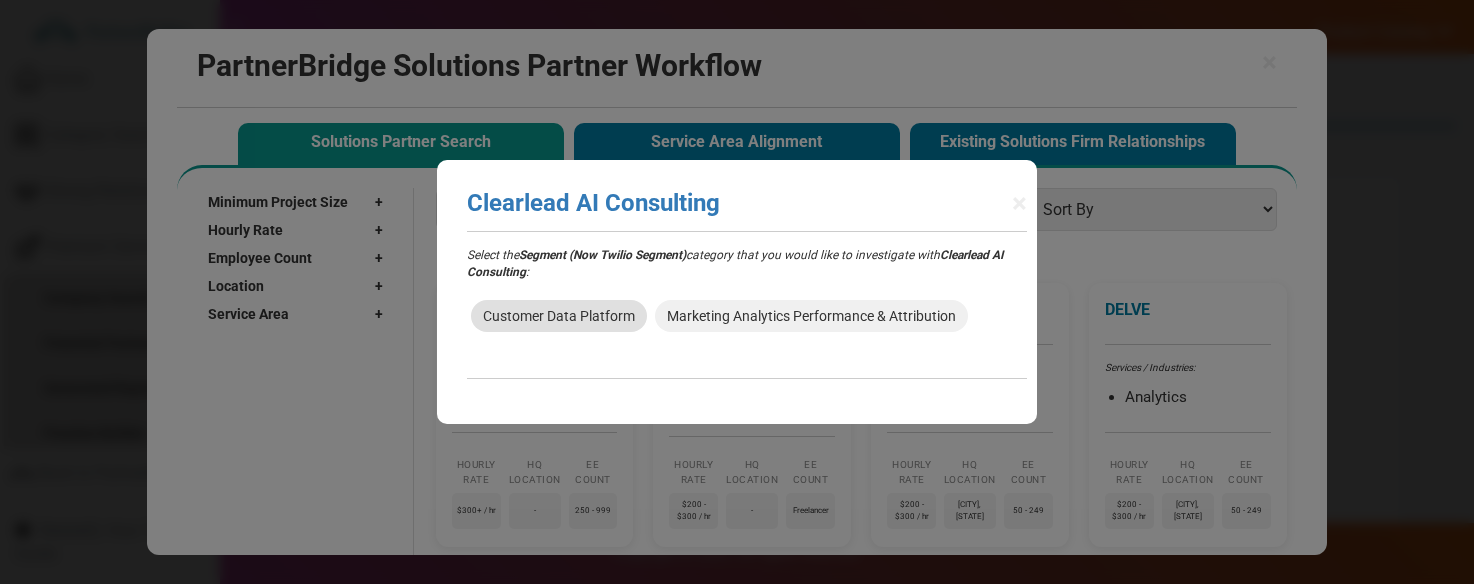 click on "Customer Data Platform" at bounding box center [559, 316] 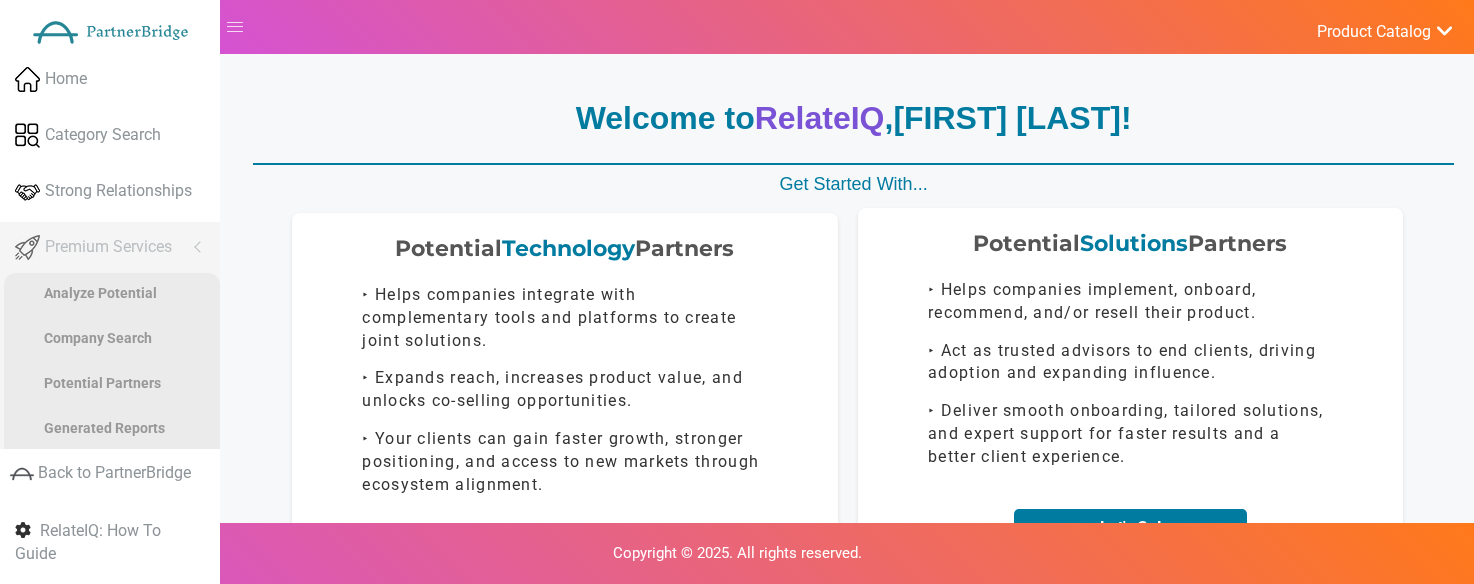 scroll, scrollTop: 38, scrollLeft: 0, axis: vertical 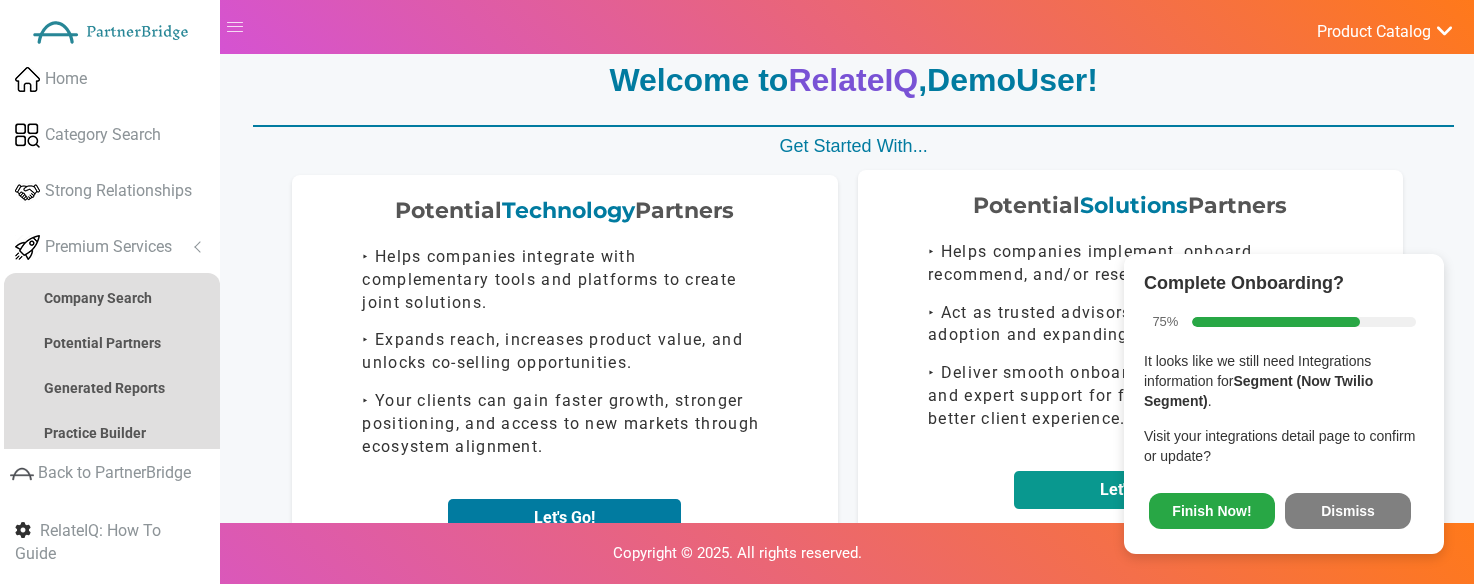 click on "Let's Go!" at bounding box center (1130, 490) 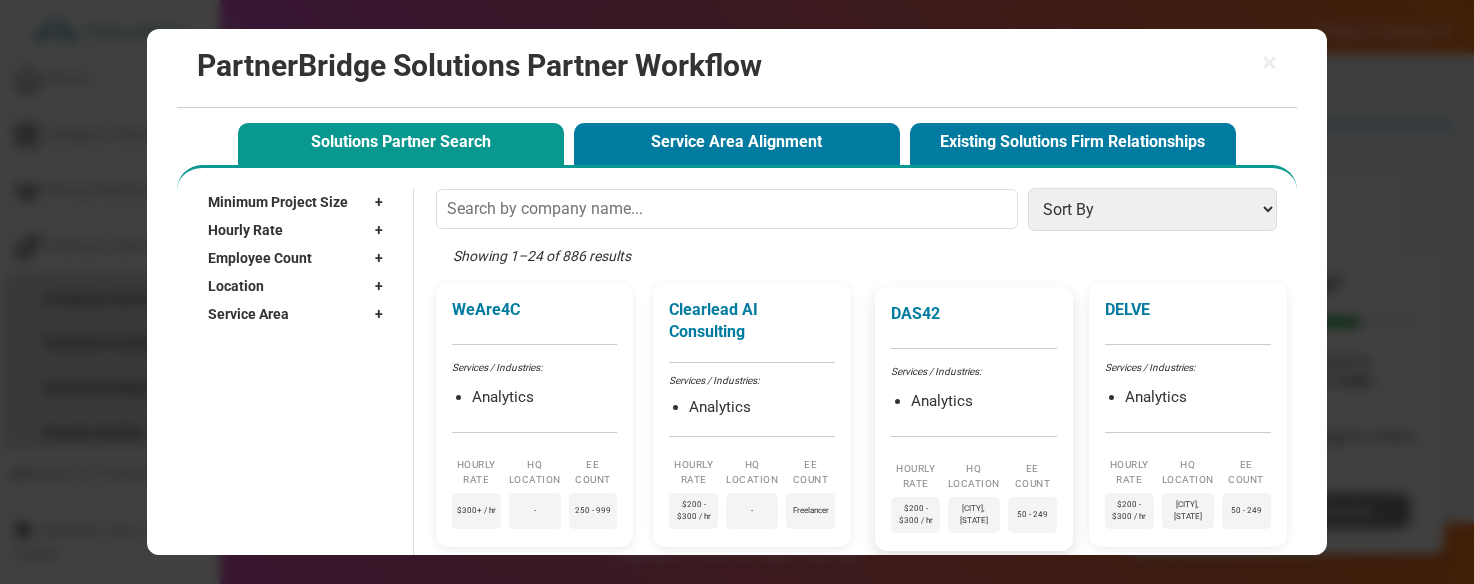 click on "DAS42
Services / Industries:
Analytics
Hourly Rate
$200 - $300 / hr
HQ Location
New York, NY
EE Count
50 - 249" at bounding box center [974, 419] 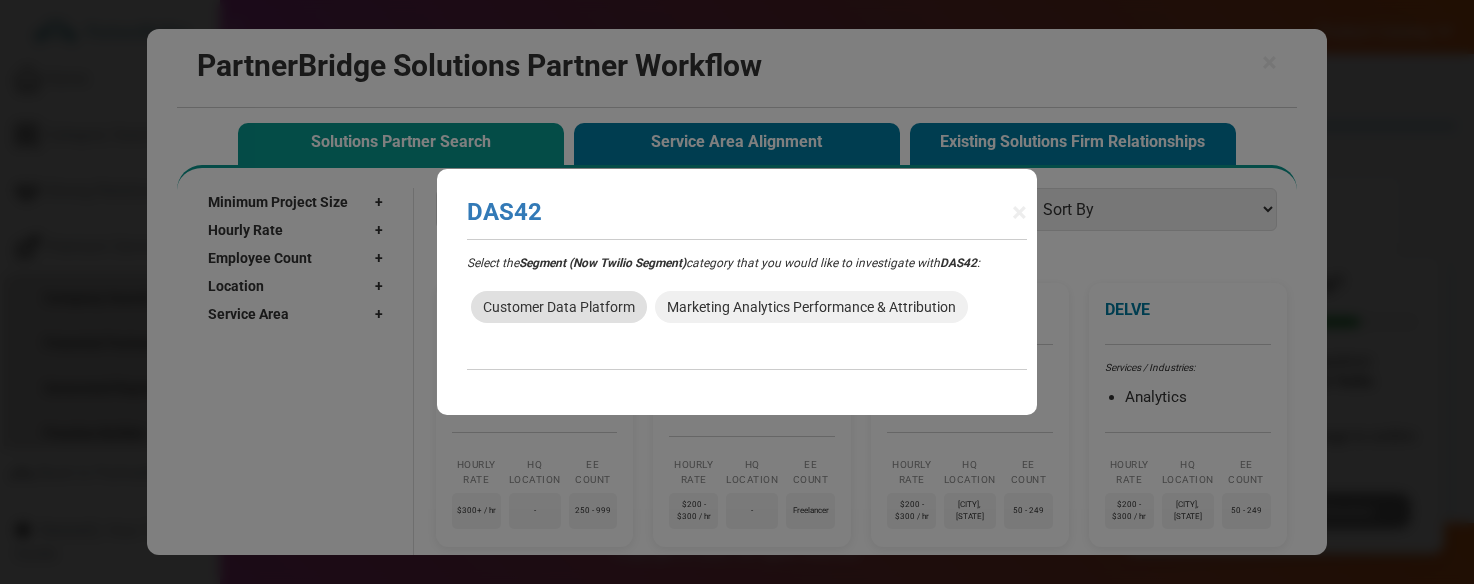 click on "Customer Data Platform" at bounding box center [559, 307] 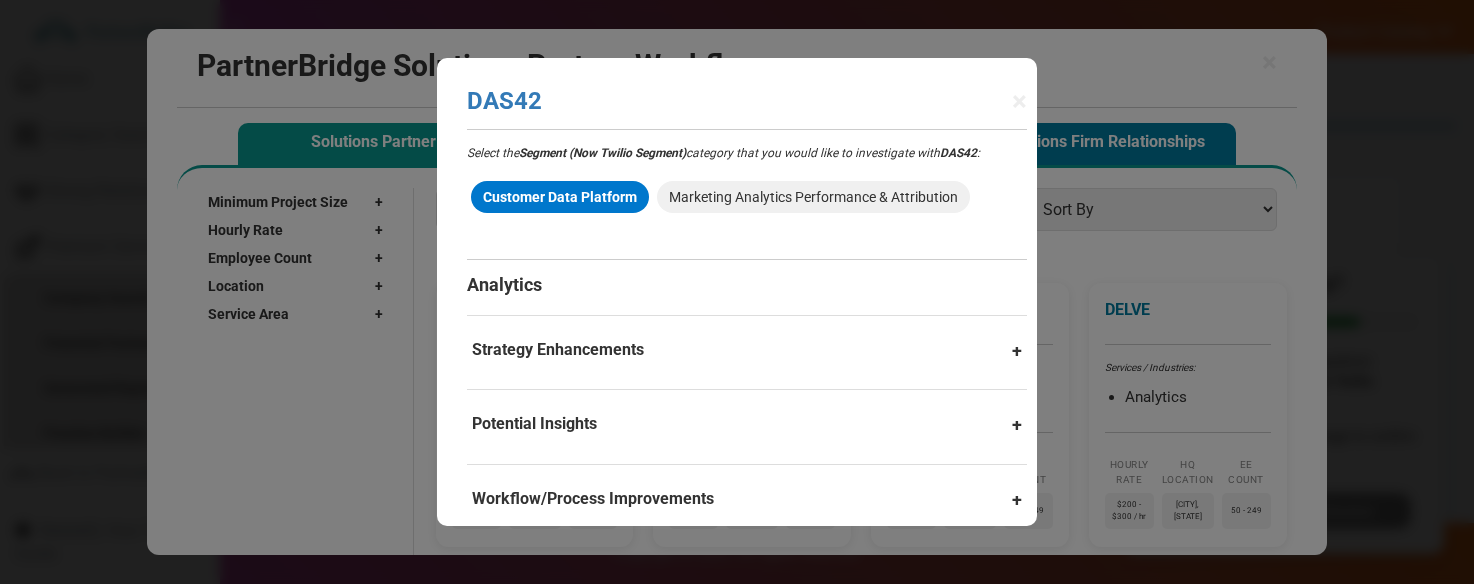 click on "Analytics Strategy Enhancements
Personalized Marketing Strategies : By leveraging the unified customer data from CDPs, analytics services can craft highly personalized marketing campaigns tailored to individual user profiles, leading to increased engagement and conversion rates.
Customer Segmentation and Targeting : Implementing advanced analytics within a CDP context enables precise segmentation of customer data, allowing businesses to identify and target high-value customer segments more effectively.
Predictive Analytics for Customer Retention : Utilizing the comprehensive view of customer interactions and behaviors captured in CDPs, predictive analytics can be employed to foresee customer churn and develop proactive retention strategies.
Potential Insights
Customer Journey Mapping : Discover detailed insights into the customer journey by analyzing interactions across various touchpoints, enabling companies to refine and optimize the customer experience.
Lifetime Value Prediction" at bounding box center [747, 433] 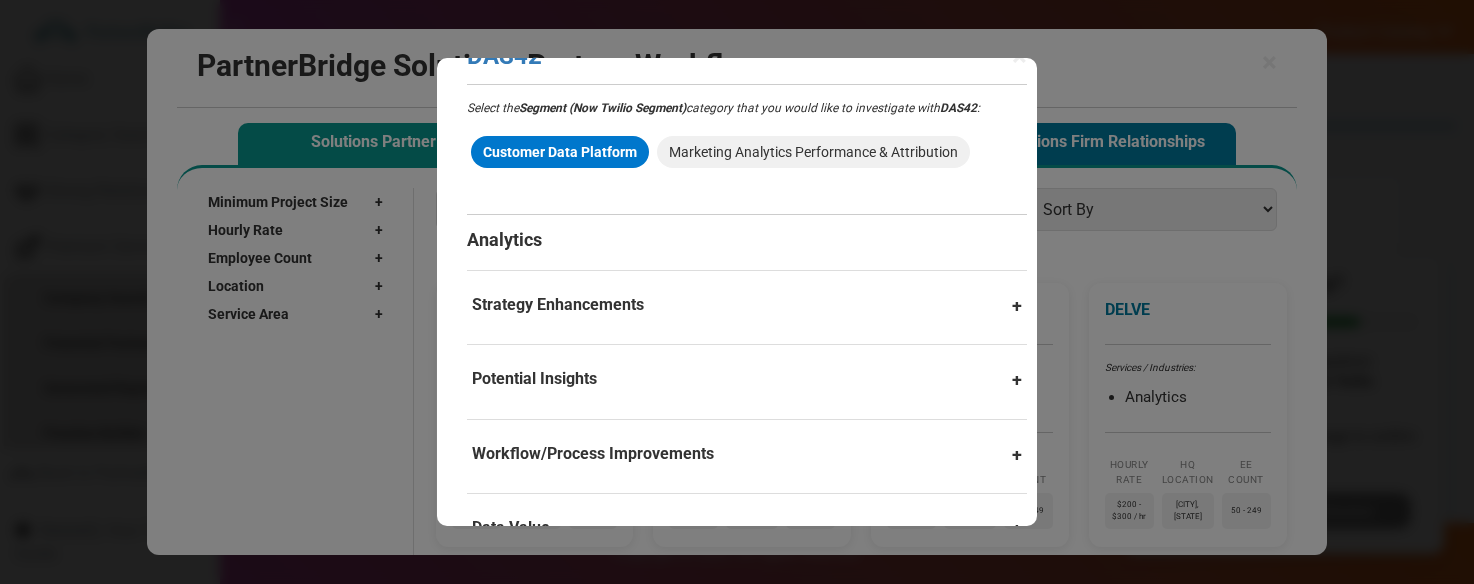 scroll, scrollTop: 74, scrollLeft: 0, axis: vertical 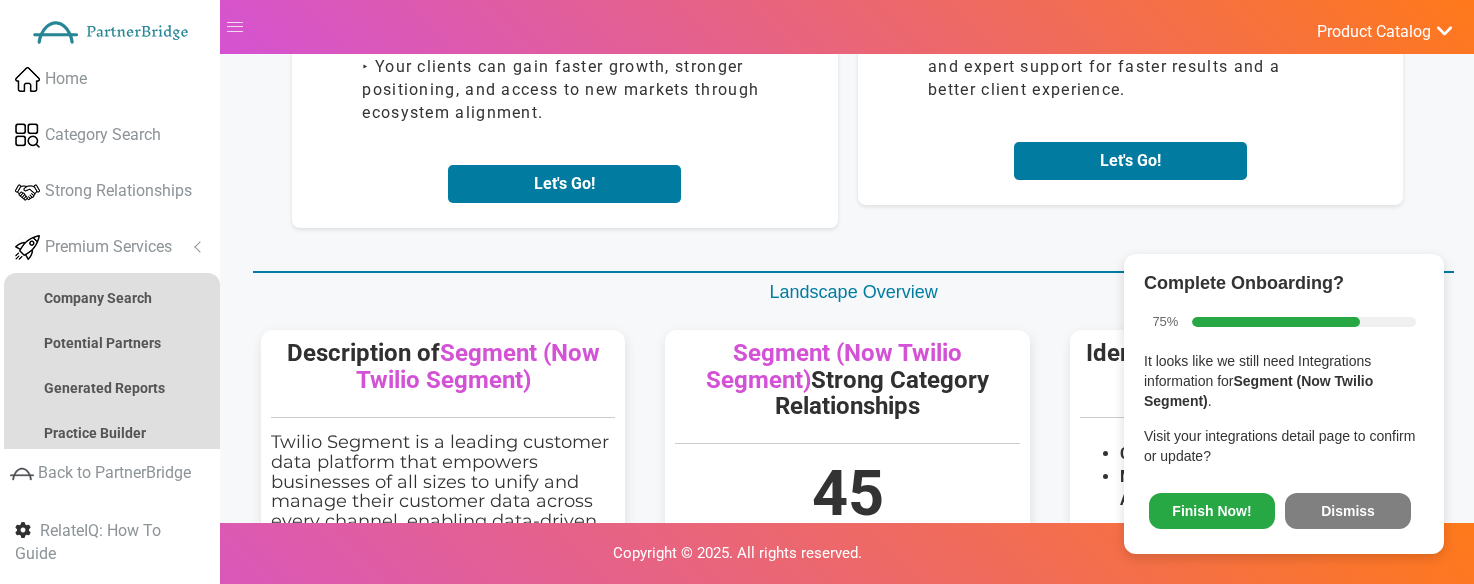 click on "Dismiss" at bounding box center [1348, 511] 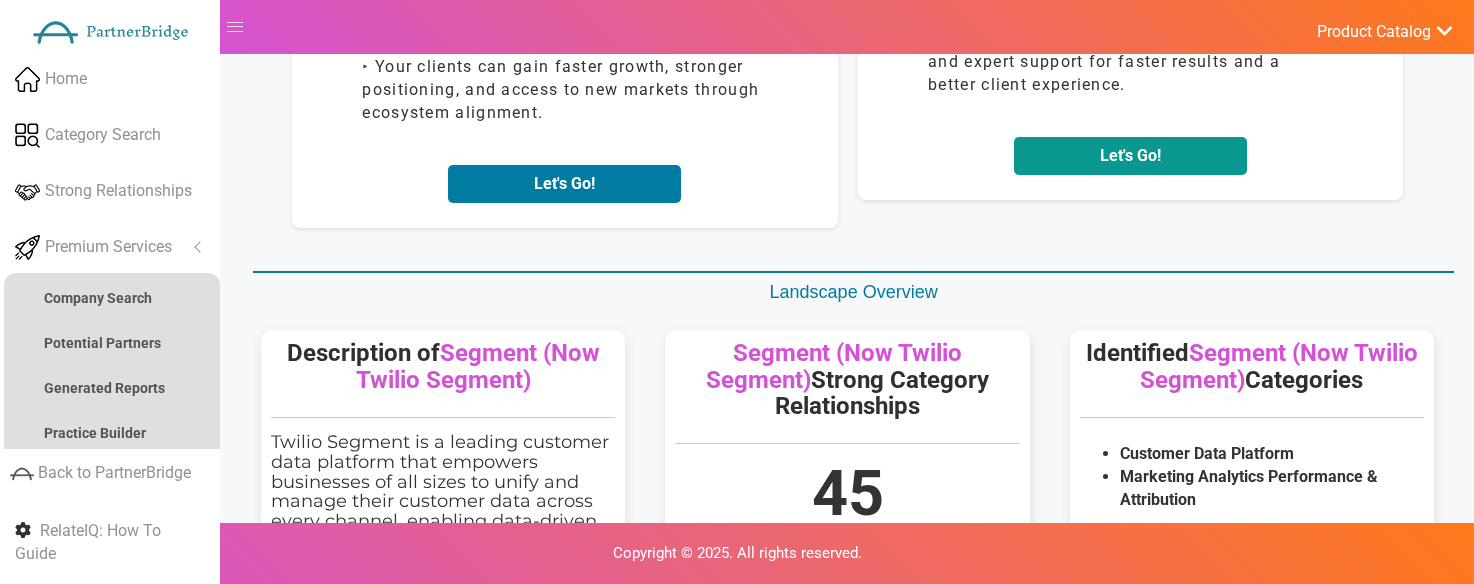 click on "Let's Go!" at bounding box center (1130, 156) 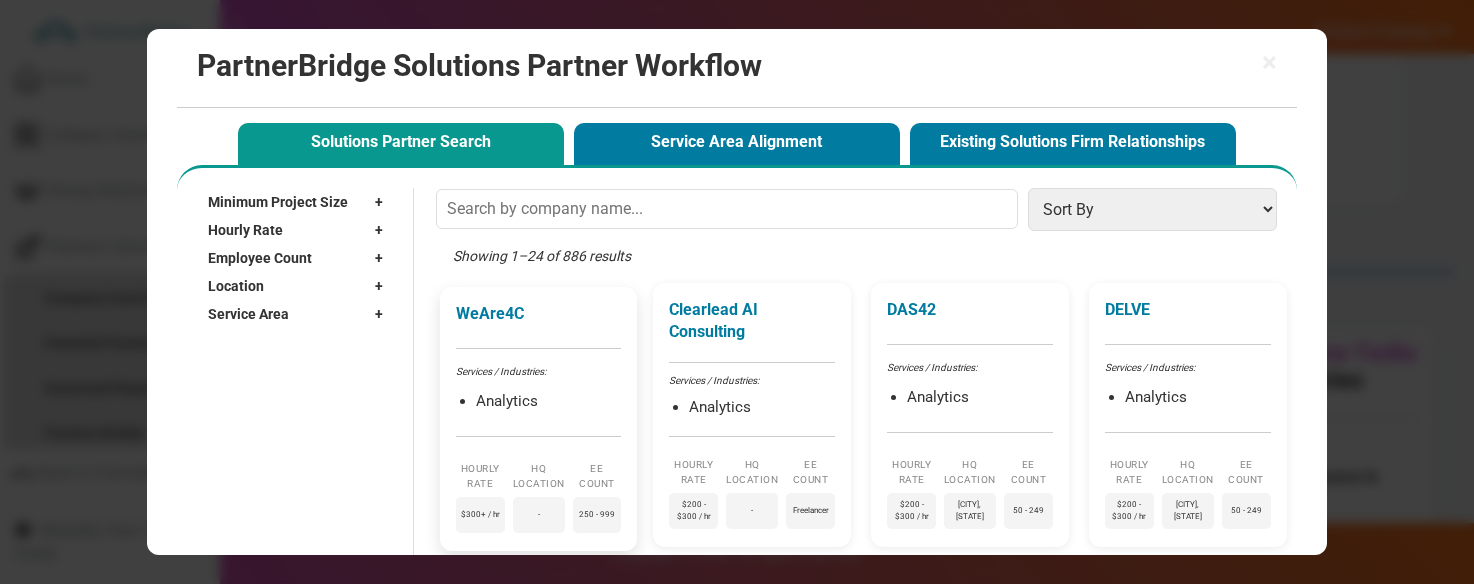 click on "WeAre4C
Services / Industries:
Analytics
Hourly Rate
[PRICE] / hr
HQ Location
-
EE Count
[NUMBER] - [NUMBER]" at bounding box center [539, 419] 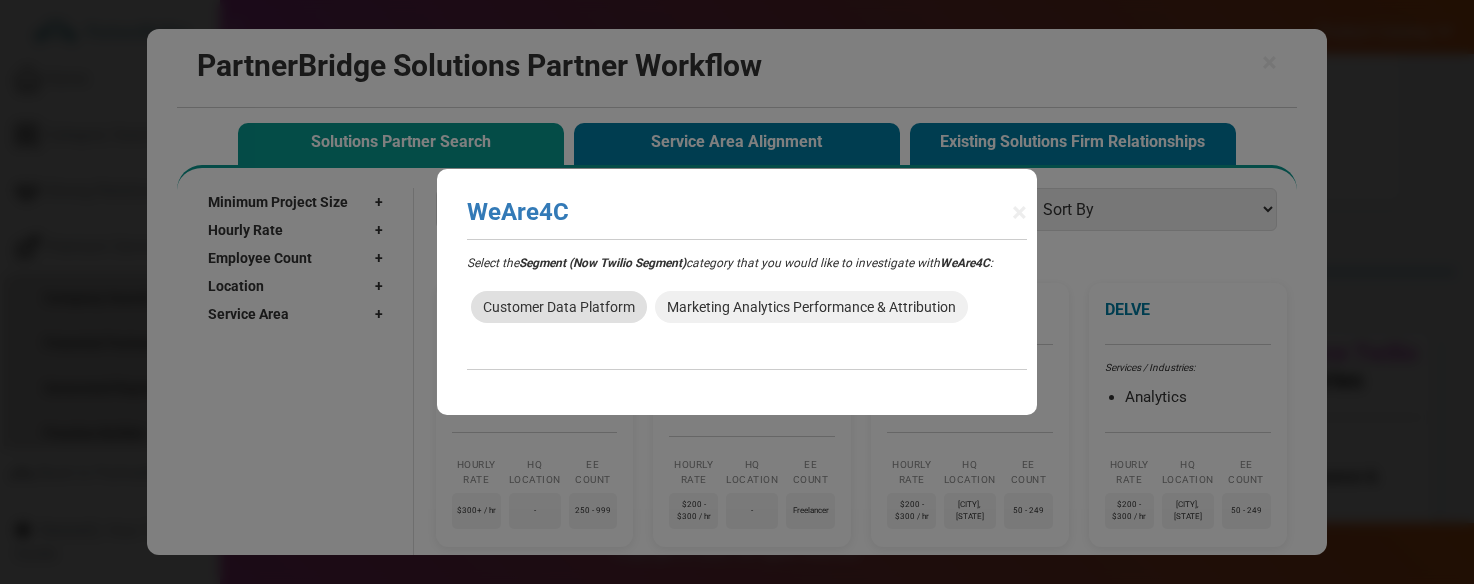 click on "Customer Data Platform" at bounding box center [559, 307] 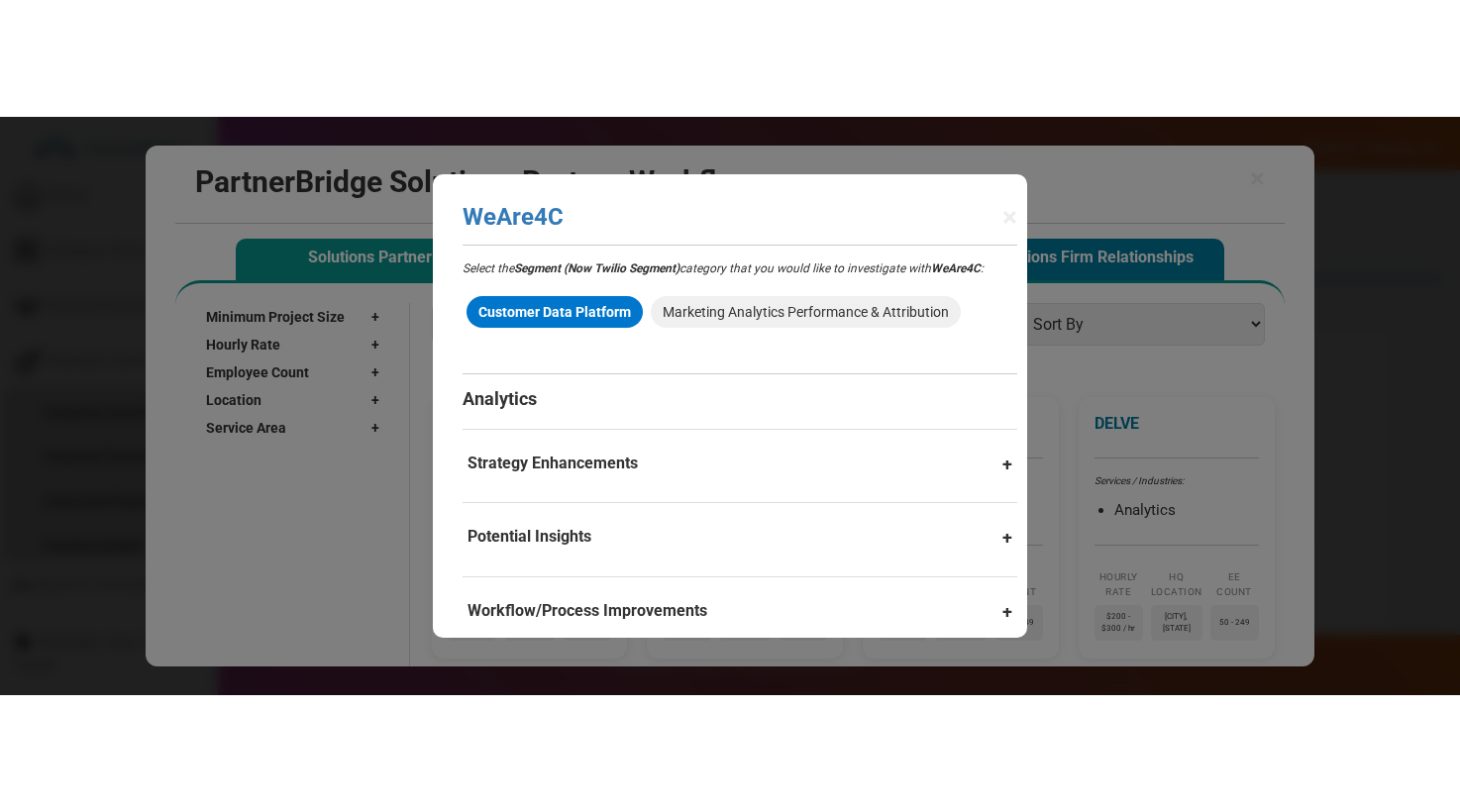 scroll, scrollTop: 443, scrollLeft: 0, axis: vertical 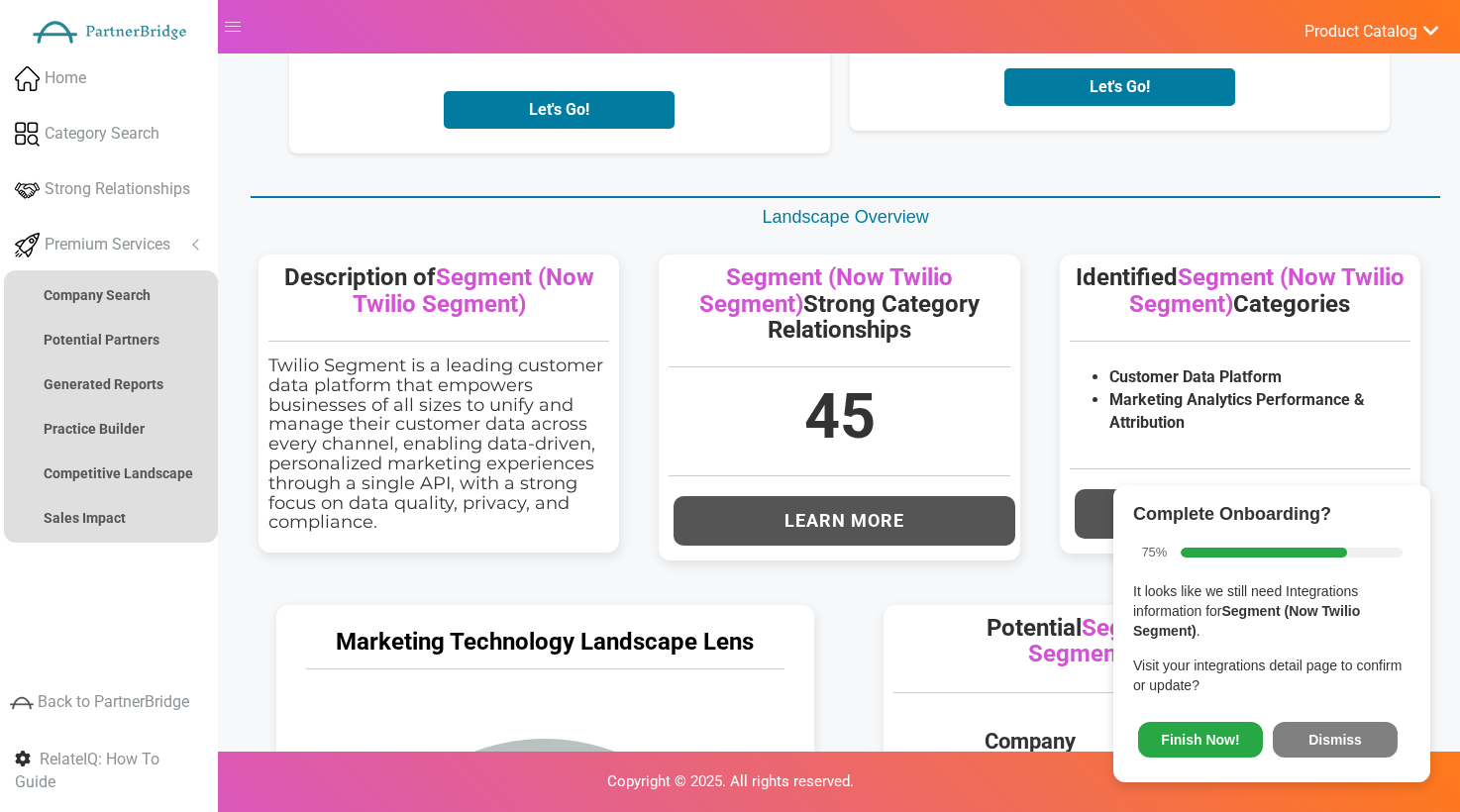 click on "Dismiss" at bounding box center (1335, 740) 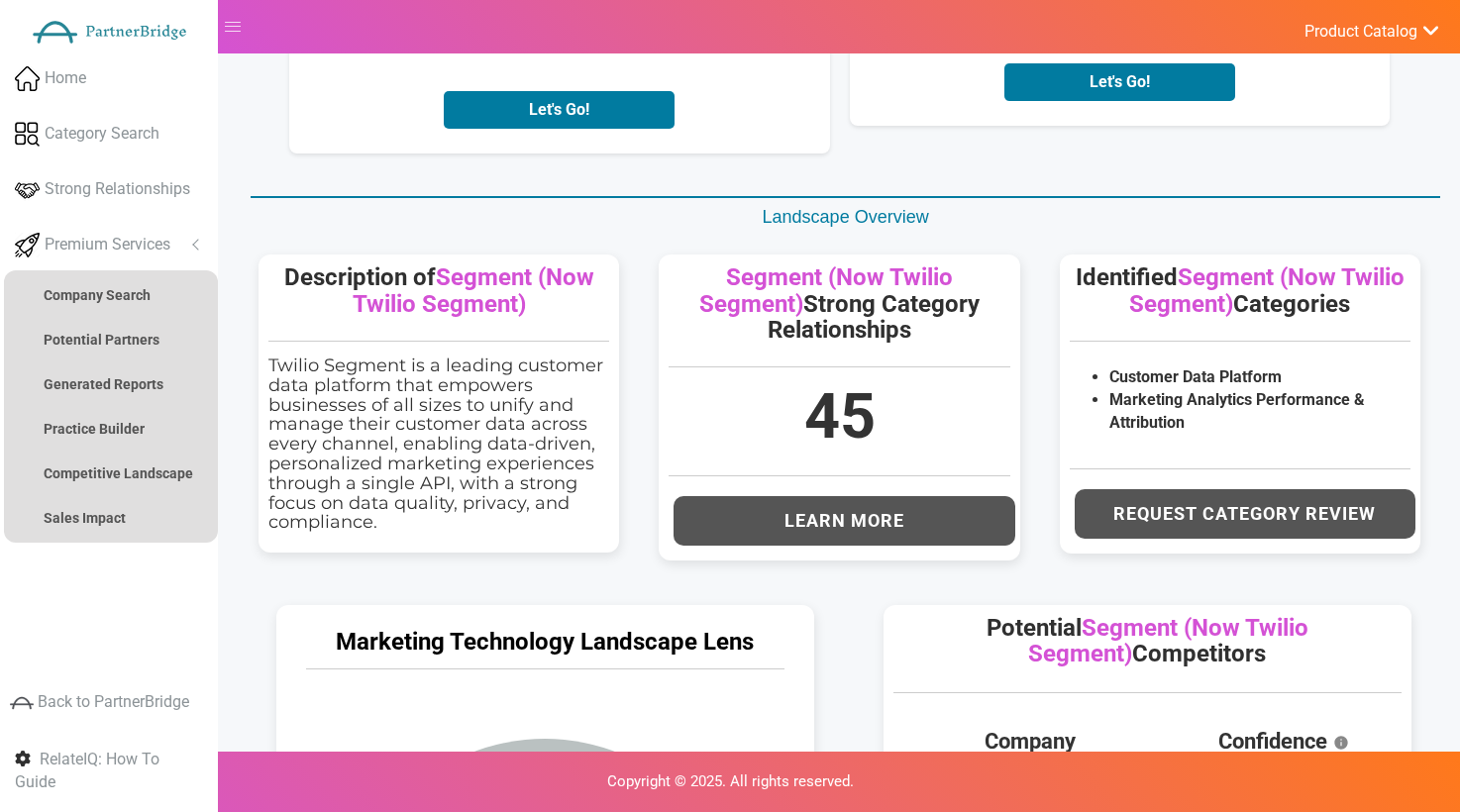 click on "Let's Go!" at bounding box center (1120, 82) 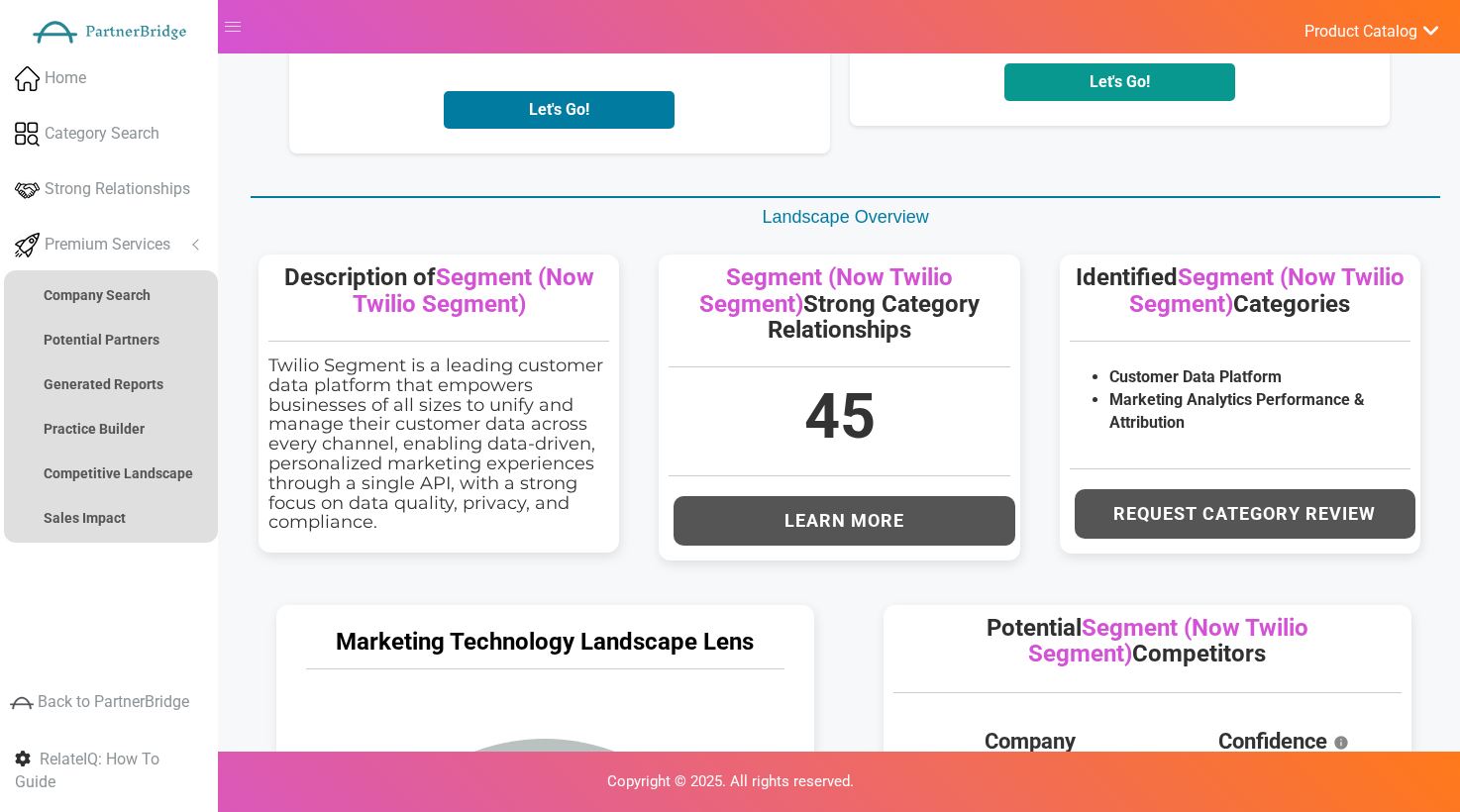 click on "Let's Go!" at bounding box center (1119, 82) 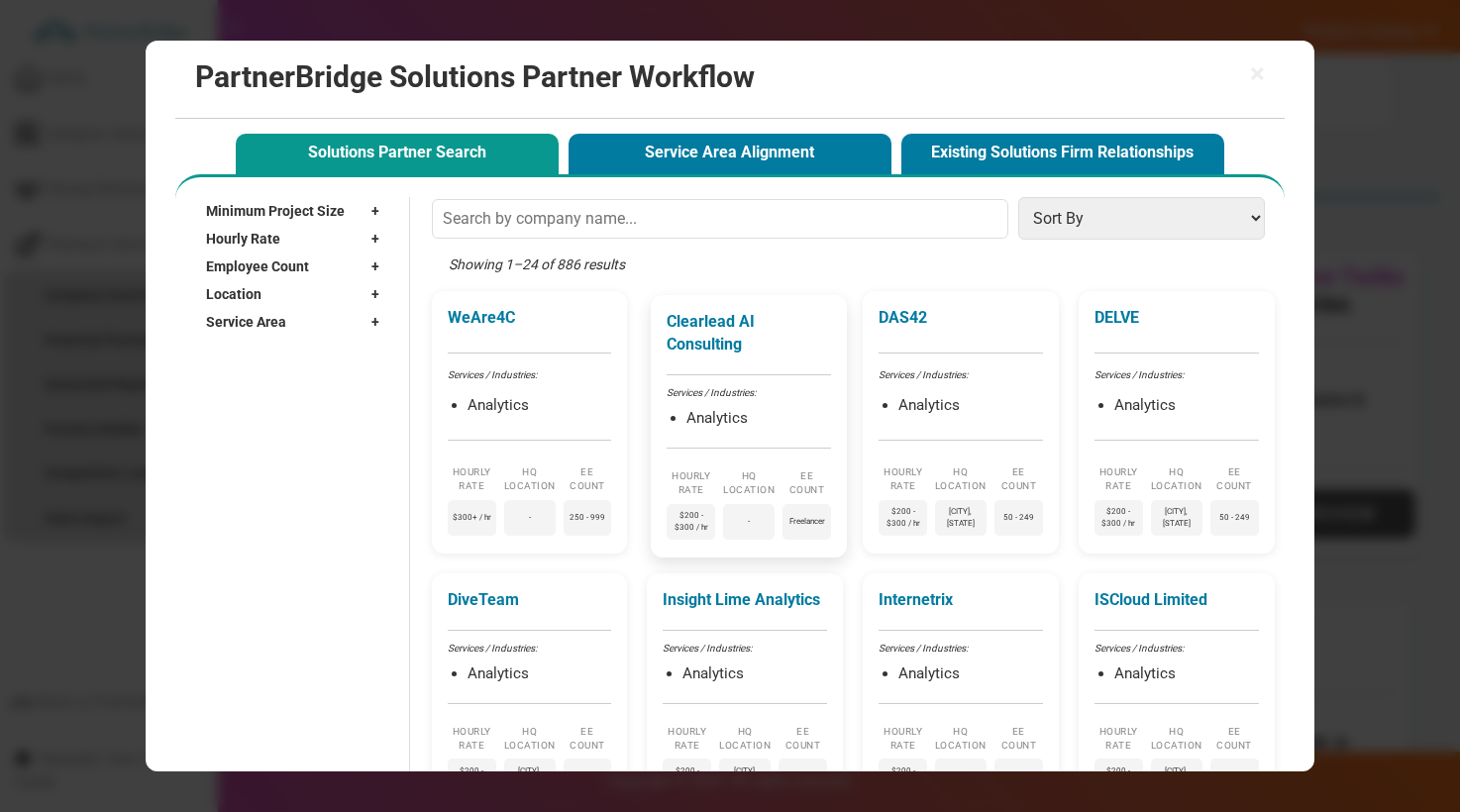 click on "Clearlead AI Consulting
Services / Industries:
Analytics
Hourly Rate
$200 - $300 / hr
HQ Location
-
EE Count
Freelancer" at bounding box center [749, 426] 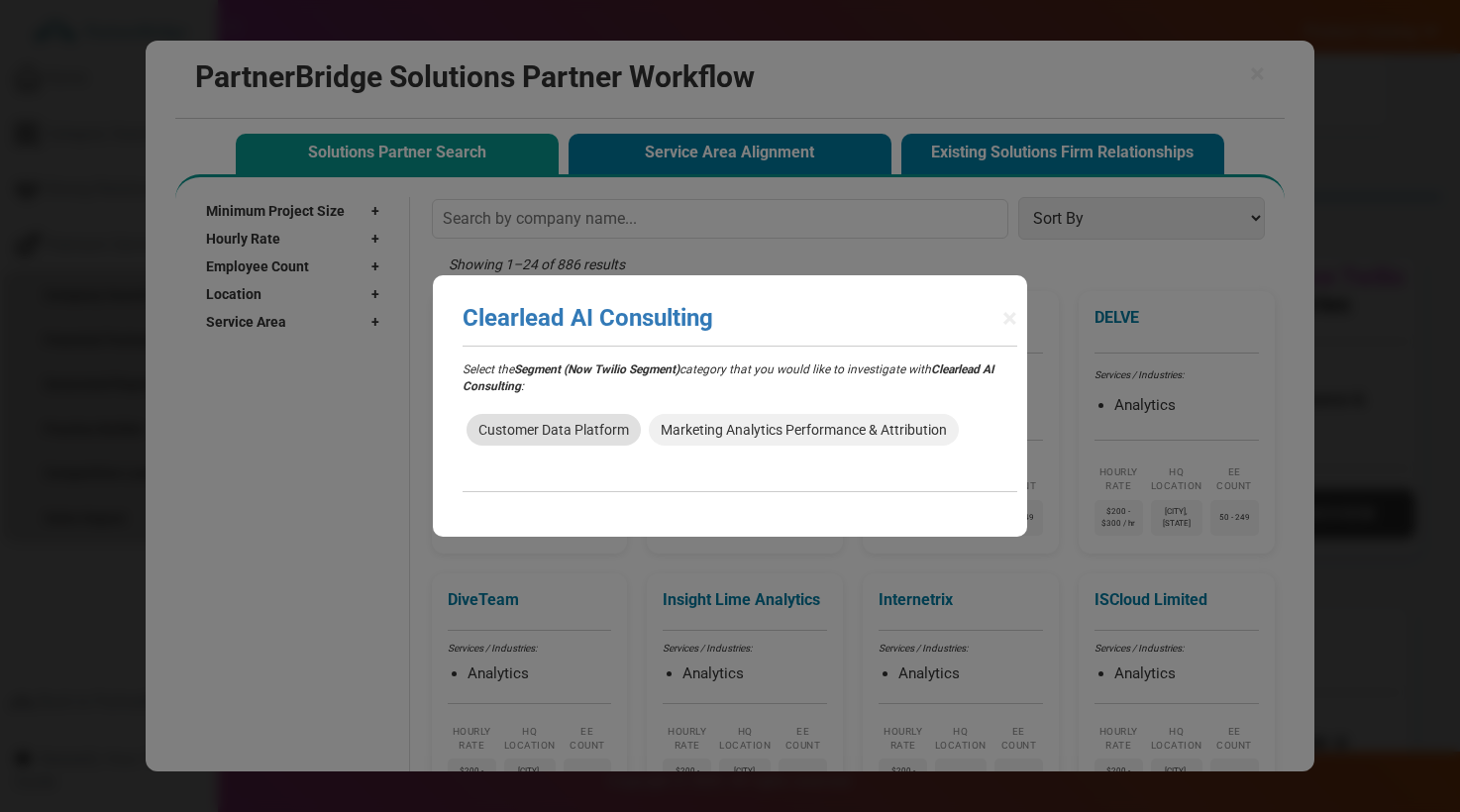 click on "Customer Data Platform" at bounding box center (554, 430) 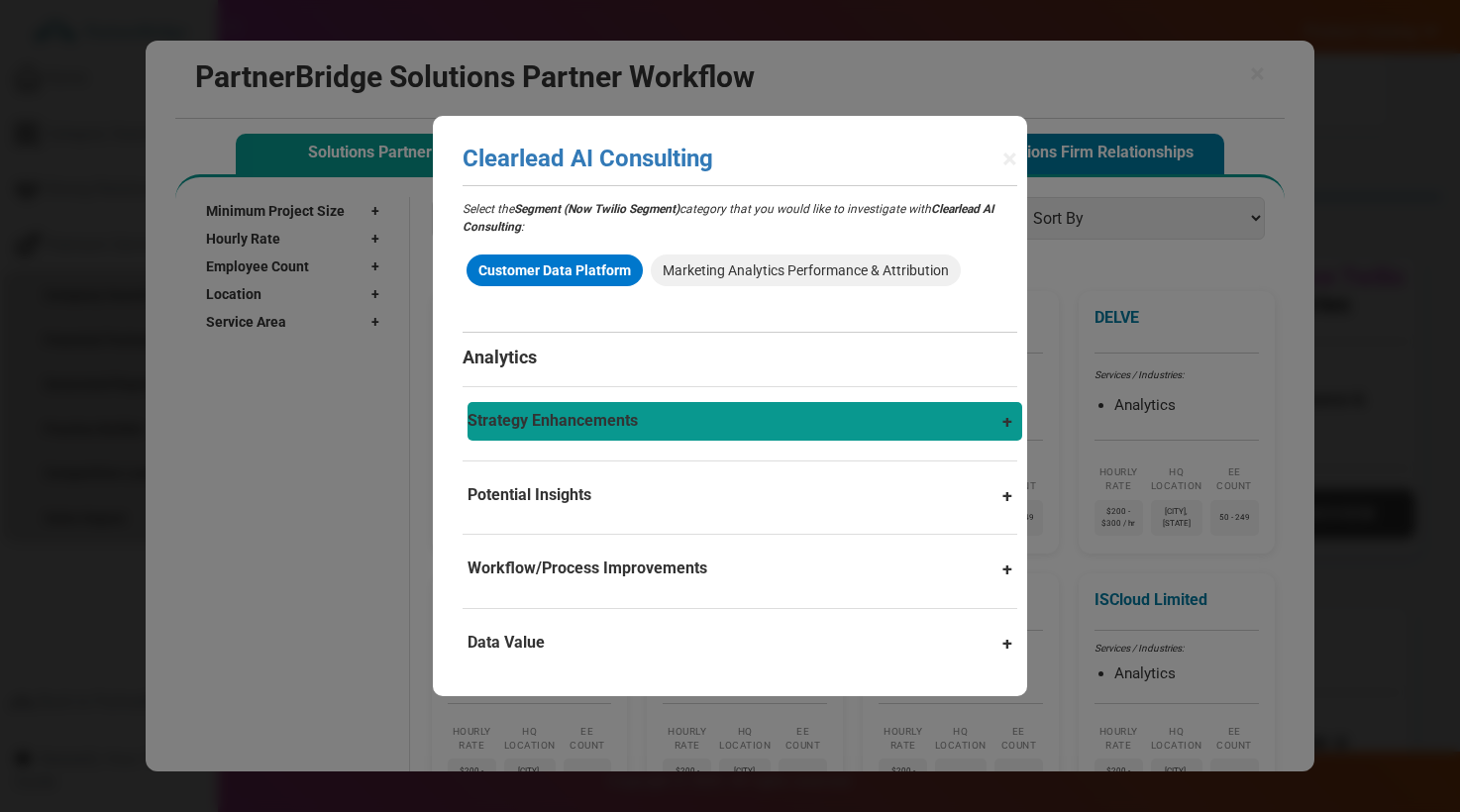 click on "Strategy Enhancements" at bounding box center [745, 421] 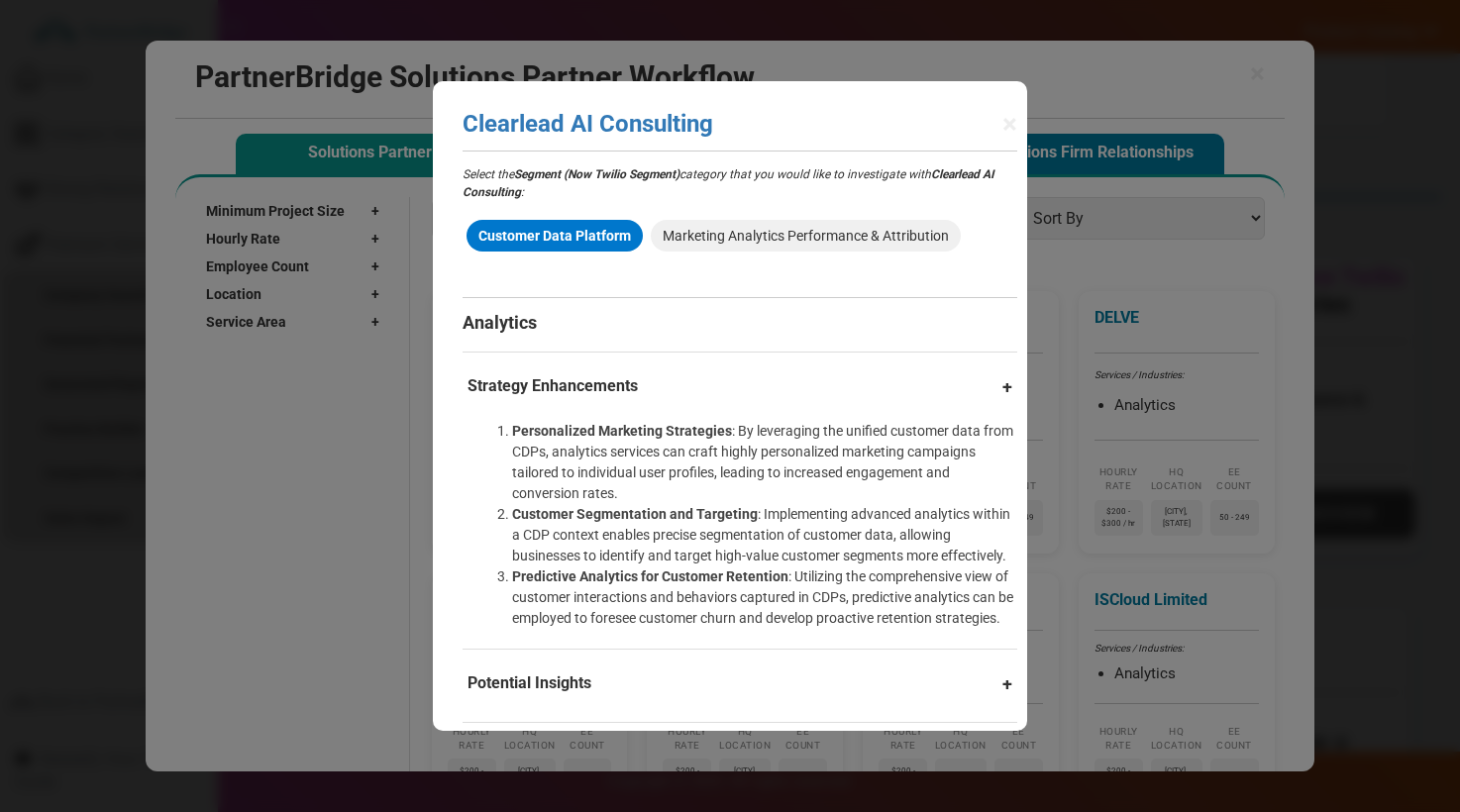 click on "Strategy Enhancements
Personalized Marketing Strategies : By leveraging the unified customer data from CDPs, analytics services can craft highly personalized marketing campaigns tailored to individual user profiles, leading to increased engagement and conversion rates.
Customer Segmentation and Targeting : Implementing advanced analytics within a CDP context enables precise segmentation of customer data, allowing businesses to identify and target high-value customer segments more effectively.
Predictive Analytics for Customer Retention : Utilizing the comprehensive view of customer interactions and behaviors captured in CDPs, predictive analytics can be employed to foresee customer churn and develop proactive retention strategies." at bounding box center [740, 489] 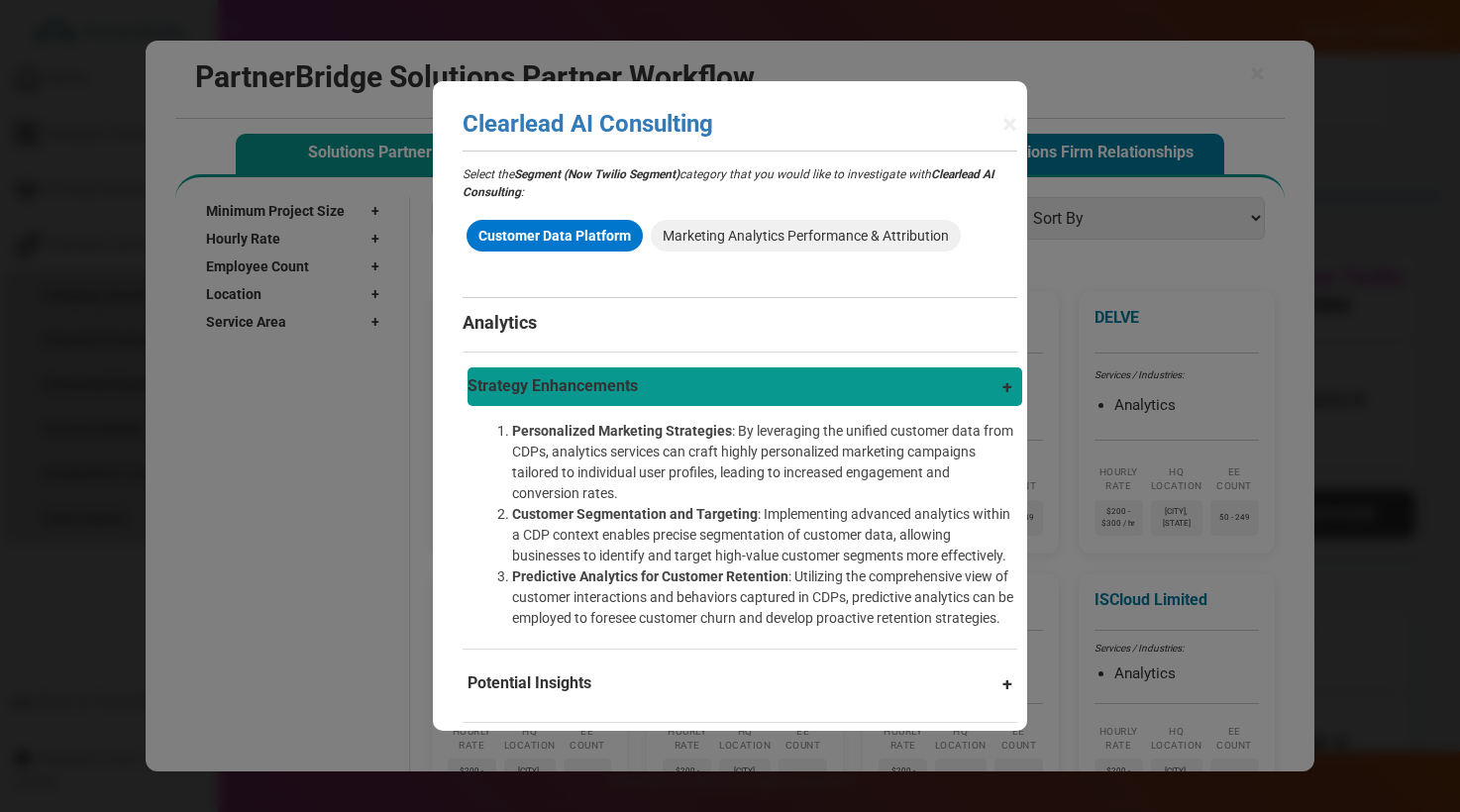 click on "Strategy Enhancements" at bounding box center [745, 386] 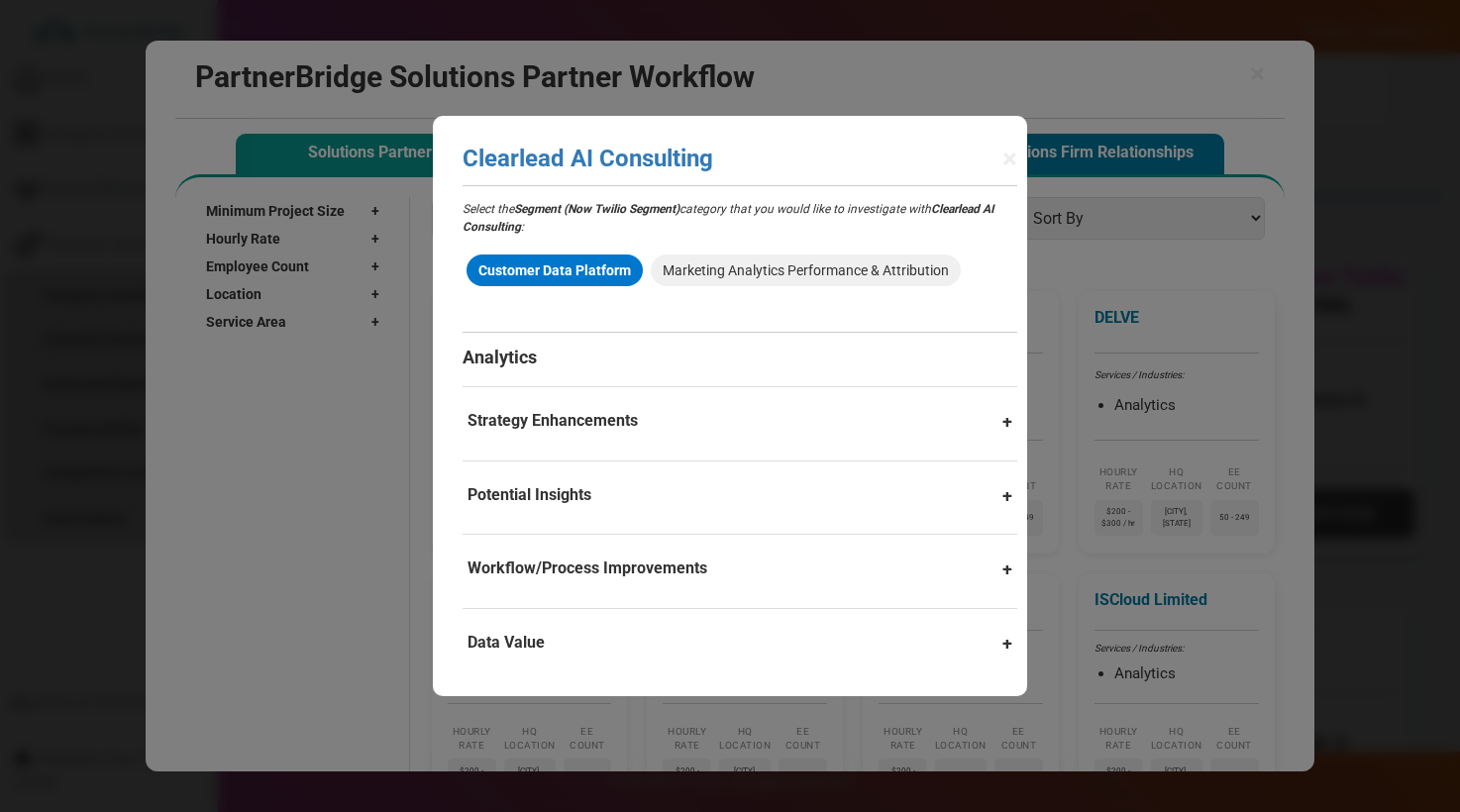 click on "Analytics Strategy Enhancements
Personalized Marketing Strategies : By leveraging the unified customer data from CDPs, analytics services can craft highly personalized marketing campaigns tailored to individual user profiles, leading to increased engagement and conversion rates.
Customer Segmentation and Targeting : Implementing advanced analytics within a CDP context enables precise segmentation of customer data, allowing businesses to identify and target high-value customer segments more effectively.
Predictive Analytics for Customer Retention : Utilizing the comprehensive view of customer interactions and behaviors captured in CDPs, predictive analytics can be employed to foresee customer churn and develop proactive retention strategies.
Potential Insights
Customer Journey Mapping : Discover detailed insights into the customer journey by analyzing interactions across various touchpoints, enabling companies to refine and optimize the customer experience.
Lifetime Value Prediction" at bounding box center (740, 504) 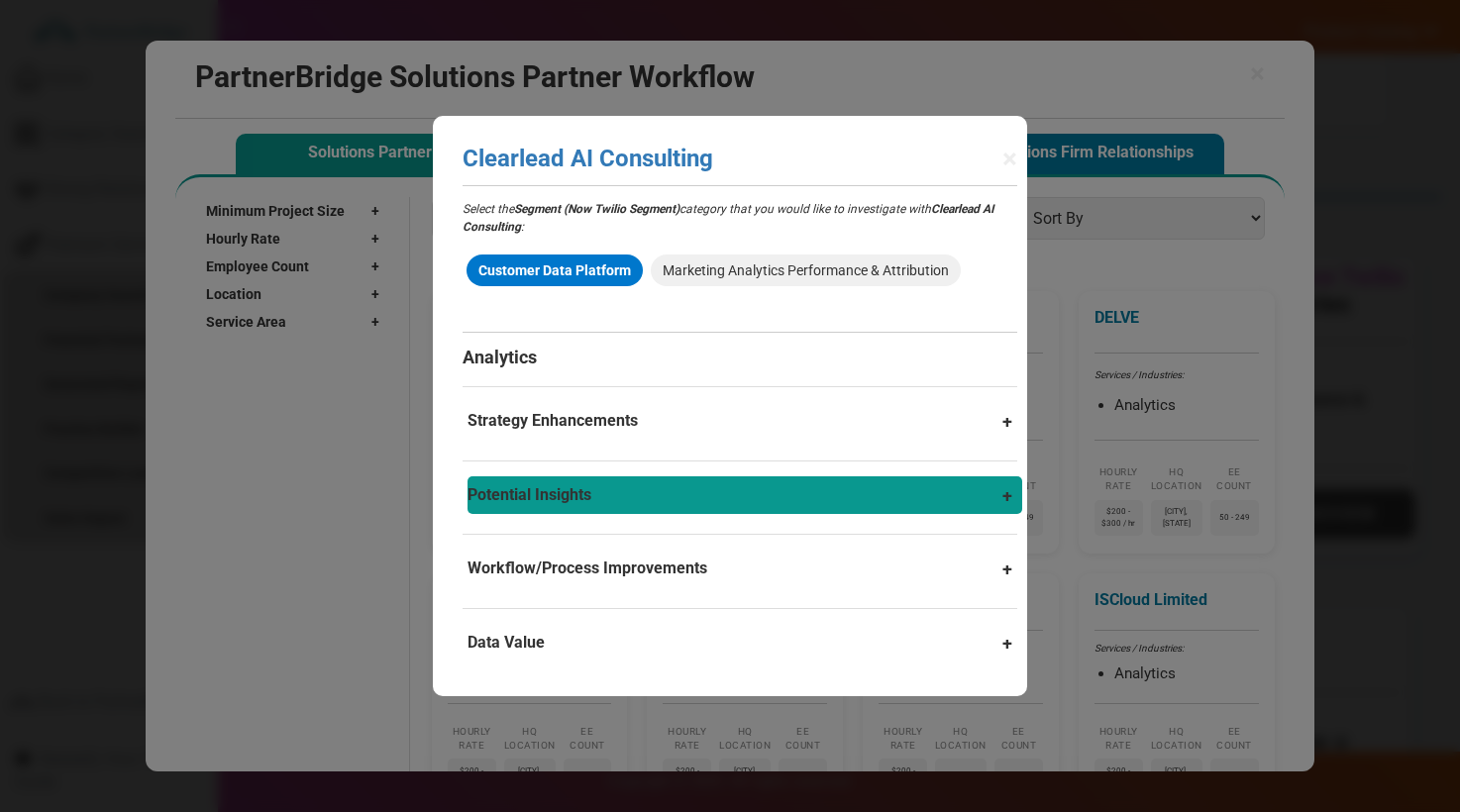 click on "Potential Insights" at bounding box center (745, 495) 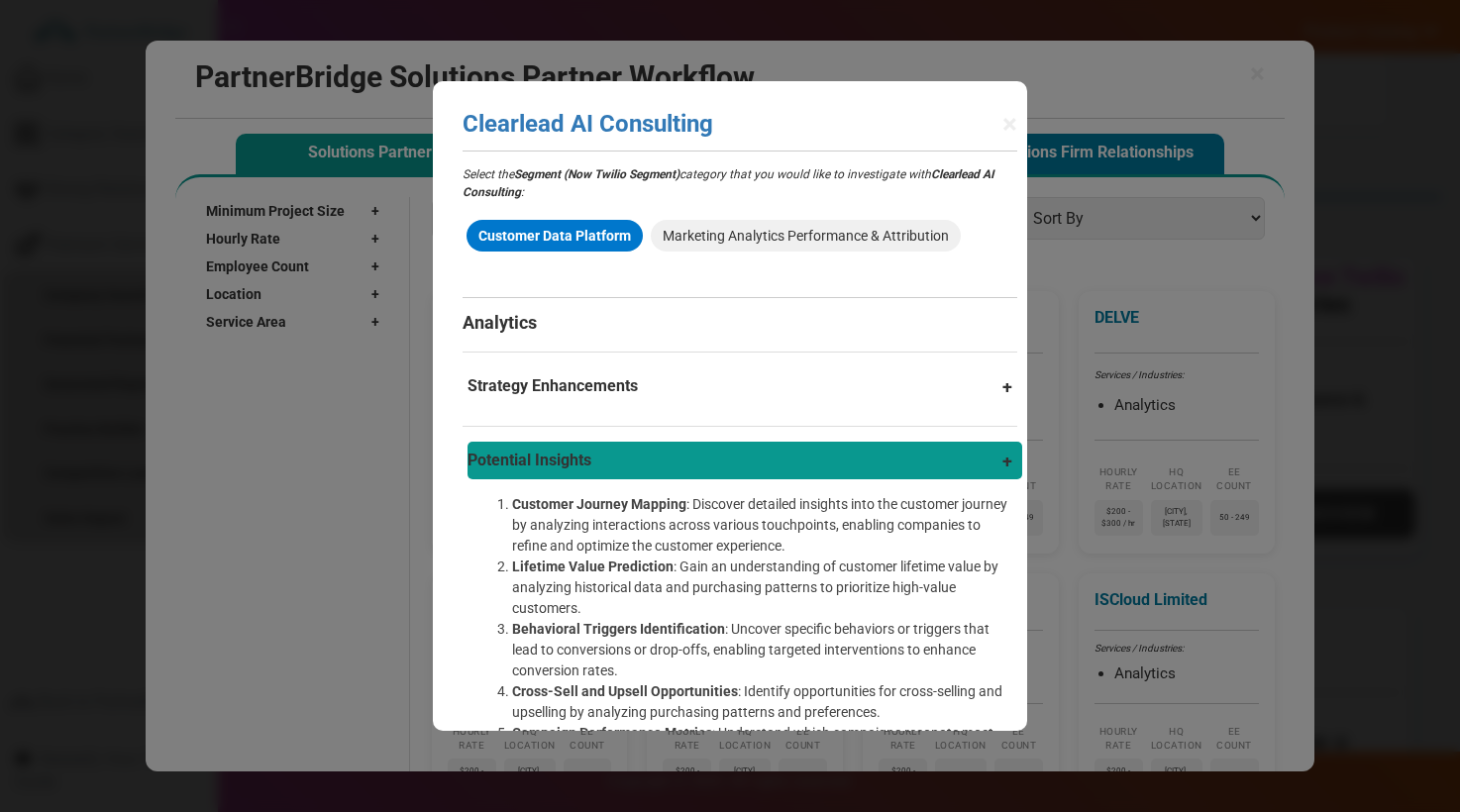 click on "Potential Insights" at bounding box center (745, 460) 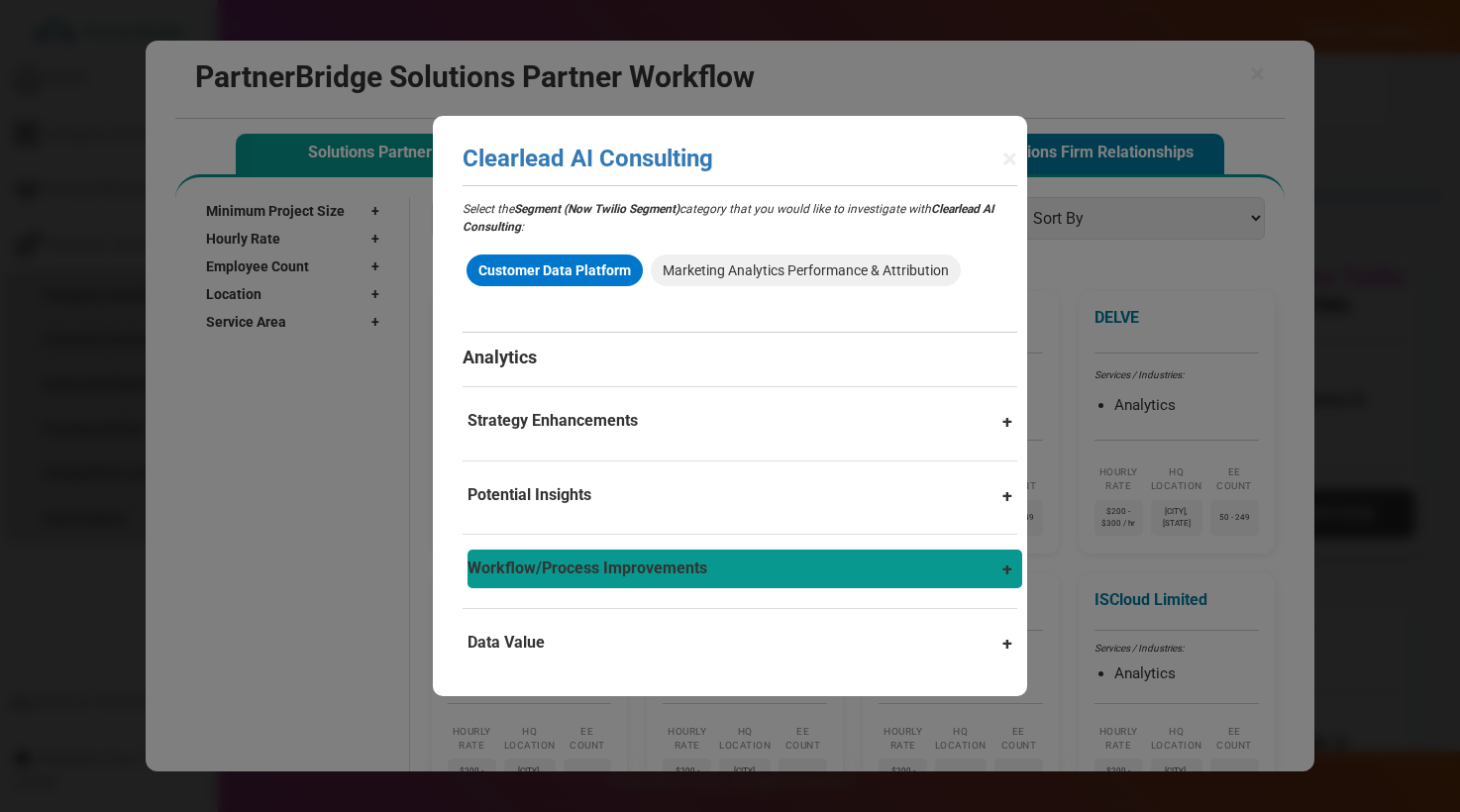 click on "Workflow/Process Improvements" at bounding box center [745, 568] 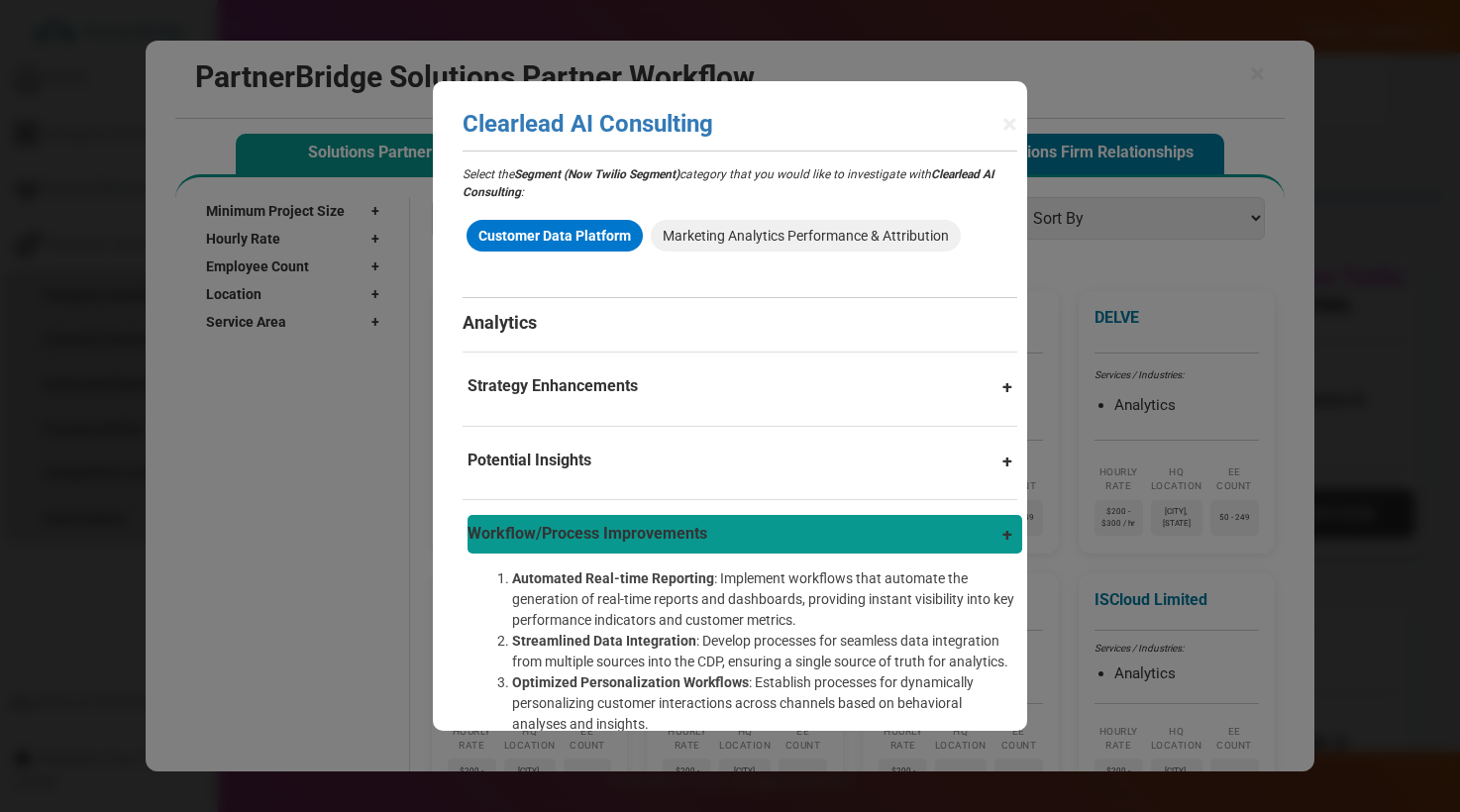 click on "Workflow/Process Improvements" at bounding box center (745, 534) 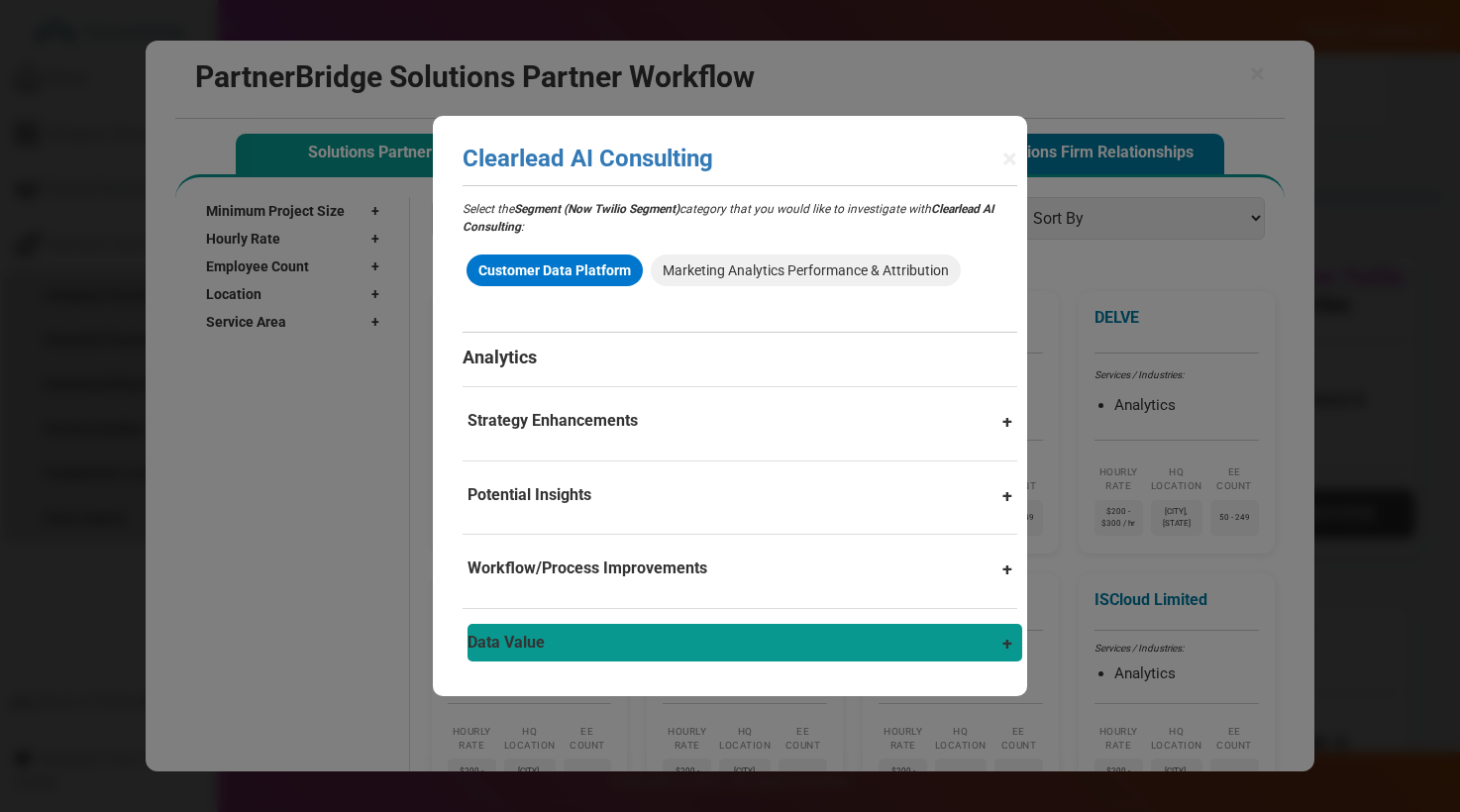 click on "Data Value" at bounding box center (745, 643) 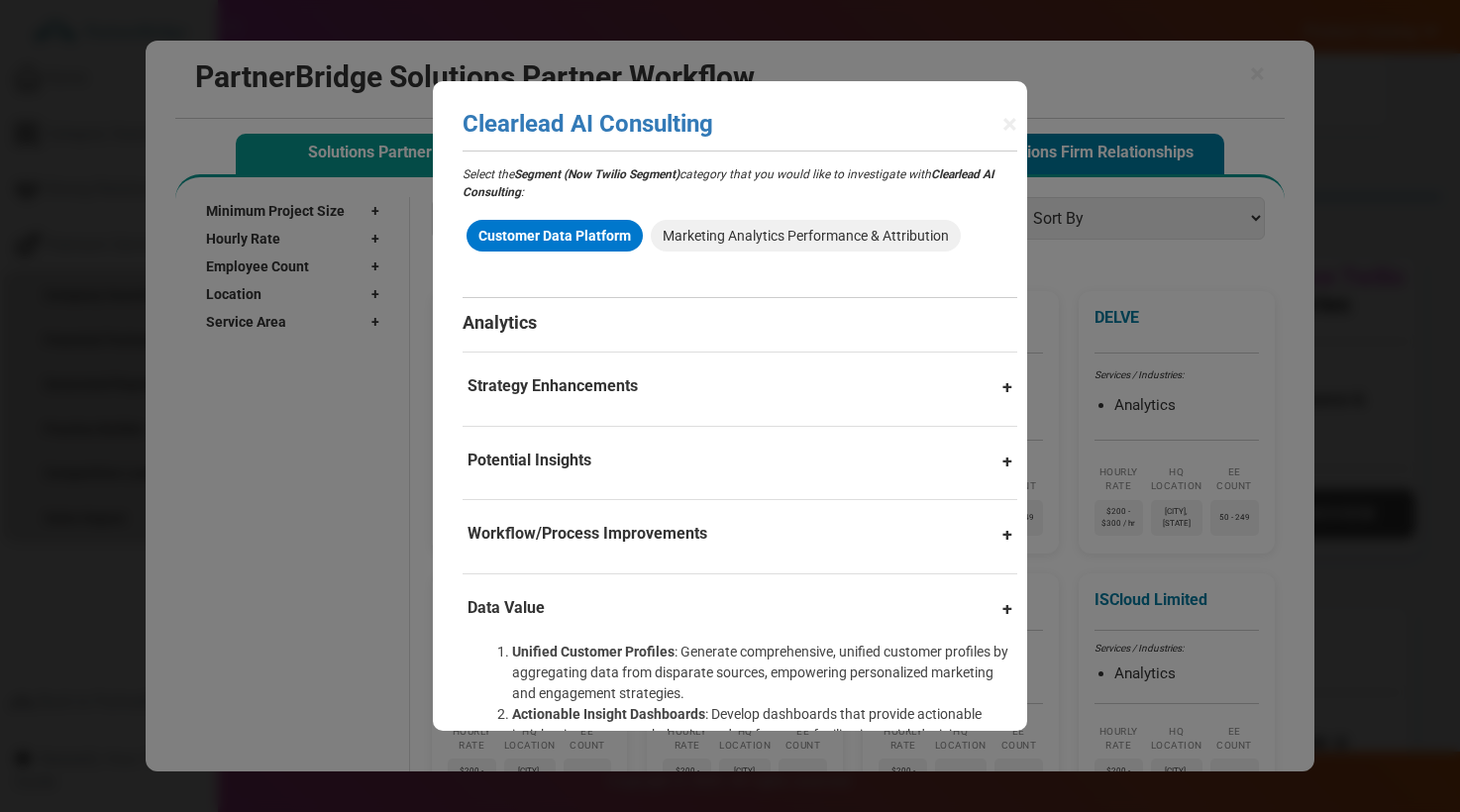 scroll, scrollTop: 152, scrollLeft: 0, axis: vertical 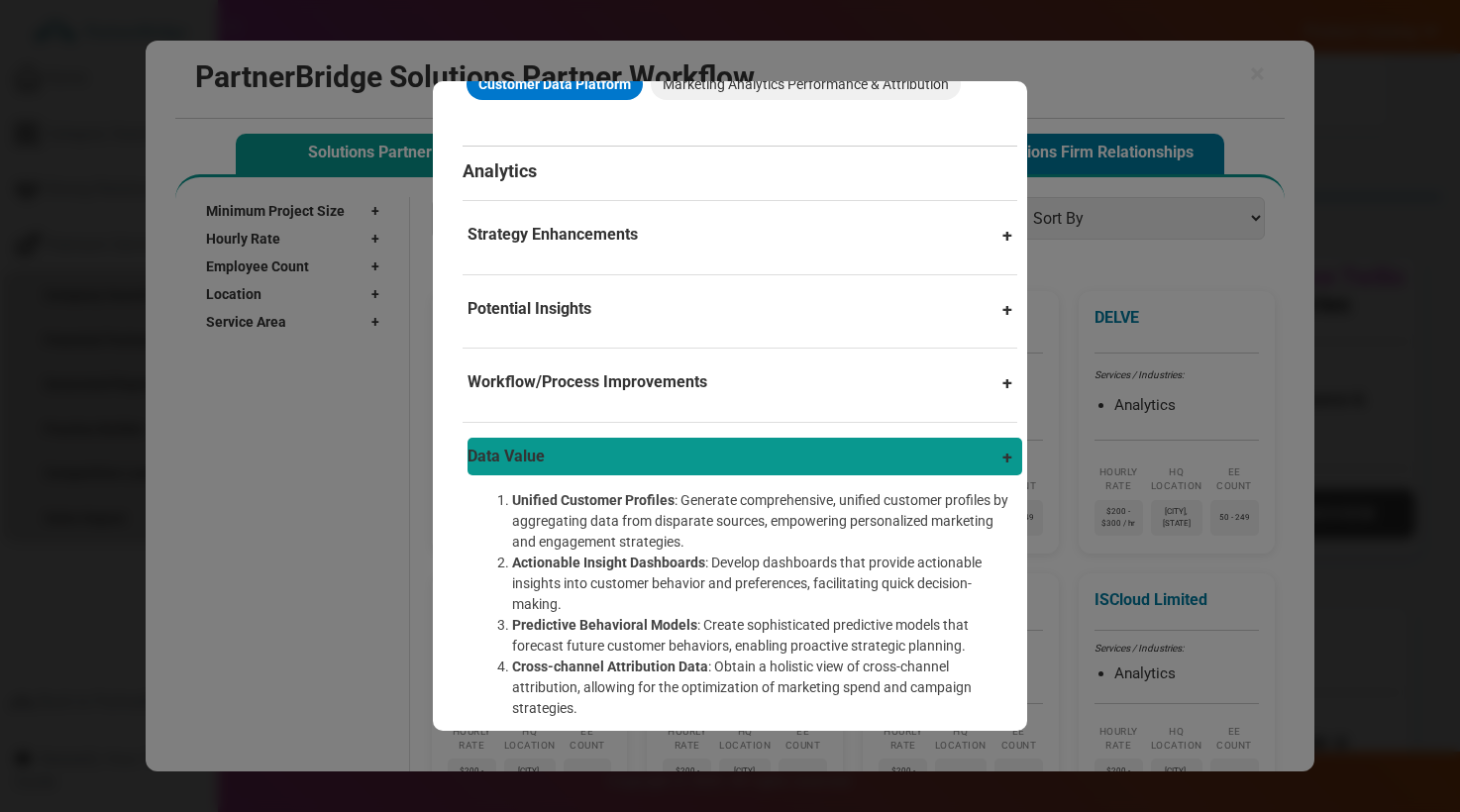 click on "Data Value" at bounding box center (745, 457) 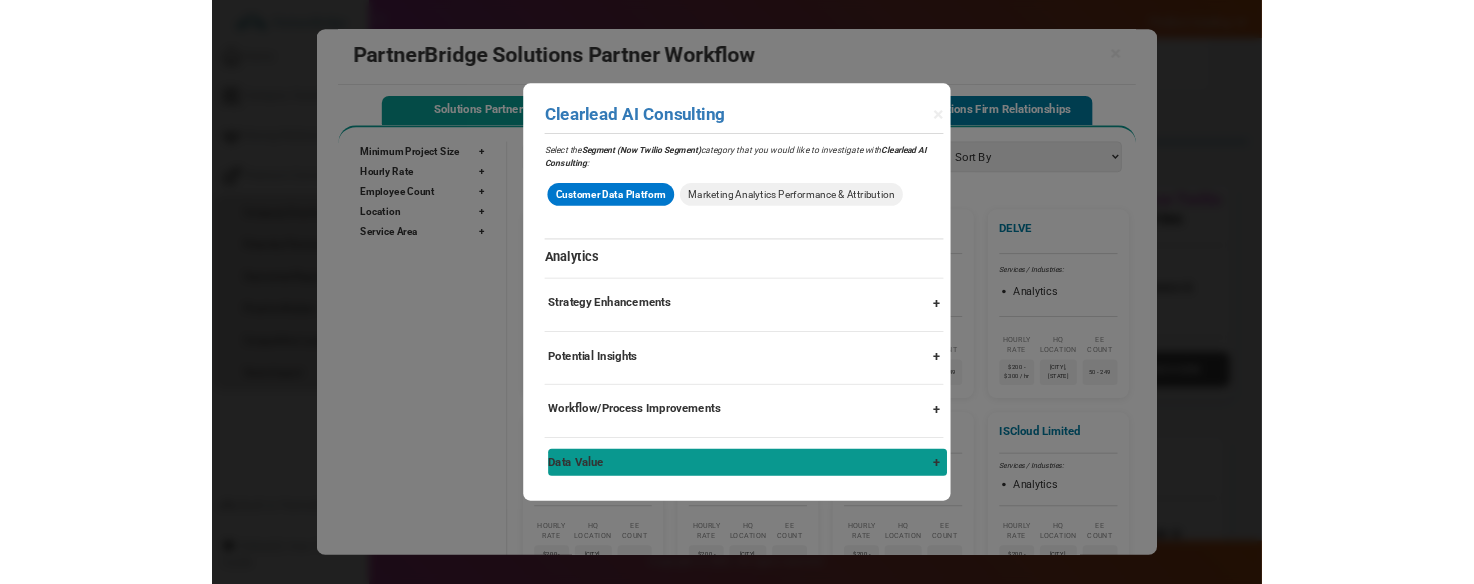 scroll, scrollTop: 0, scrollLeft: 0, axis: both 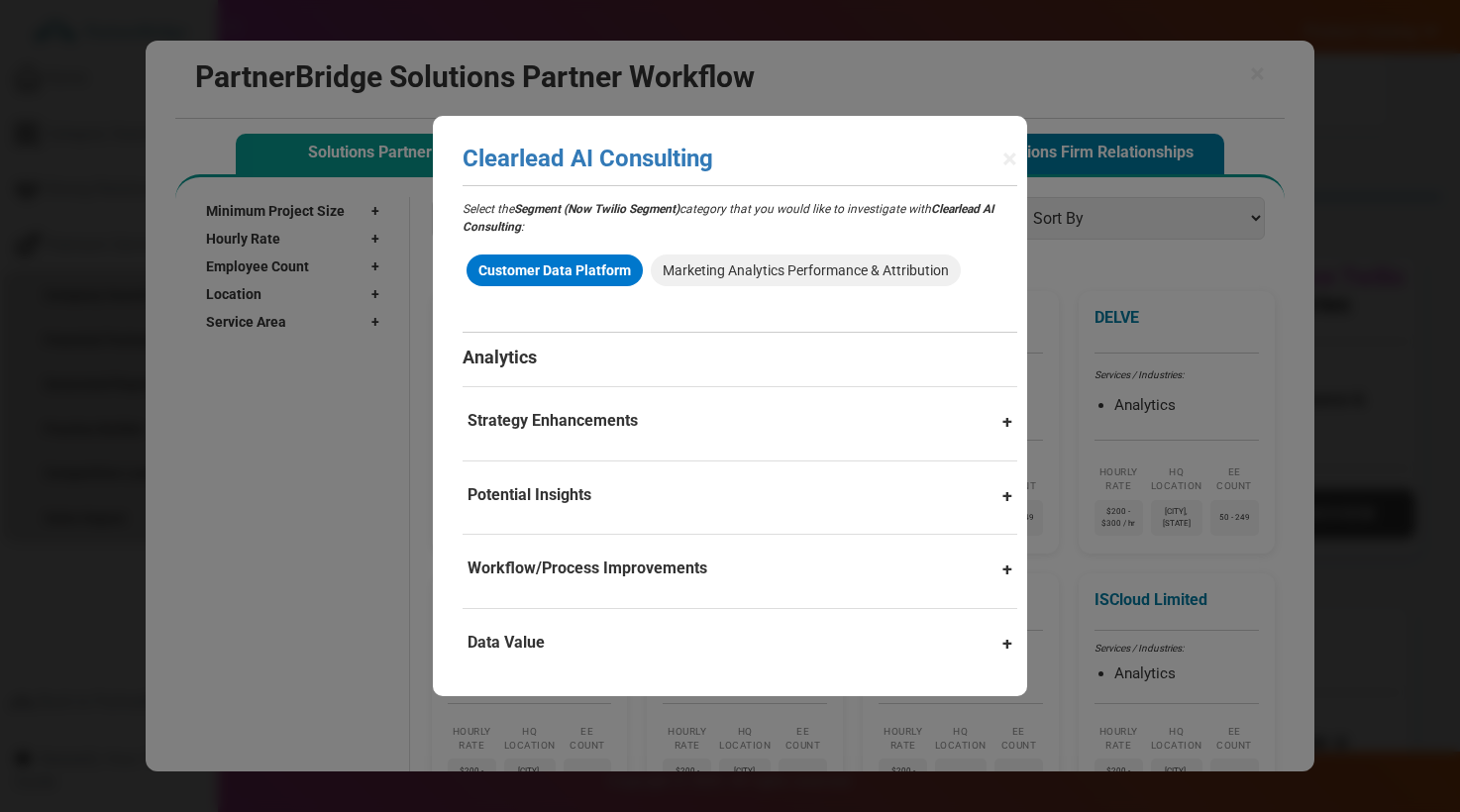 click on "Analytics Strategy Enhancements
Personalized Marketing Strategies : By leveraging the unified customer data from CDPs, analytics services can craft highly personalized marketing campaigns tailored to individual user profiles, leading to increased engagement and conversion rates.
Customer Segmentation and Targeting : Implementing advanced analytics within a CDP context enables precise segmentation of customer data, allowing businesses to identify and target high-value customer segments more effectively.
Predictive Analytics for Customer Retention : Utilizing the comprehensive view of customer interactions and behaviors captured in CDPs, predictive analytics can be employed to foresee customer churn and develop proactive retention strategies.
Potential Insights
Customer Journey Mapping : Discover detailed insights into the customer journey by analyzing interactions across various touchpoints, enabling companies to refine and optimize the customer experience.
Lifetime Value Prediction" at bounding box center (740, 504) 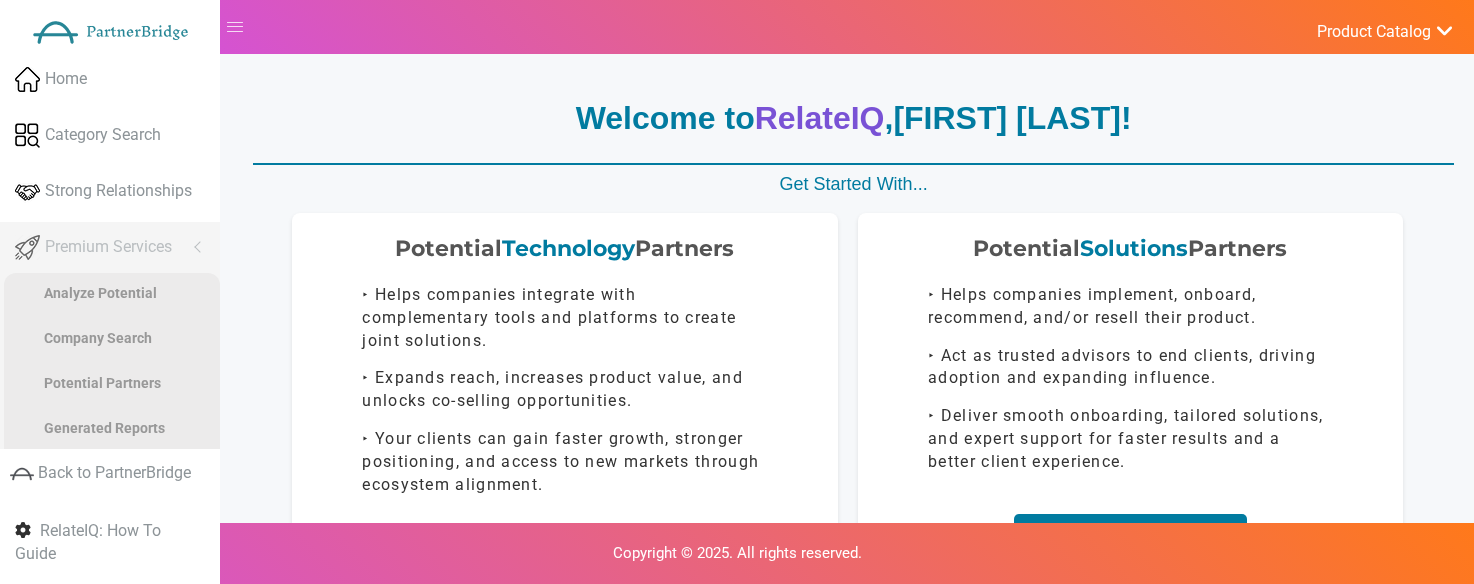 scroll, scrollTop: 444, scrollLeft: 0, axis: vertical 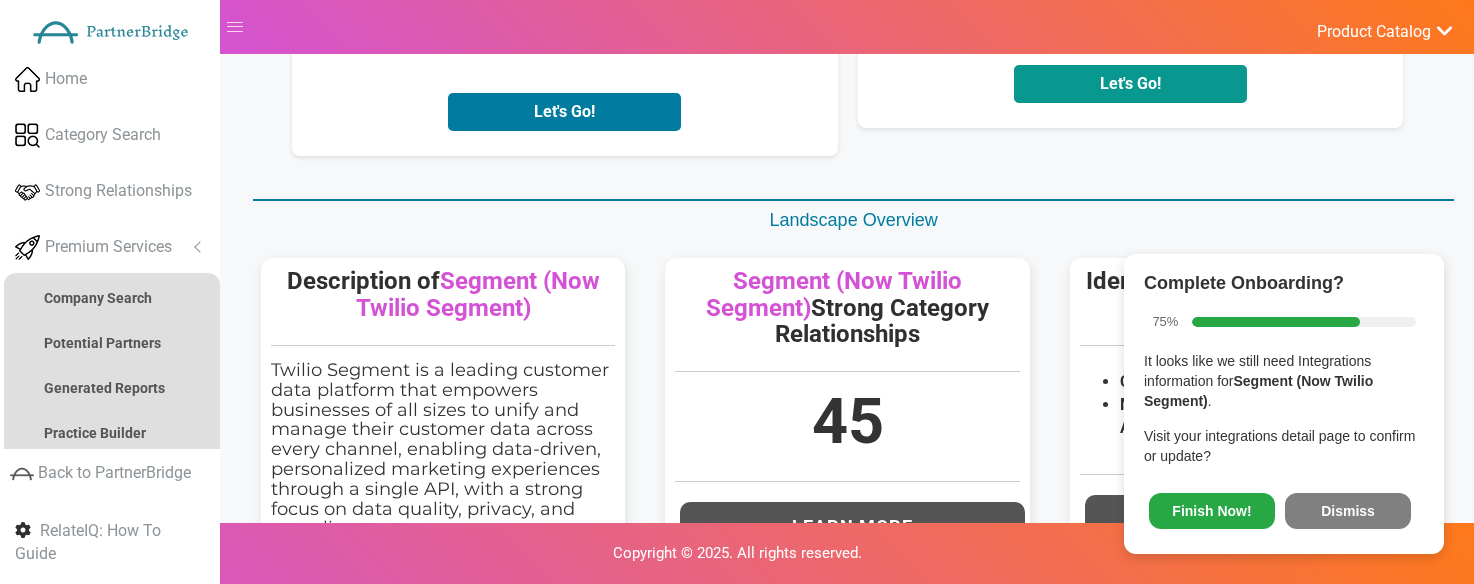 click on "Let's Go!" at bounding box center [1130, 84] 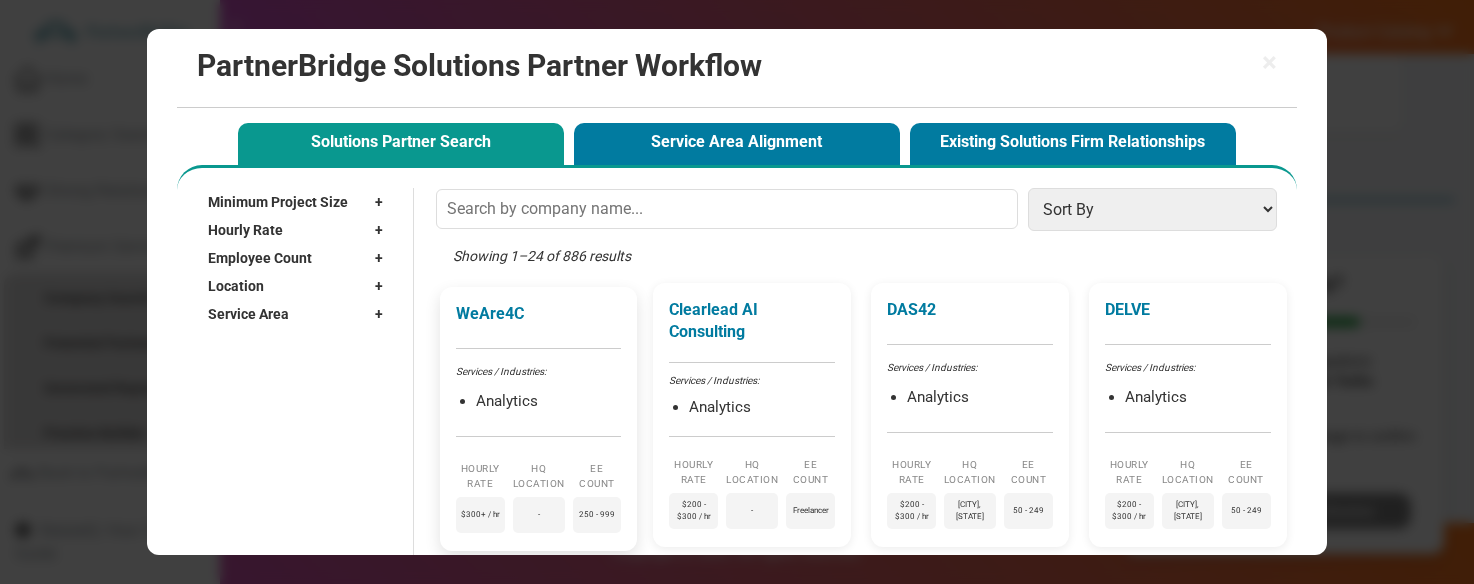 click on "Analytics" at bounding box center [549, 402] 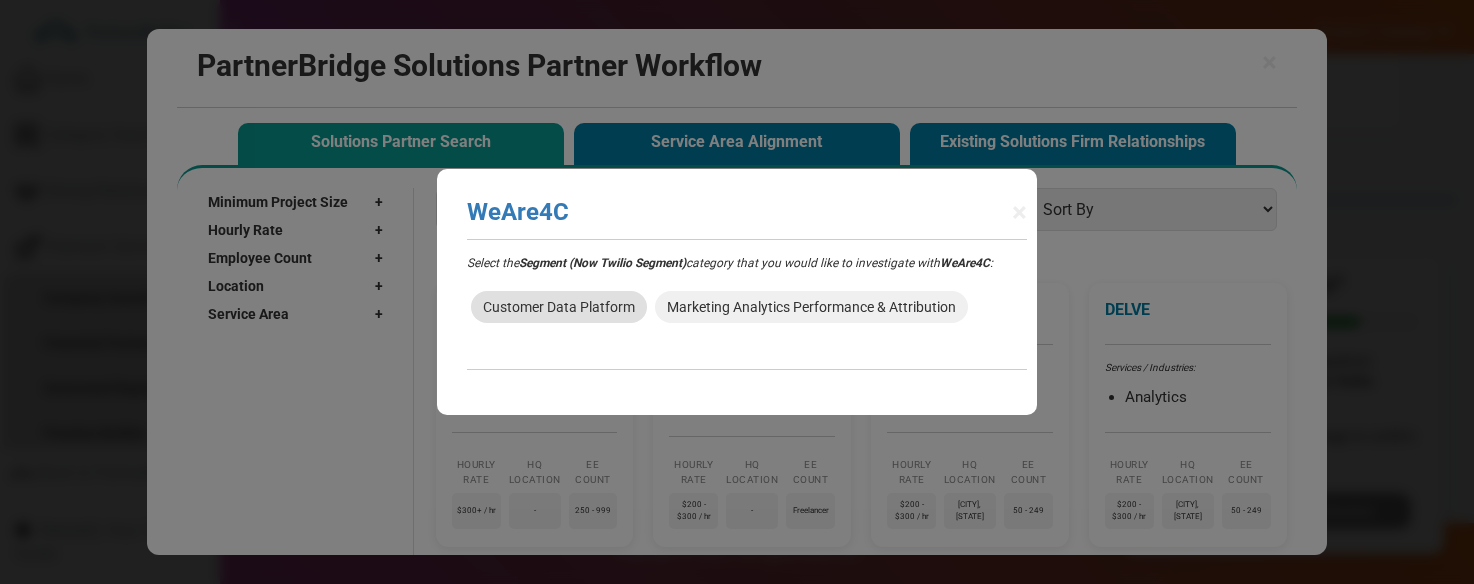 click on "Customer Data Platform" at bounding box center [559, 307] 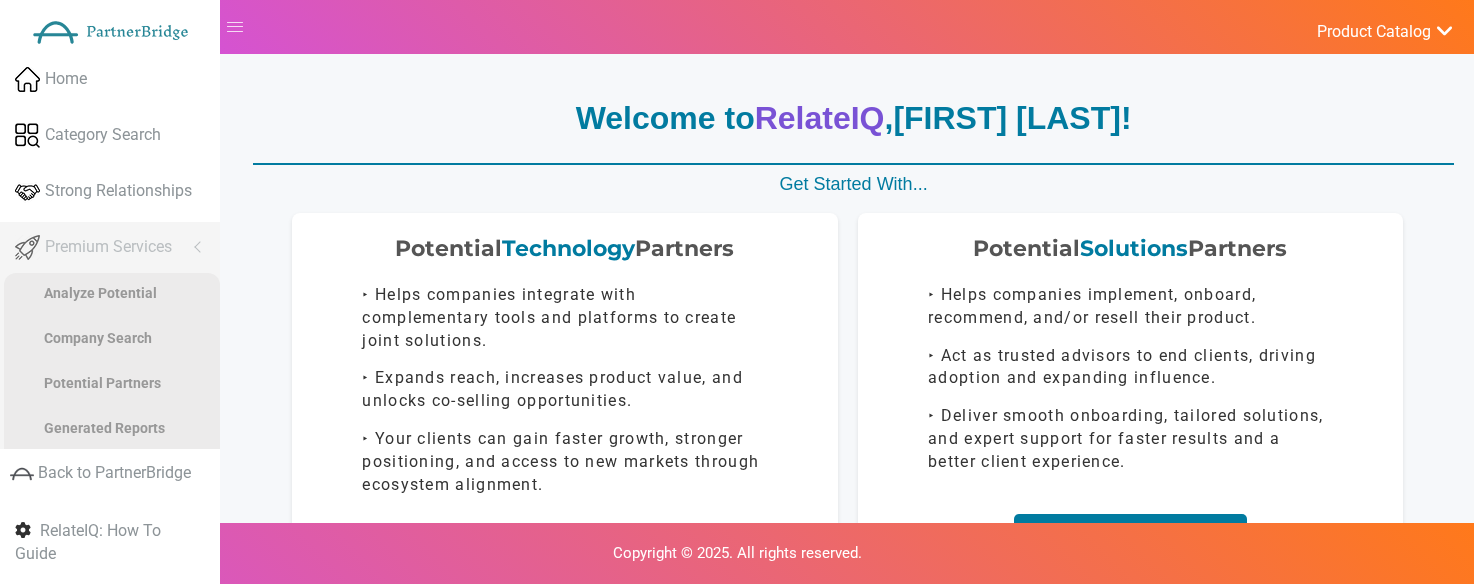 scroll, scrollTop: 442, scrollLeft: 0, axis: vertical 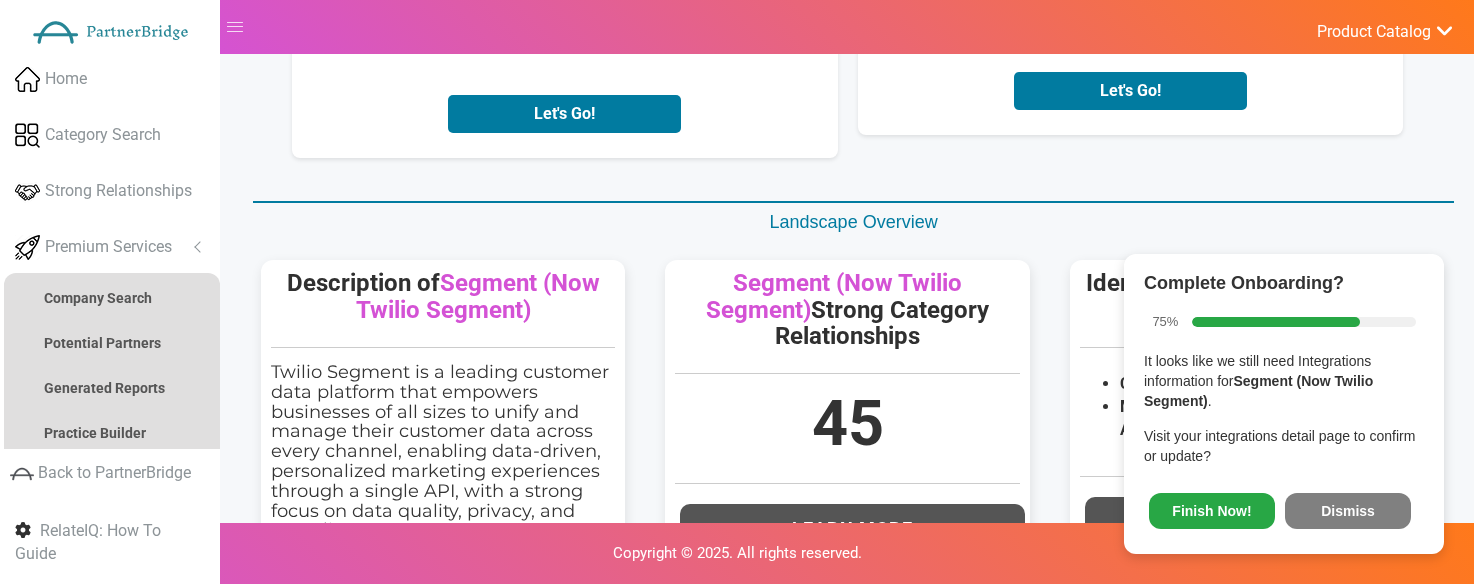 click on "Dismiss" at bounding box center [1348, 511] 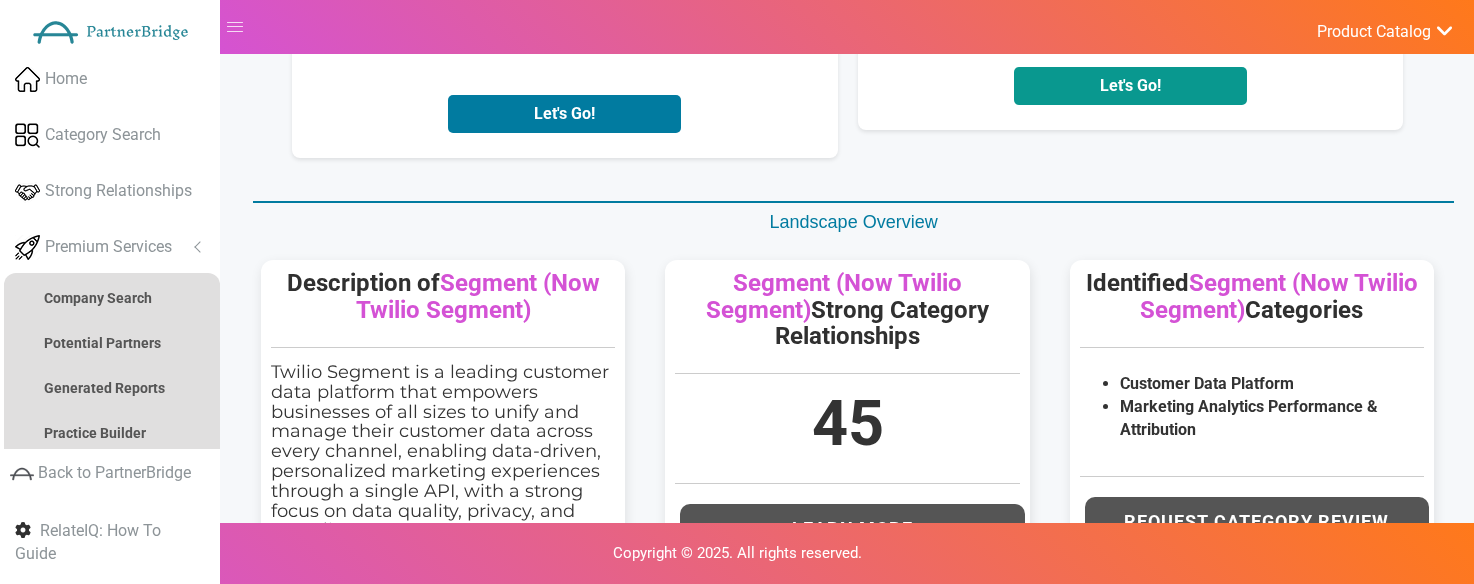 click on "Let's Go!" at bounding box center (1130, 86) 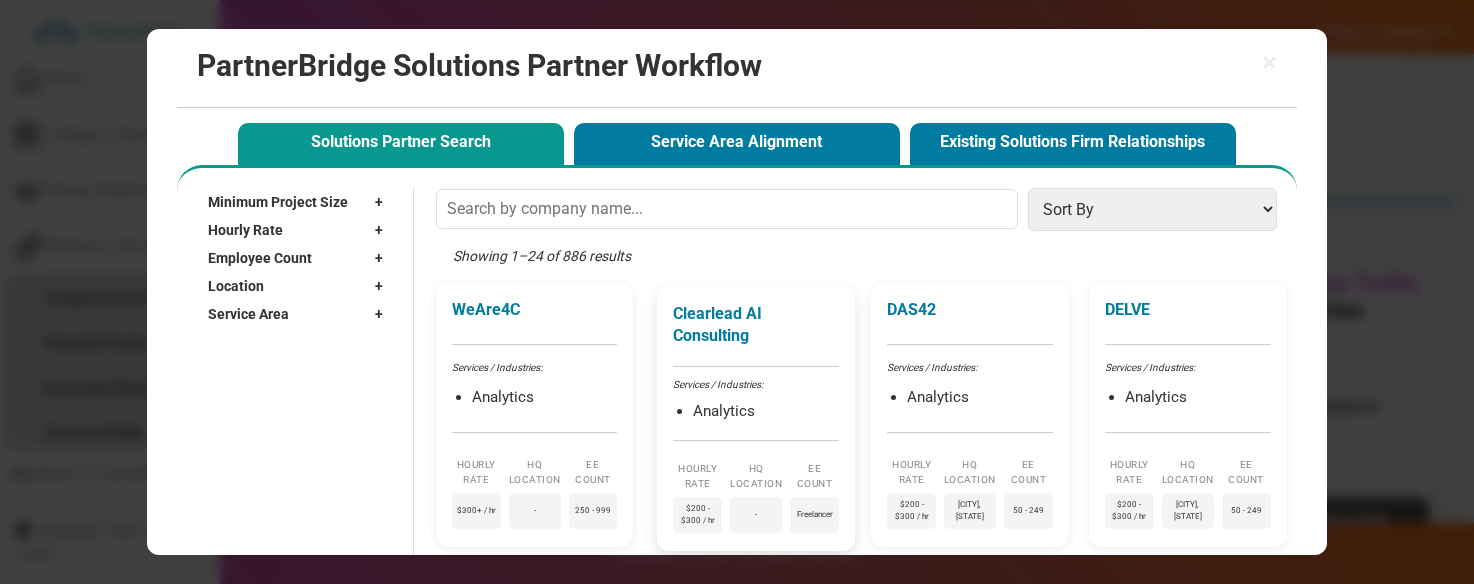 click on "Clearlead AI Consulting
Services / Industries:
Analytics
Hourly Rate
$200 - $300 / hr
HQ Location
-
EE Count
Freelancer" at bounding box center [756, 419] 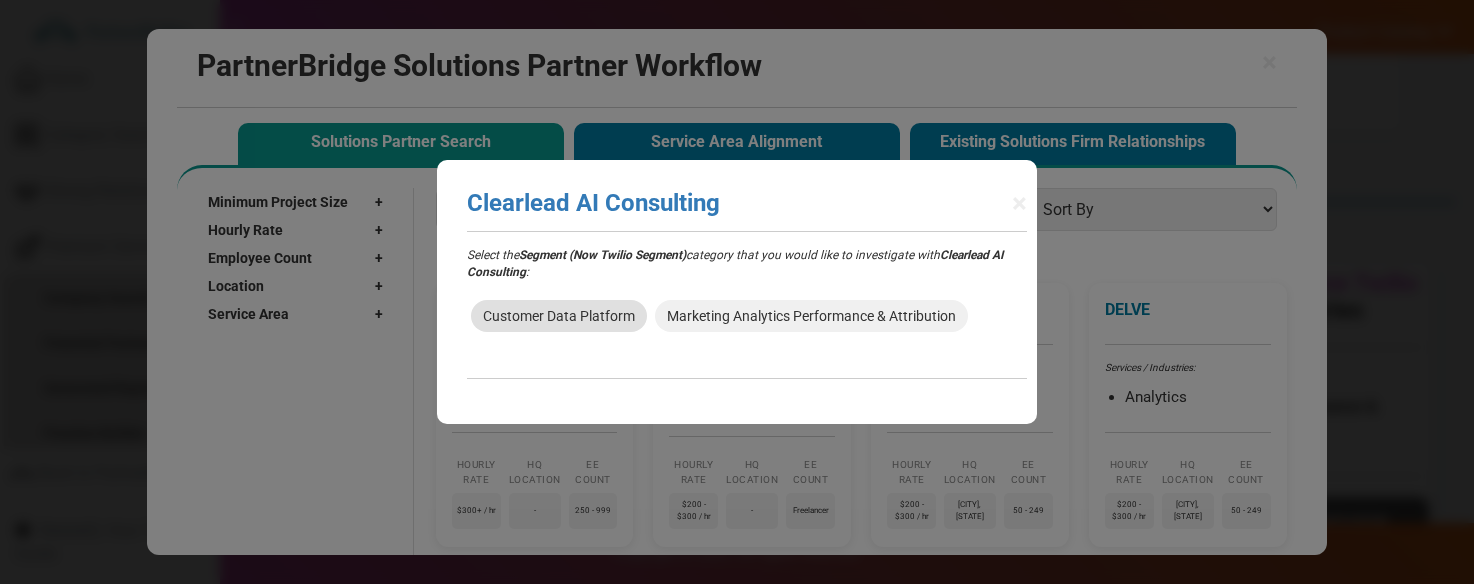click on "Customer Data Platform" at bounding box center [559, 316] 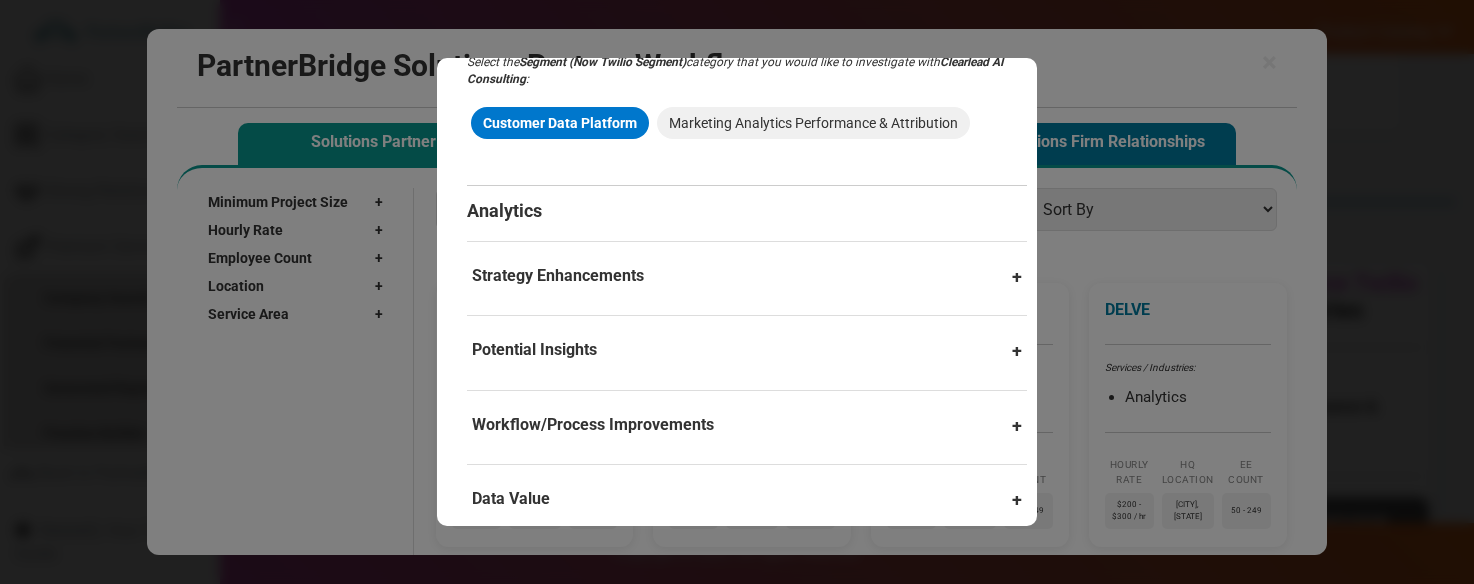 scroll, scrollTop: 0, scrollLeft: 0, axis: both 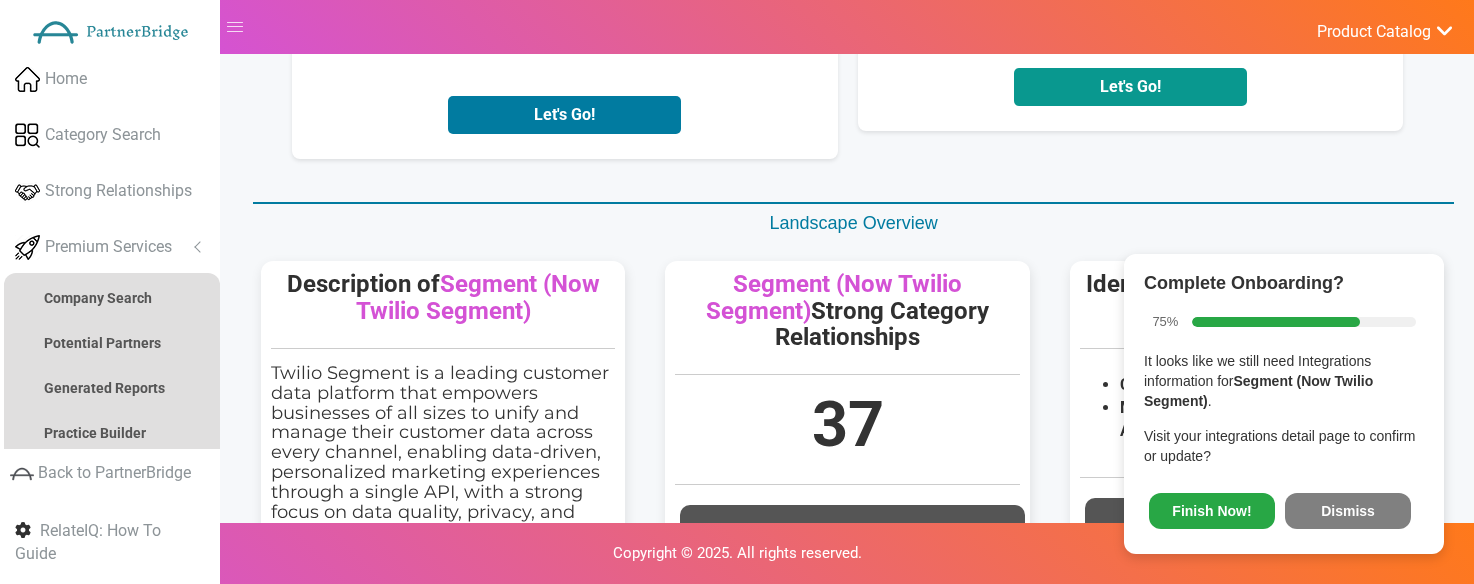 click on "Let's Go!" at bounding box center (1130, 87) 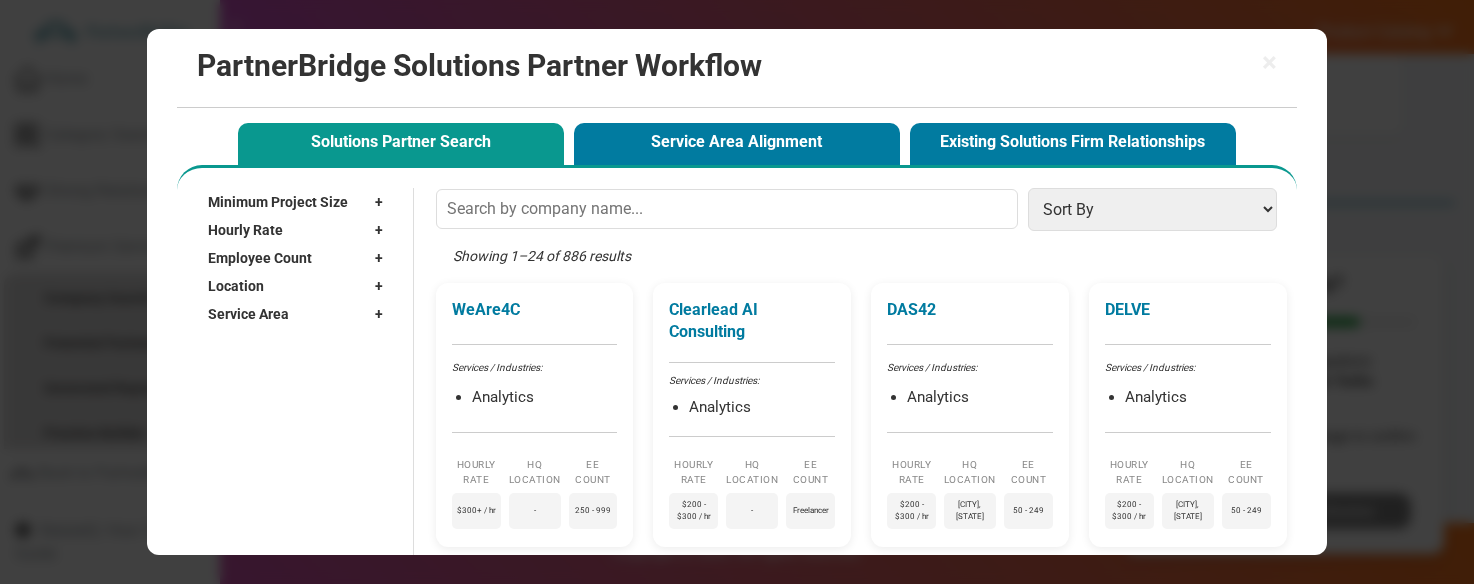 click on "WeAre4C
Services / Industries:
Analytics
Hourly Rate
$300+ / hr
HQ Location
-
EE Count
250 - 999
Clearlead AI Consulting
Services / Industries:
Analytics
Hourly Rate
$200 - $300 / hr
HQ Location
-
EE Count
Freelancer
DAS42
Services / Industries:
Analytics
Hourly Rate
$200 - $300 / hr
HQ Location
New York, NY
EE Count
50 - 249
- -" at bounding box center [861, 1103] 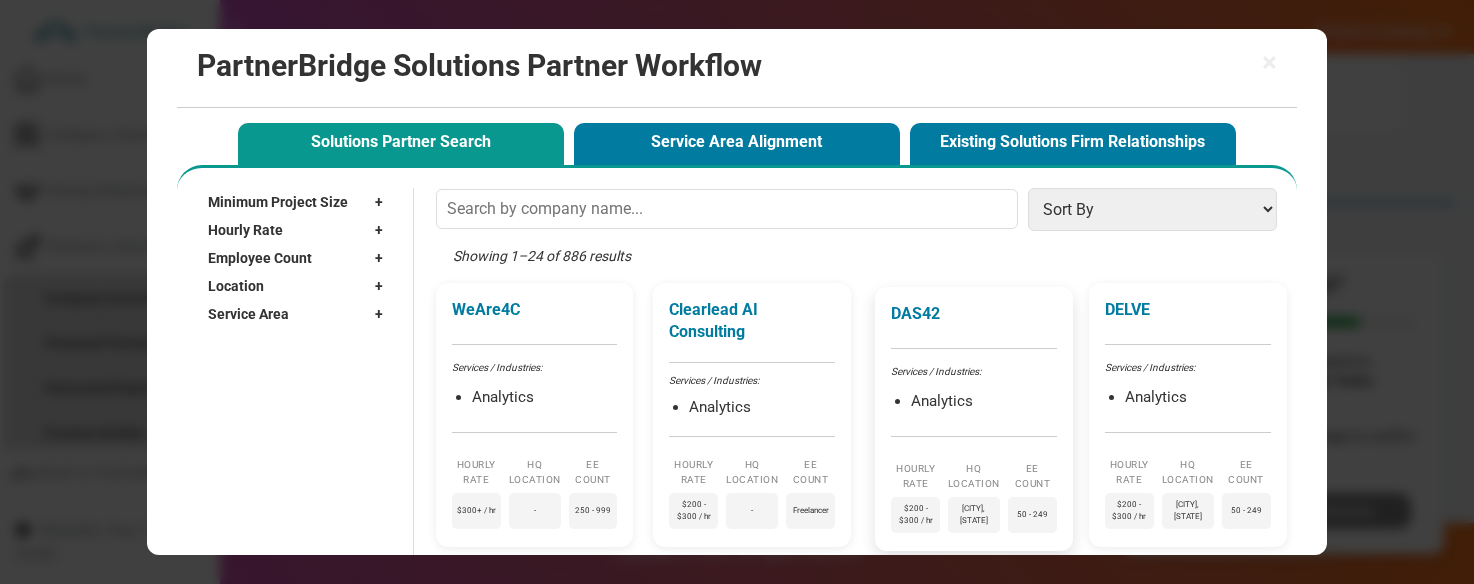 click on "DAS42
Services / Industries:
Analytics
Hourly Rate
$200 - $300 / hr
HQ Location
New York, NY
EE Count
50 - 249" at bounding box center (974, 419) 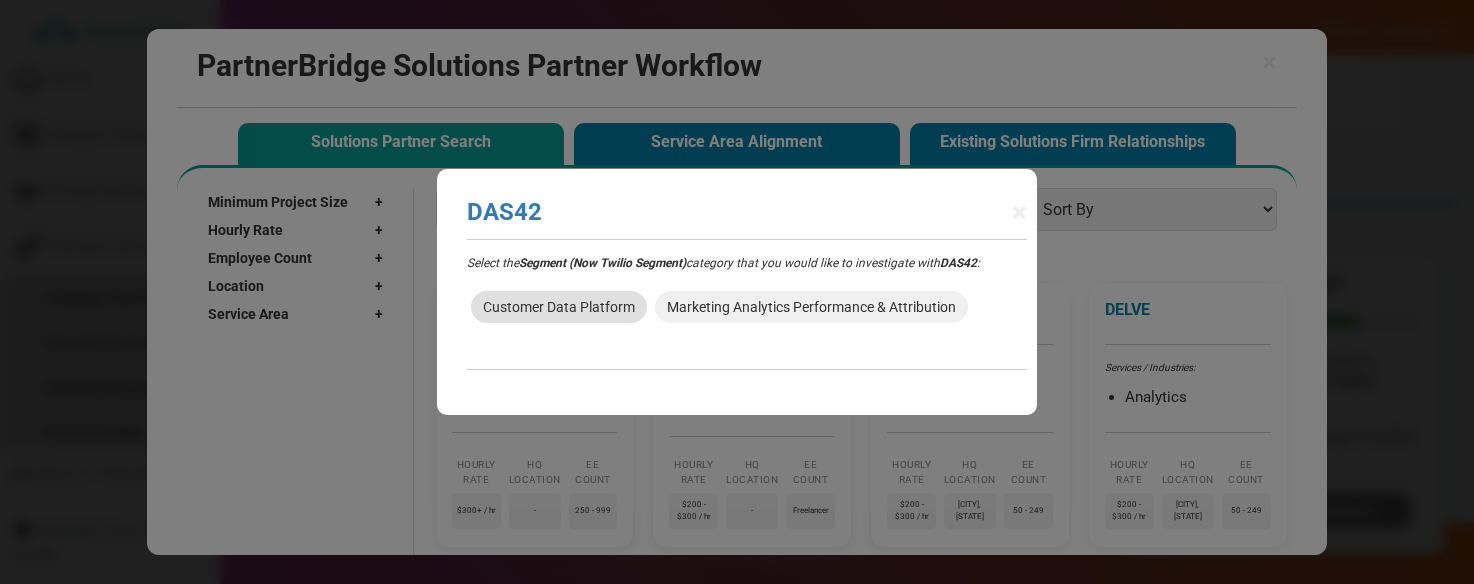 click on "Customer Data Platform" at bounding box center [559, 307] 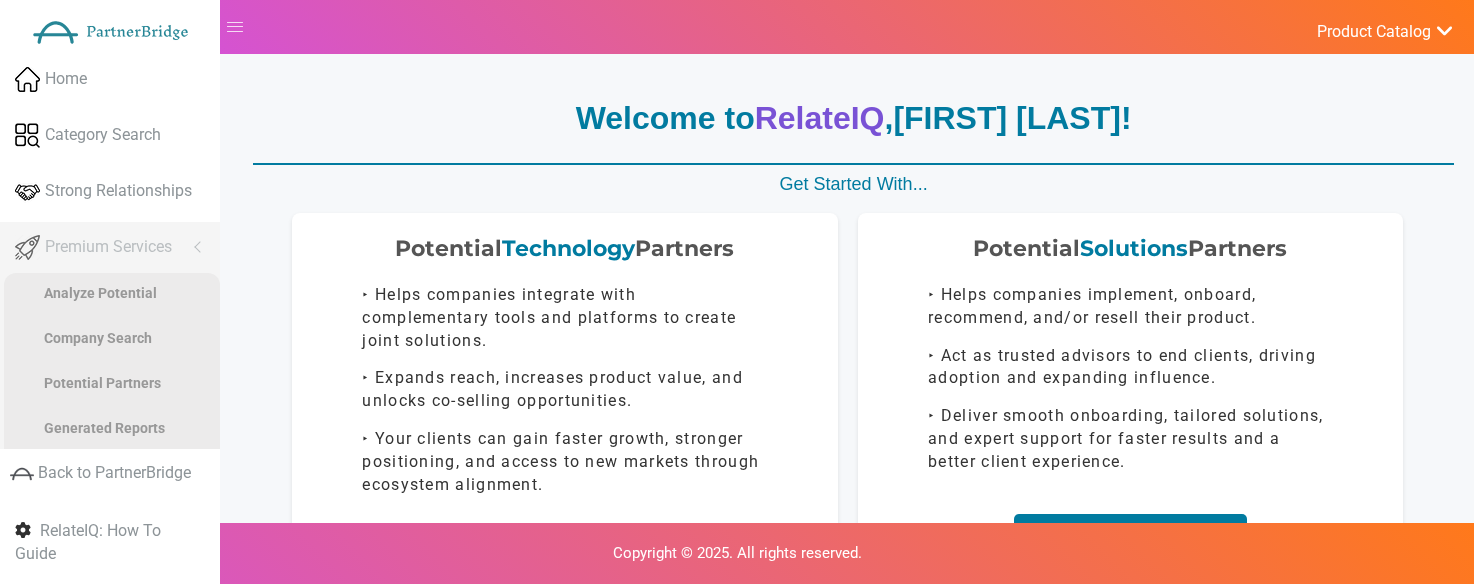 scroll, scrollTop: 439, scrollLeft: 0, axis: vertical 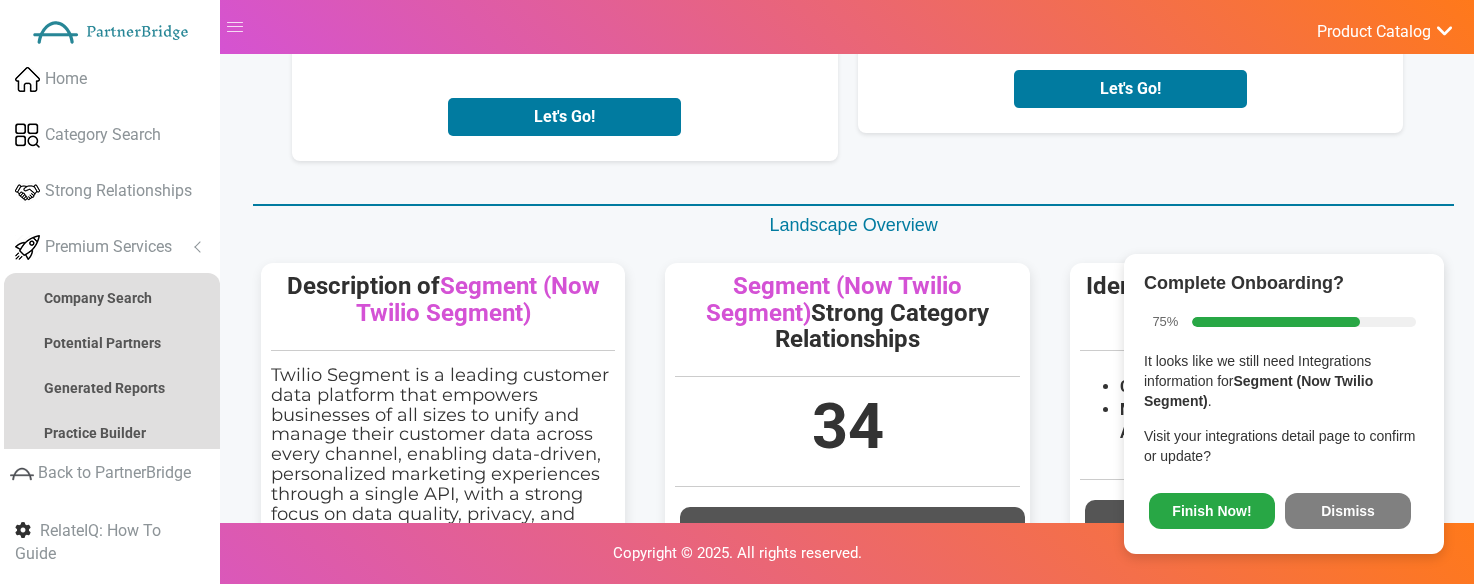 click on "Potential  Solutions  Partners
‣ Helps companies implement, onboard, recommend, and/or resell their product.
‣ Act as trusted advisors to end clients, driving adoption and expanding influence.
‣ Deliver smooth onboarding, tailored solutions, and expert support for faster results and a better client experience.
Let's Go!" at bounding box center (1131, -49) 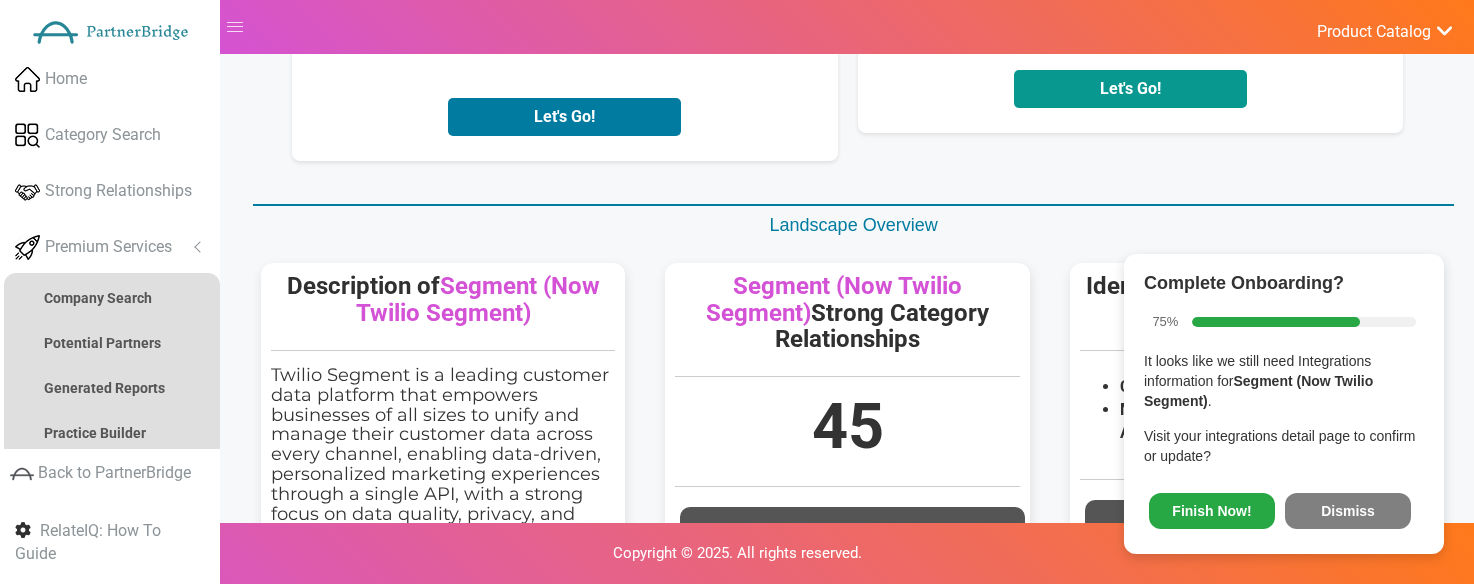 click on "Let's Go!" at bounding box center [1130, 89] 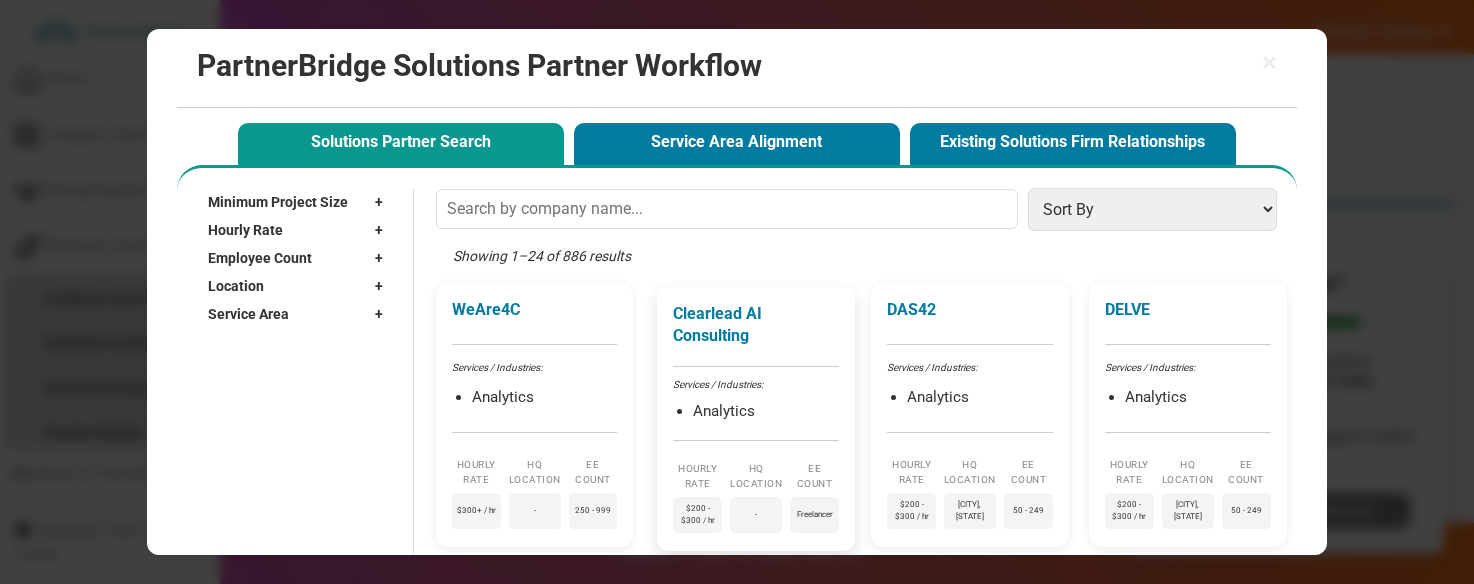click on "Clearlead AI Consulting
Services / Industries:
Analytics
Hourly Rate
$200 - $300 / hr
HQ Location
-
EE Count
Freelancer" at bounding box center [756, 419] 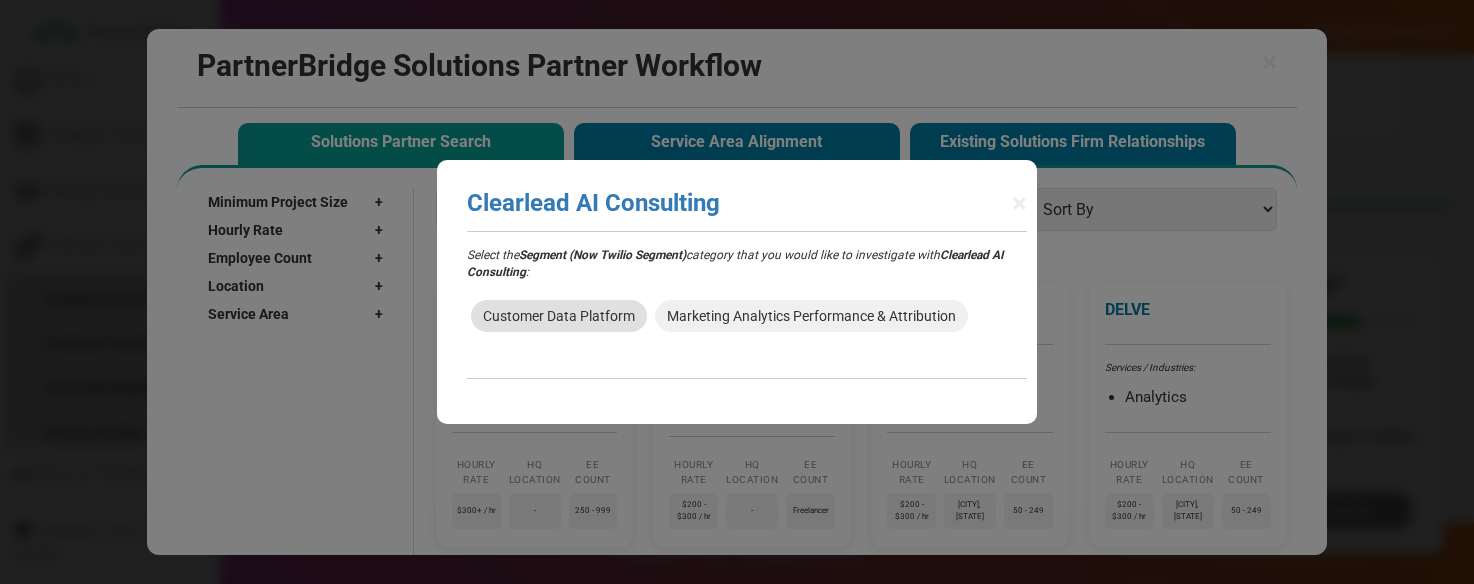 click on "Customer Data Platform" at bounding box center (559, 316) 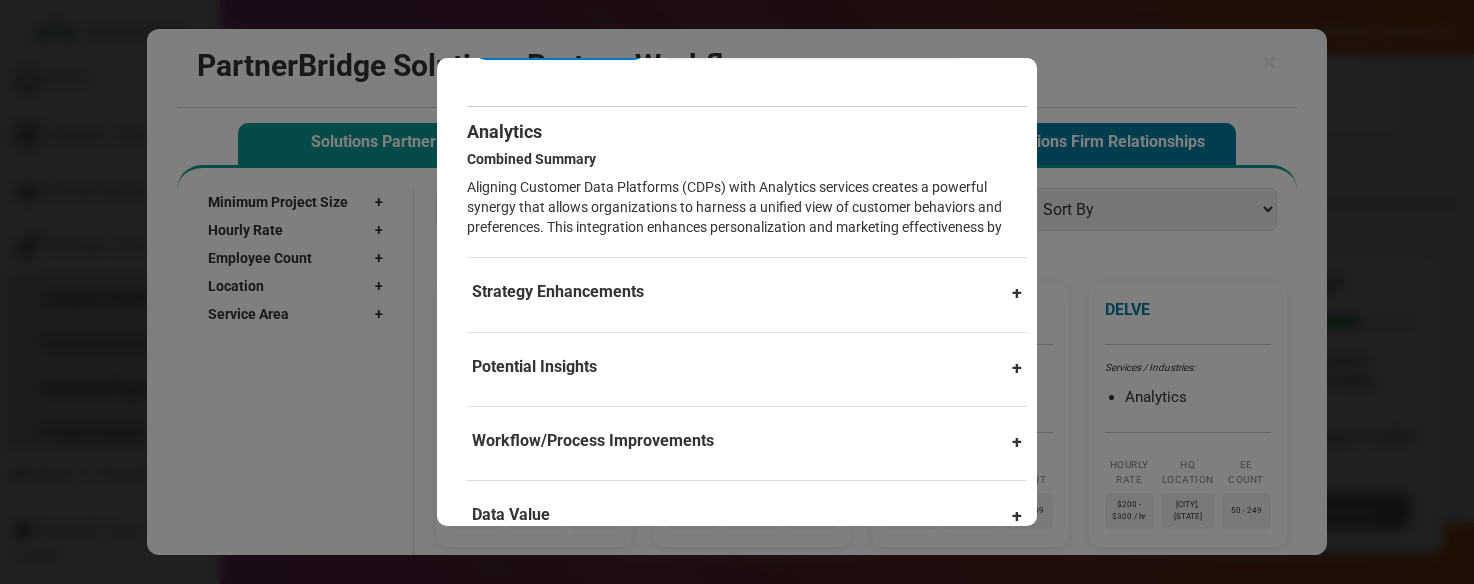 scroll, scrollTop: 186, scrollLeft: 0, axis: vertical 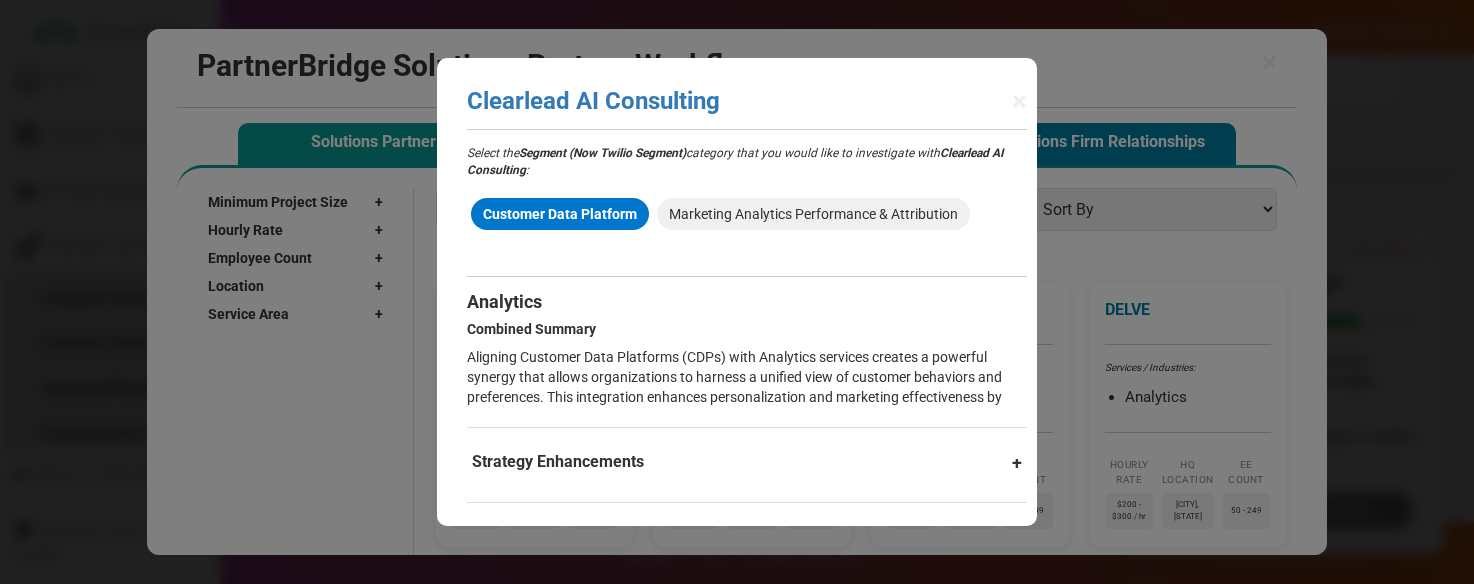 click on "Aligning Customer Data Platforms (CDPs) with Analytics services creates a powerful synergy that allows organizations to harness a unified view of customer behaviors and preferences. This integration enhances personalization and marketing effectiveness by" at bounding box center [747, 377] 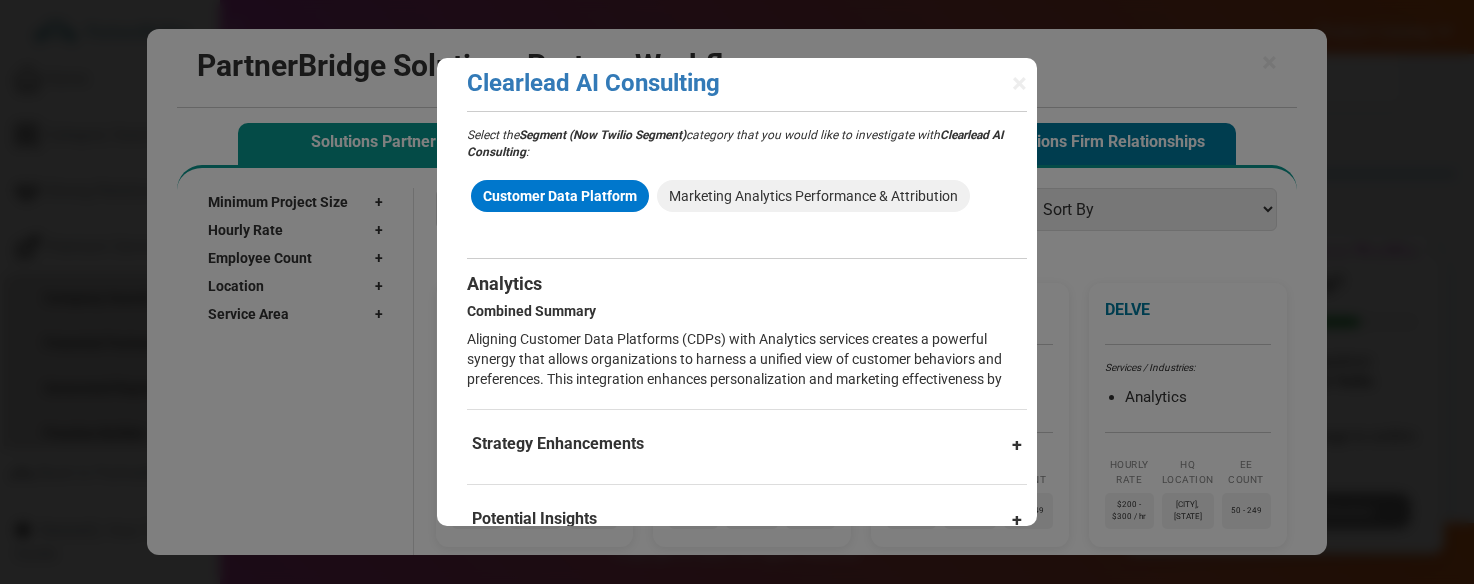 scroll, scrollTop: 0, scrollLeft: 0, axis: both 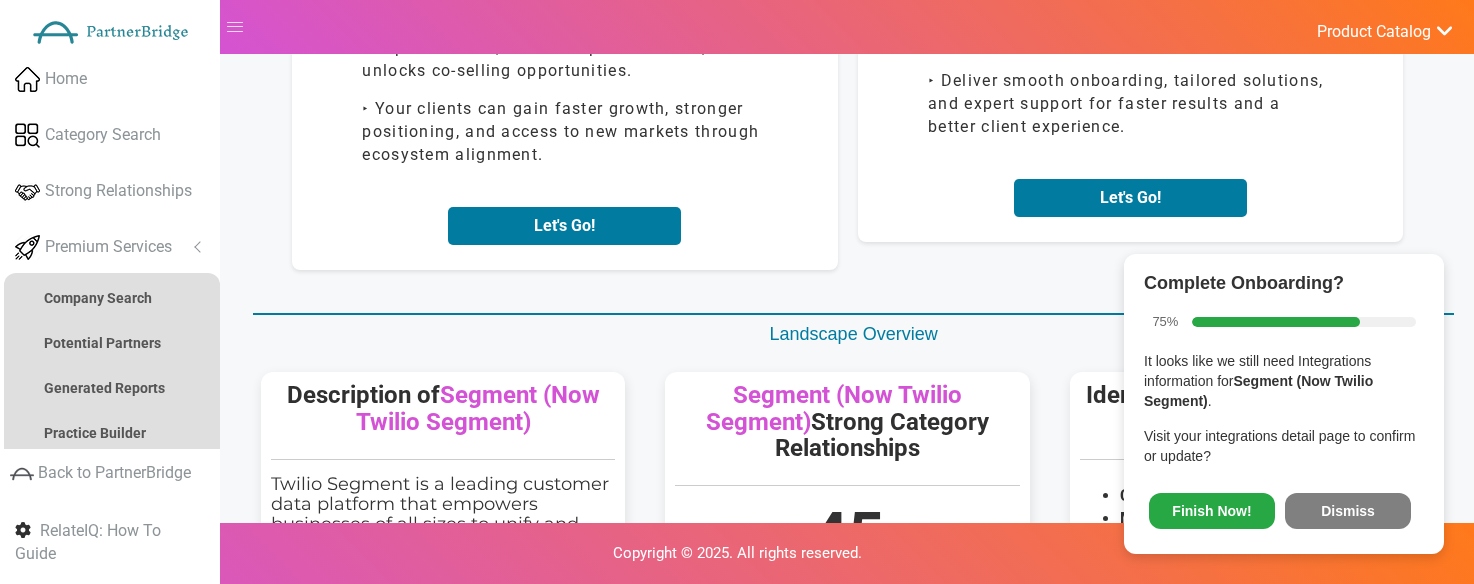 click on "Potential  Solutions  Partners
‣ Helps companies implement, onboard, recommend, and/or resell their product.
‣ Act as trusted advisors to end clients, driving adoption and expanding influence.
‣ Deliver smooth onboarding, tailored solutions, and expert support for faster results and a better client experience.
Let's Go!" at bounding box center (1131, 60) 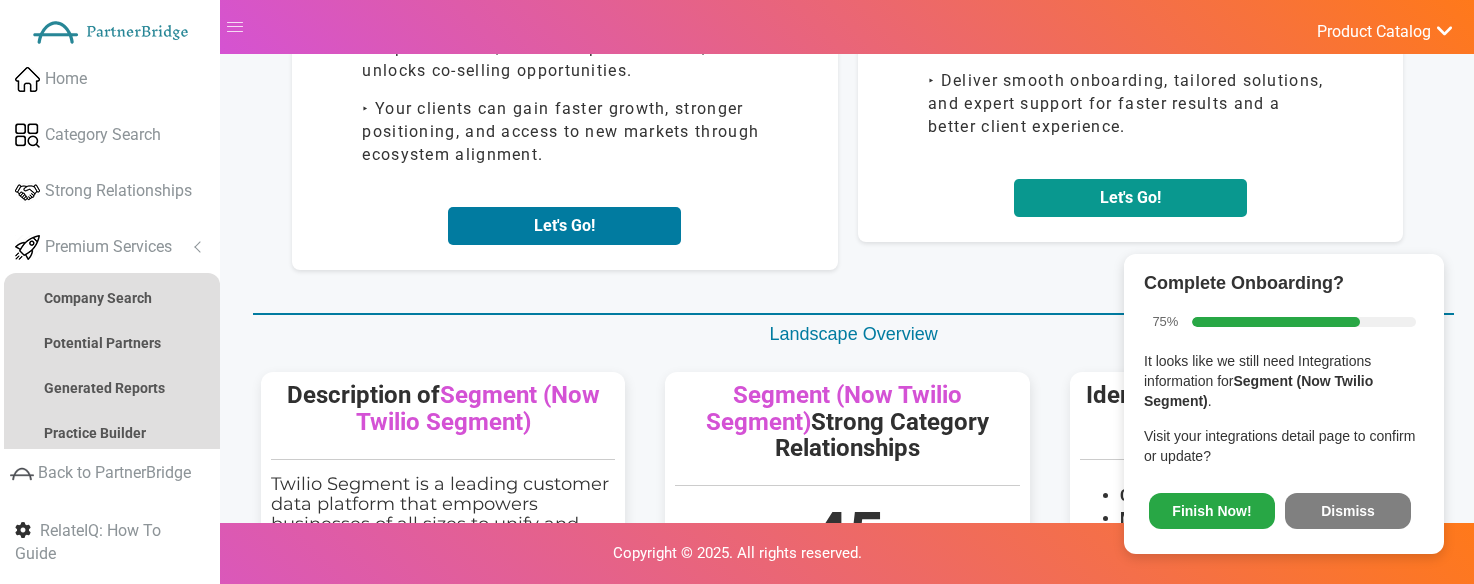click on "Let's Go!" at bounding box center [1130, 198] 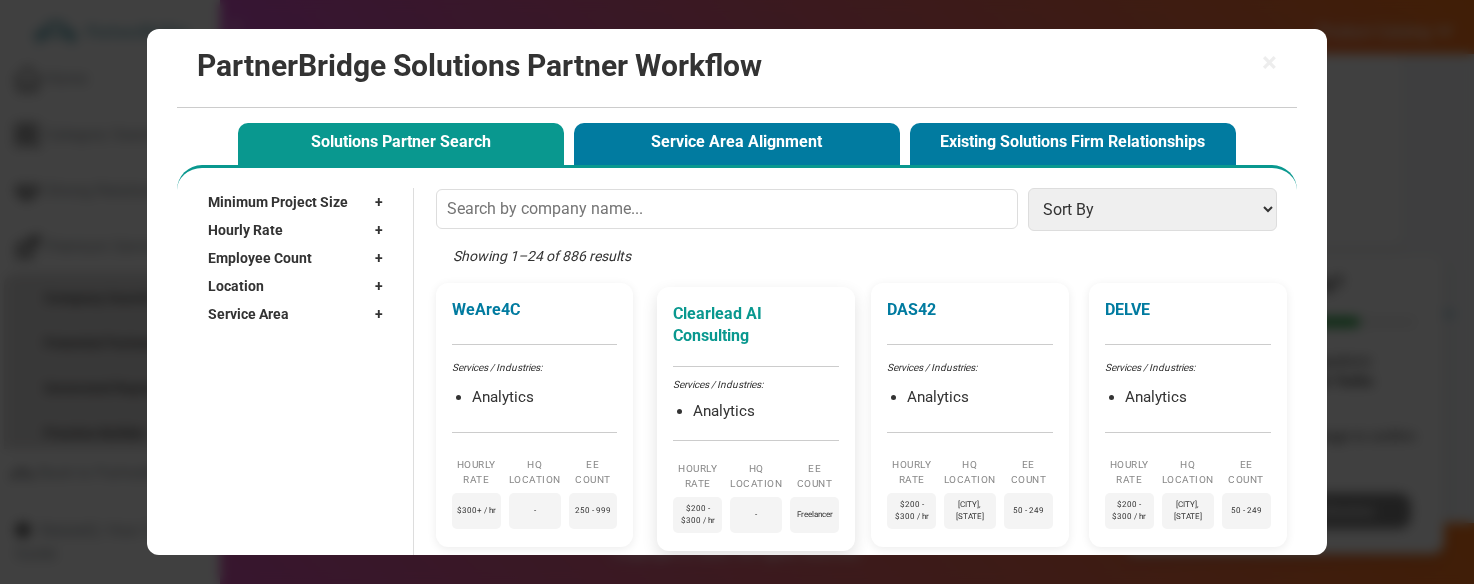 click on "Clearlead AI Consulting" at bounding box center (756, 326) 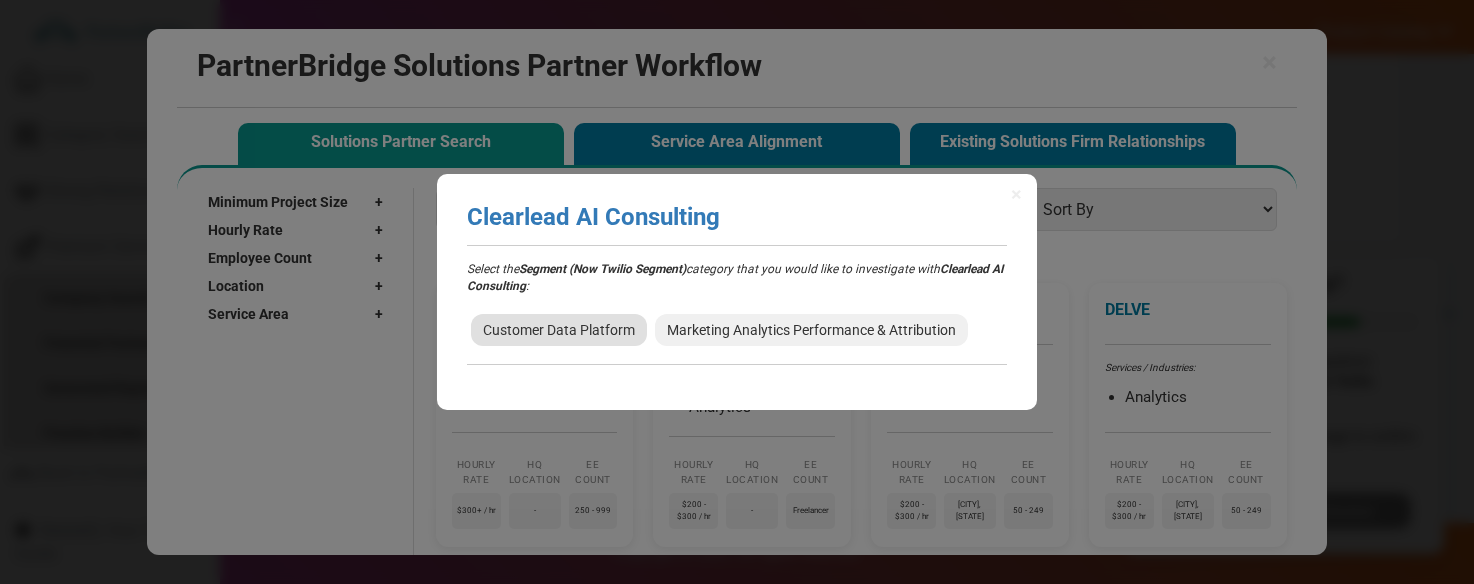 click on "Customer Data Platform" at bounding box center [559, 330] 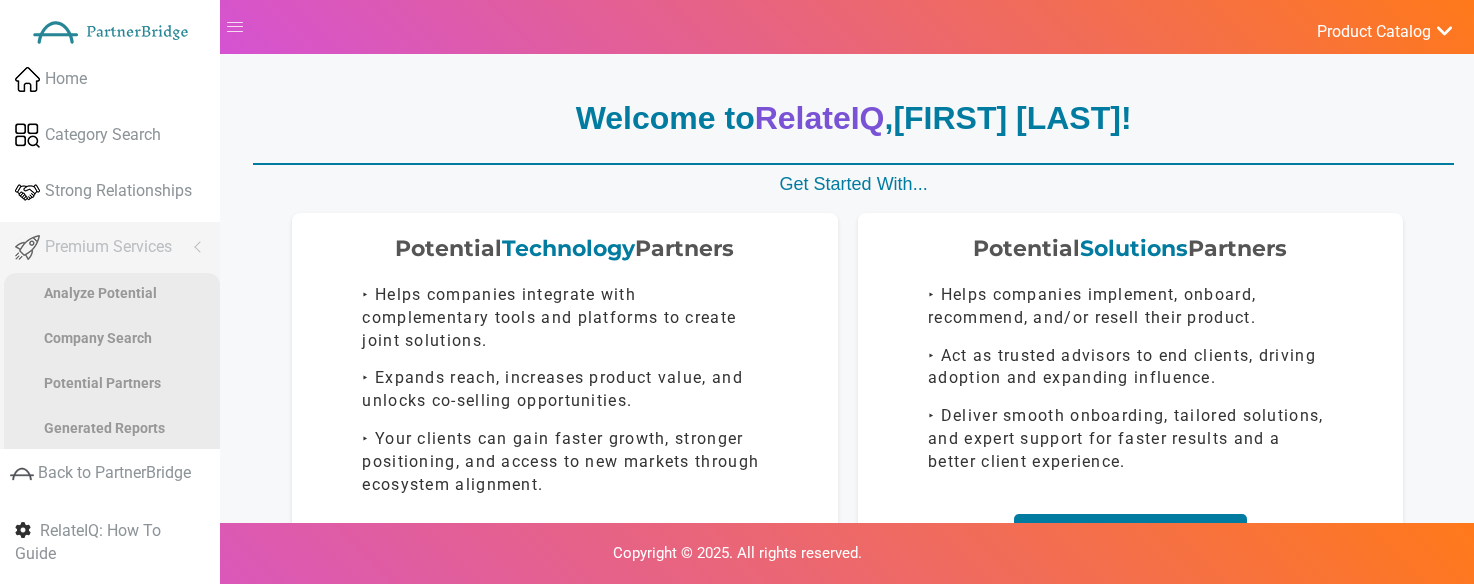 scroll, scrollTop: 328, scrollLeft: 0, axis: vertical 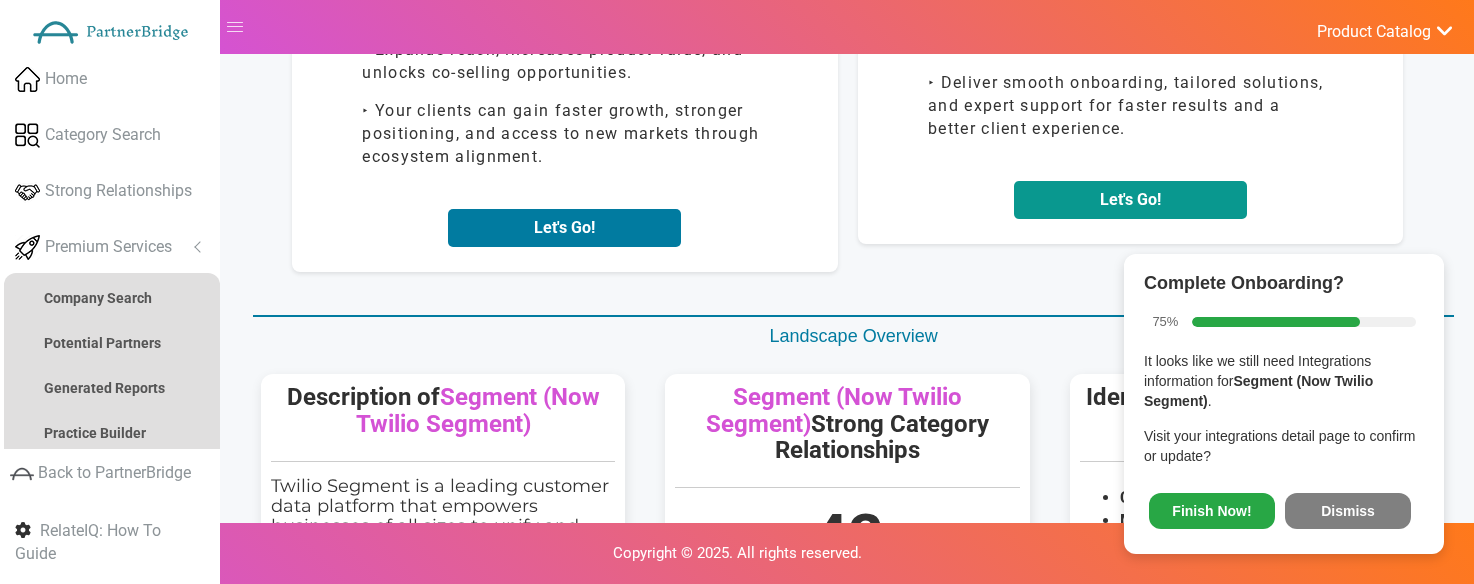 click on "Let's Go!" at bounding box center [1130, 200] 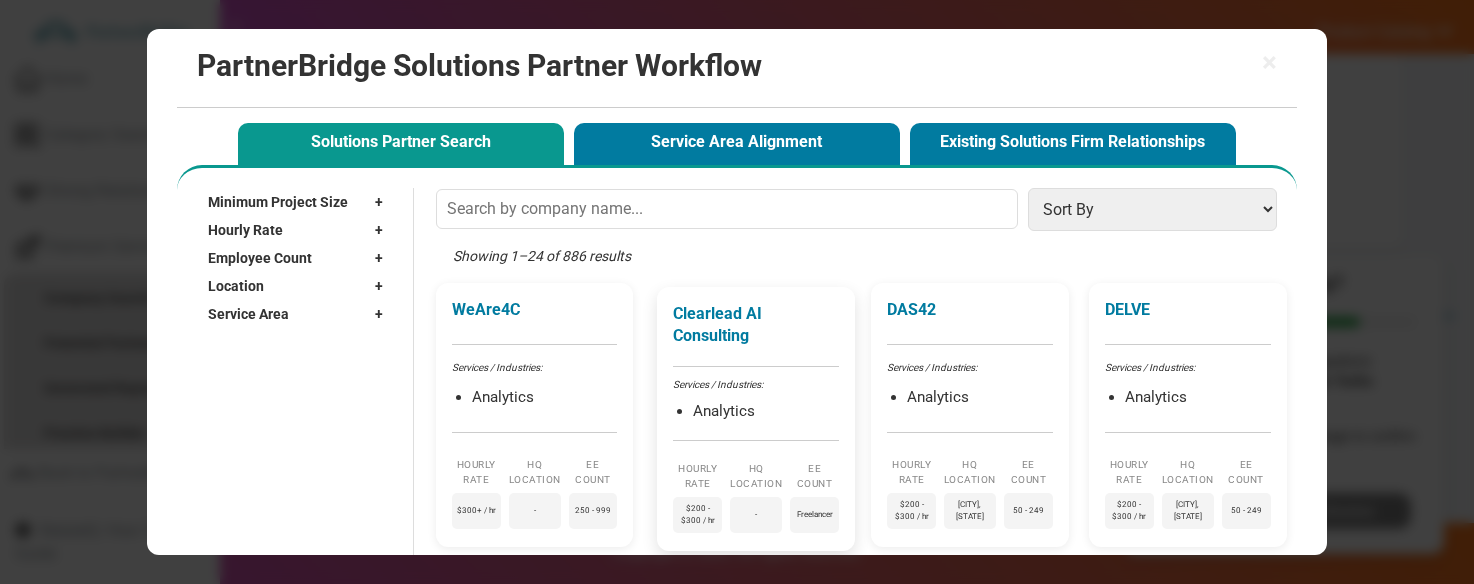 click on "Clearlead AI Consulting
Services / Industries:
Analytics
Hourly Rate
$200 - $300 / hr
HQ Location
-
EE Count
Freelancer" at bounding box center (756, 419) 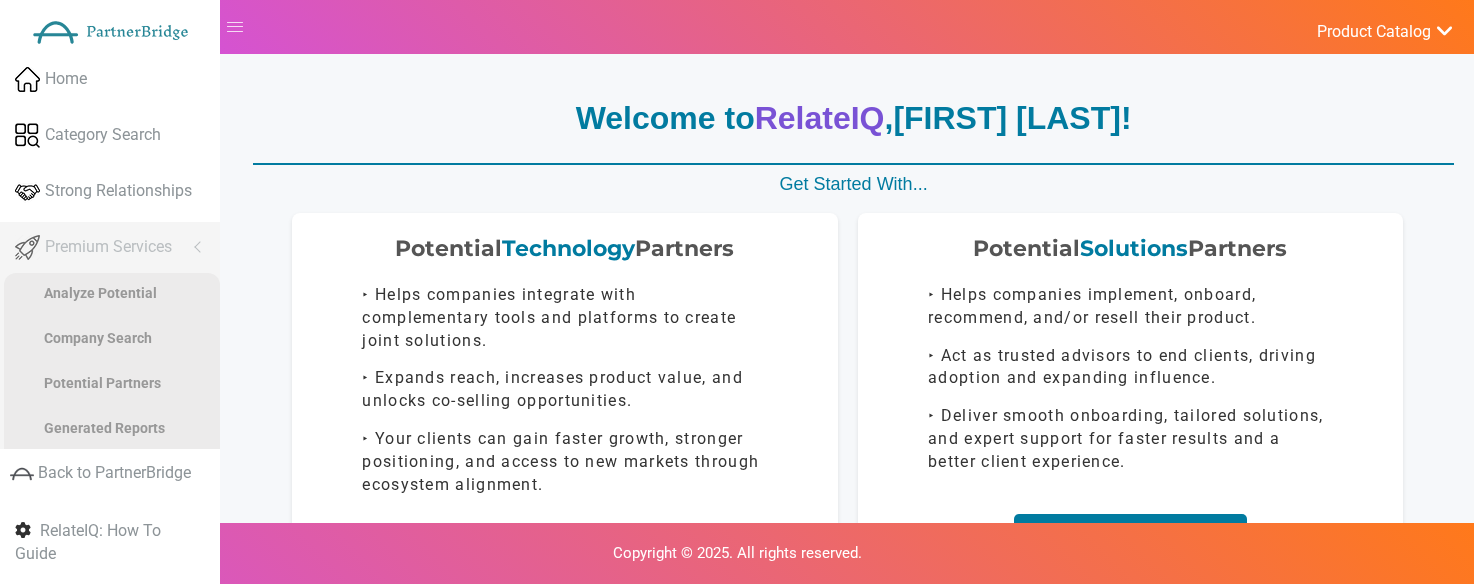 scroll, scrollTop: 327, scrollLeft: 0, axis: vertical 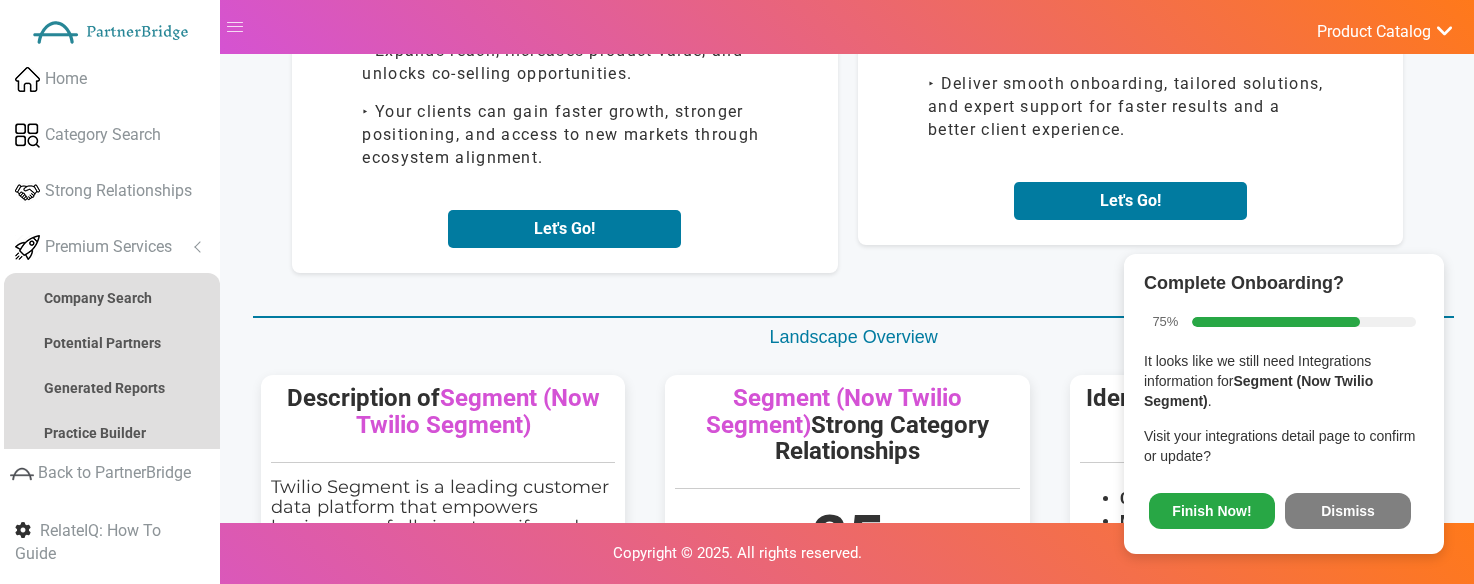 click on "Let's Go!" at bounding box center (1131, 201) 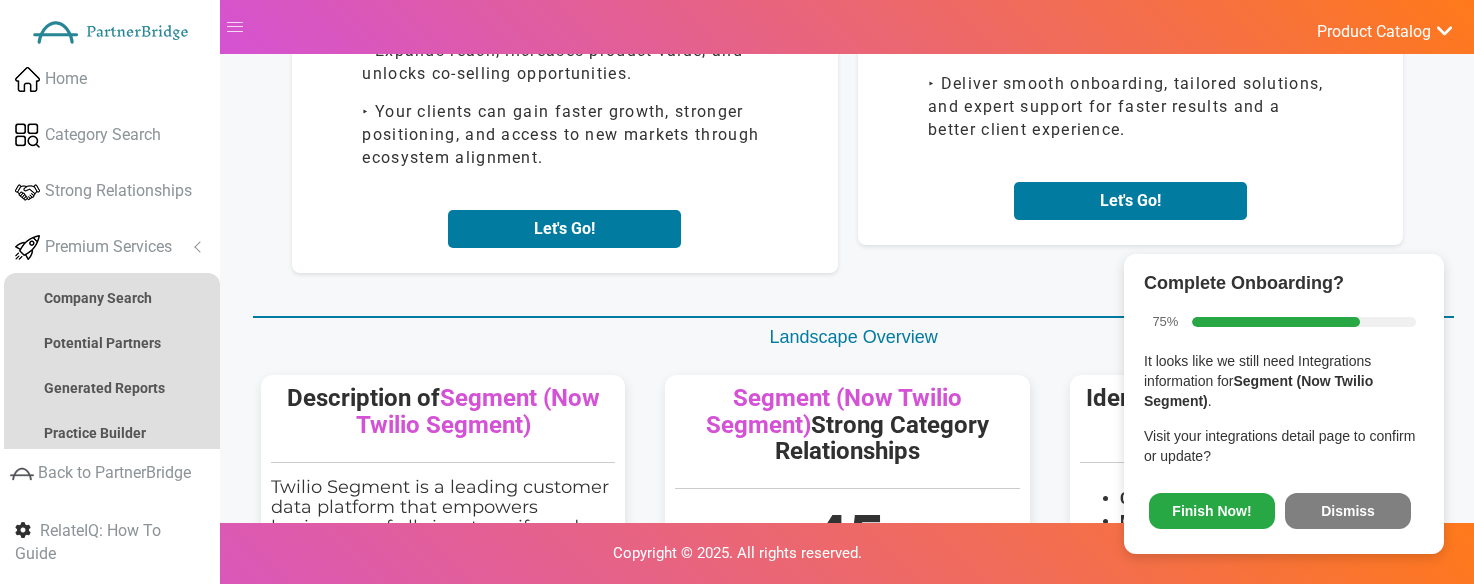 click on "Potential  Solutions  Partners
‣ Helps companies implement, onboard, recommend, and/or resell their product.
‣ Act as trusted advisors to end clients, driving adoption and expanding influence.
‣ Deliver smooth onboarding, tailored solutions, and expert support for faster results and a better client experience.
Let's Go!" at bounding box center [1131, 63] 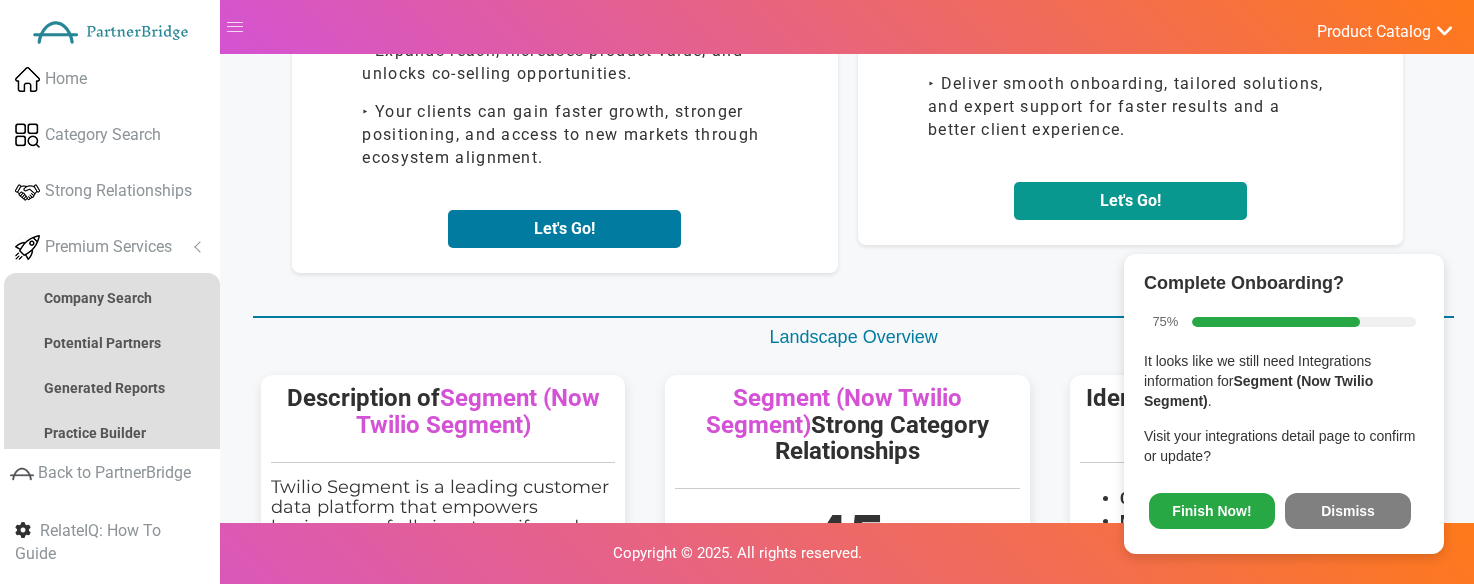 click on "Let's Go!" at bounding box center (1130, 201) 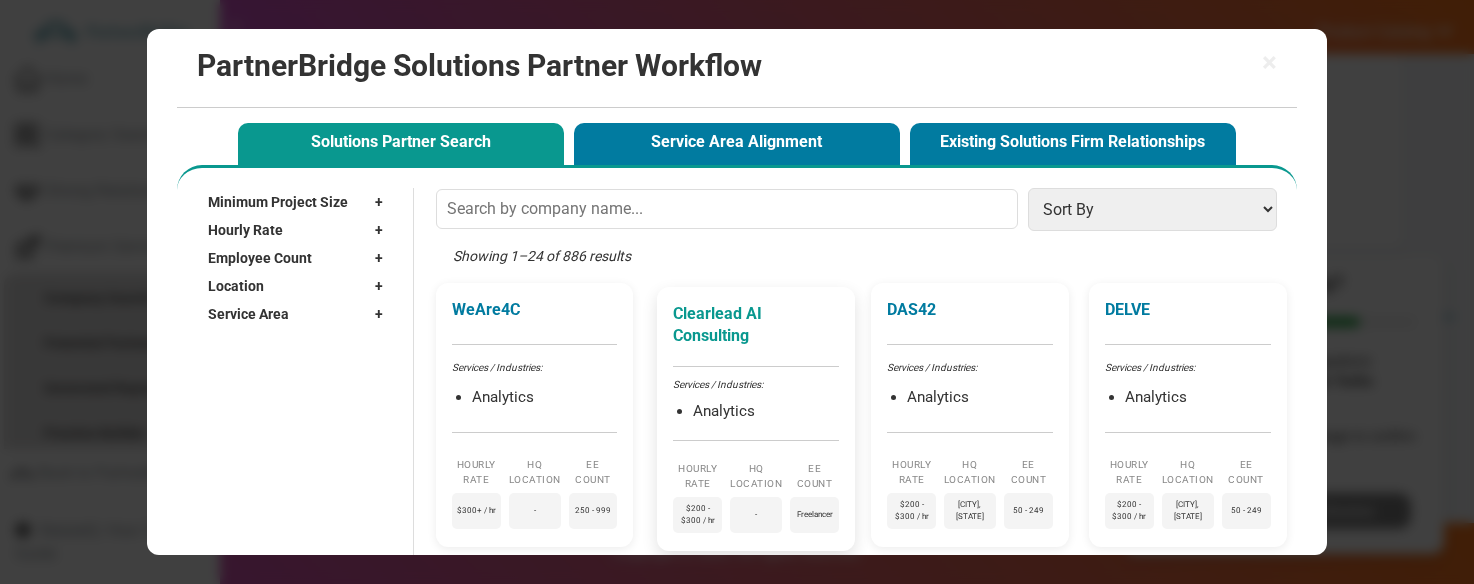 click on "Clearlead AI Consulting" at bounding box center [756, 326] 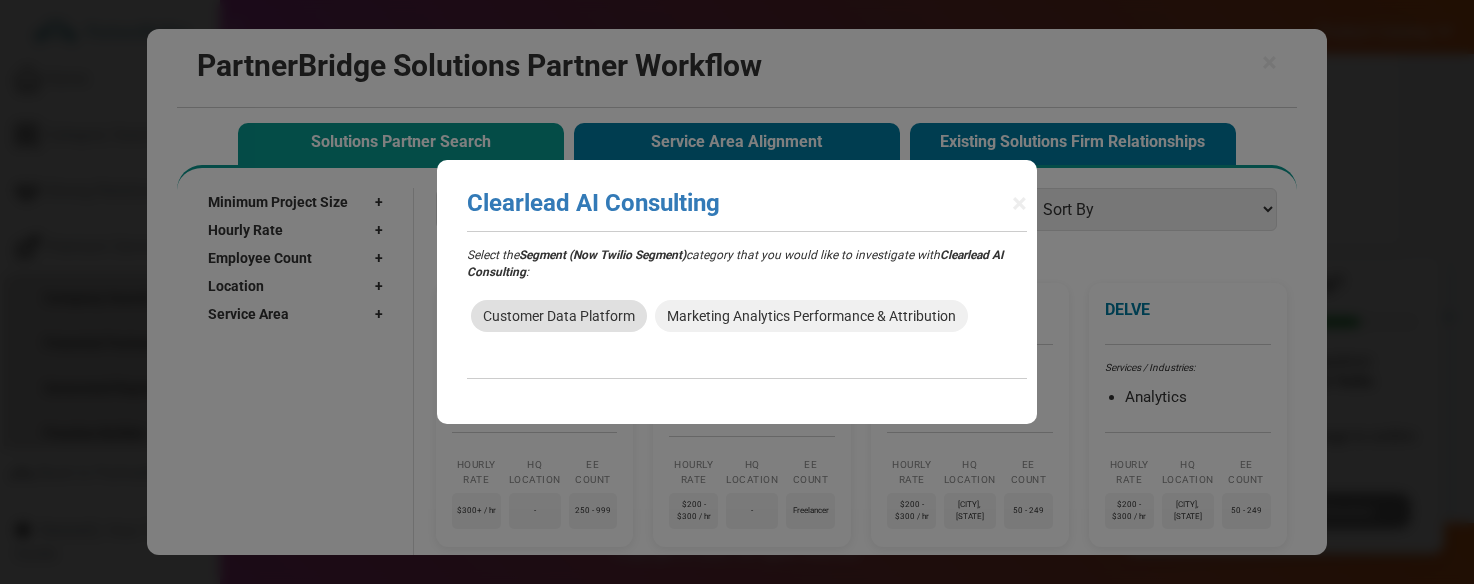 click on "Customer Data Platform" at bounding box center [559, 316] 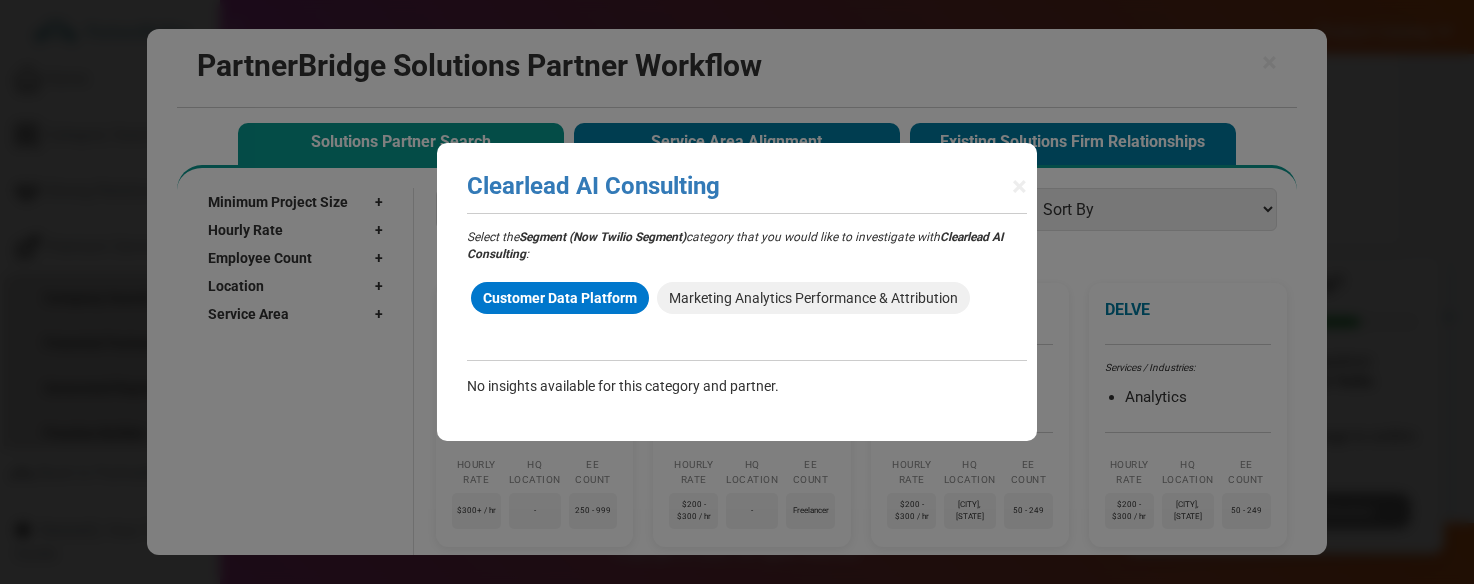 click on "No insights available for this category and partner." at bounding box center (747, 386) 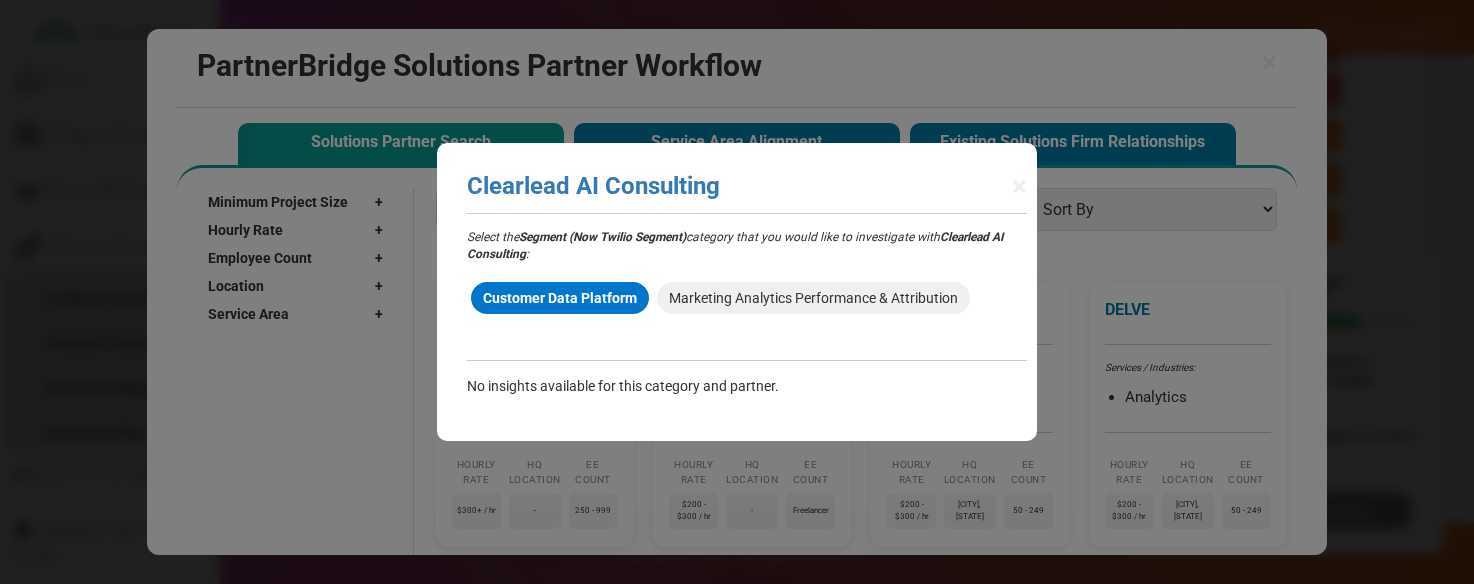 scroll, scrollTop: 1199, scrollLeft: 0, axis: vertical 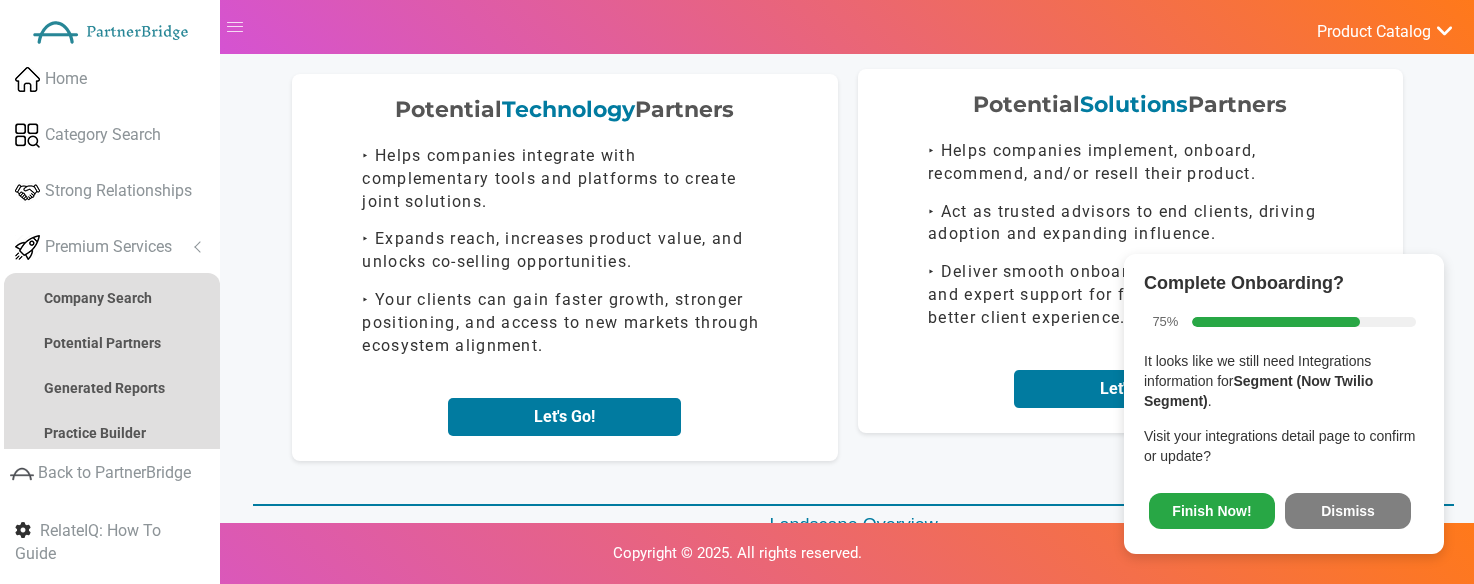 click on "Let's Go!" at bounding box center [1131, 389] 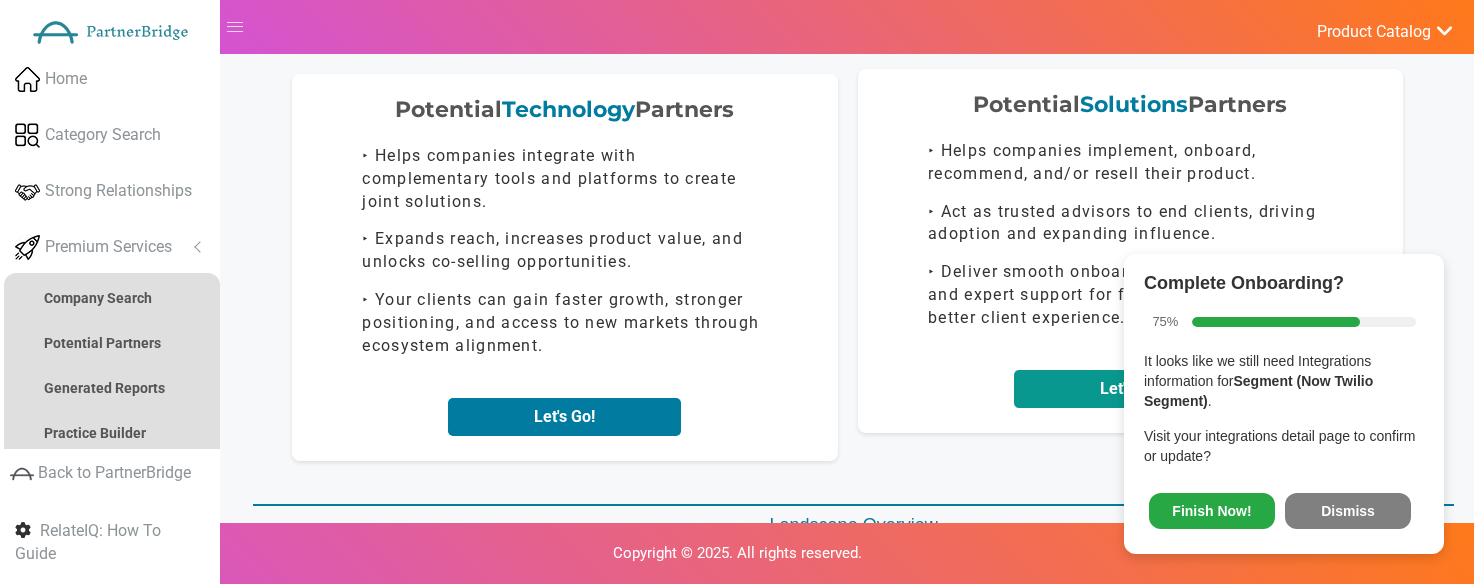 click on "Let's Go!" at bounding box center (1130, 389) 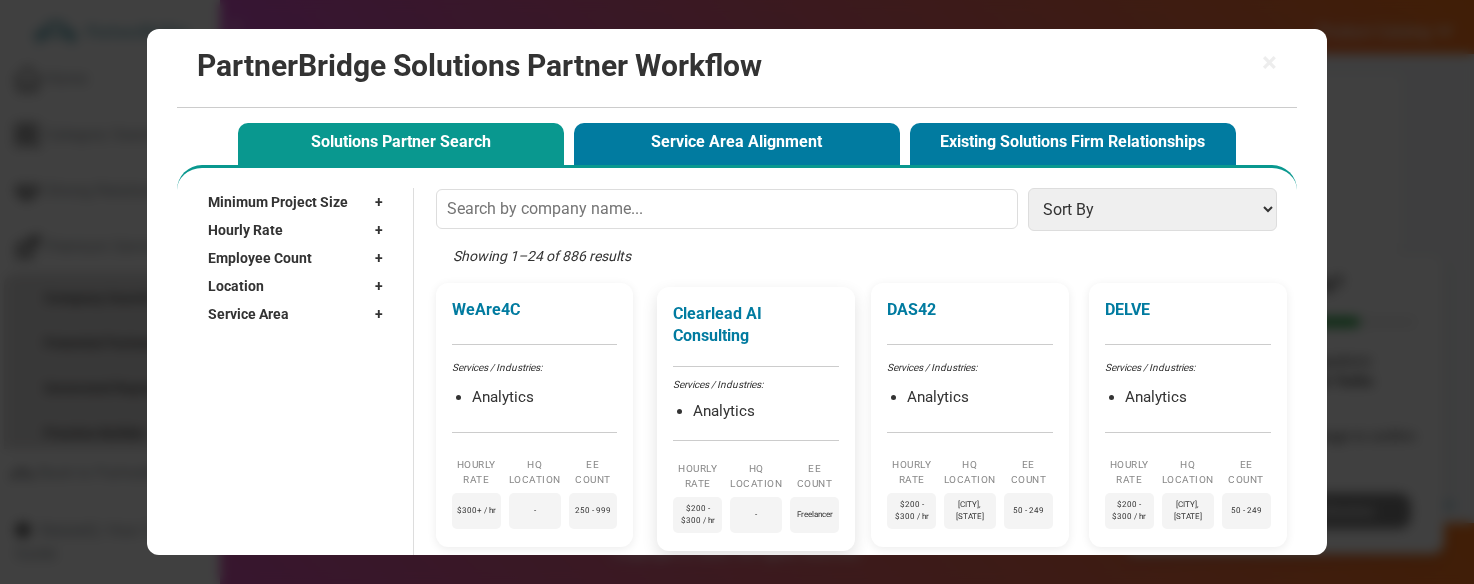 click on "Analytics" at bounding box center (766, 412) 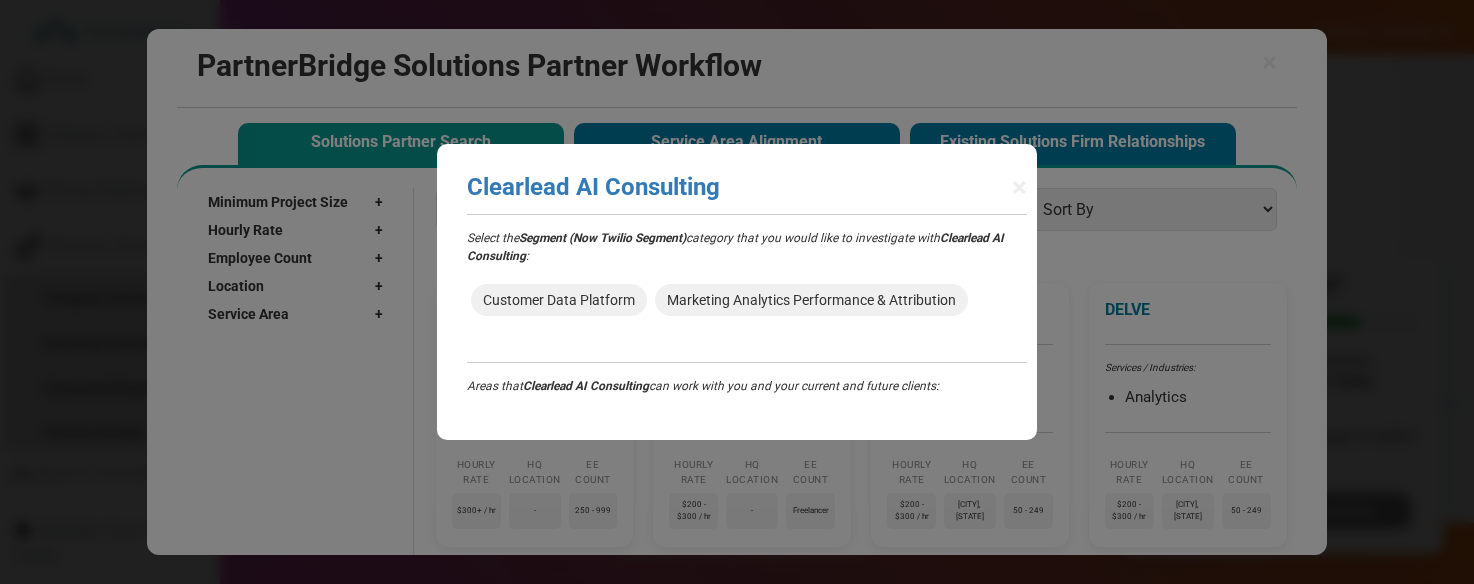 scroll, scrollTop: 247, scrollLeft: 0, axis: vertical 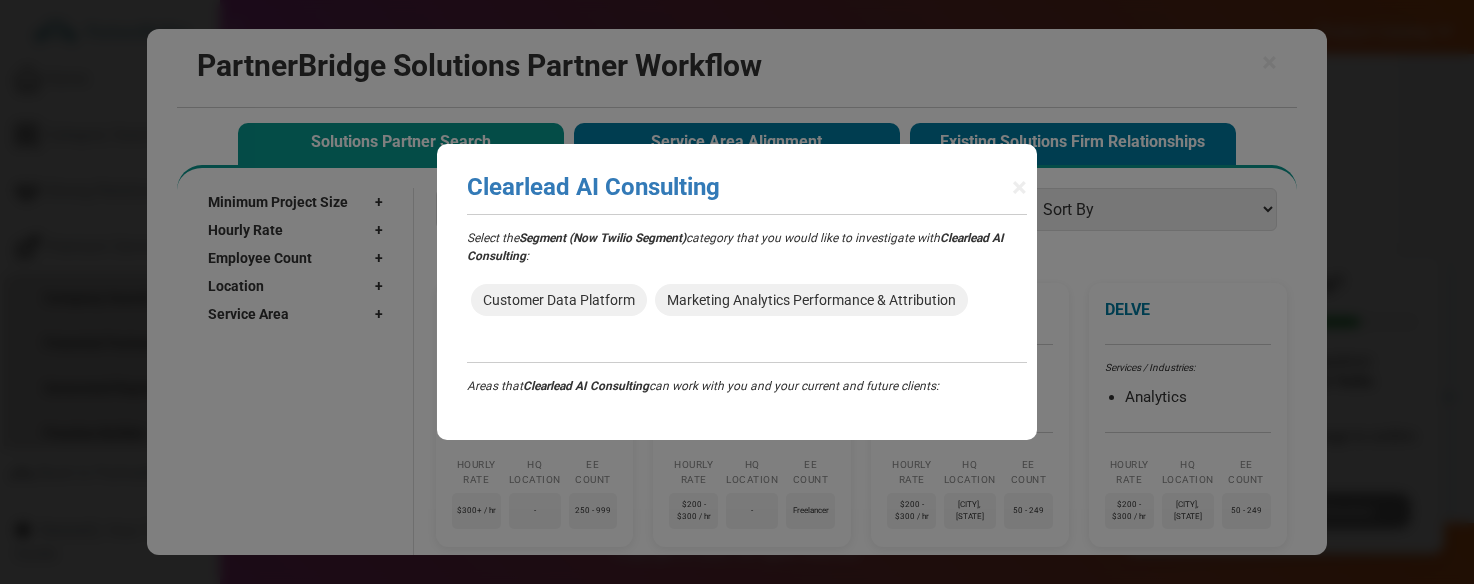 click on "Select the  Segment (Now Twilio Segment)  category that you would like to investigate with  Clearlead AI Consulting :
Customer Data Platform Marketing Analytics Performance & Attribution
Areas that  Clearlead AI Consulting  can work with you and your current and future clients:" at bounding box center [747, 312] 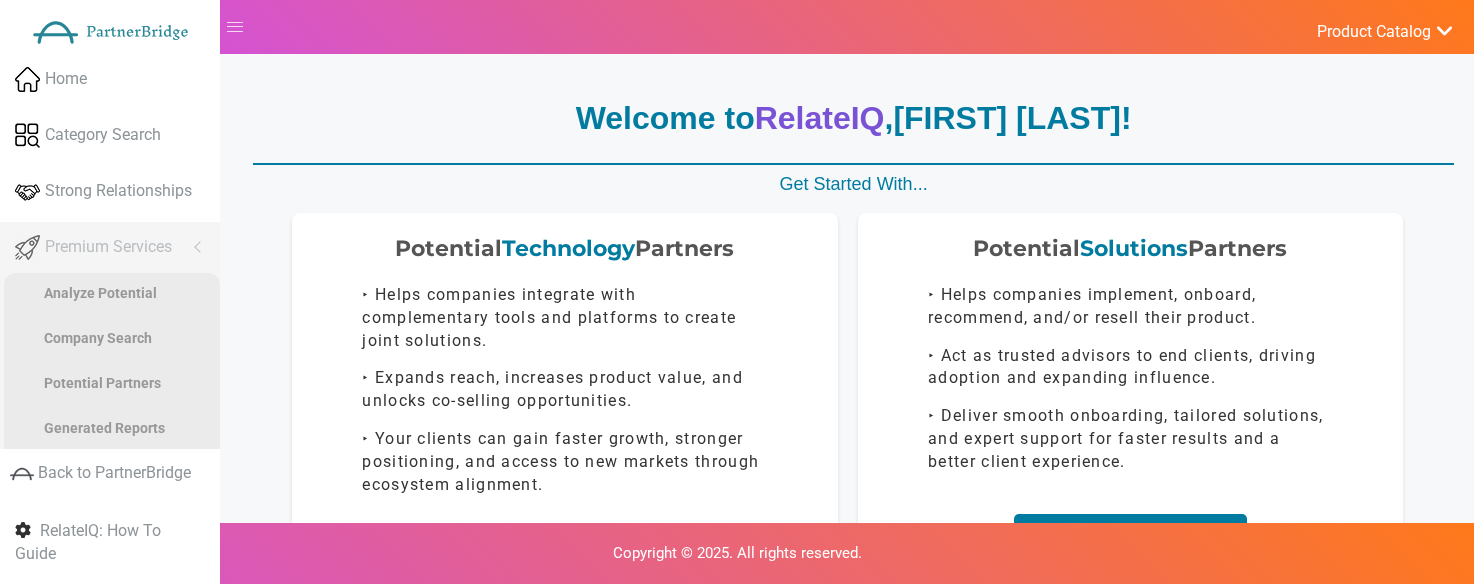 scroll, scrollTop: 247, scrollLeft: 0, axis: vertical 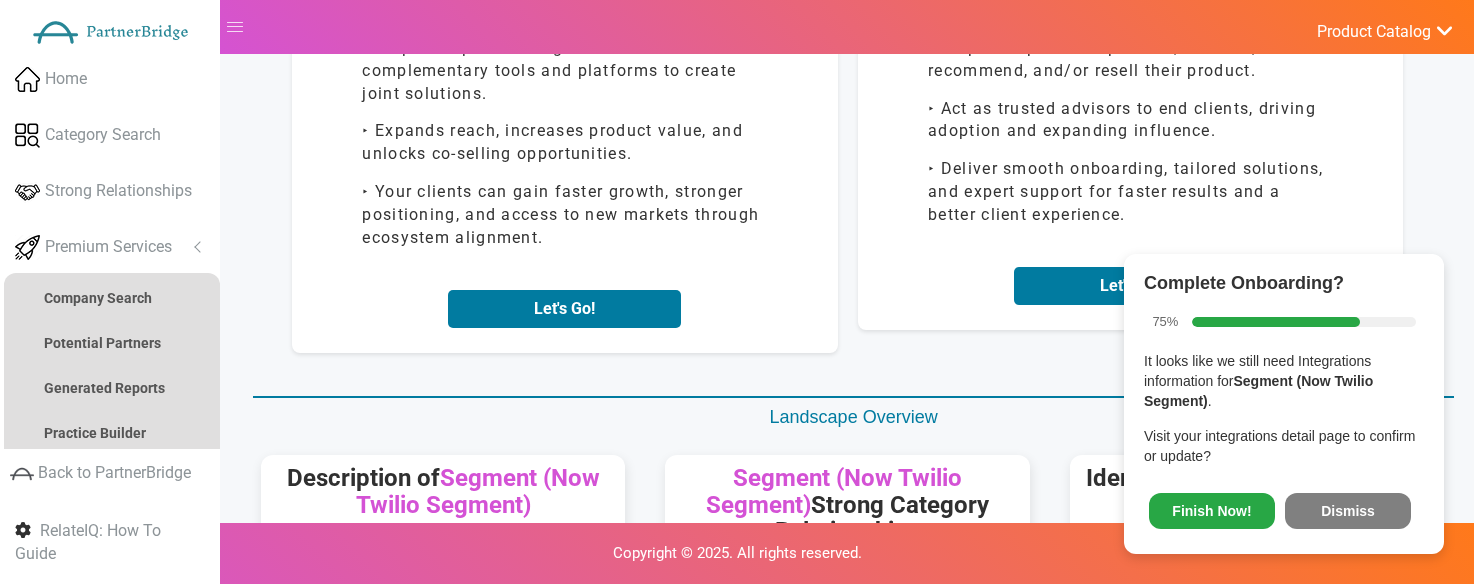 click on "Dismiss" at bounding box center (1348, 511) 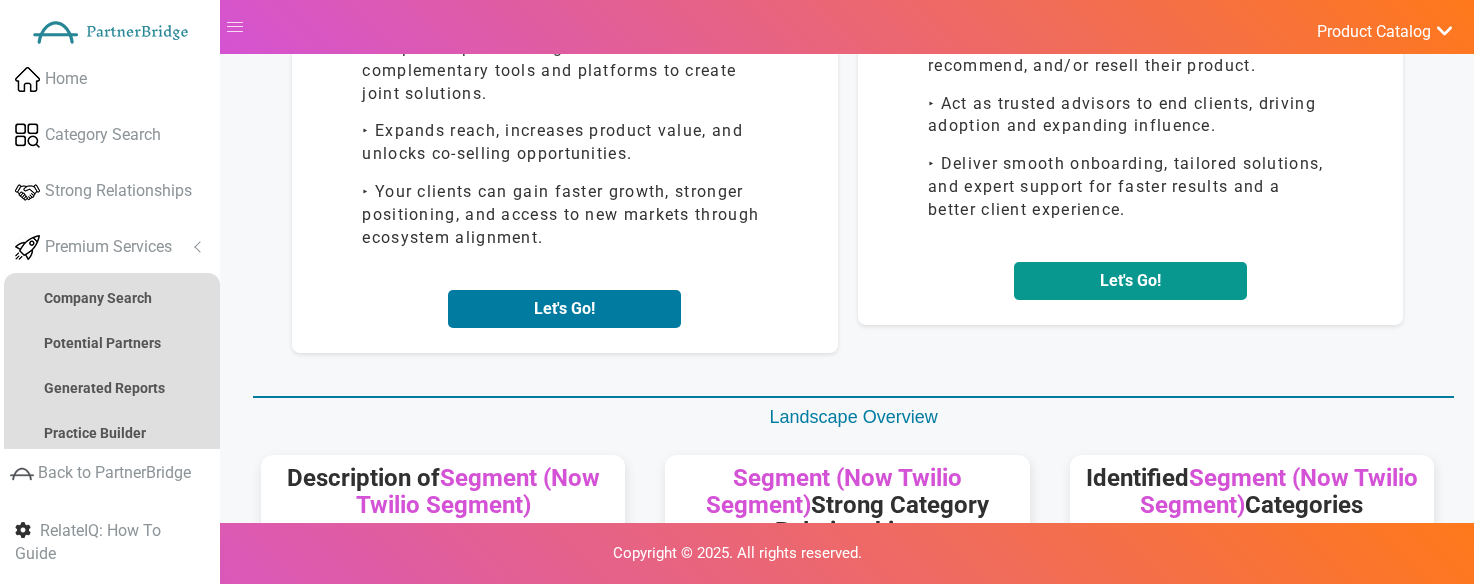 click on "Let's Go!" at bounding box center [1130, 281] 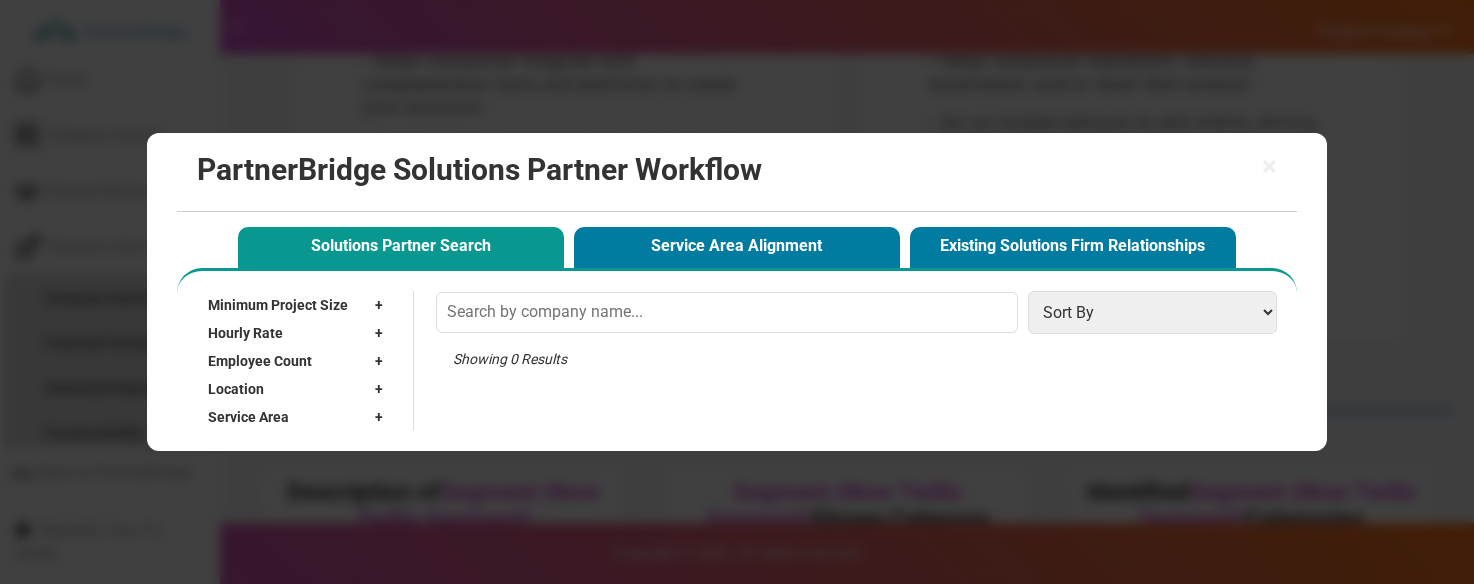 scroll, scrollTop: 227, scrollLeft: 0, axis: vertical 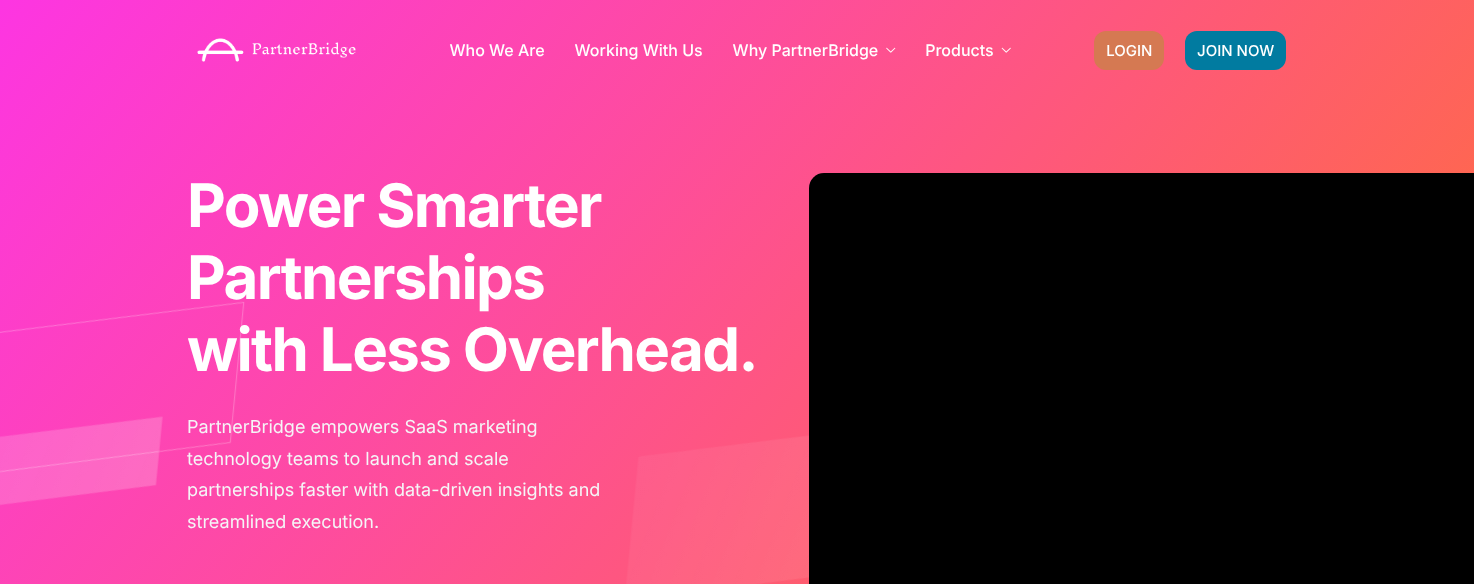 click on "LOGIN" at bounding box center [1129, 50] 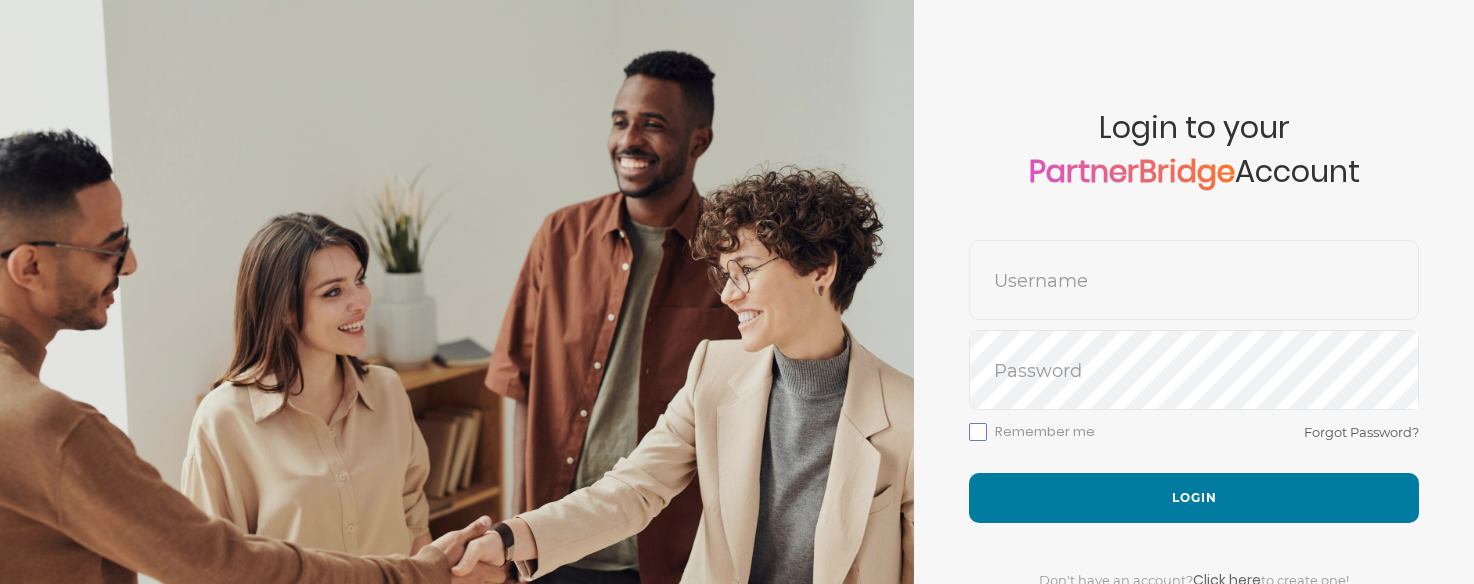 scroll, scrollTop: 0, scrollLeft: 0, axis: both 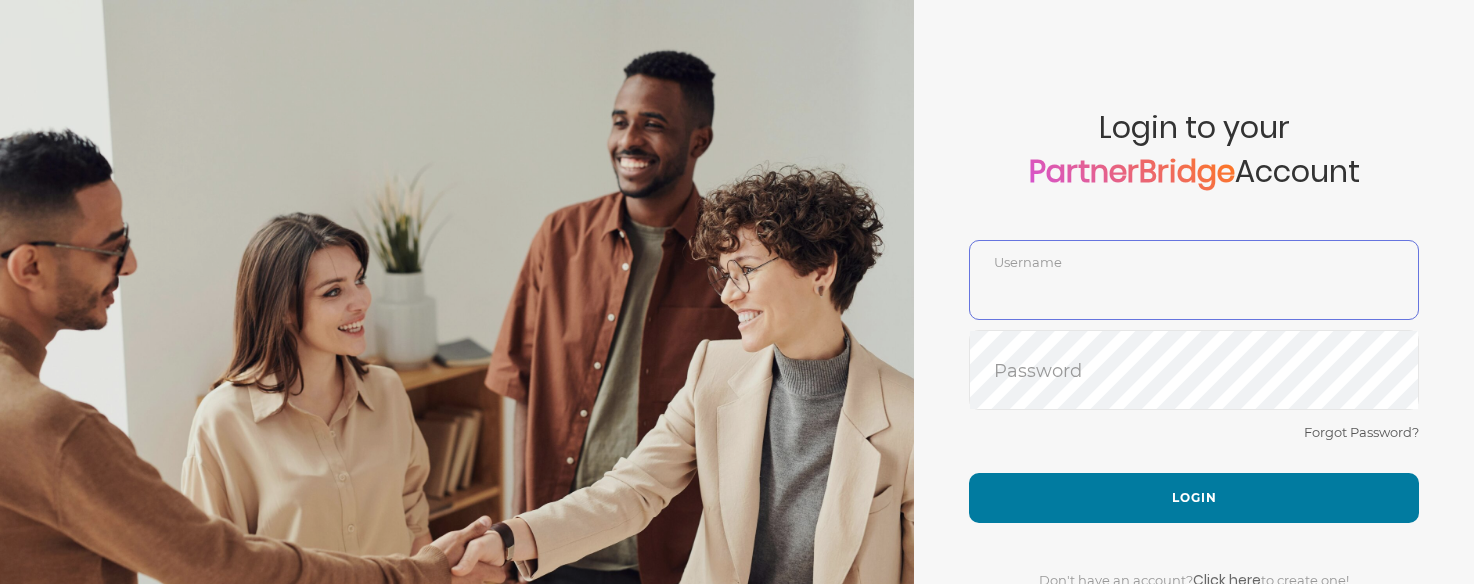 type on "DemoUser" 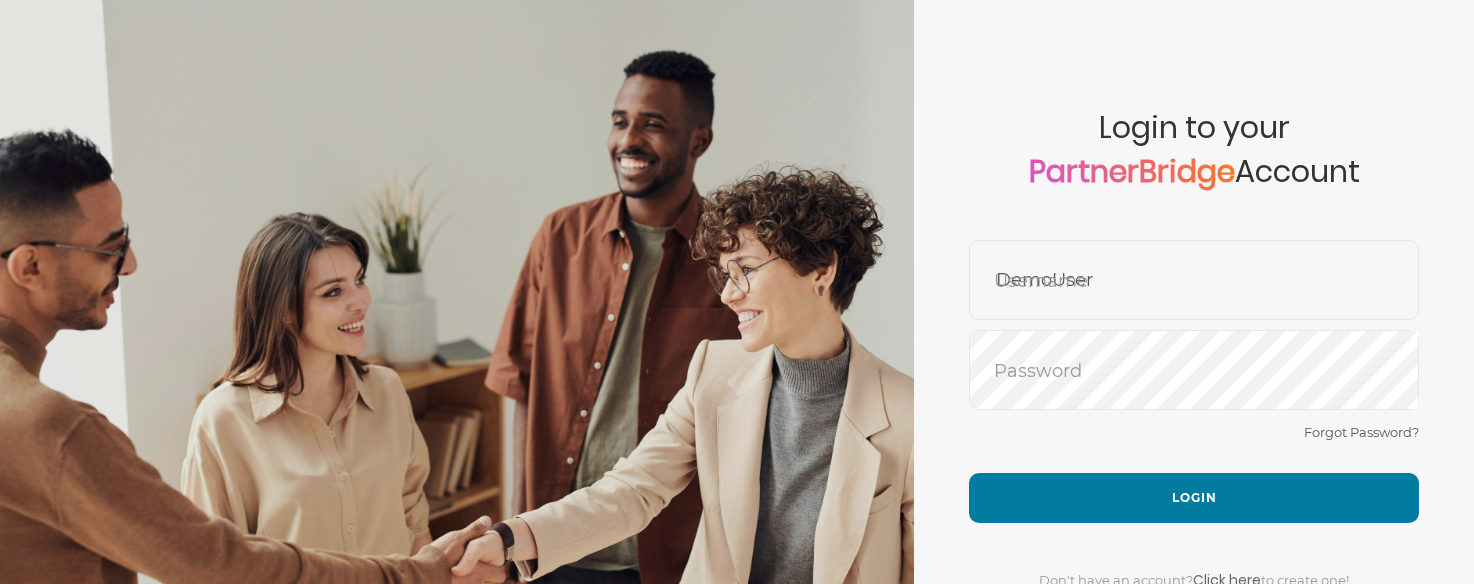 click on "Forgot Password?" at bounding box center (1194, 446) 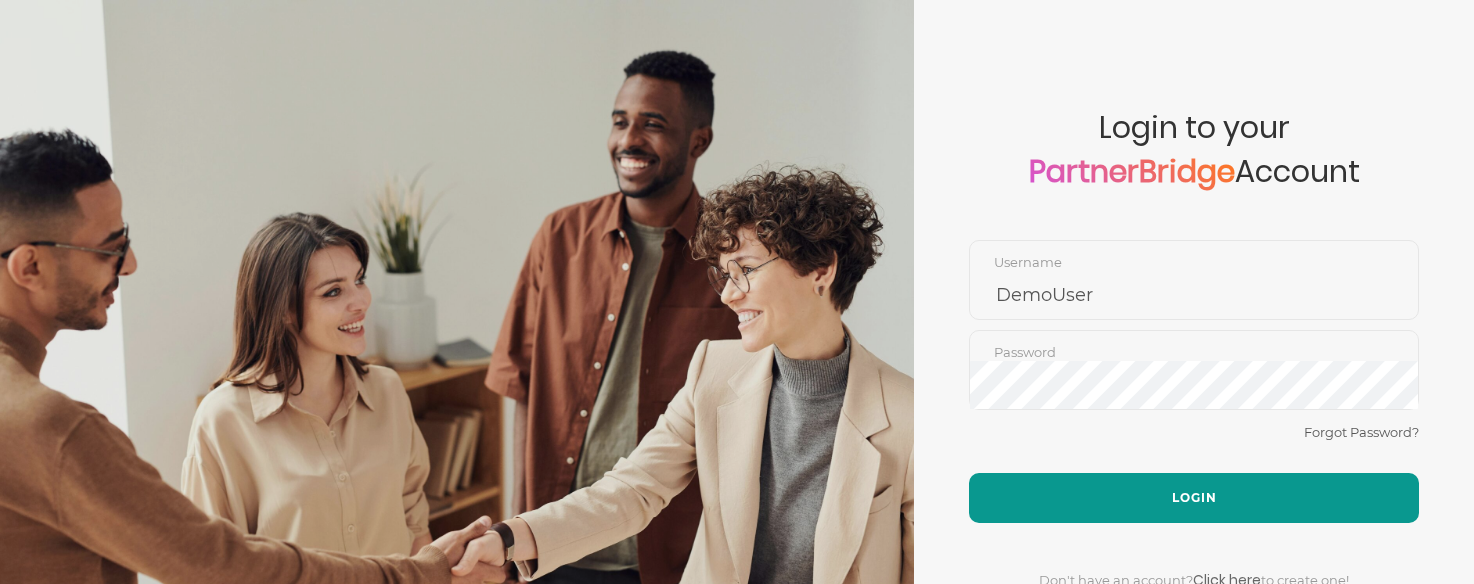 click on "Login" at bounding box center (1194, 498) 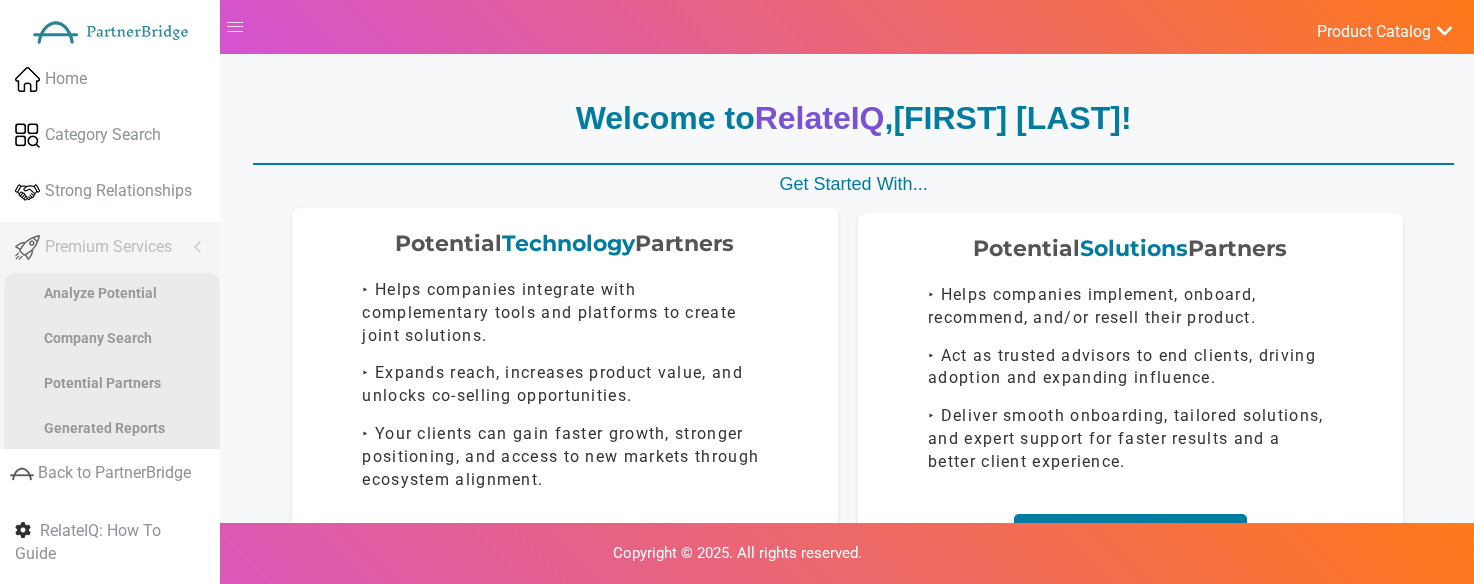 scroll, scrollTop: 0, scrollLeft: 0, axis: both 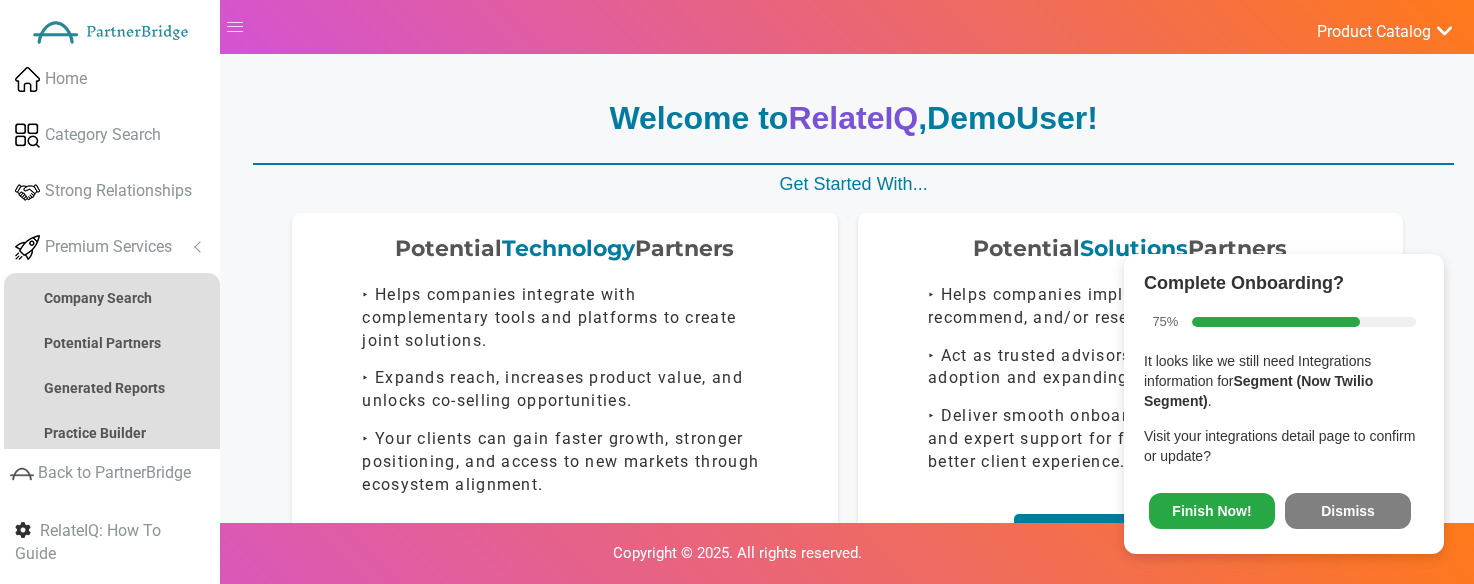 click on "Dismiss" at bounding box center (1348, 511) 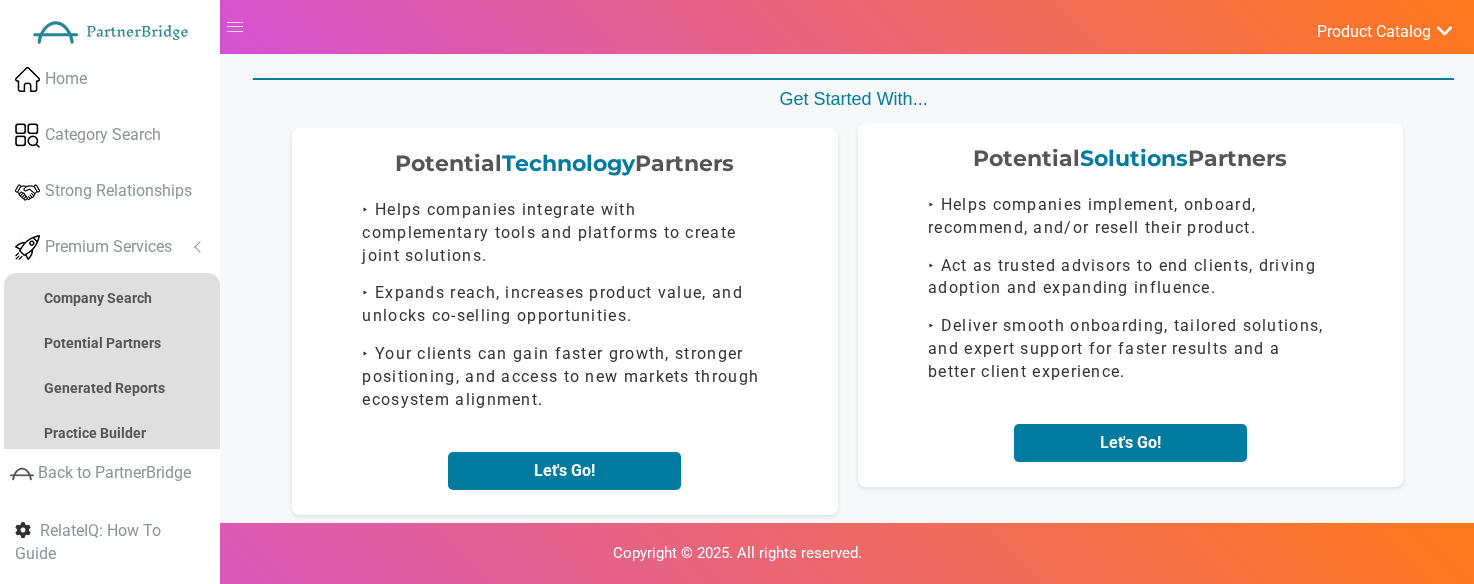 scroll, scrollTop: 78, scrollLeft: 0, axis: vertical 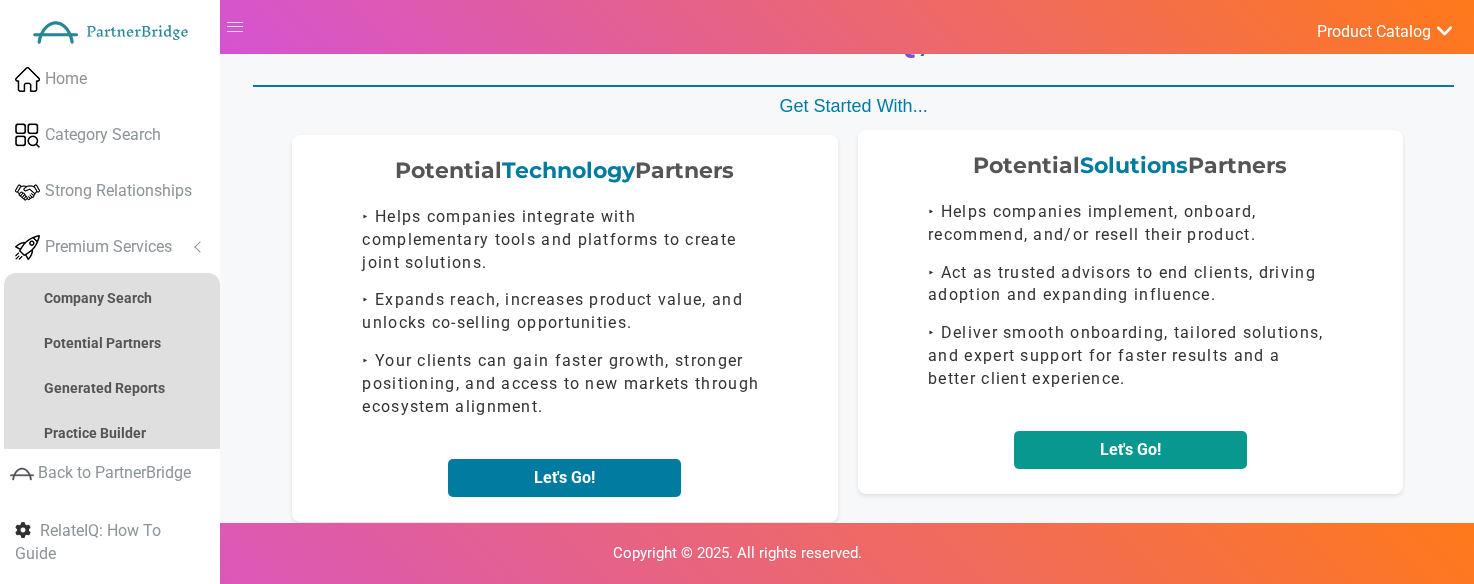 click on "Let's Go!" at bounding box center (1130, 450) 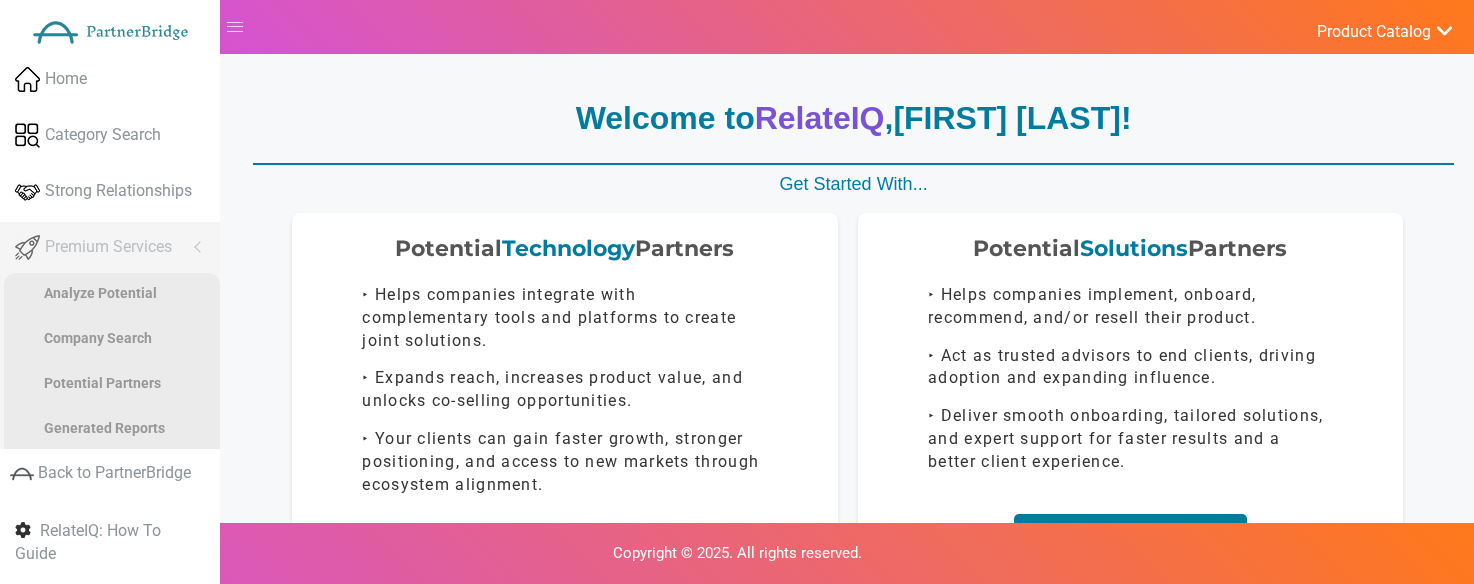 scroll, scrollTop: 78, scrollLeft: 0, axis: vertical 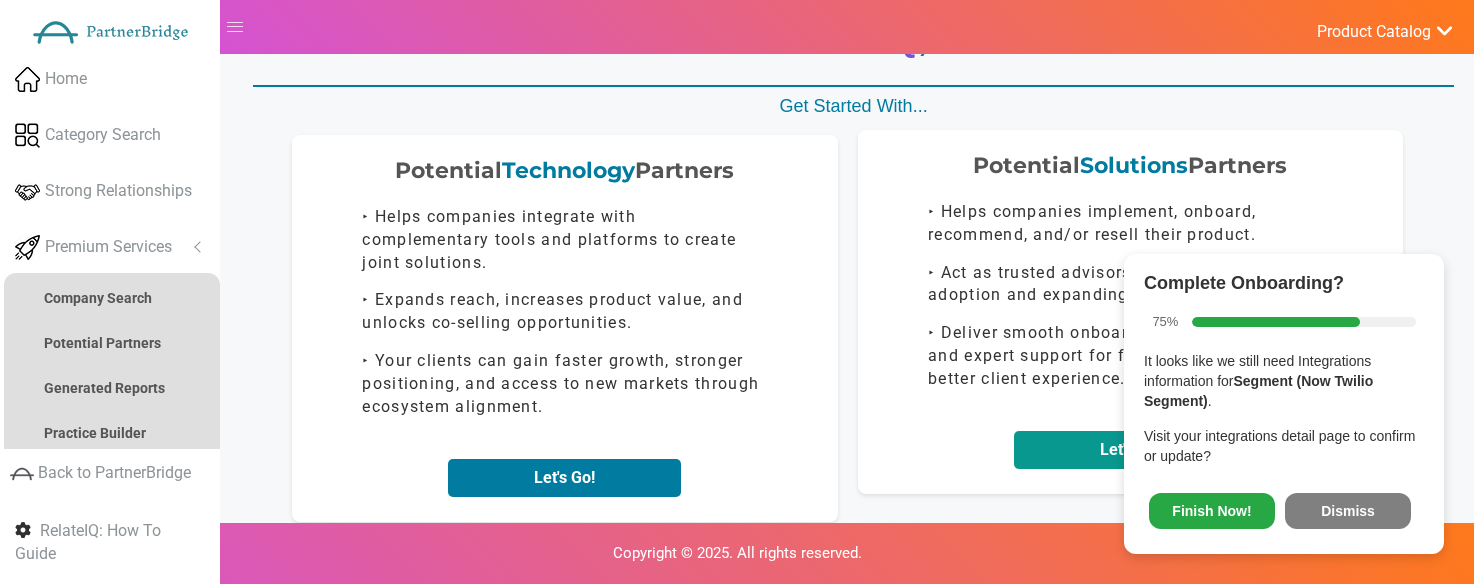 click on "Let's Go!" at bounding box center [1130, 450] 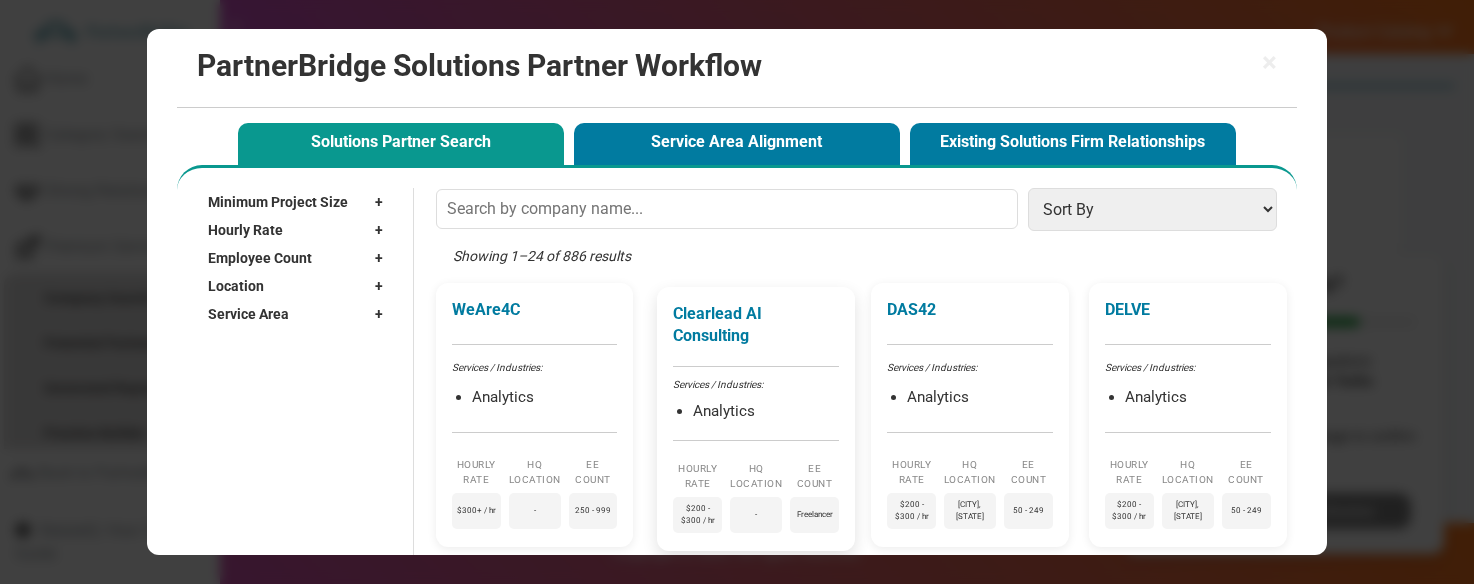 click on "Clearlead AI Consulting
Services / Industries:
Analytics
Hourly Rate
$200 - $300 / hr
HQ Location
-
EE Count
Freelancer" at bounding box center (756, 419) 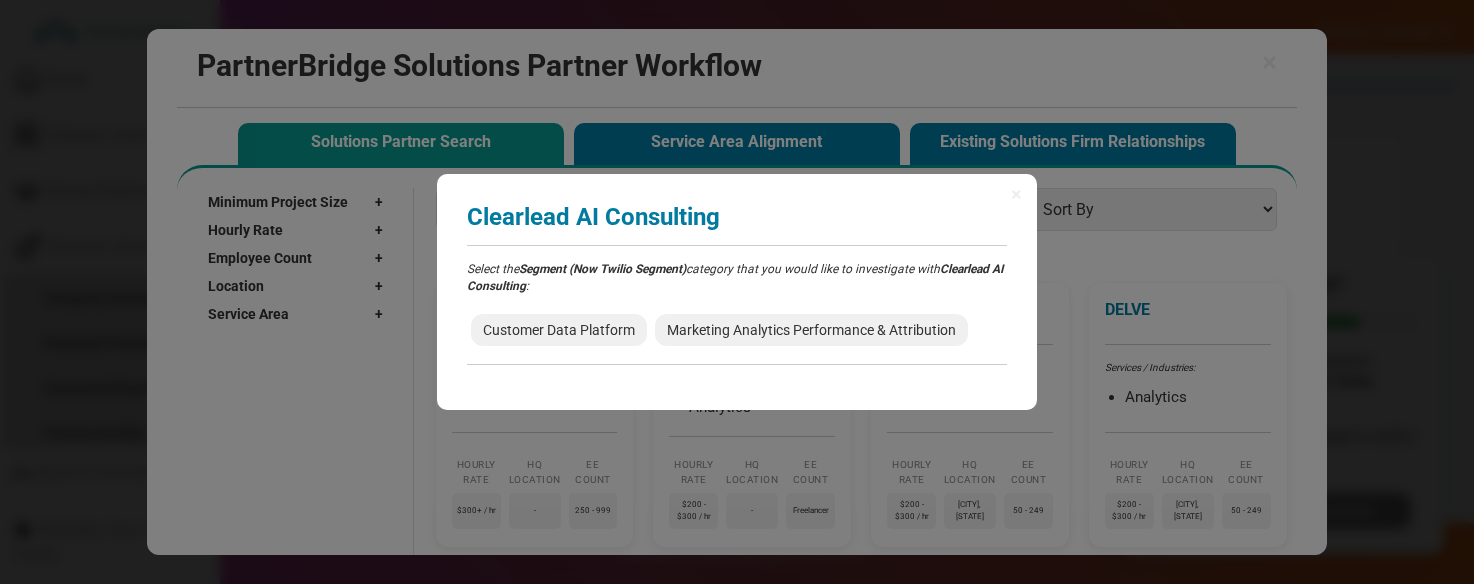 click on "×
Clearlead AI Consulting
Analyzing partner match...
Select the  Segment (Now Twilio Segment)  category that you would like to investigate with  Clearlead AI Consulting :
Customer Data Platform Marketing Analytics Performance & Attribution" at bounding box center [737, 292] 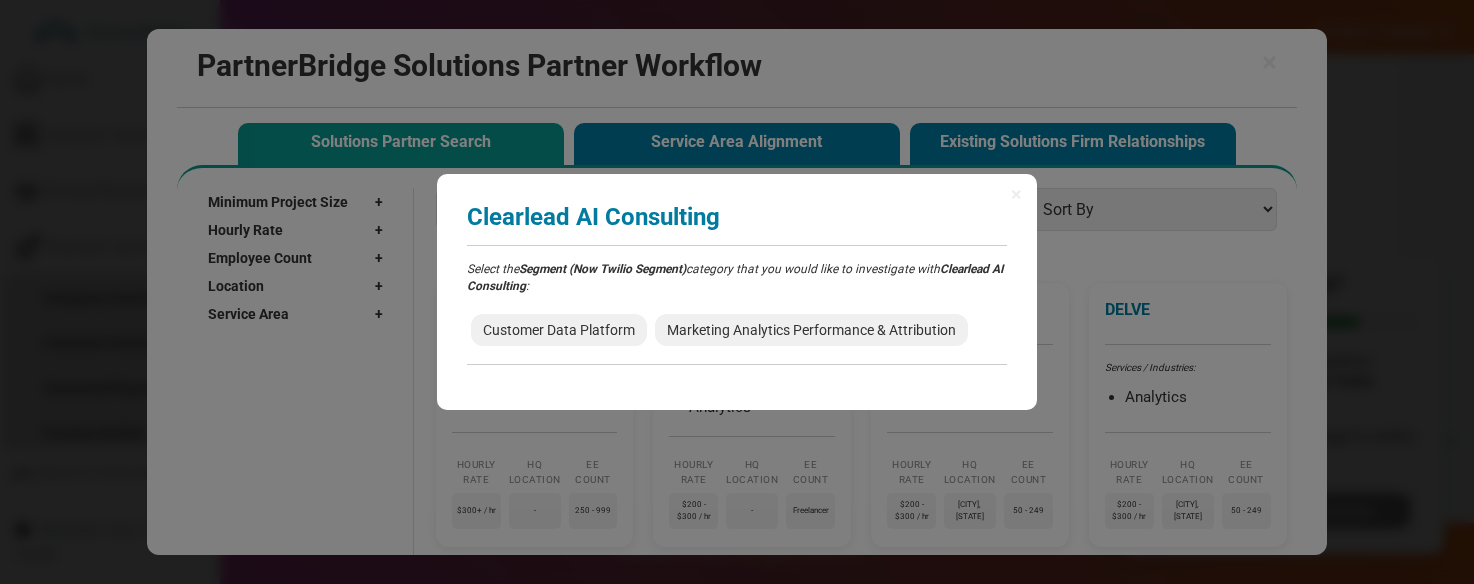 scroll, scrollTop: 205, scrollLeft: 0, axis: vertical 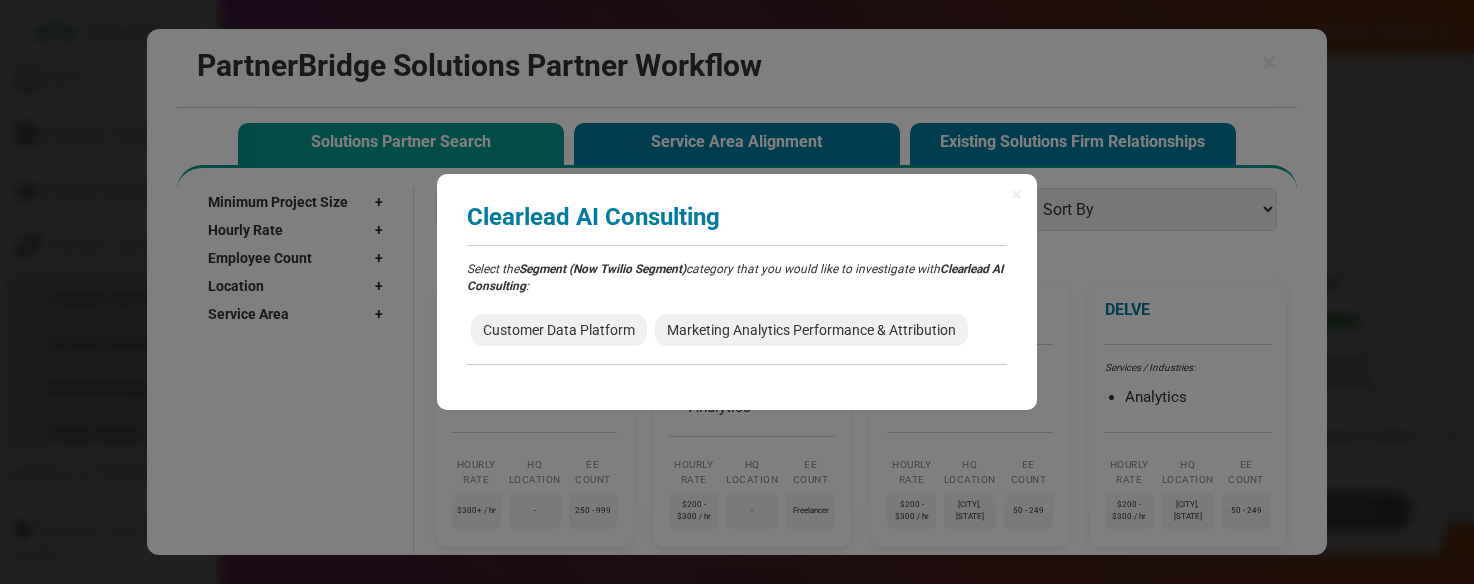 drag, startPoint x: 684, startPoint y: 393, endPoint x: 716, endPoint y: 423, distance: 43.863426 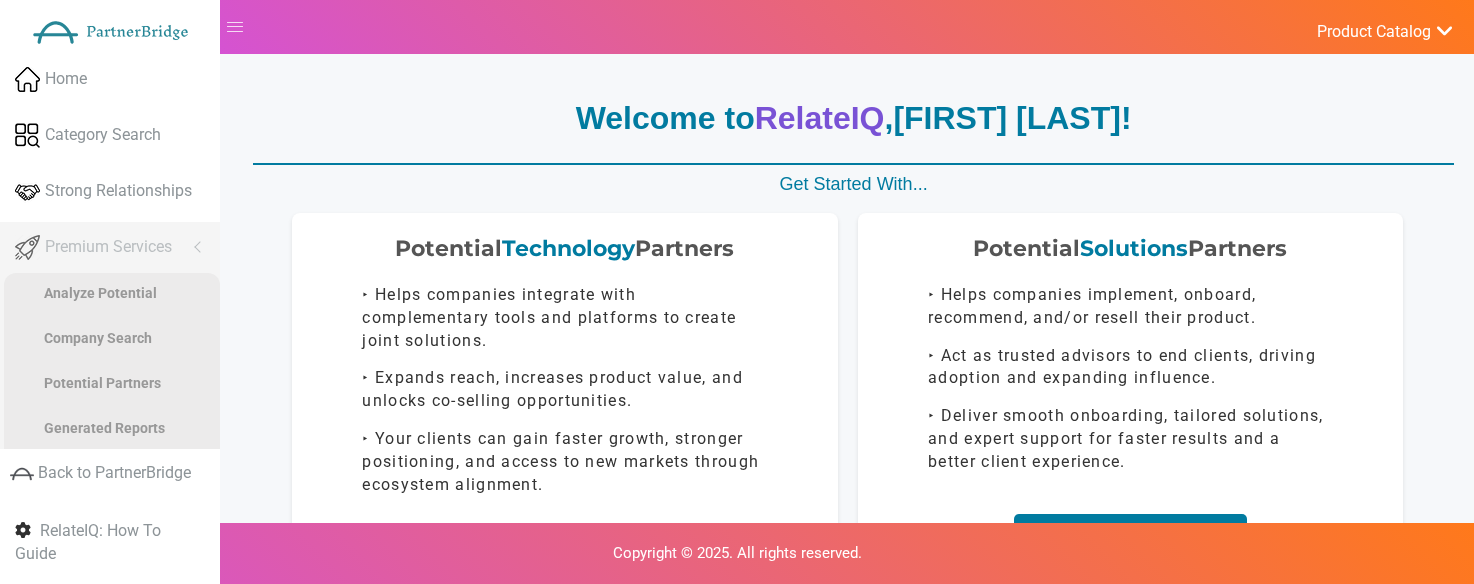 scroll, scrollTop: 205, scrollLeft: 0, axis: vertical 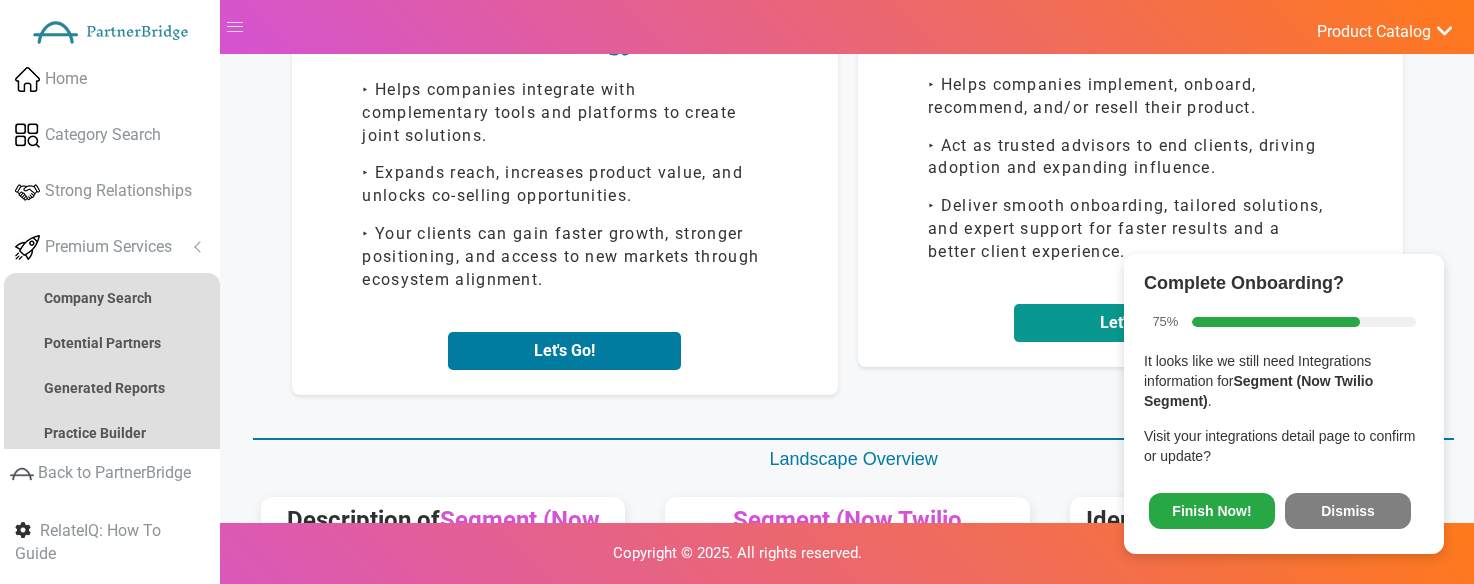 click on "Let's Go!" at bounding box center [1130, 323] 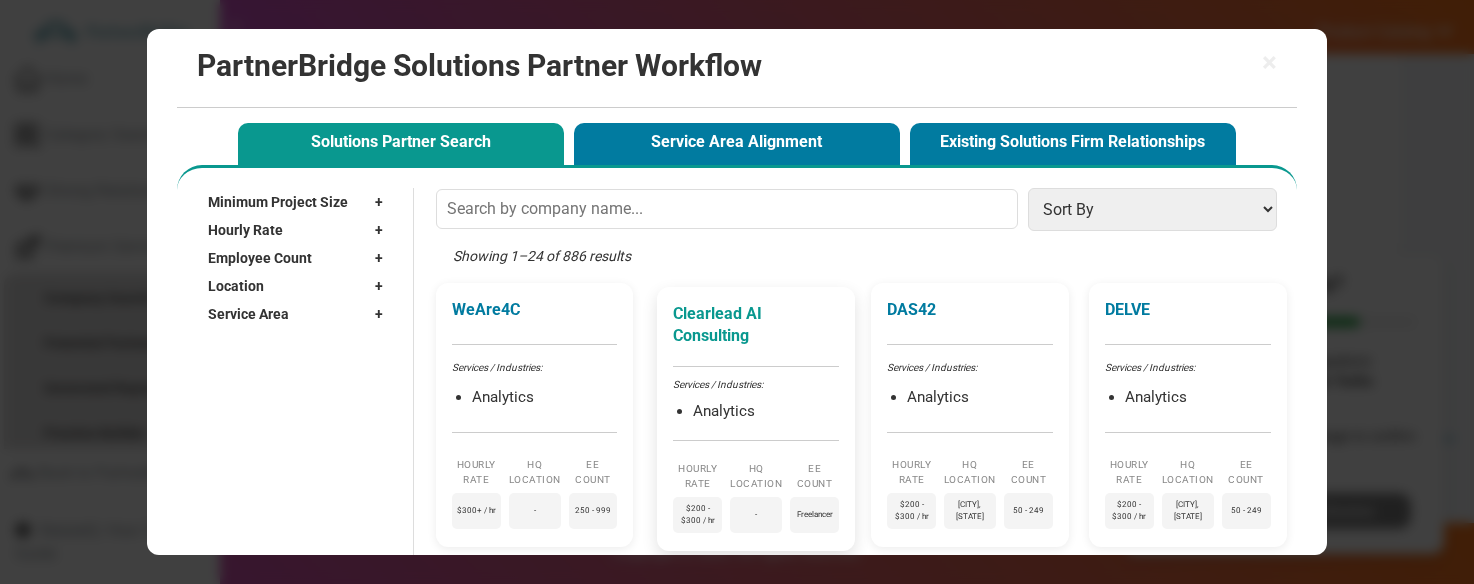 click on "Clearlead AI Consulting" at bounding box center [756, 326] 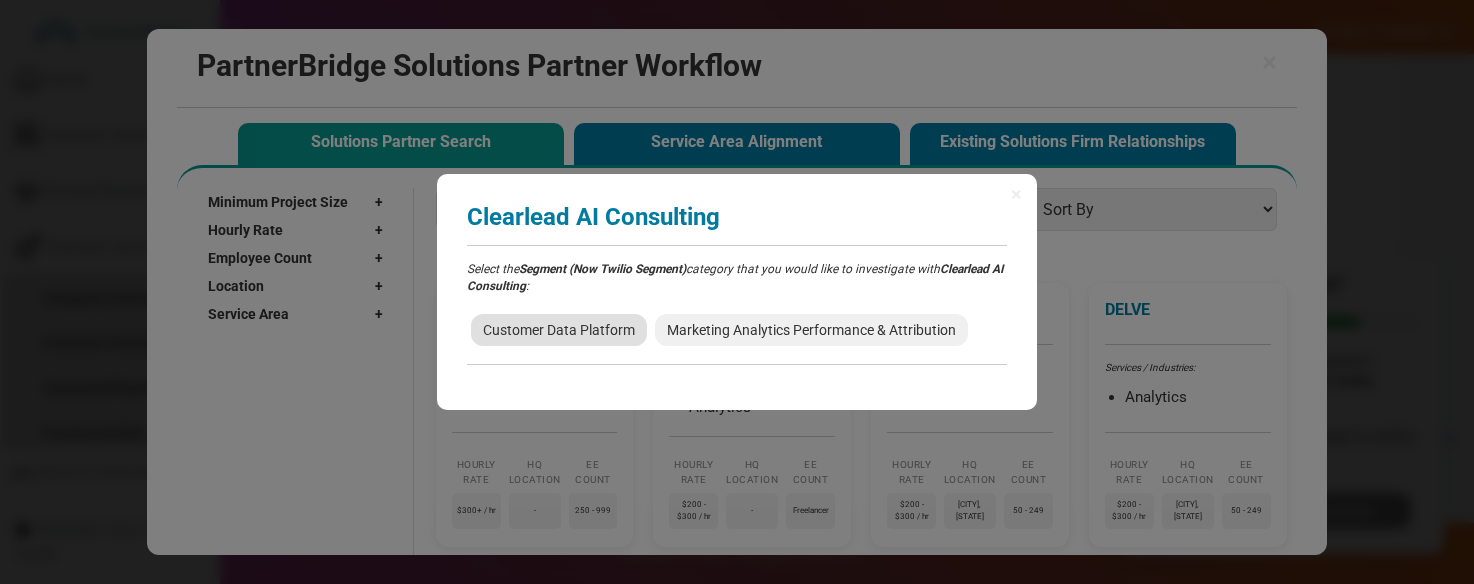 click on "Customer Data Platform" at bounding box center (559, 330) 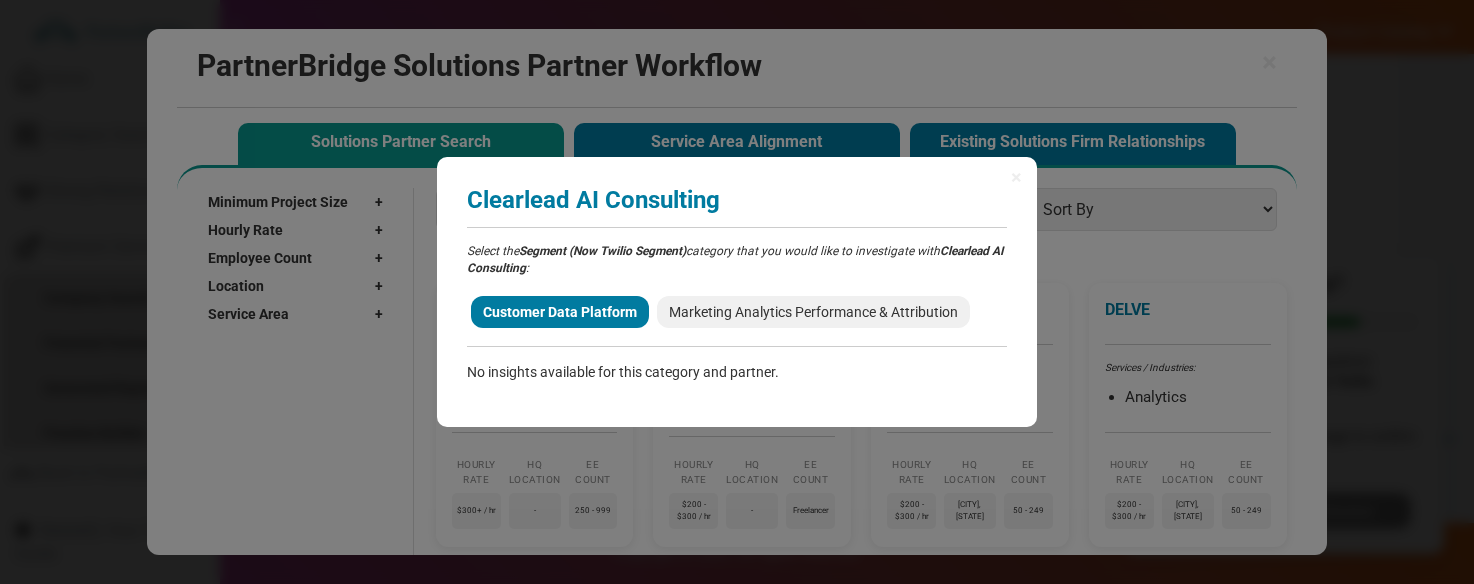 click on "No insights available for this category and partner." at bounding box center [737, 372] 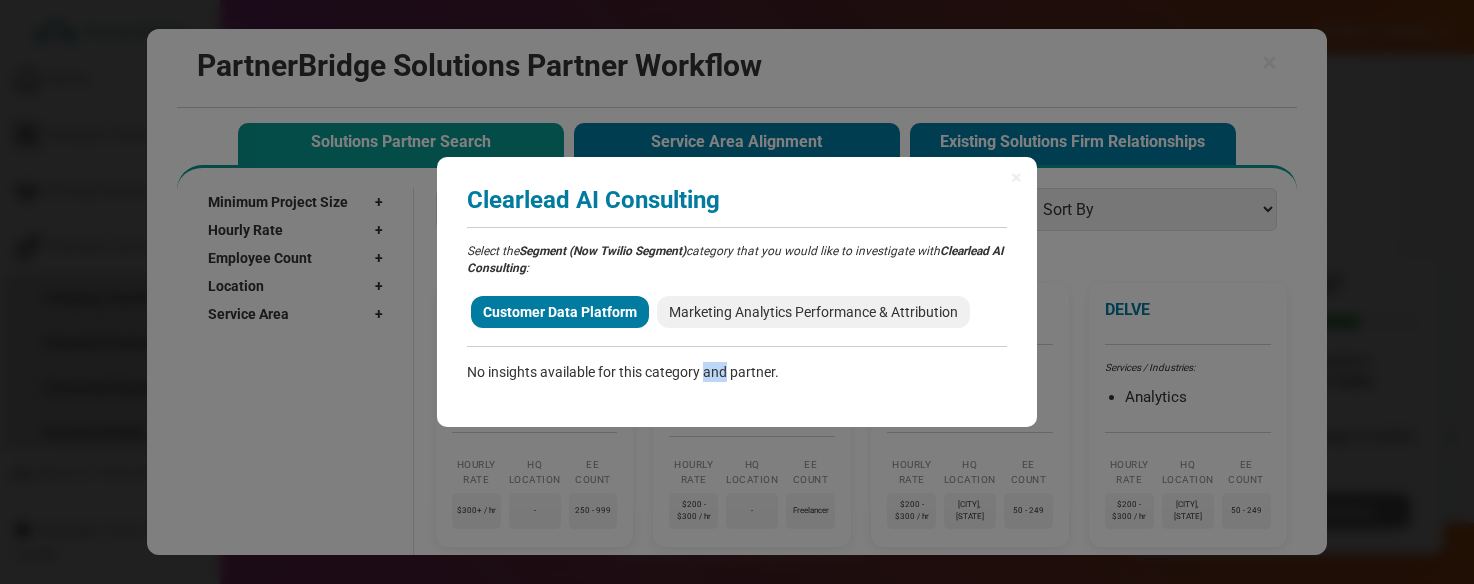 click on "No insights available for this category and partner." at bounding box center [737, 372] 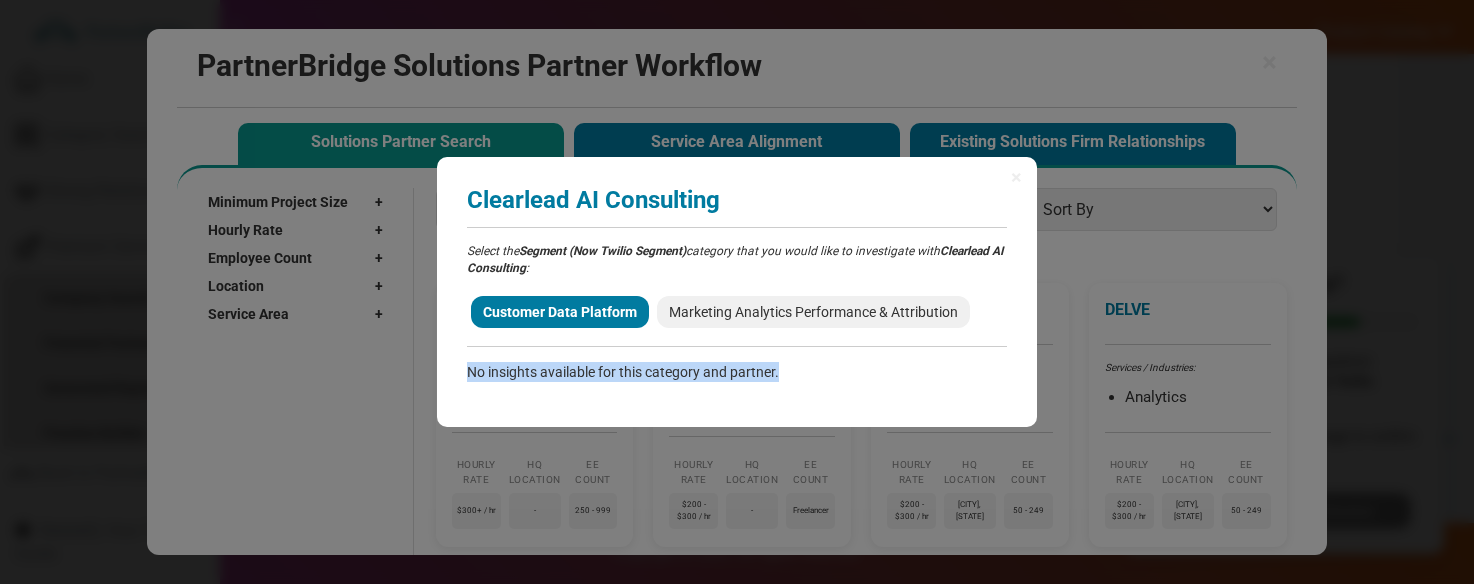 click on "No insights available for this category and partner." at bounding box center [737, 372] 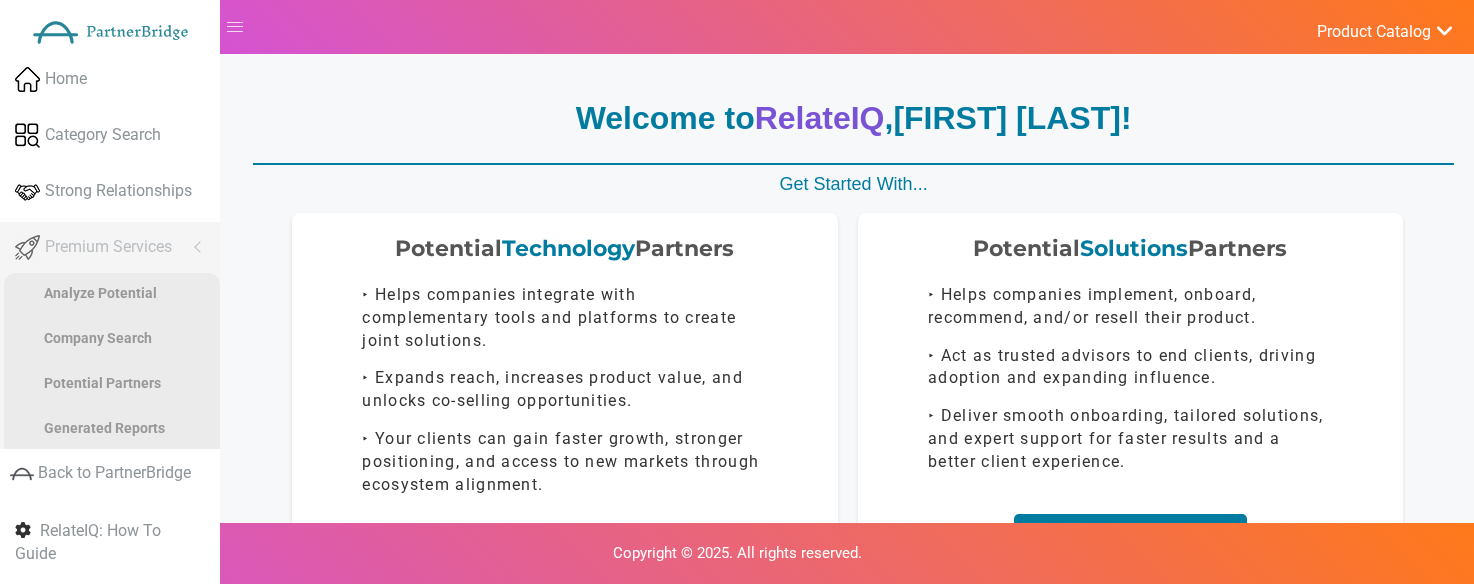 scroll, scrollTop: 205, scrollLeft: 0, axis: vertical 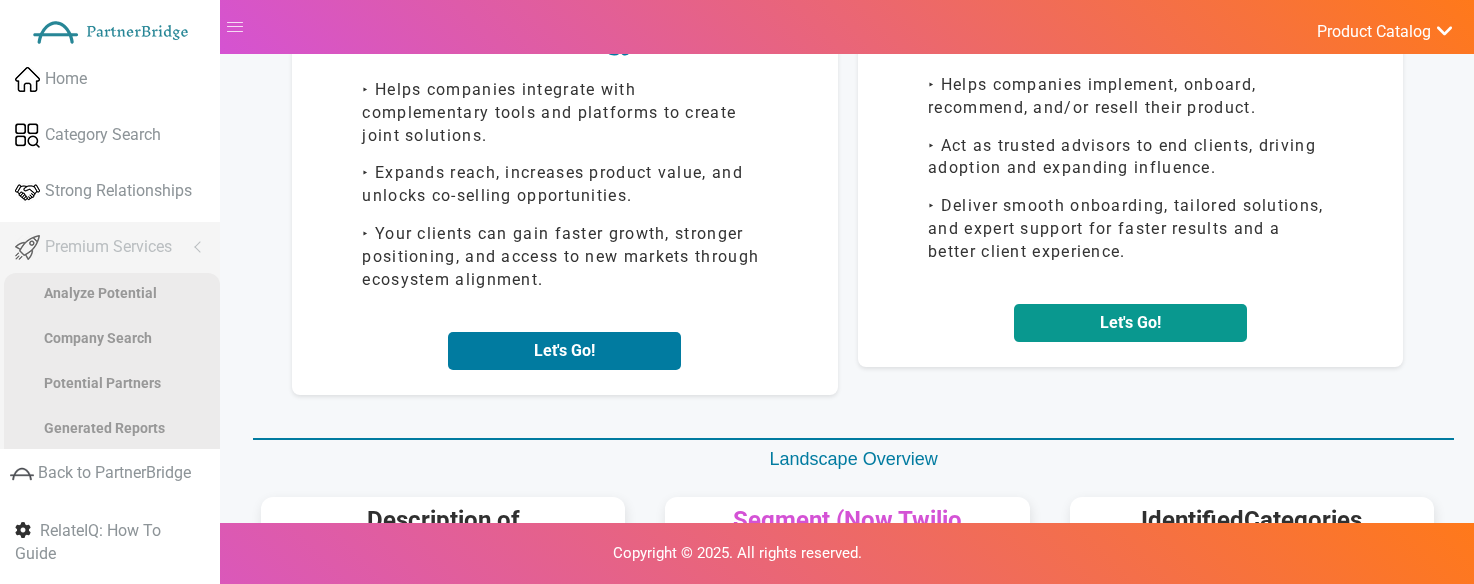 click on "Let's Go!" at bounding box center [1130, 323] 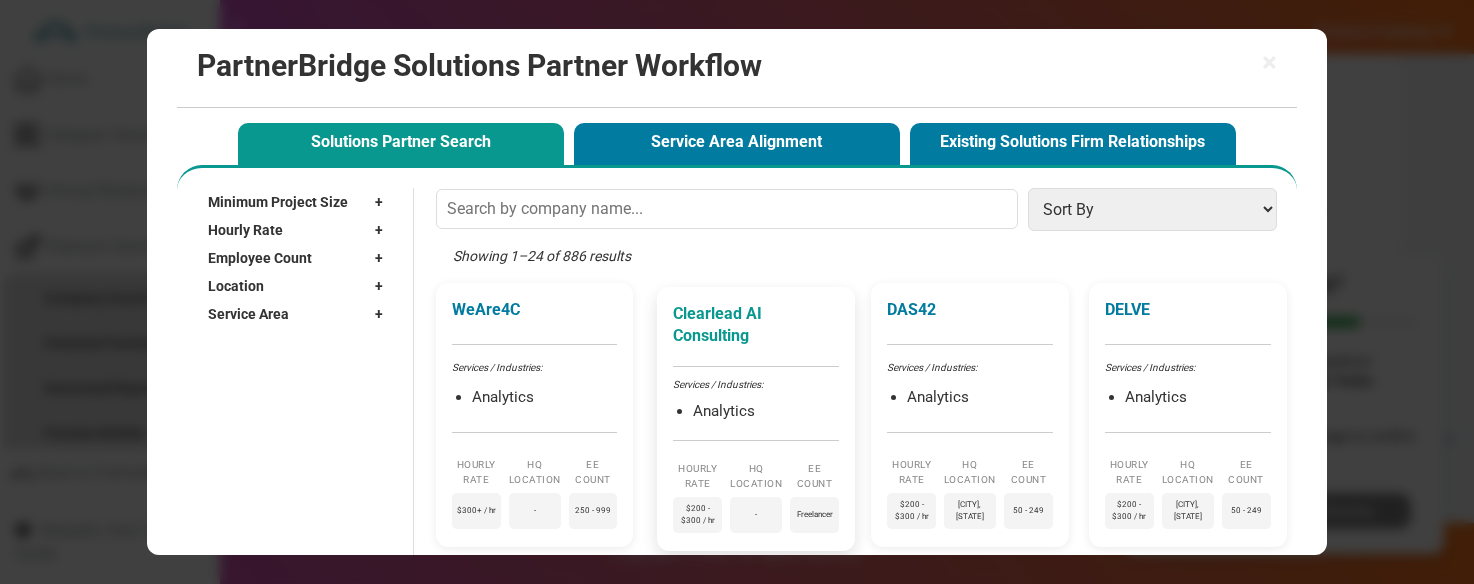 click on "Clearlead AI Consulting" at bounding box center (756, 326) 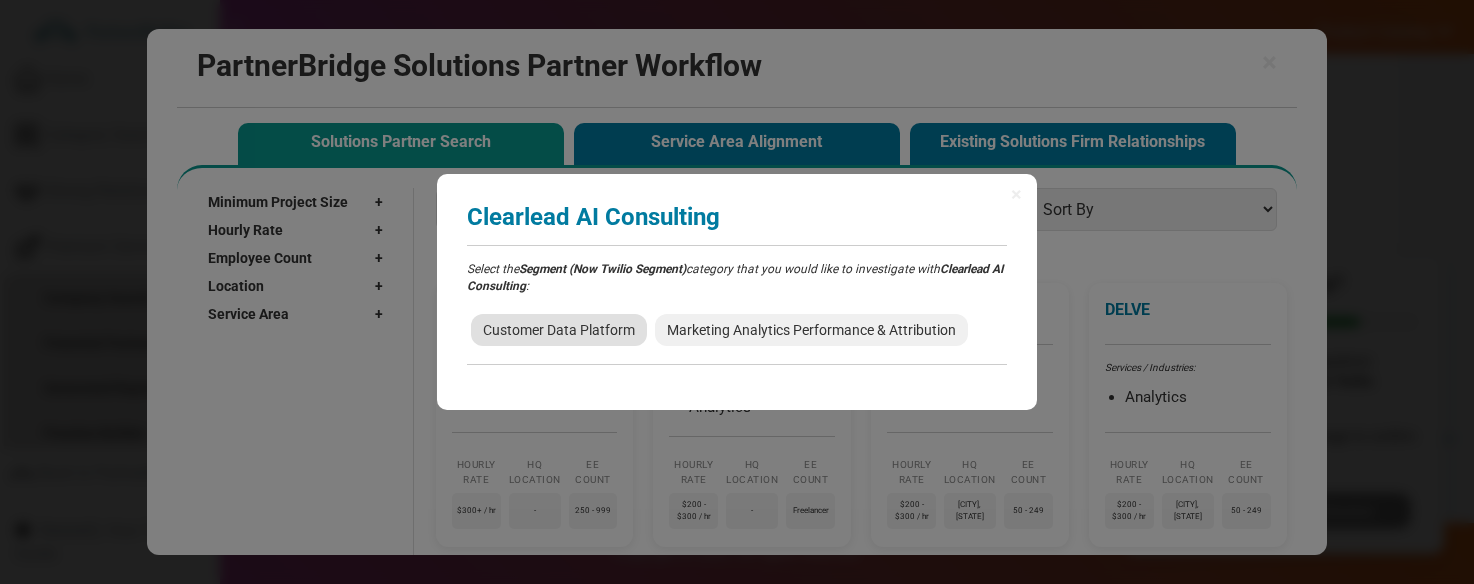 click on "Customer Data Platform" at bounding box center [559, 330] 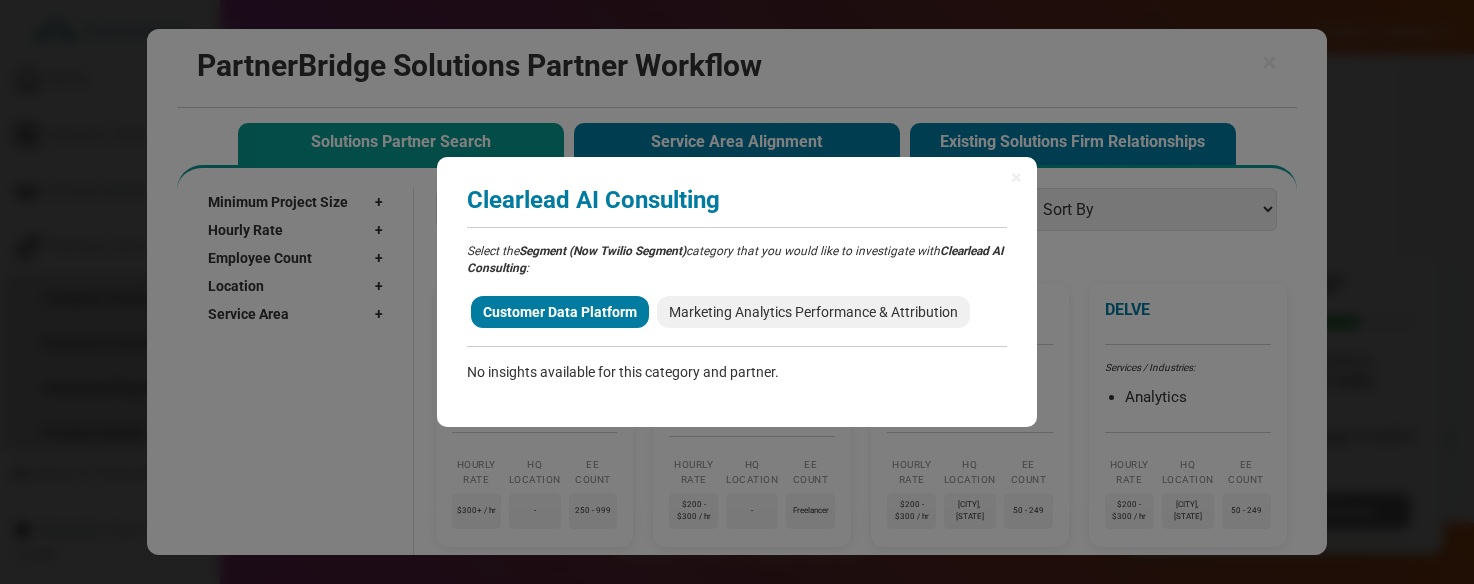 click on "×
Clearlead AI Consulting
Analyzing partner match...
Select the  Segment (Now Twilio Segment)  category that you would like to investigate with  Clearlead AI Consulting :
Customer Data Platform Marketing Analytics Performance & Attribution
No insights available for this category and partner." at bounding box center (737, 292) 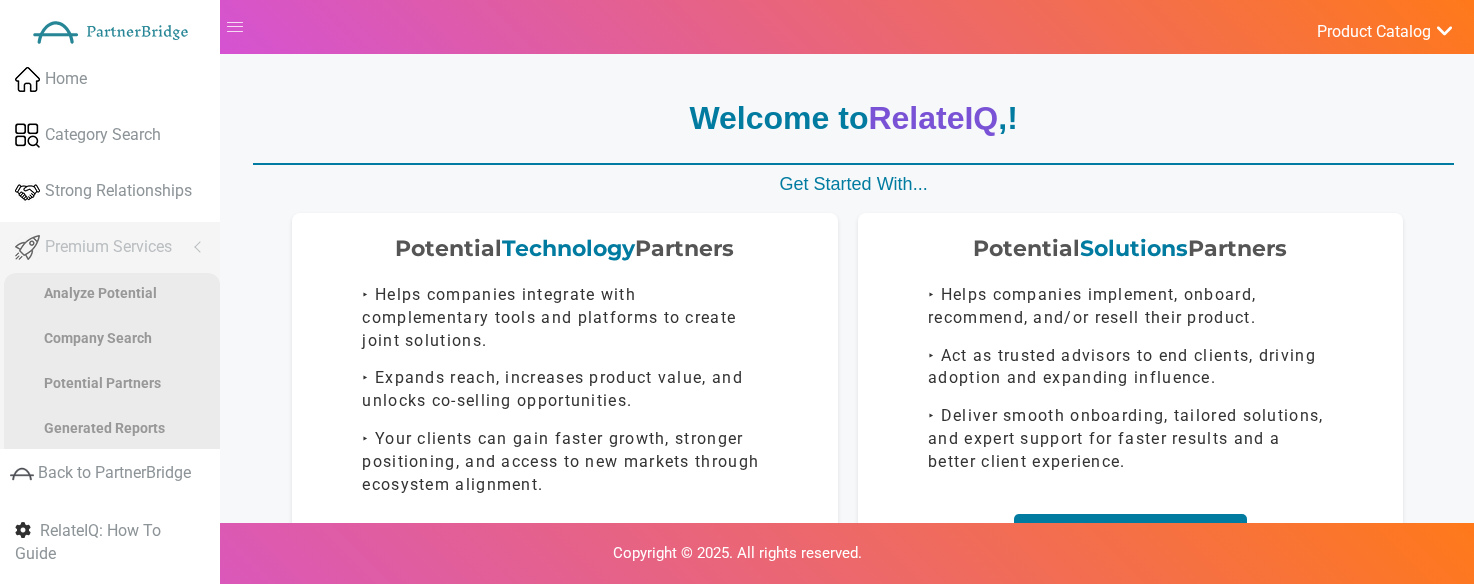 scroll, scrollTop: 205, scrollLeft: 0, axis: vertical 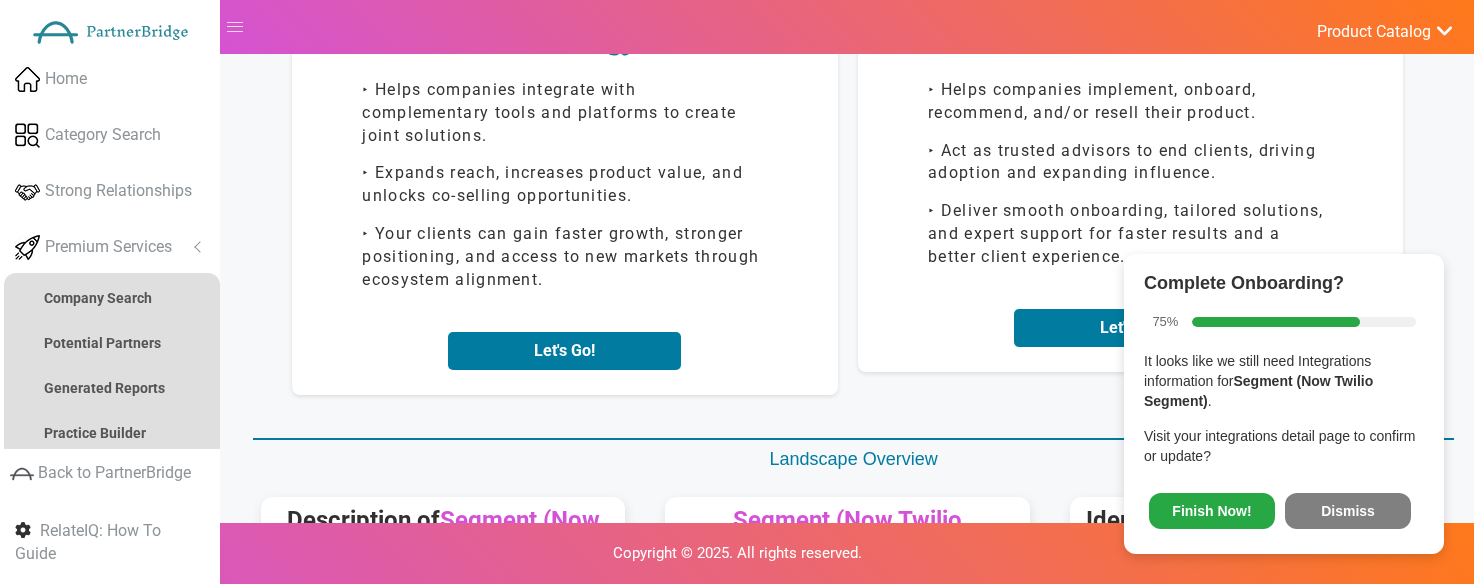 click on "Dismiss" at bounding box center (1348, 511) 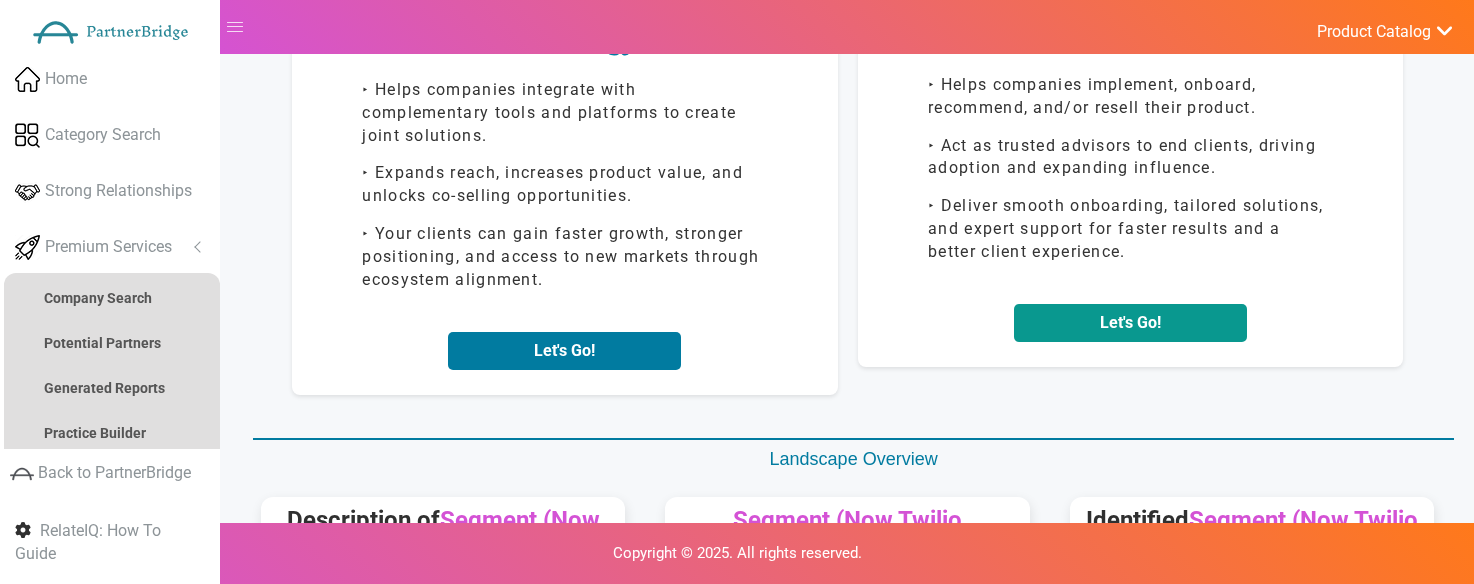 click on "Let's Go!" at bounding box center (1130, 323) 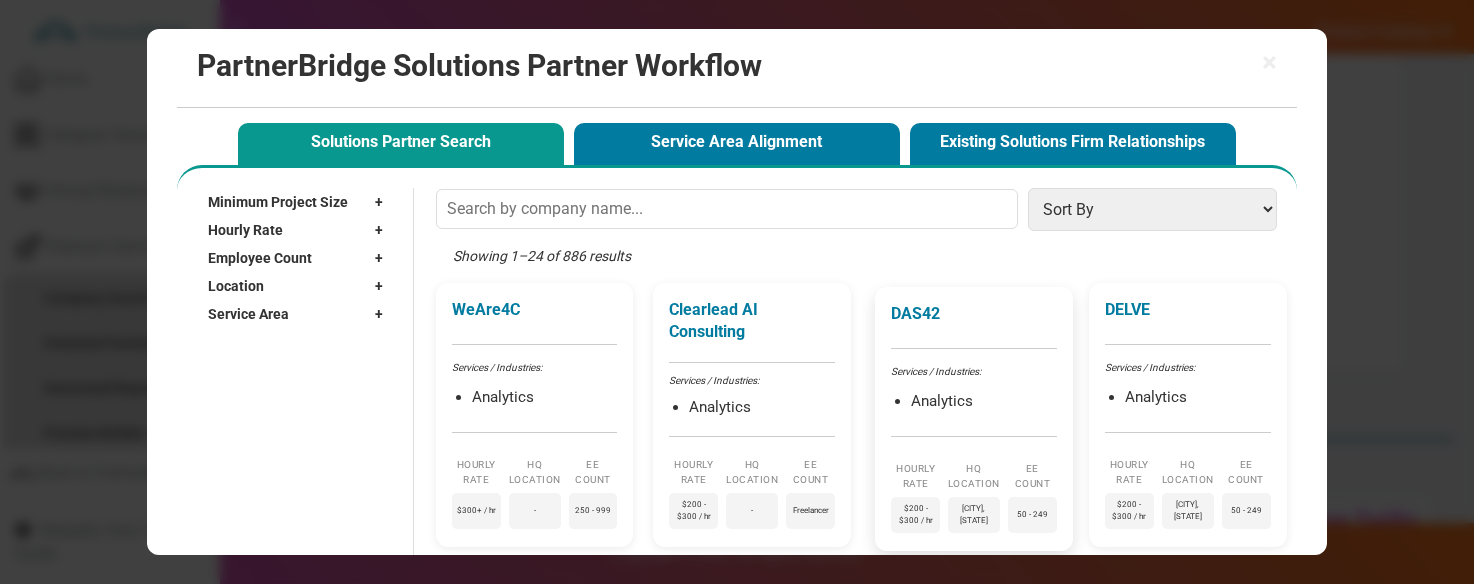 click on "DAS42
Services / Industries:
Analytics
Hourly Rate
$200 - $300 / hr
HQ Location
[CITY], [STATE]
EE Count
50 - 249" at bounding box center (974, 419) 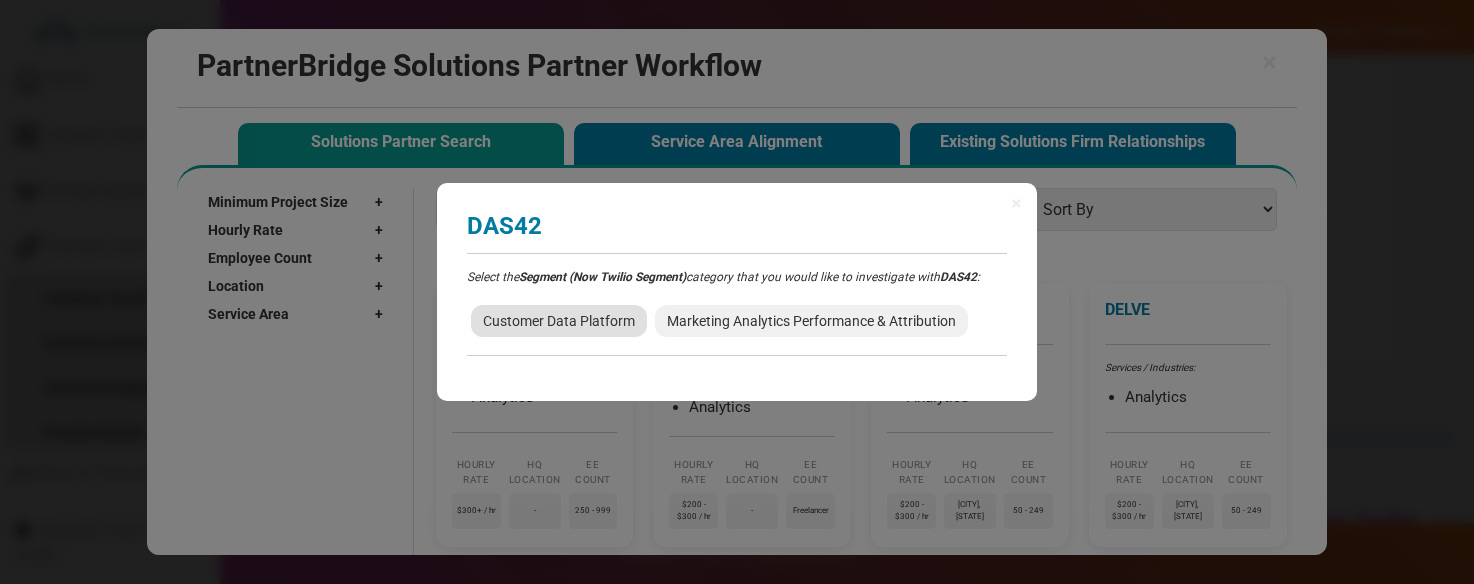 click on "Customer Data Platform" at bounding box center [559, 321] 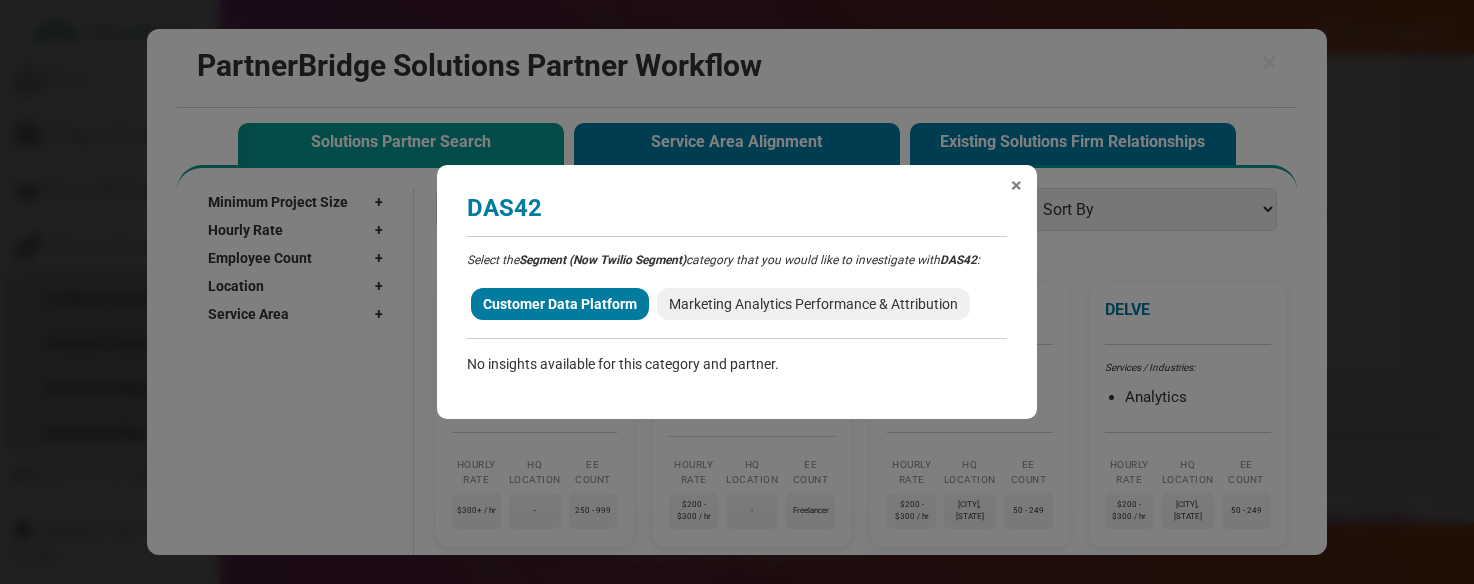 click on "×" at bounding box center (1016, 185) 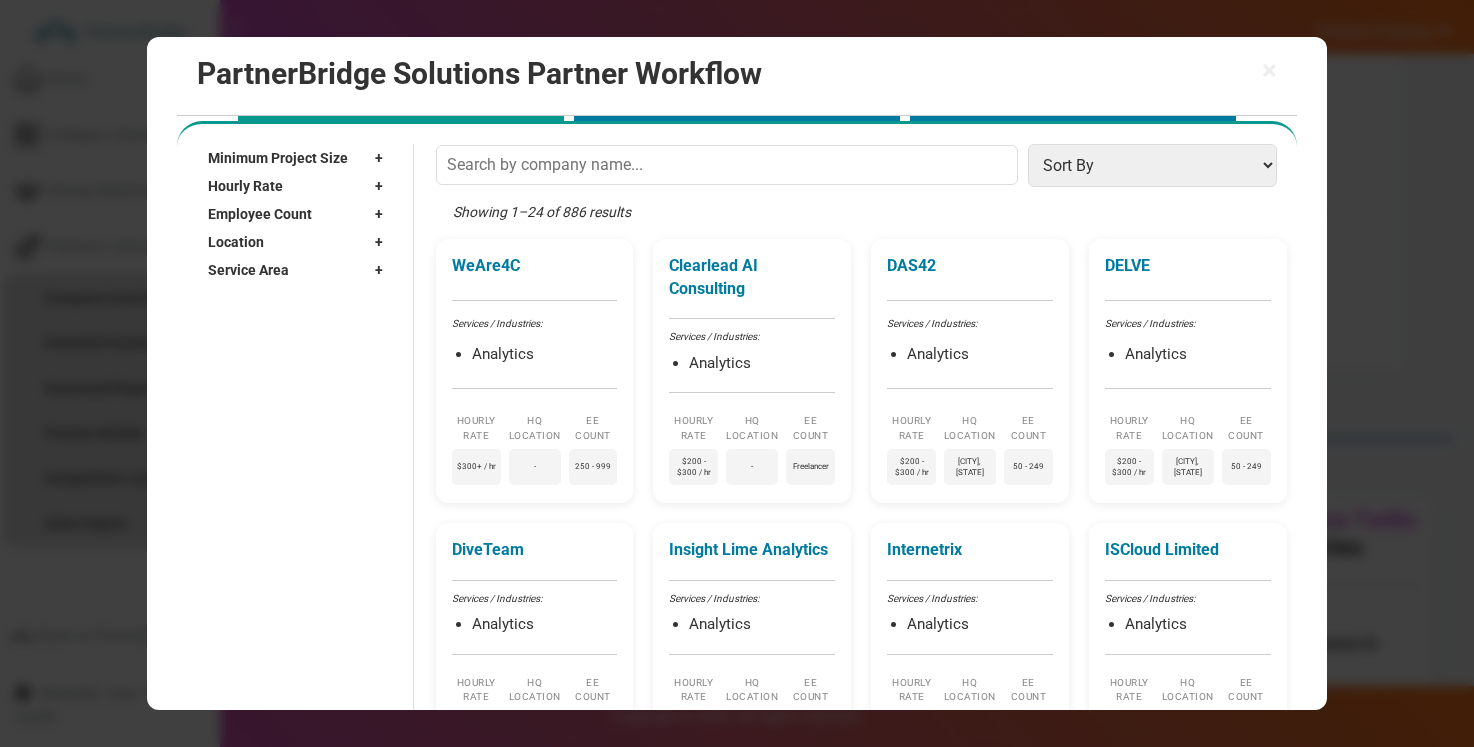 scroll, scrollTop: 66, scrollLeft: 0, axis: vertical 